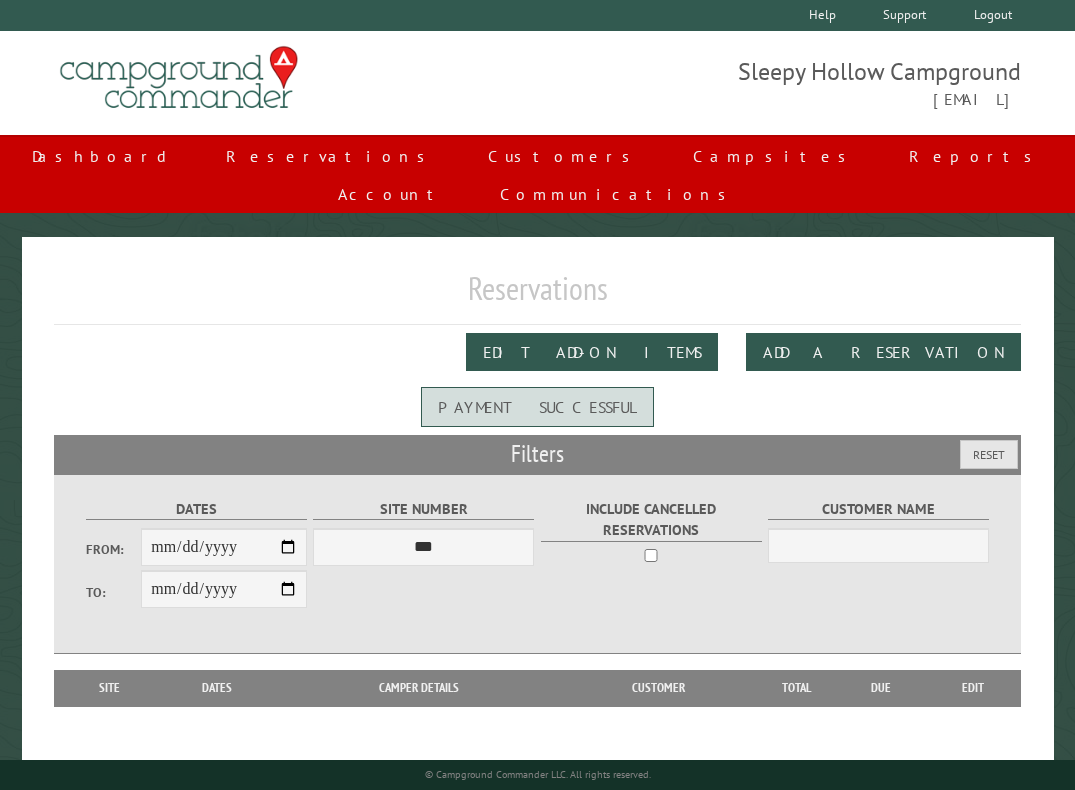 scroll, scrollTop: 0, scrollLeft: 0, axis: both 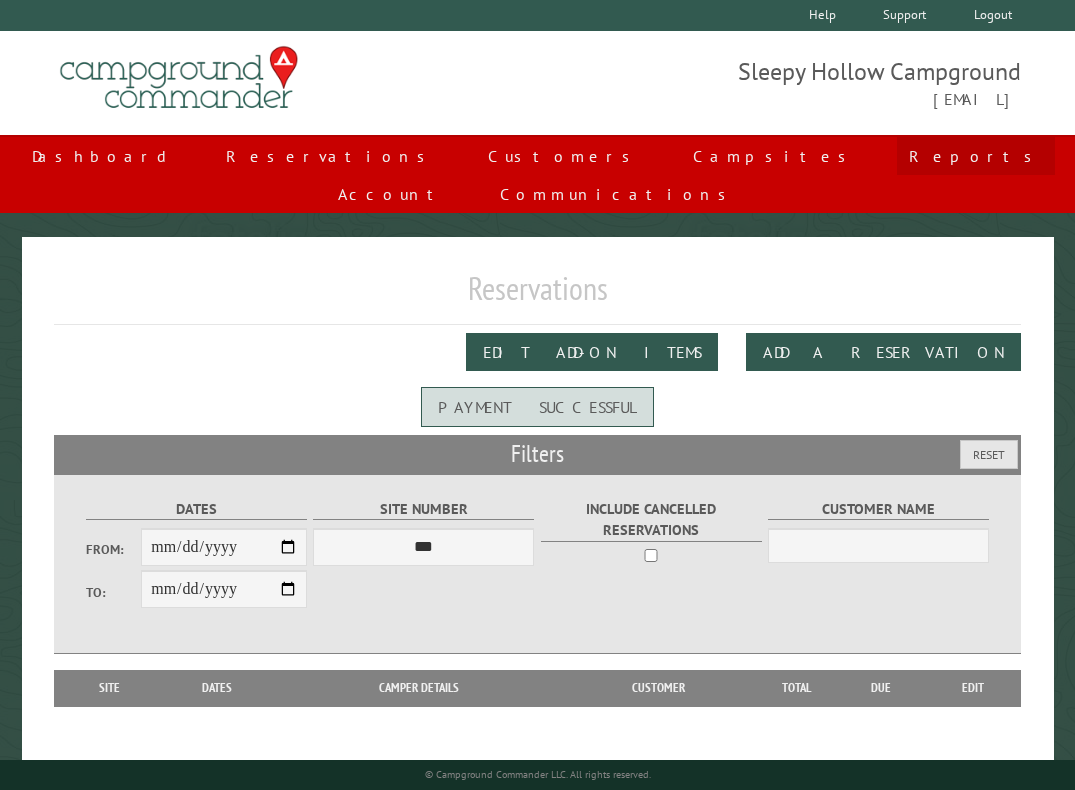 click on "Reports" at bounding box center [976, 156] 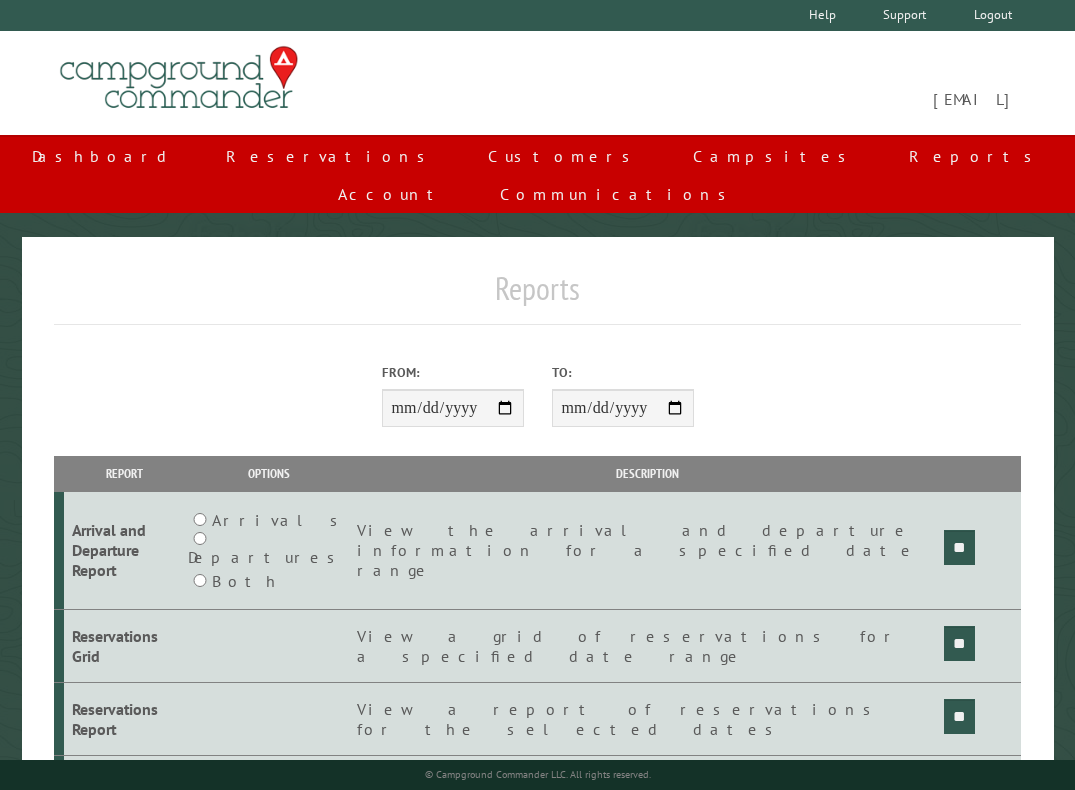 scroll, scrollTop: 0, scrollLeft: 0, axis: both 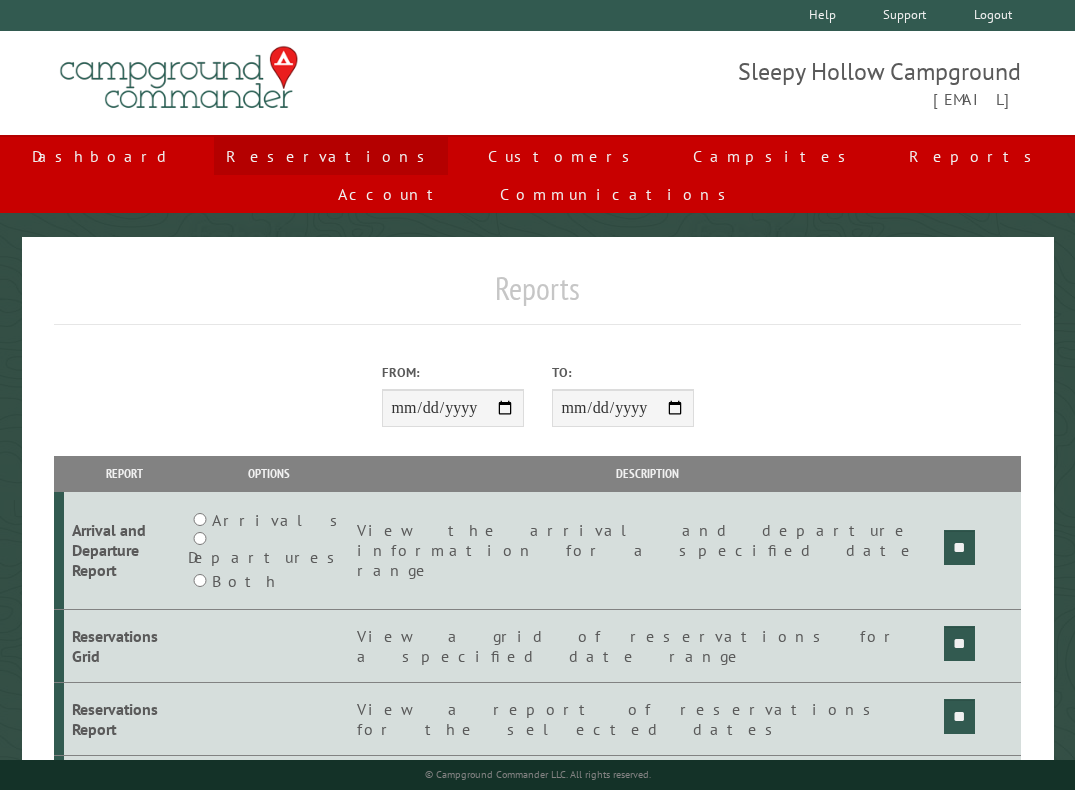 click on "Reservations" at bounding box center [331, 156] 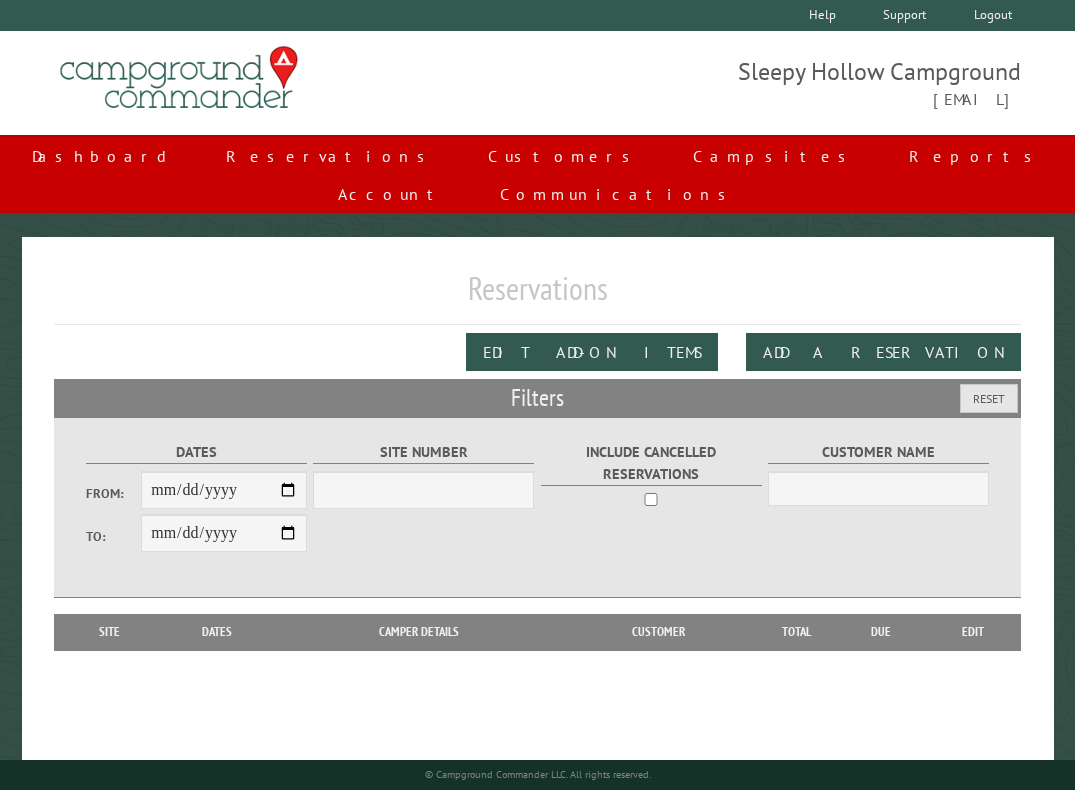 scroll, scrollTop: 0, scrollLeft: 0, axis: both 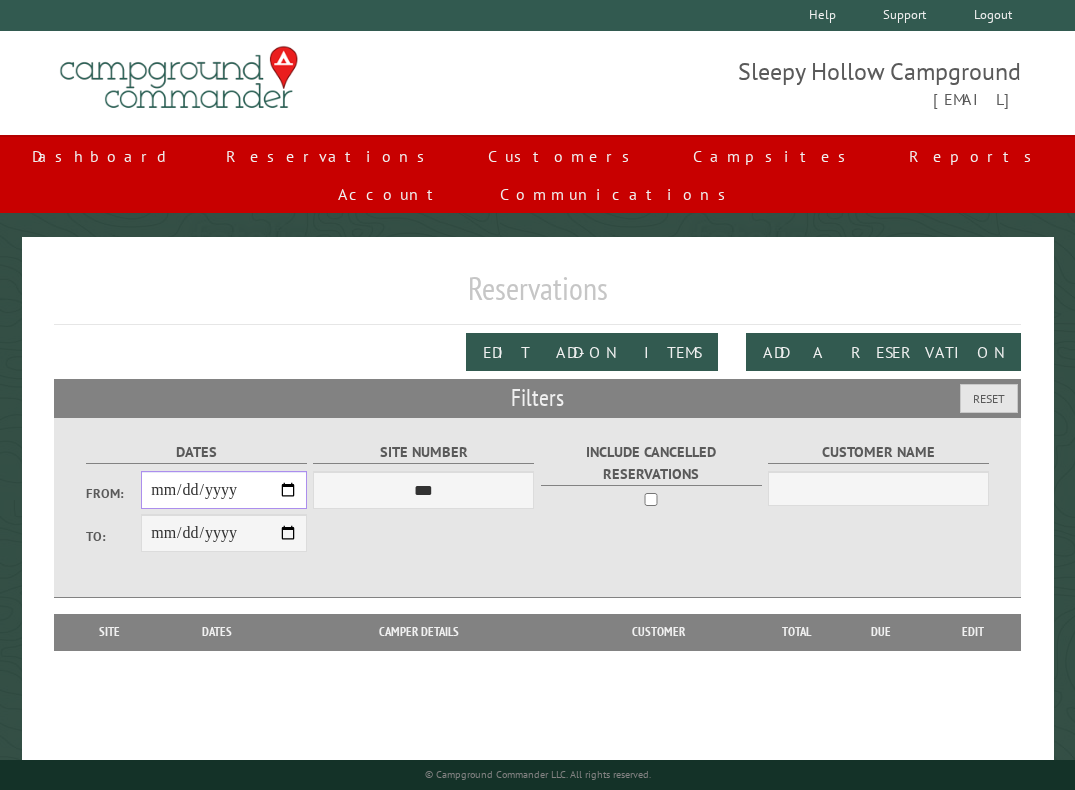 click on "From:" at bounding box center [224, 490] 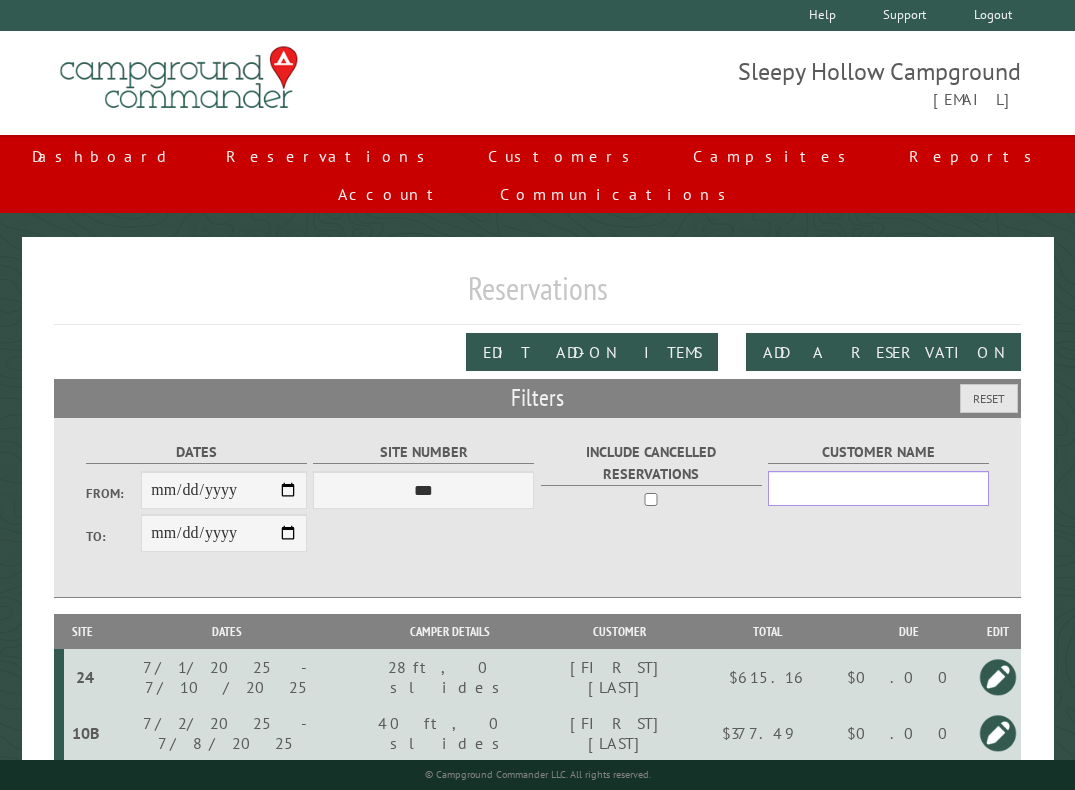 click on "Customer Name" at bounding box center [878, 488] 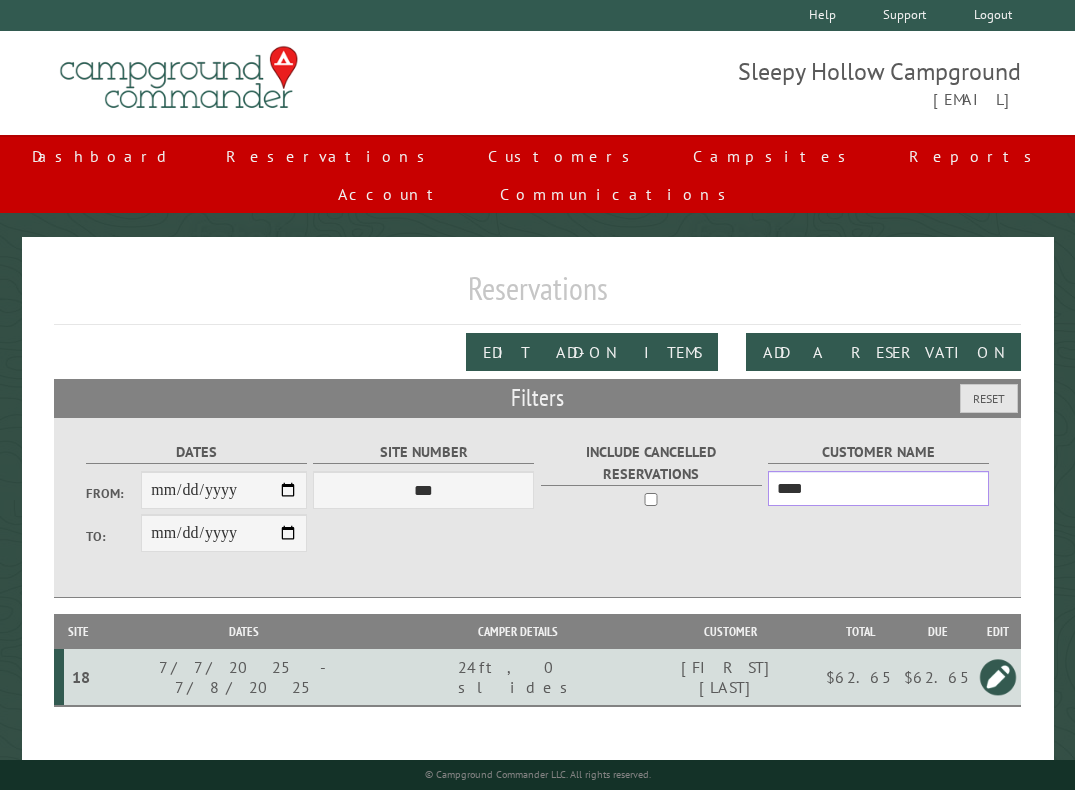 type on "****" 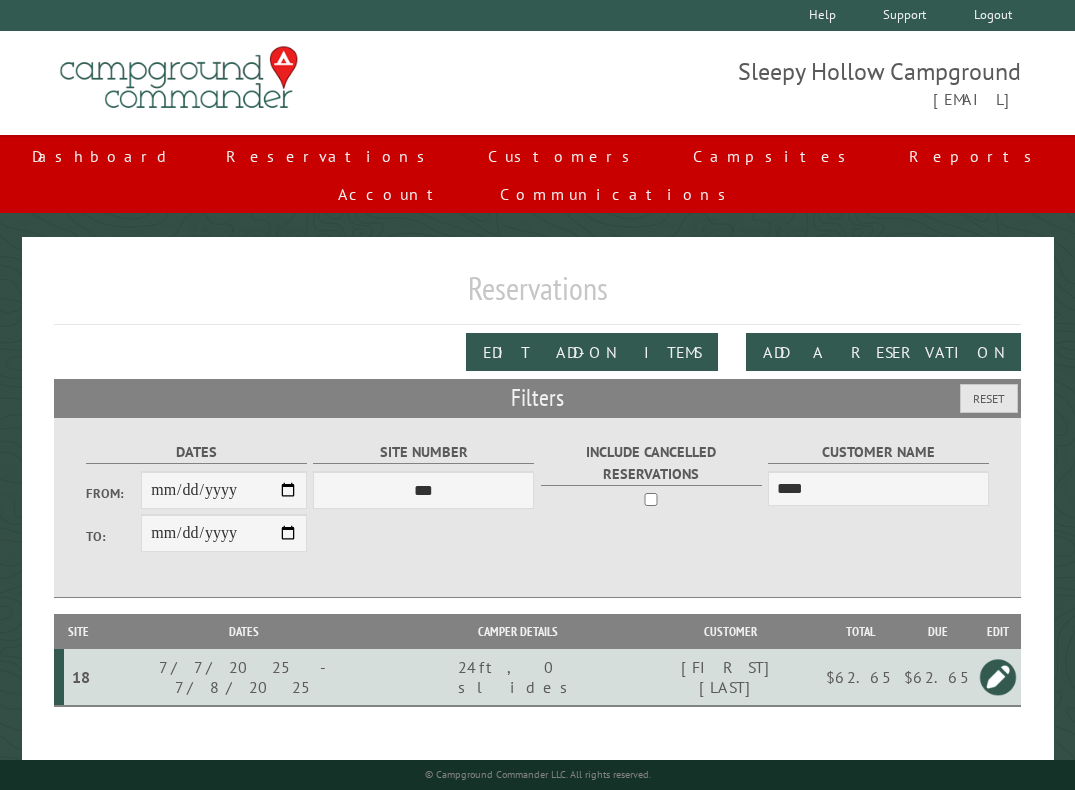 click on "18" at bounding box center (81, 677) 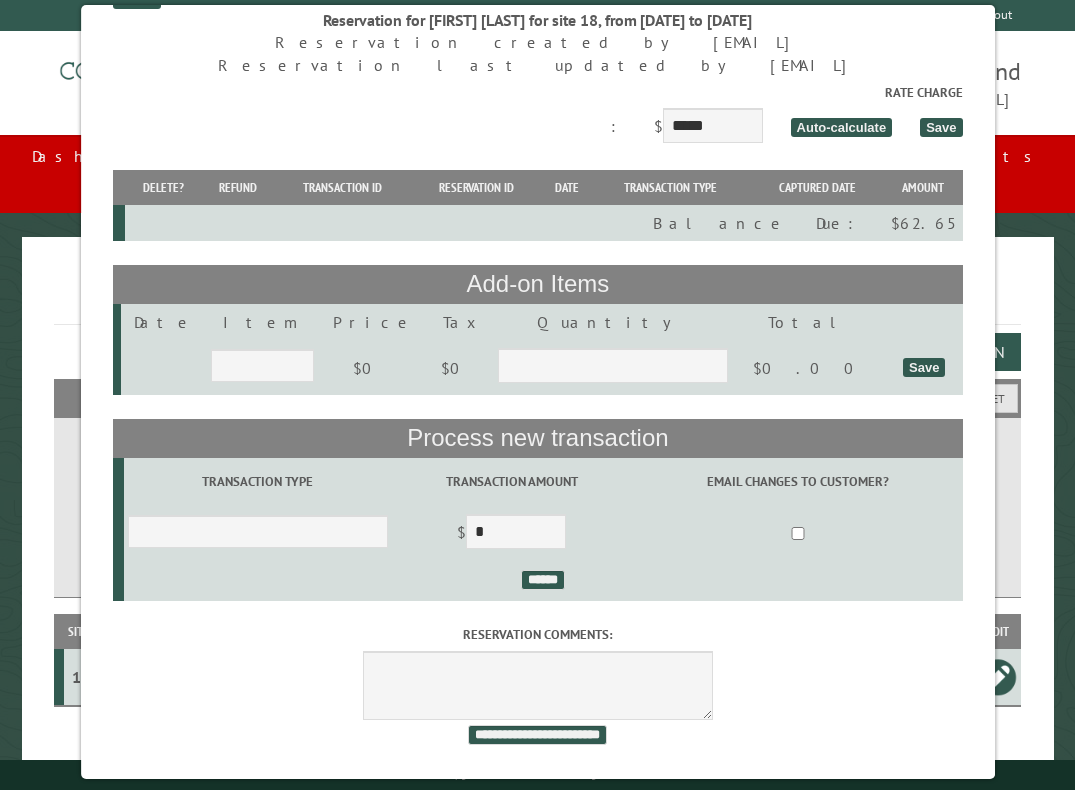 scroll, scrollTop: 69, scrollLeft: 0, axis: vertical 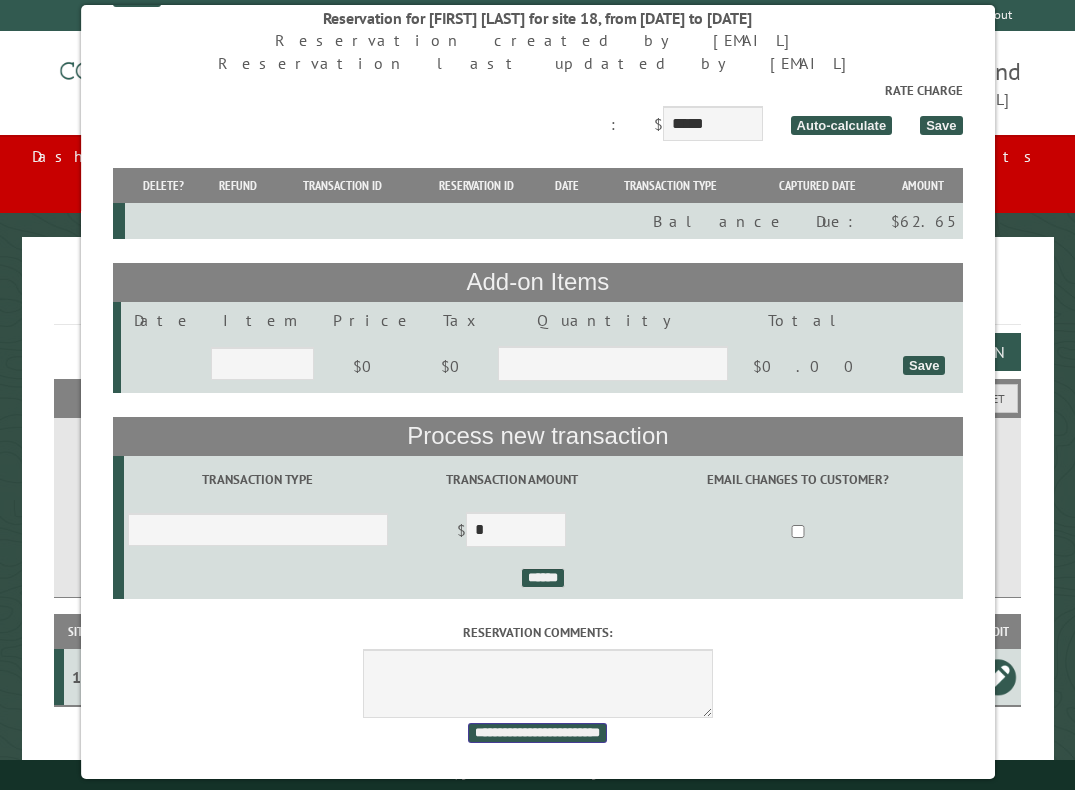click on "**********" at bounding box center (537, 733) 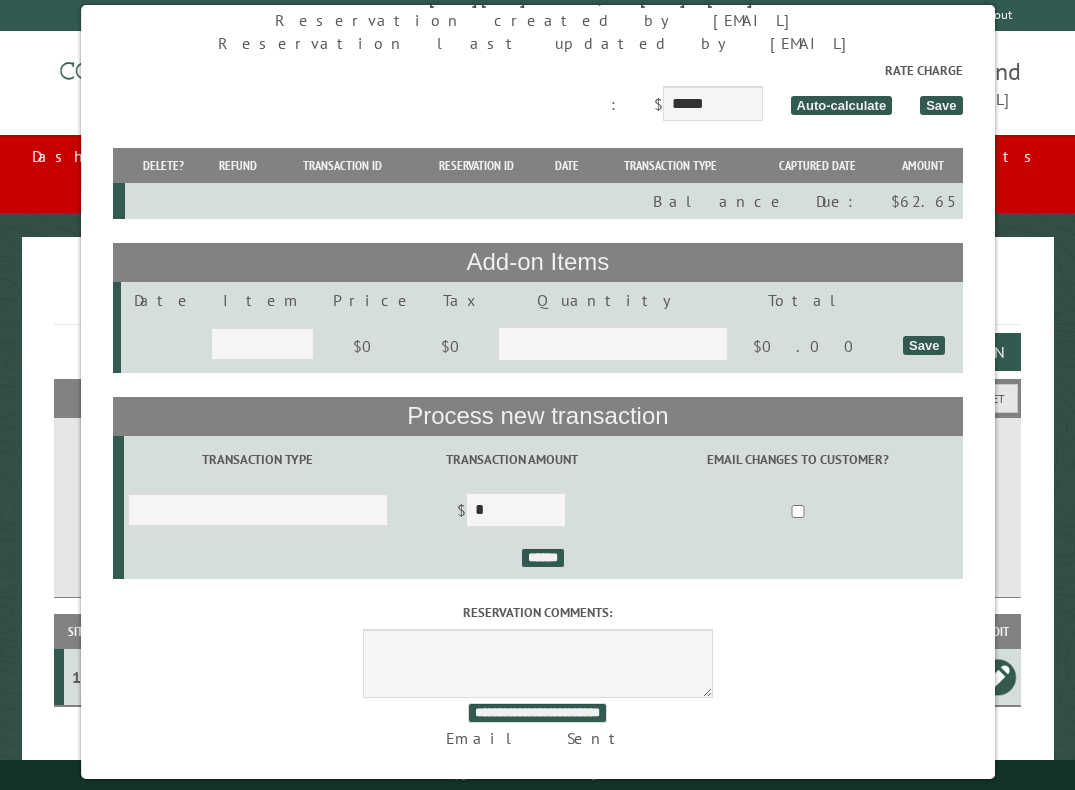 click at bounding box center [179, 78] 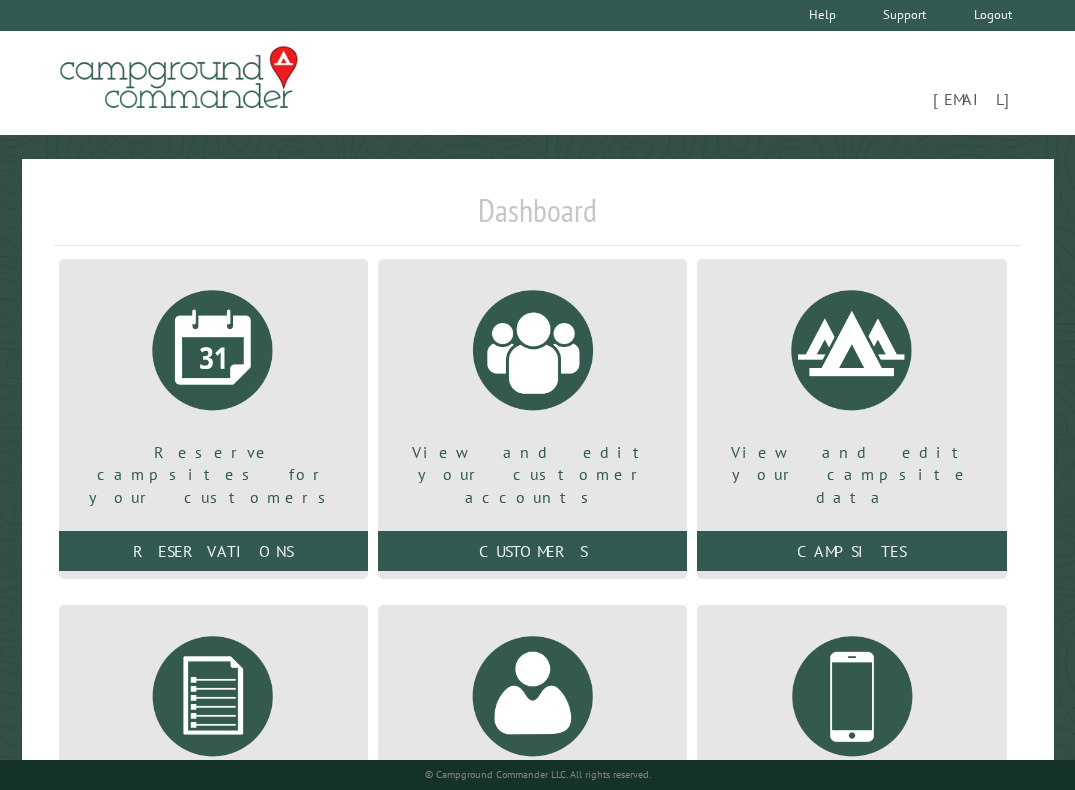 scroll, scrollTop: 0, scrollLeft: 0, axis: both 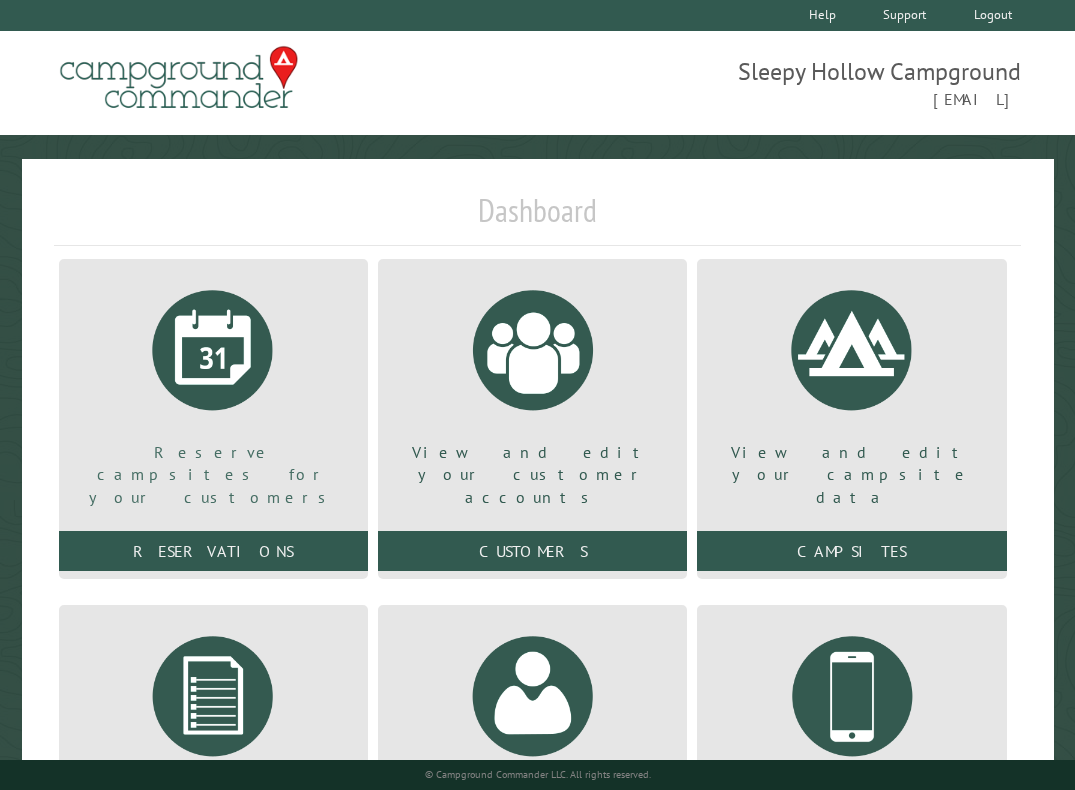 click at bounding box center (213, 350) 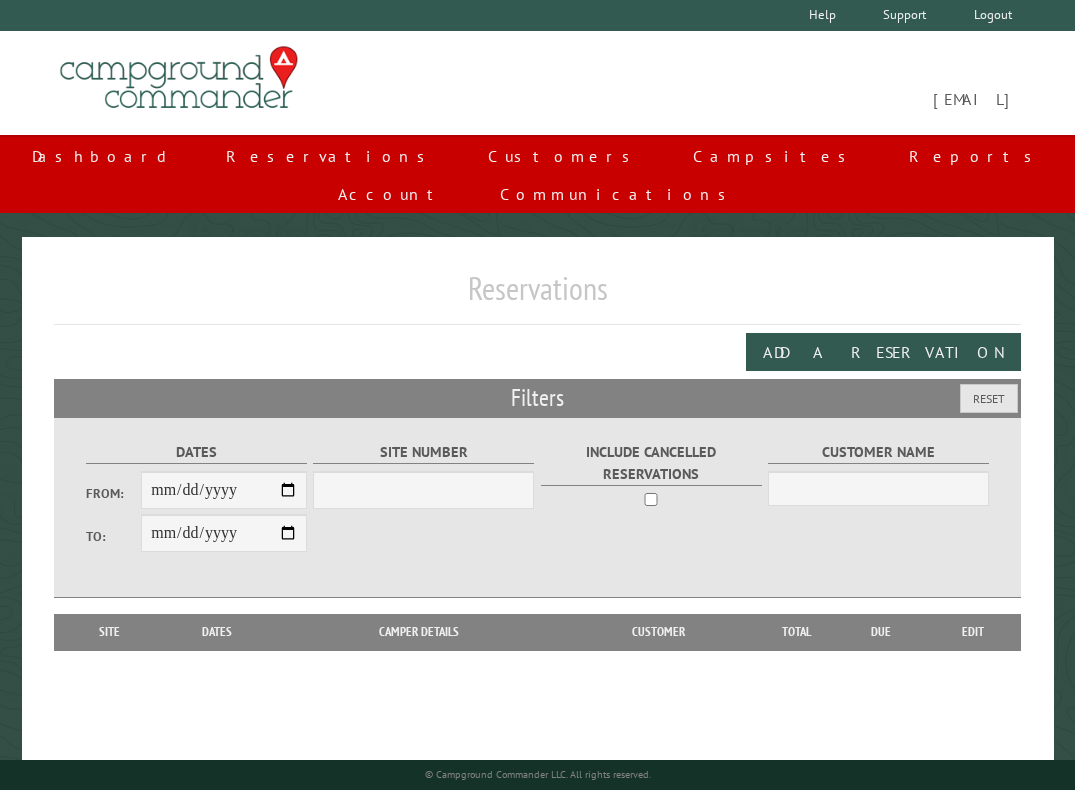 scroll, scrollTop: 0, scrollLeft: 0, axis: both 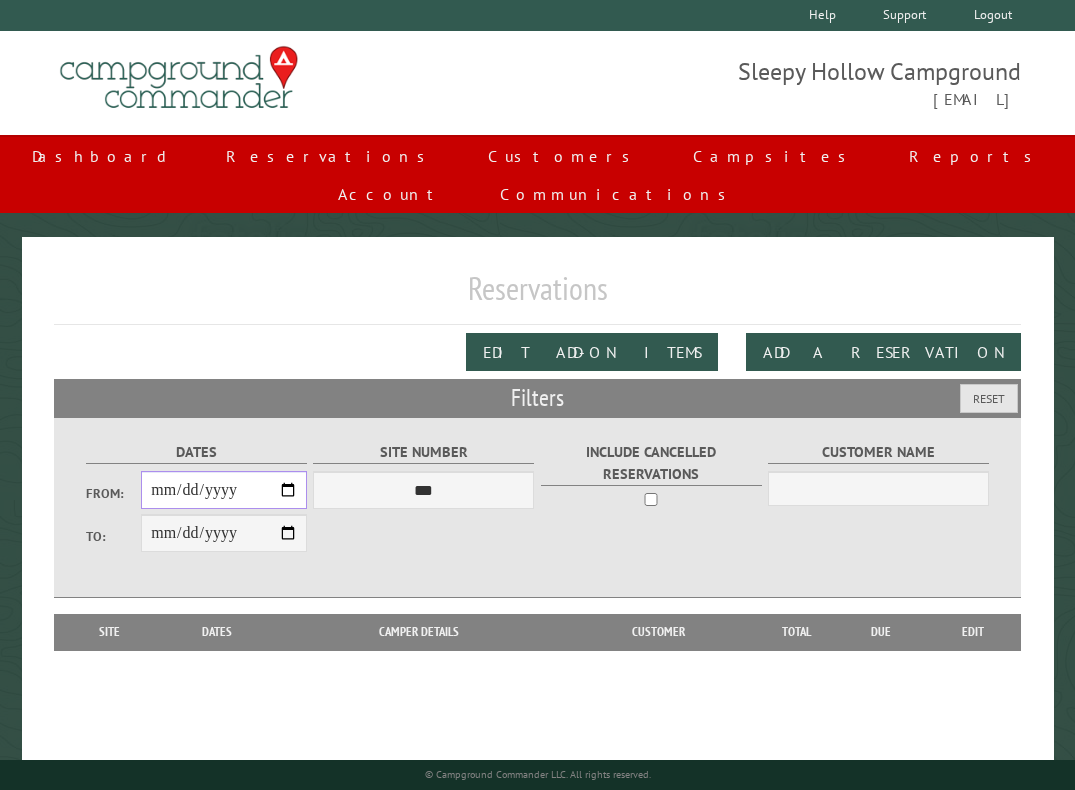 click on "From:" at bounding box center (224, 490) 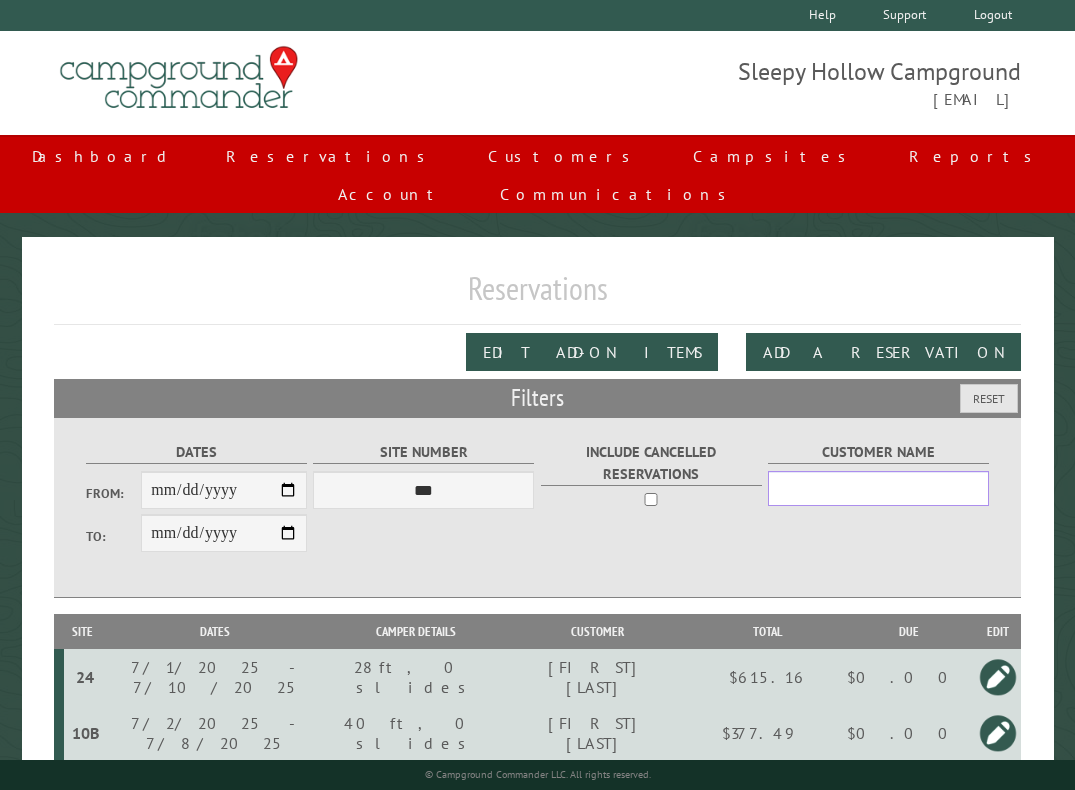 click on "Customer Name" at bounding box center [878, 488] 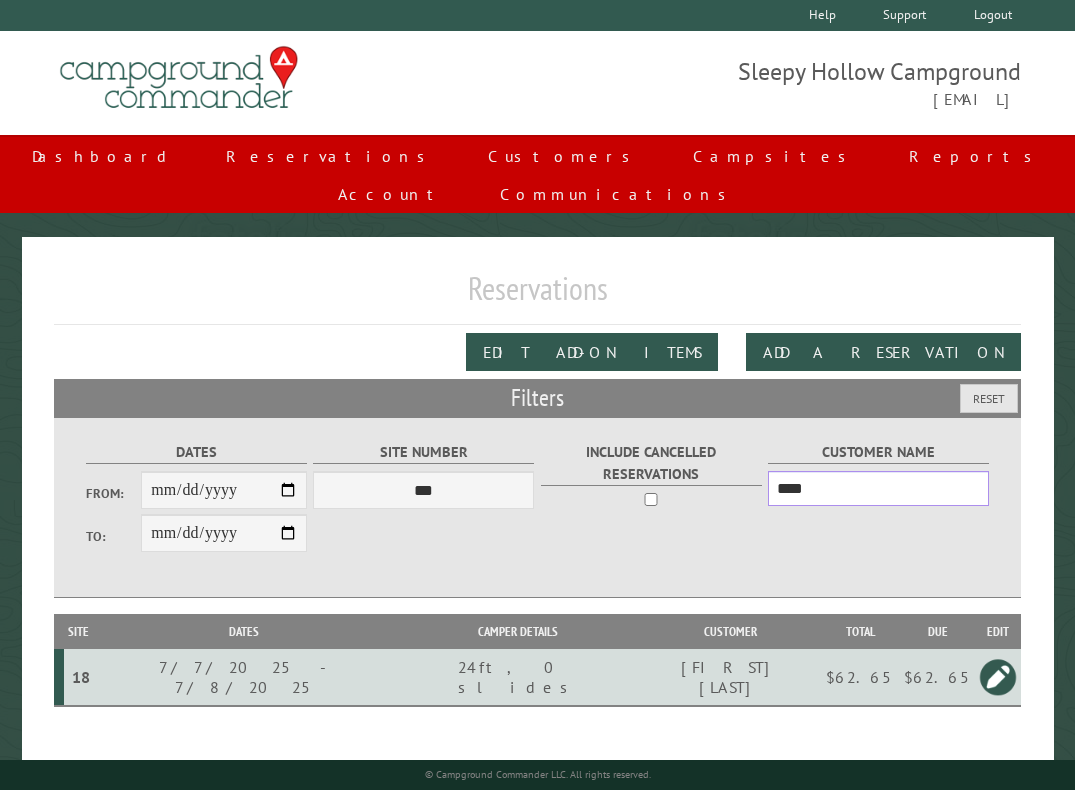 type on "****" 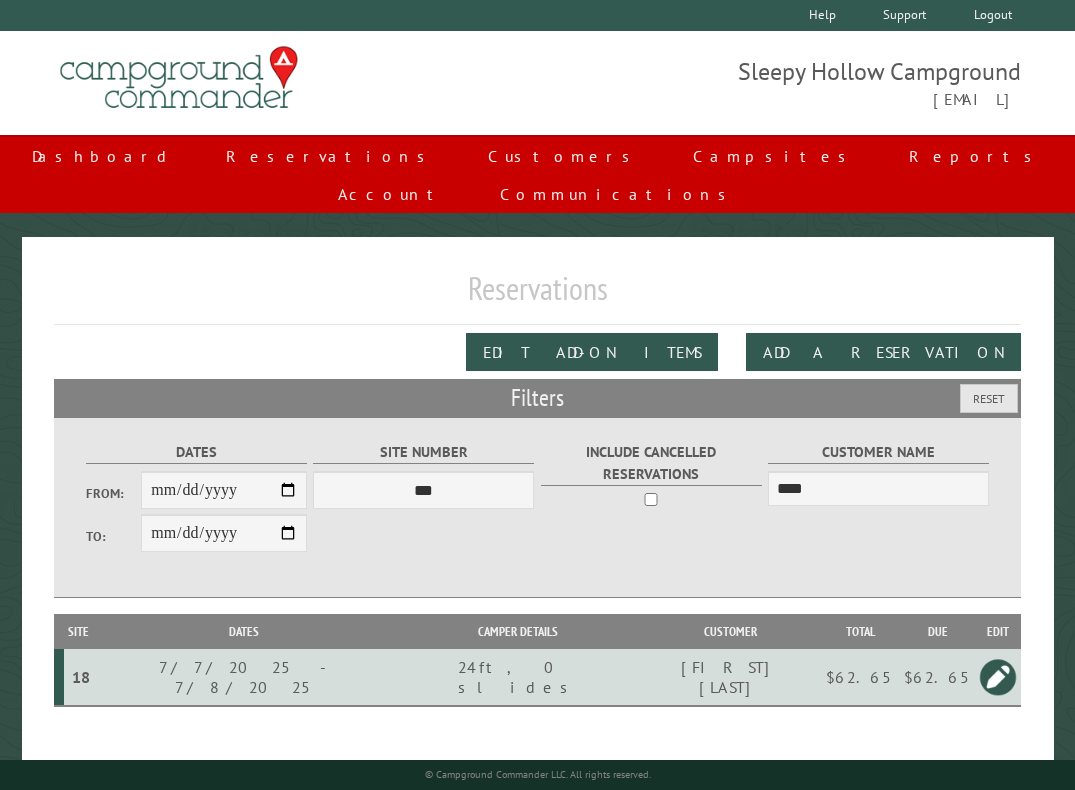 click at bounding box center [998, 677] 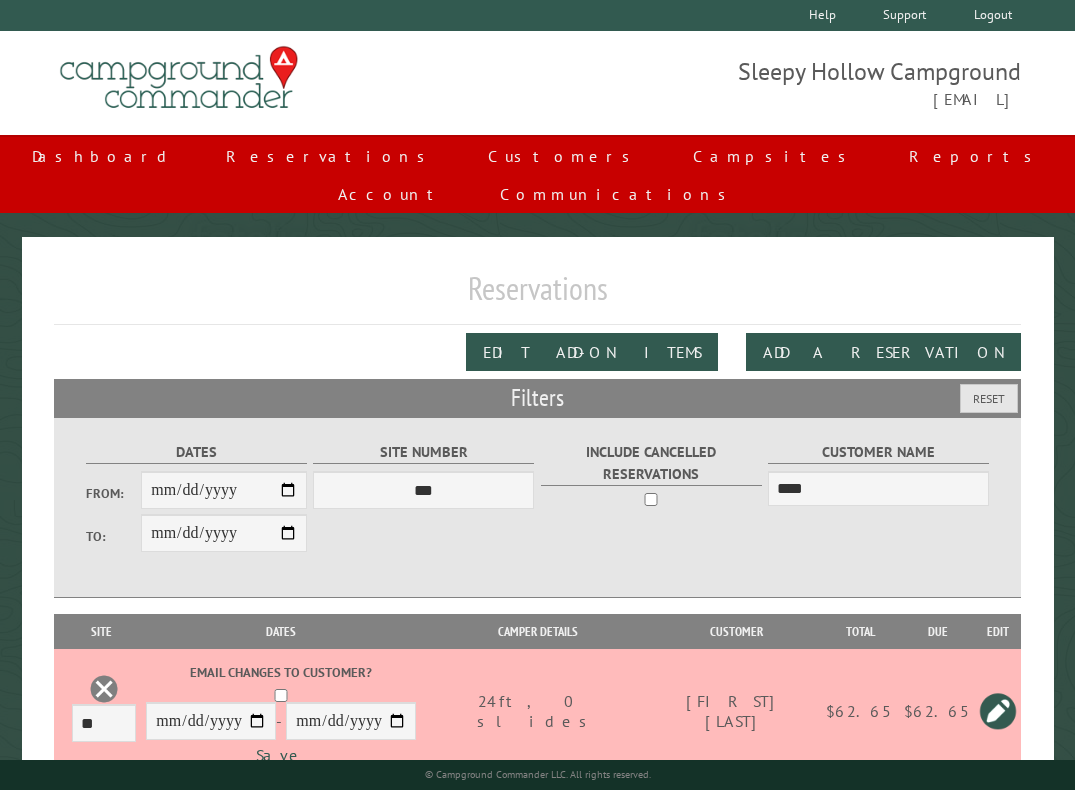click at bounding box center (998, 711) 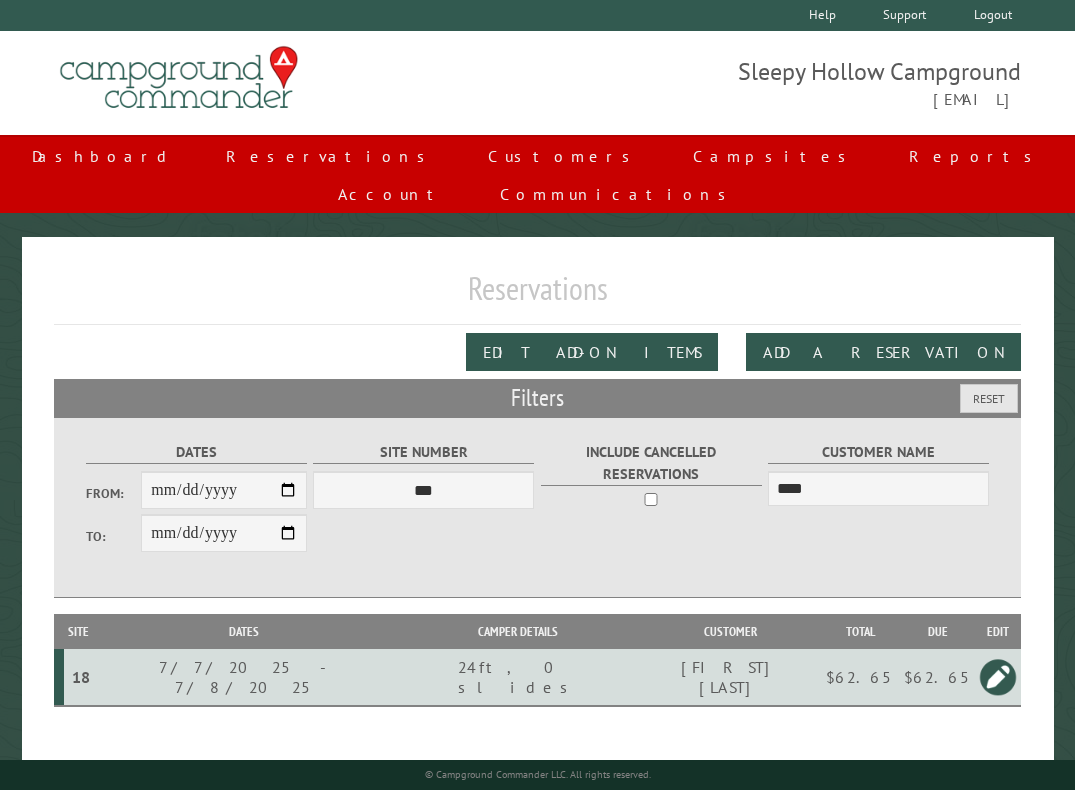 click on "18" at bounding box center (81, 677) 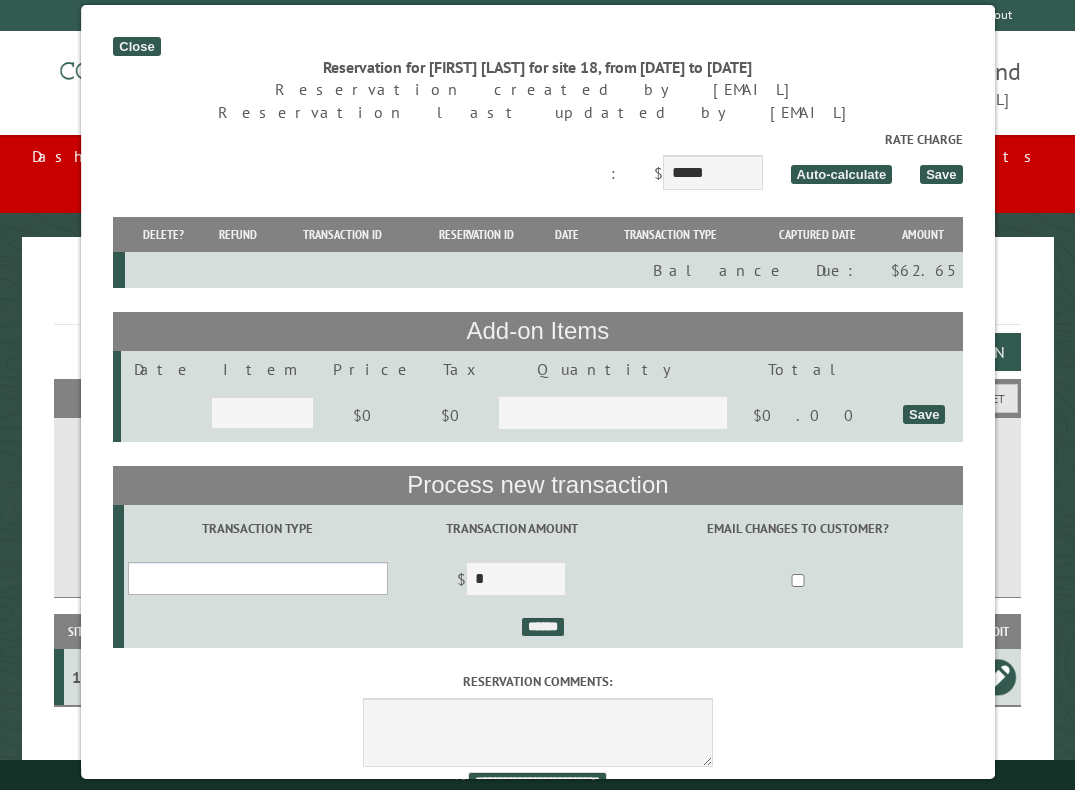 click on "**********" at bounding box center (257, 578) 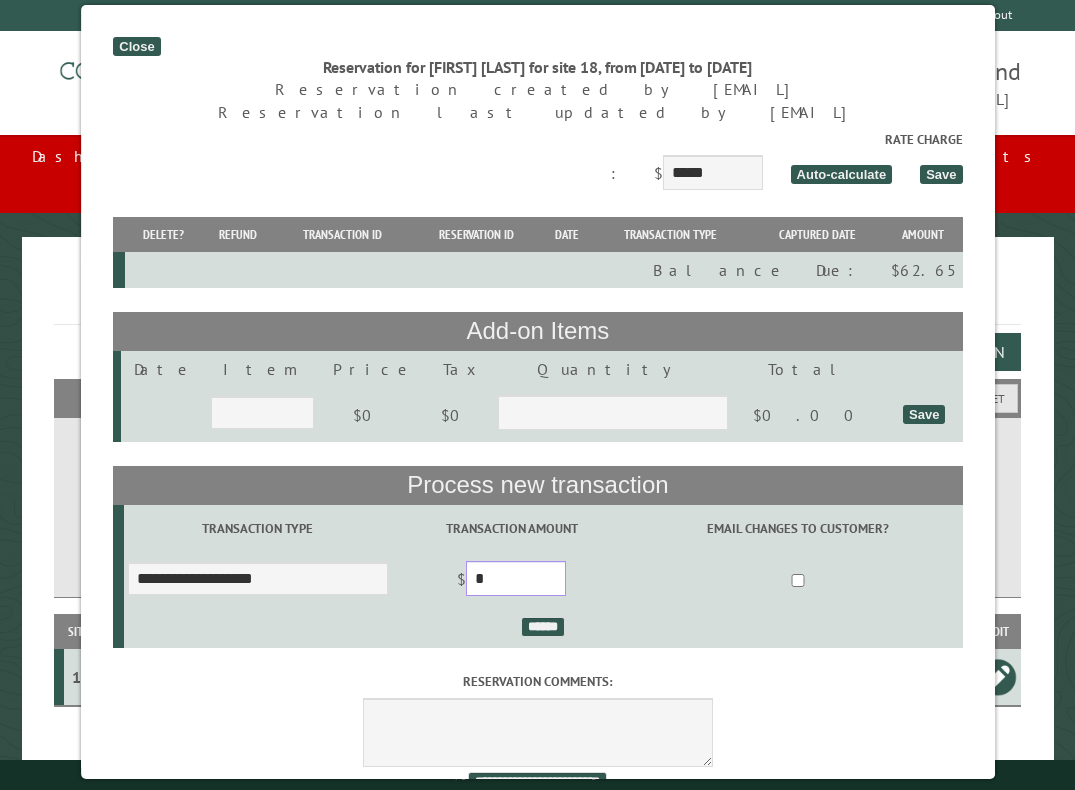 click on "*" at bounding box center [516, 578] 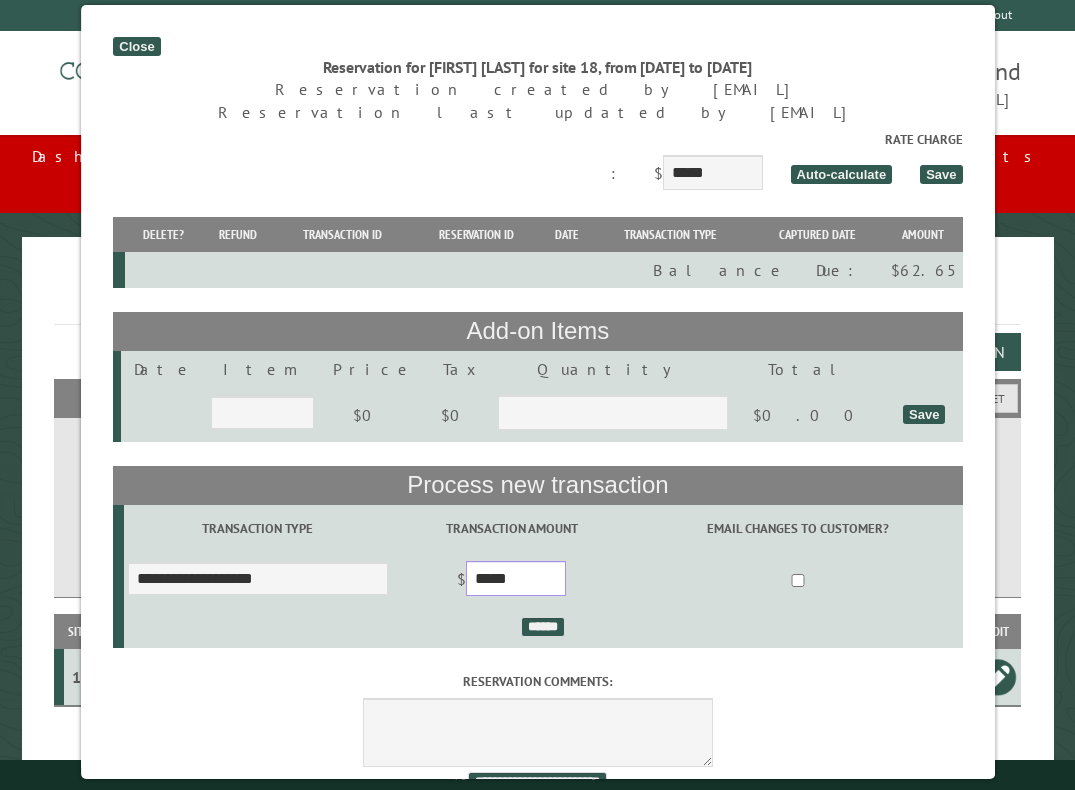 type on "*****" 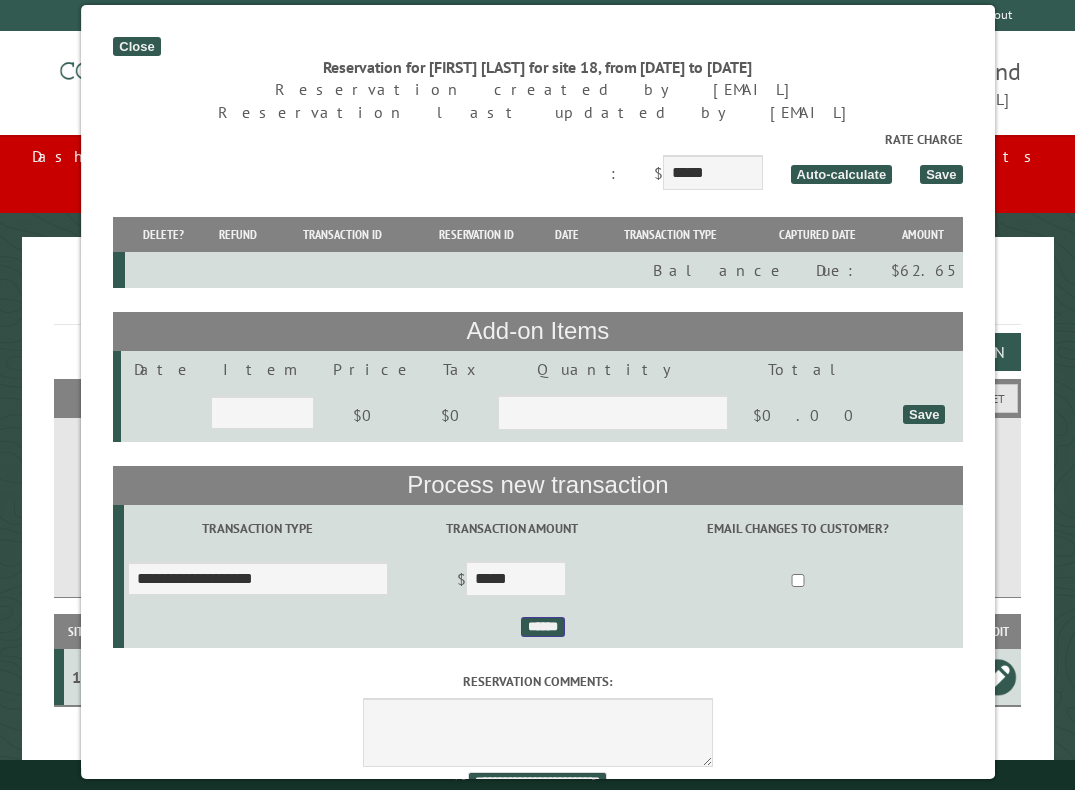 click on "******" at bounding box center (543, 627) 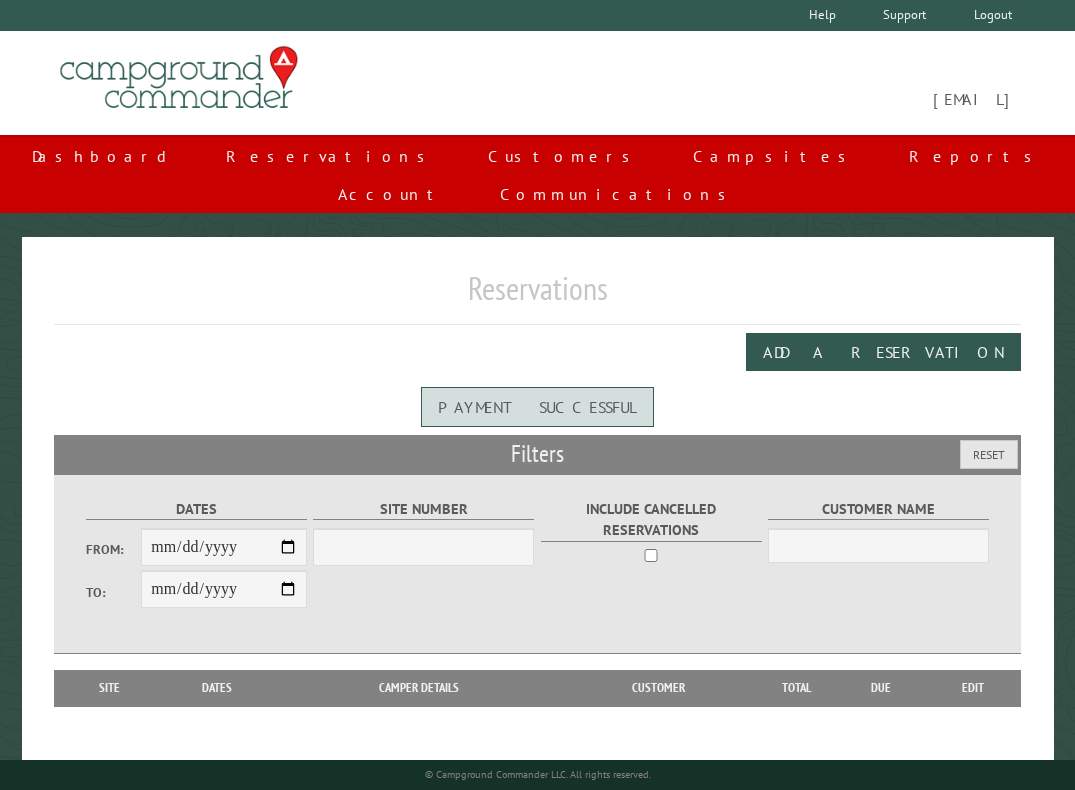 scroll, scrollTop: 0, scrollLeft: 0, axis: both 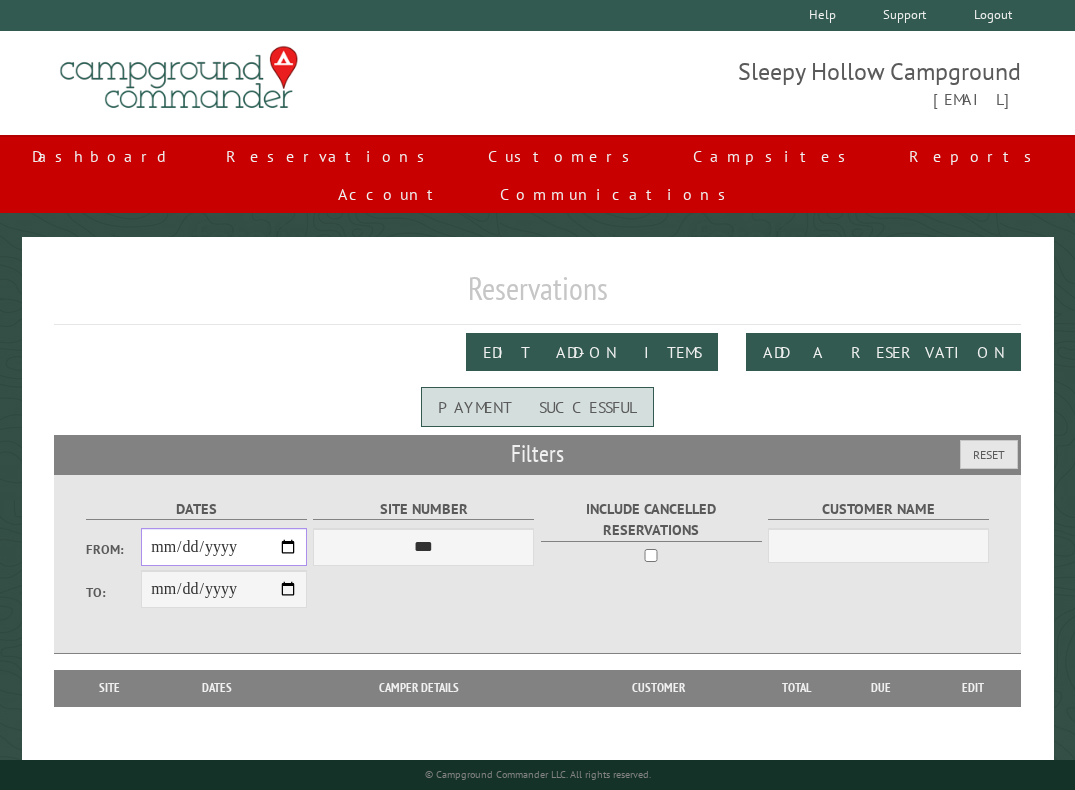 click on "From:" at bounding box center [224, 547] 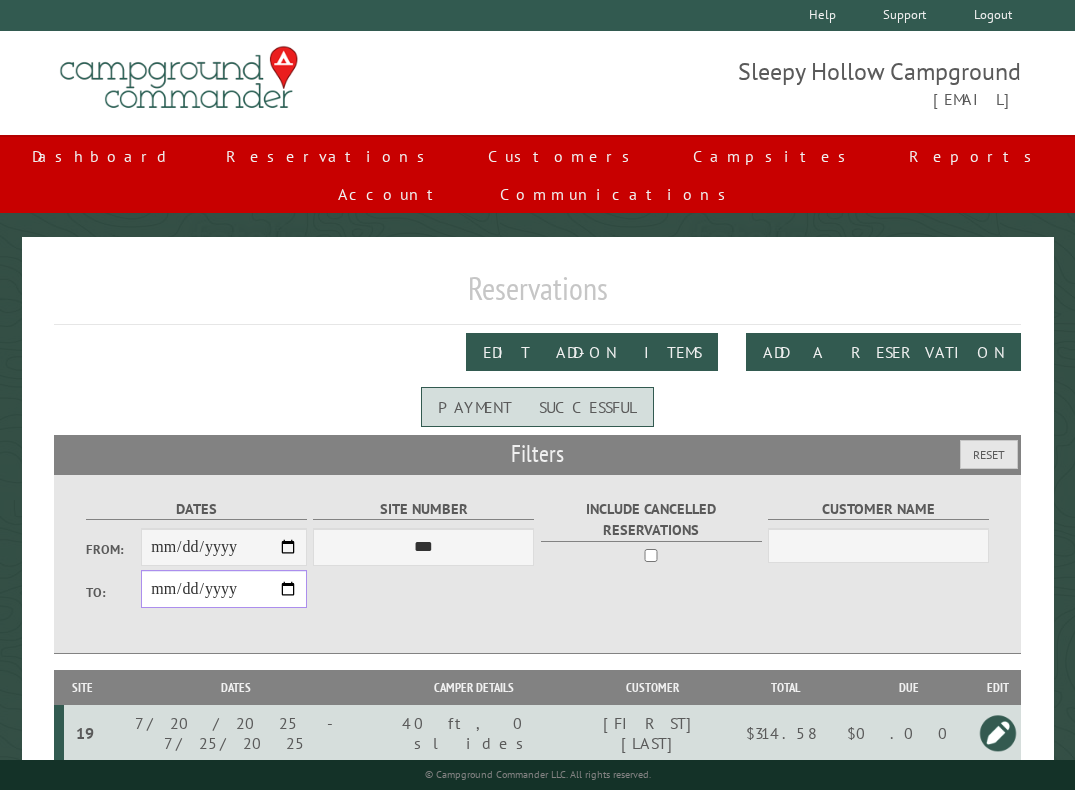 click on "**********" at bounding box center (224, 589) 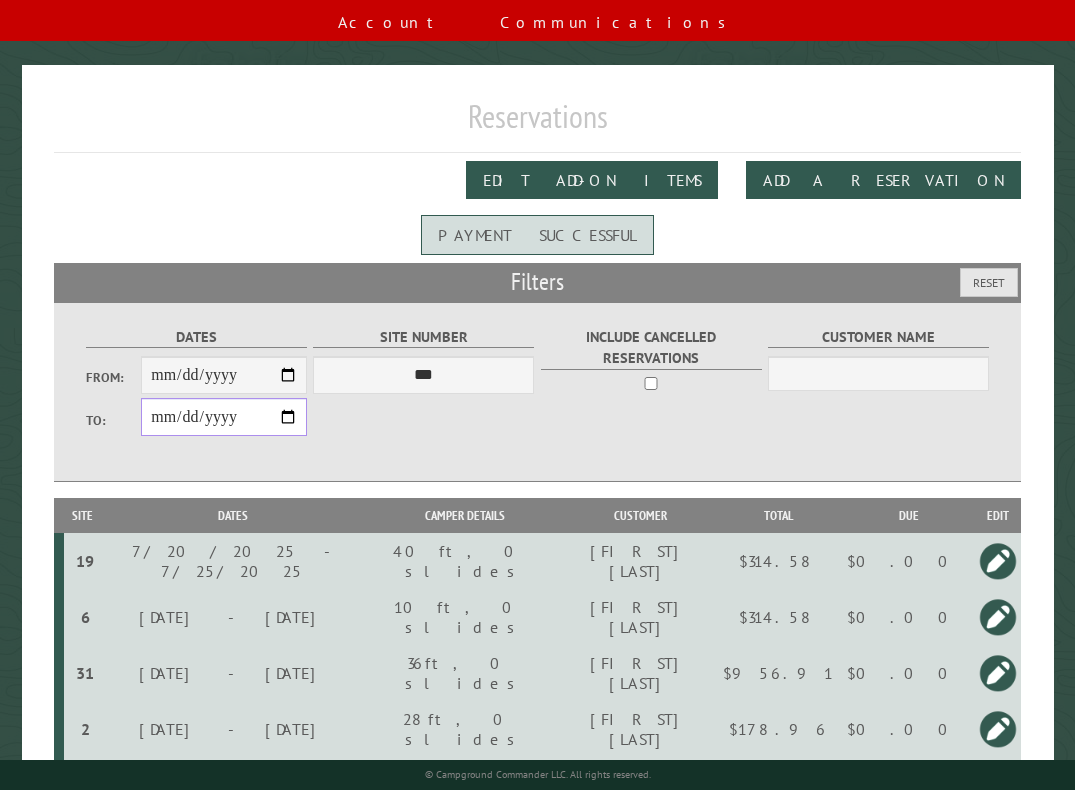 scroll, scrollTop: 200, scrollLeft: 0, axis: vertical 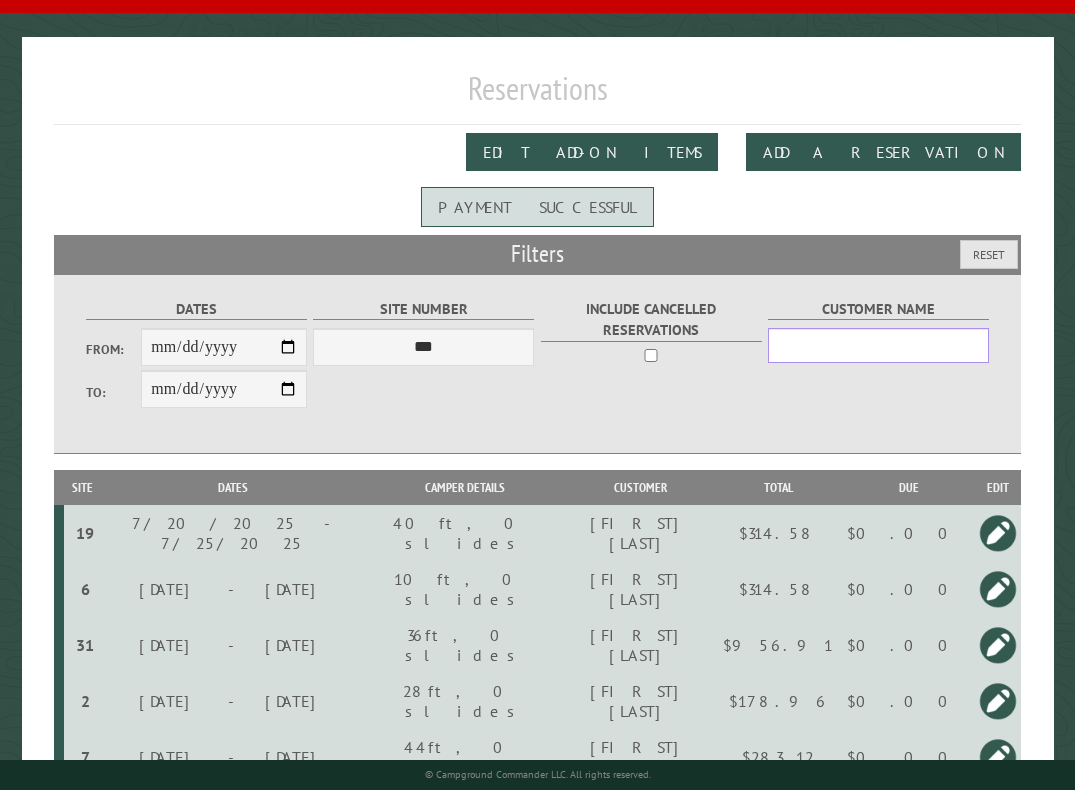 click on "Customer Name" at bounding box center (878, 345) 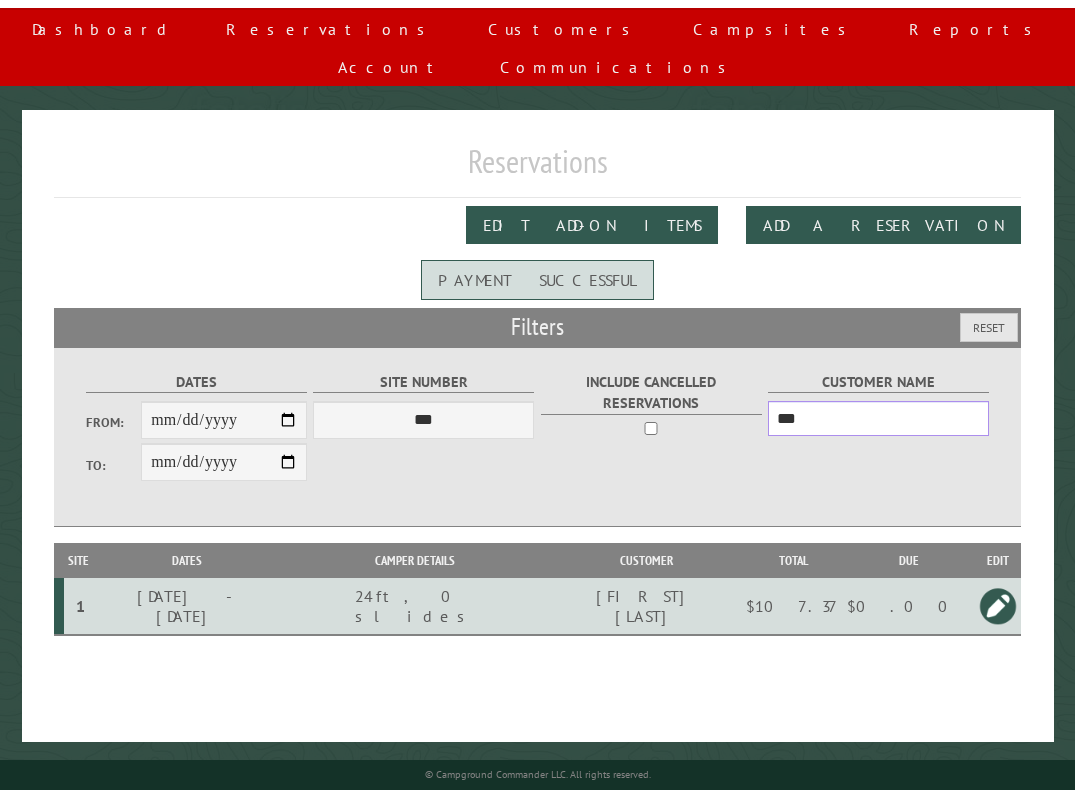 scroll, scrollTop: 89, scrollLeft: 0, axis: vertical 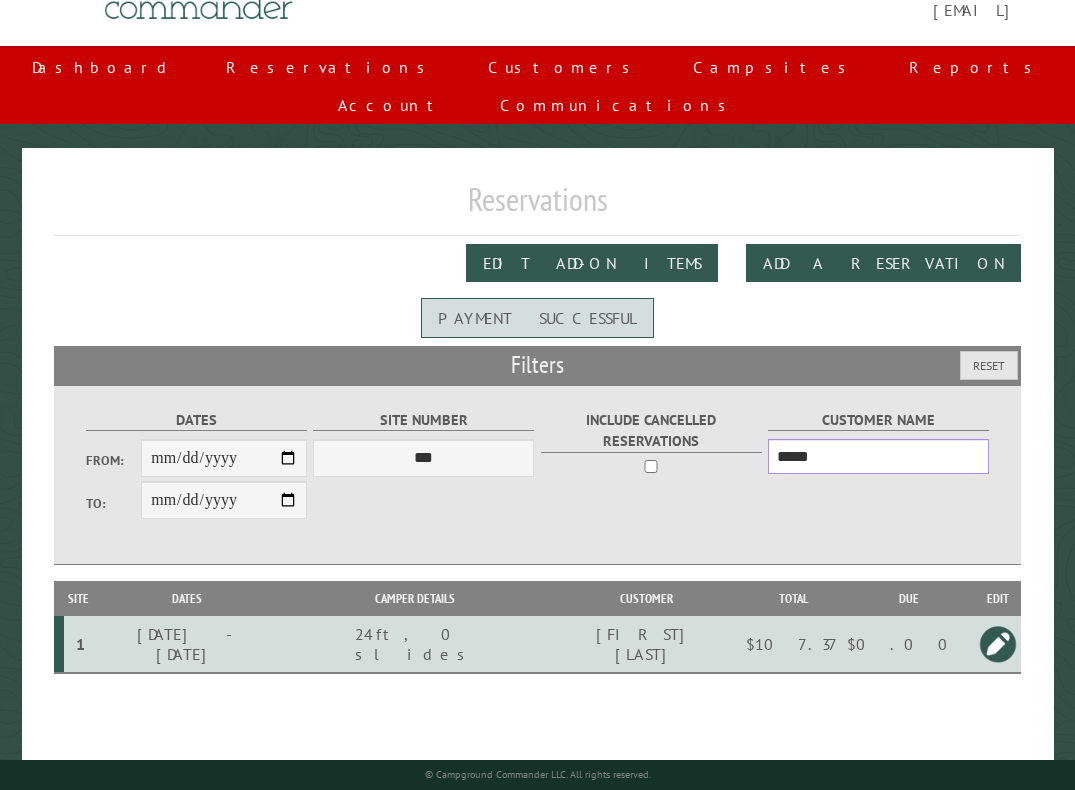 type on "*****" 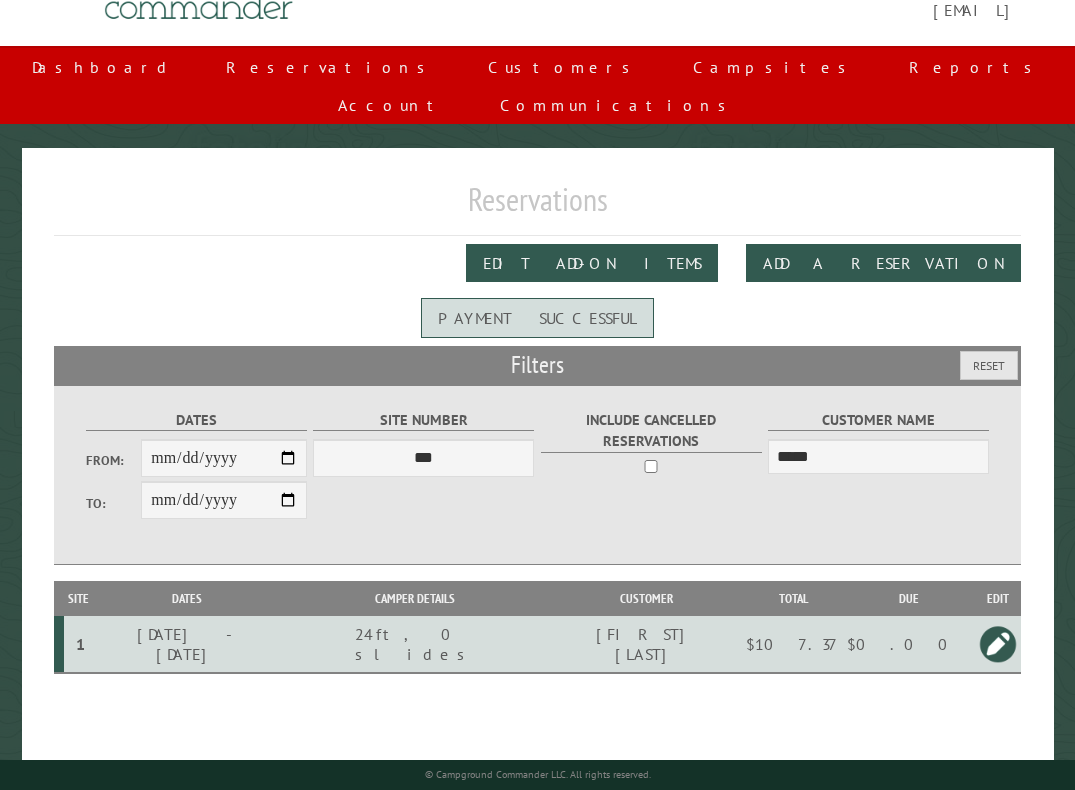 click on "1" at bounding box center (80, 644) 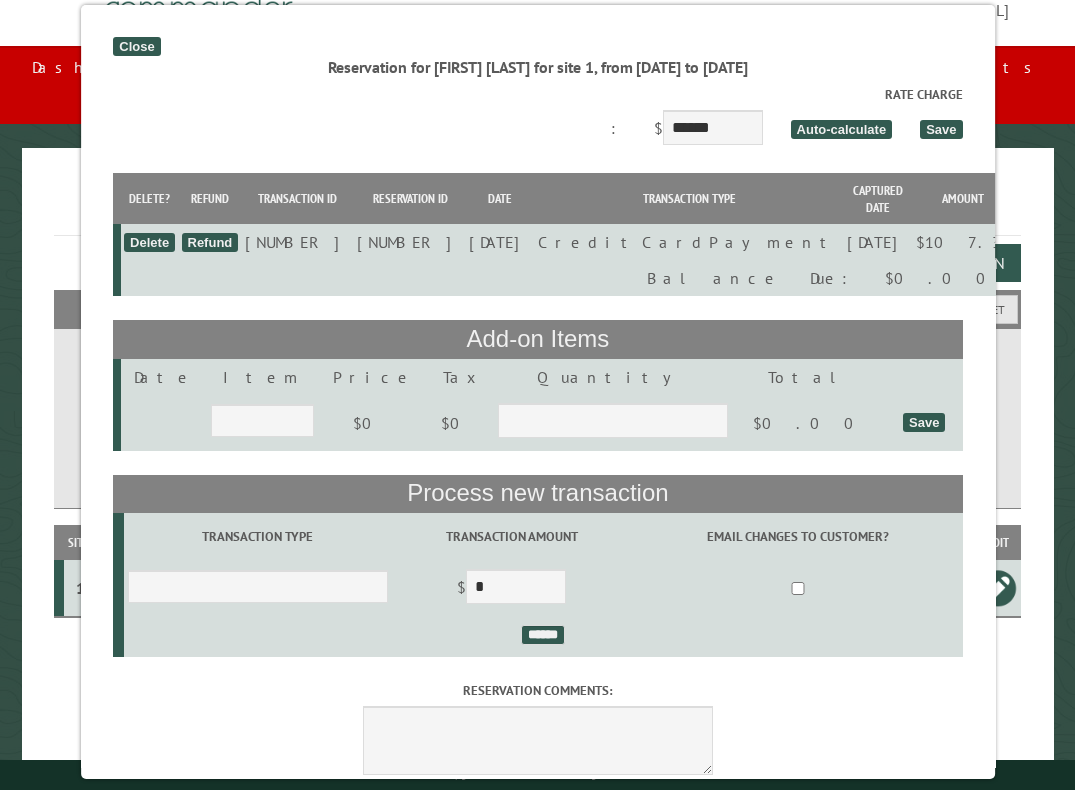 click on "Close" at bounding box center [136, 46] 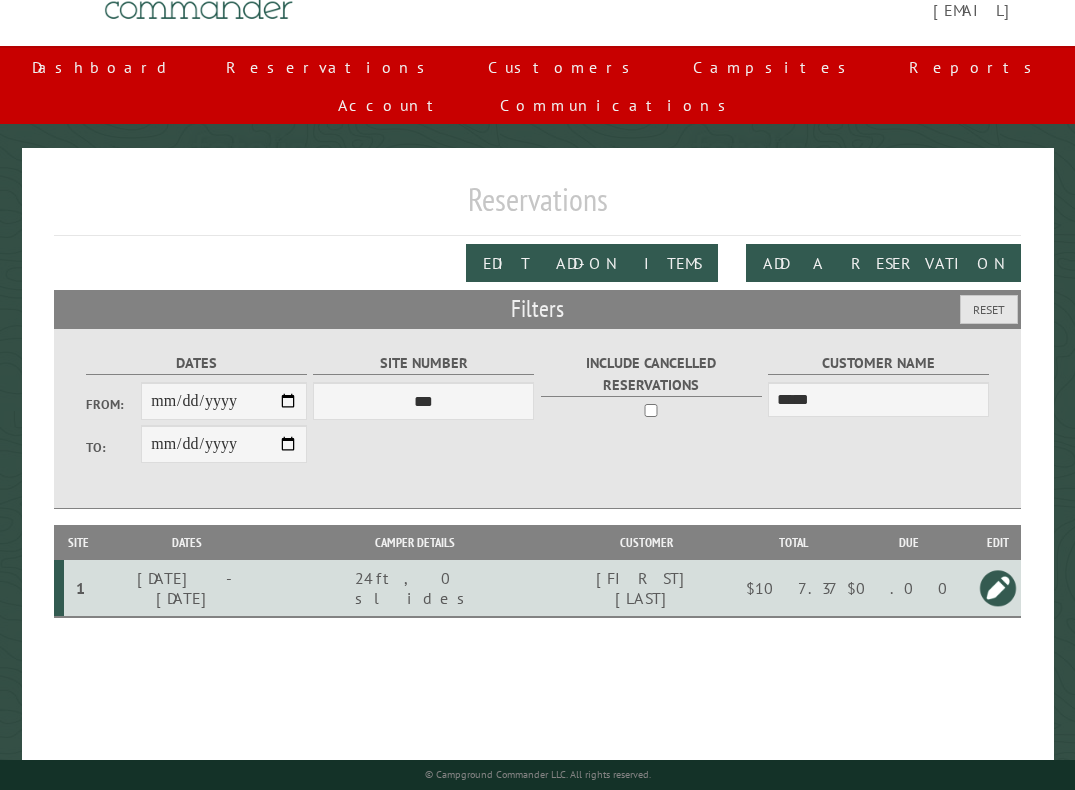 click at bounding box center (998, 588) 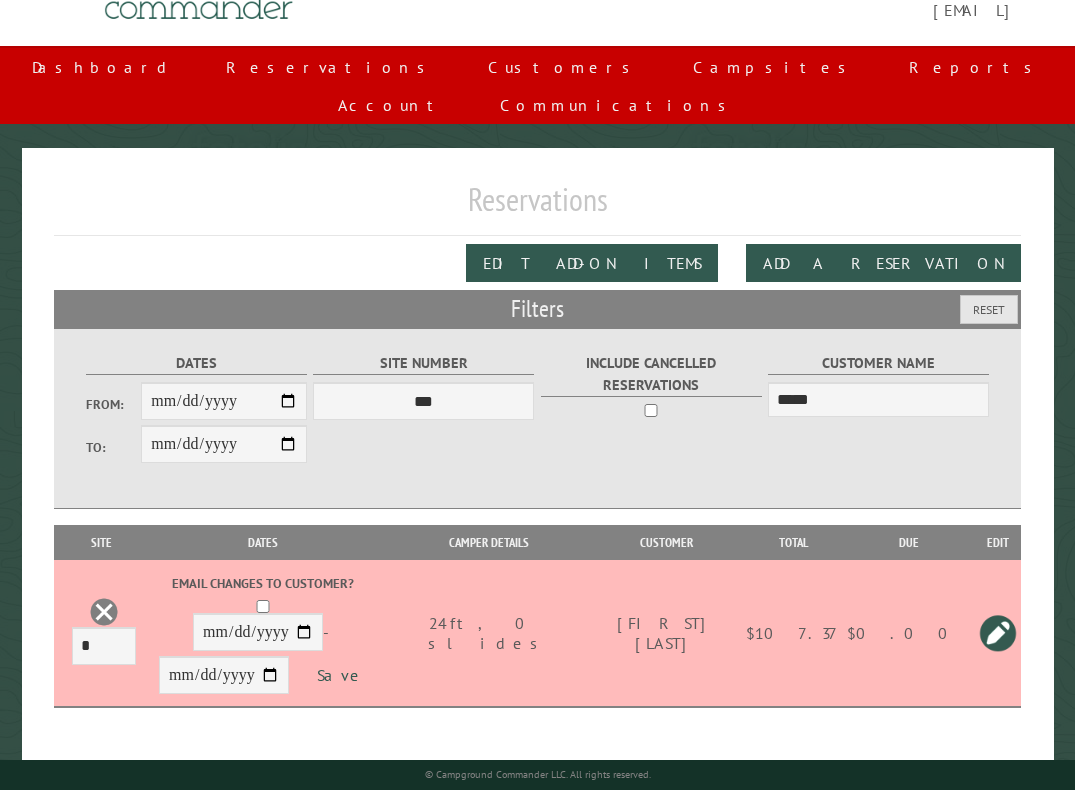 click at bounding box center (104, 612) 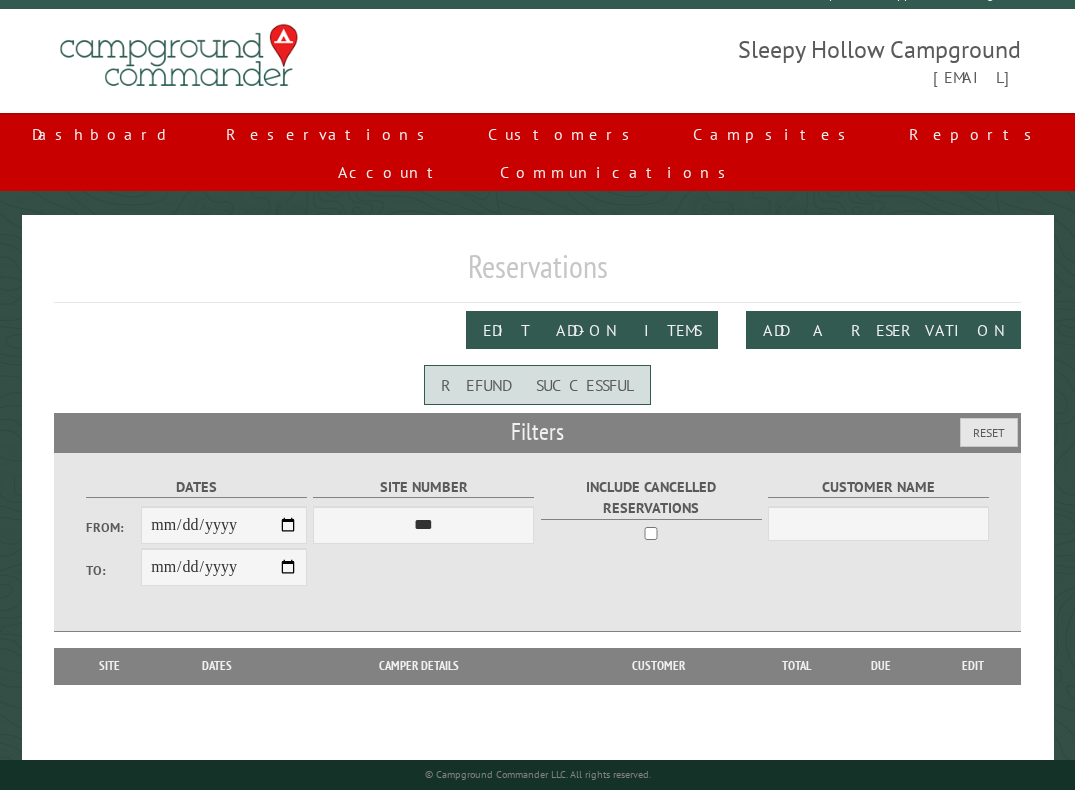 scroll, scrollTop: 26, scrollLeft: 0, axis: vertical 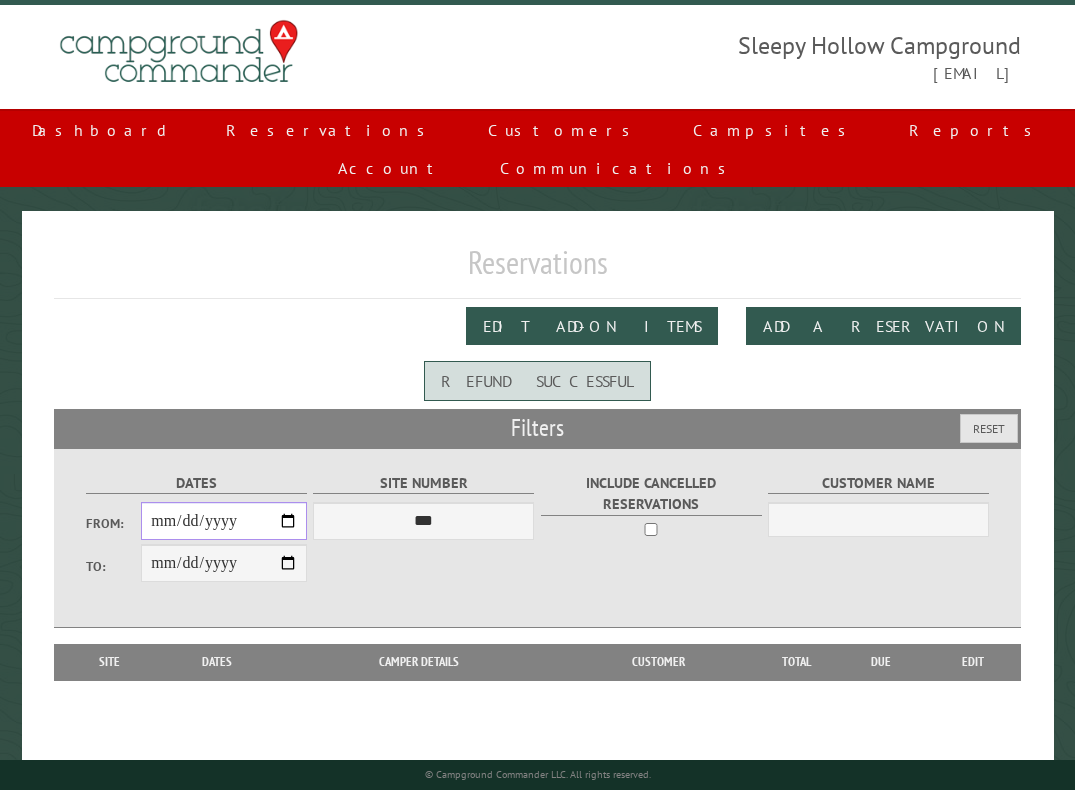 click on "From:" at bounding box center [224, 521] 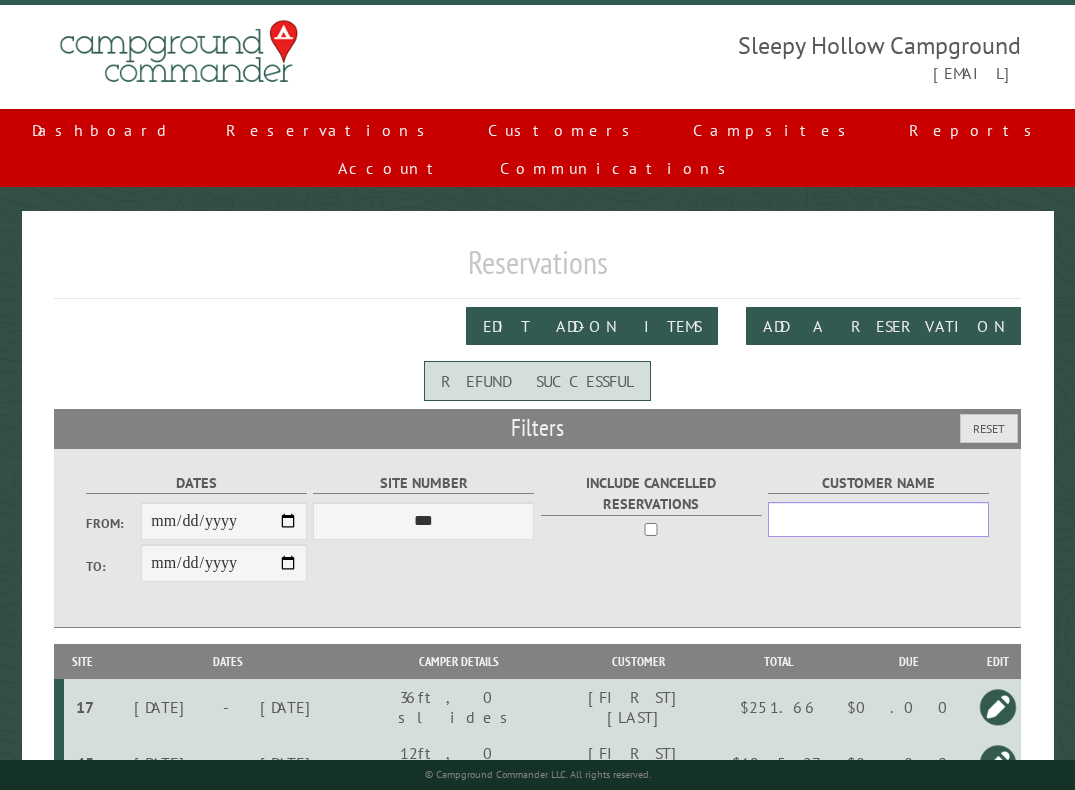 click on "Customer Name" at bounding box center [878, 519] 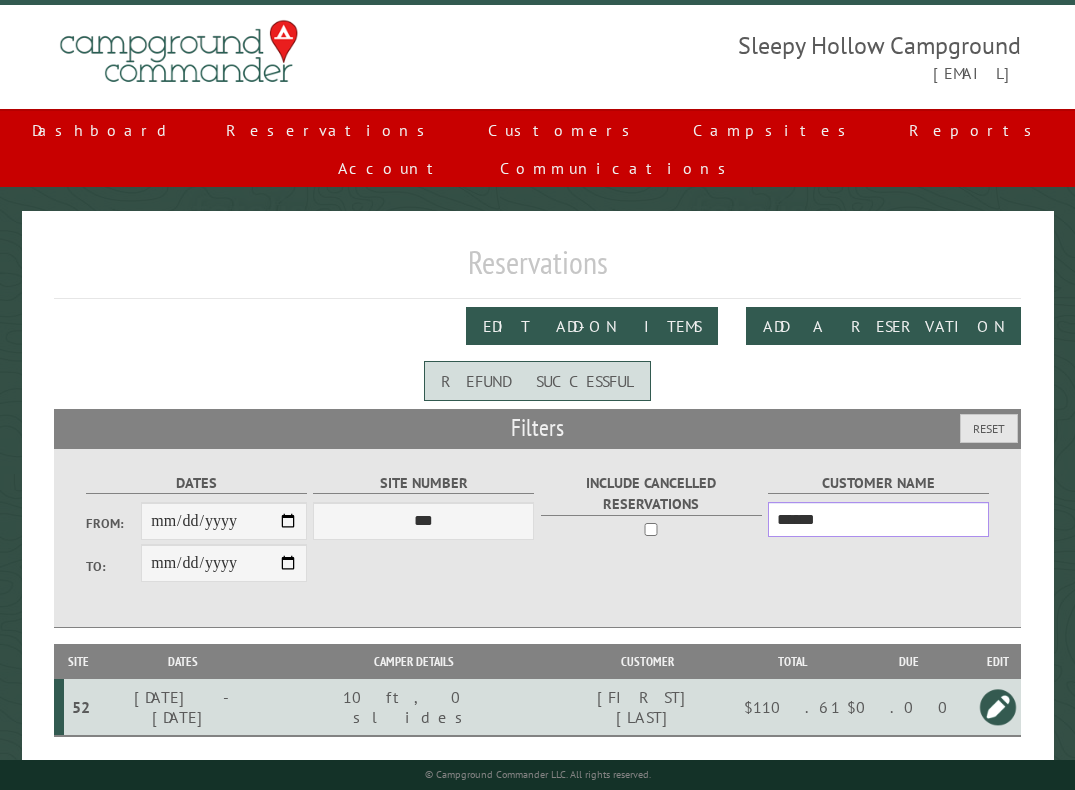 type on "******" 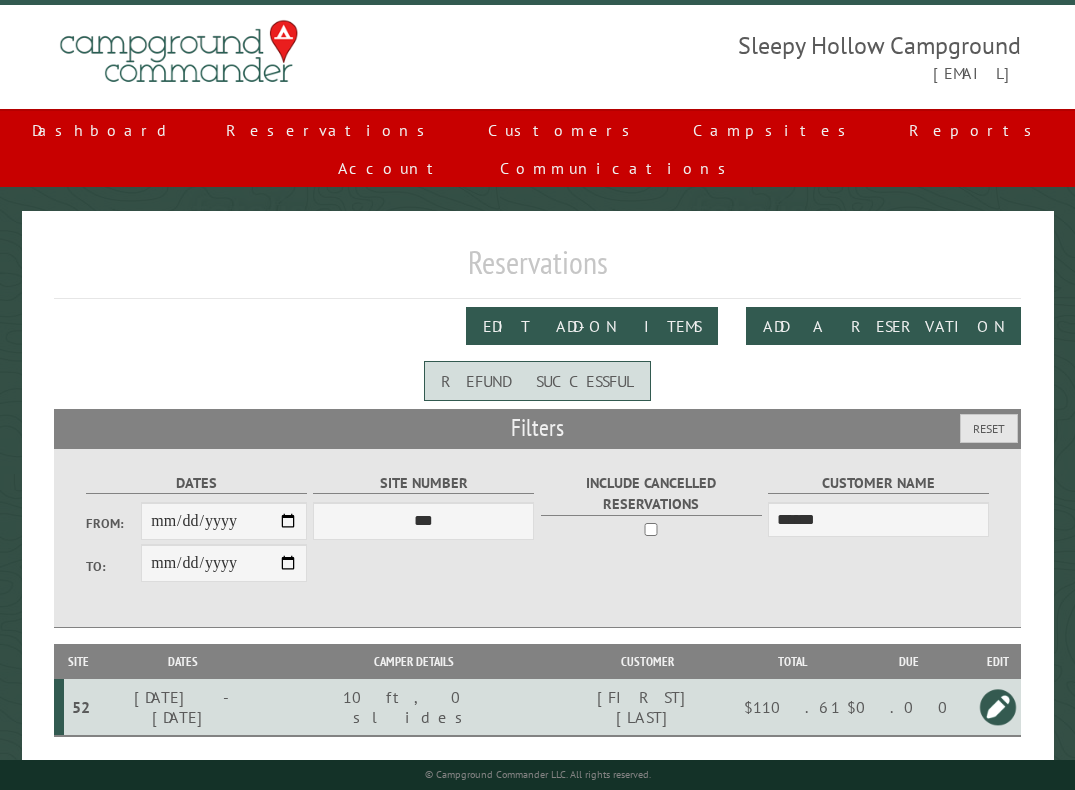 click on "52" at bounding box center (81, 707) 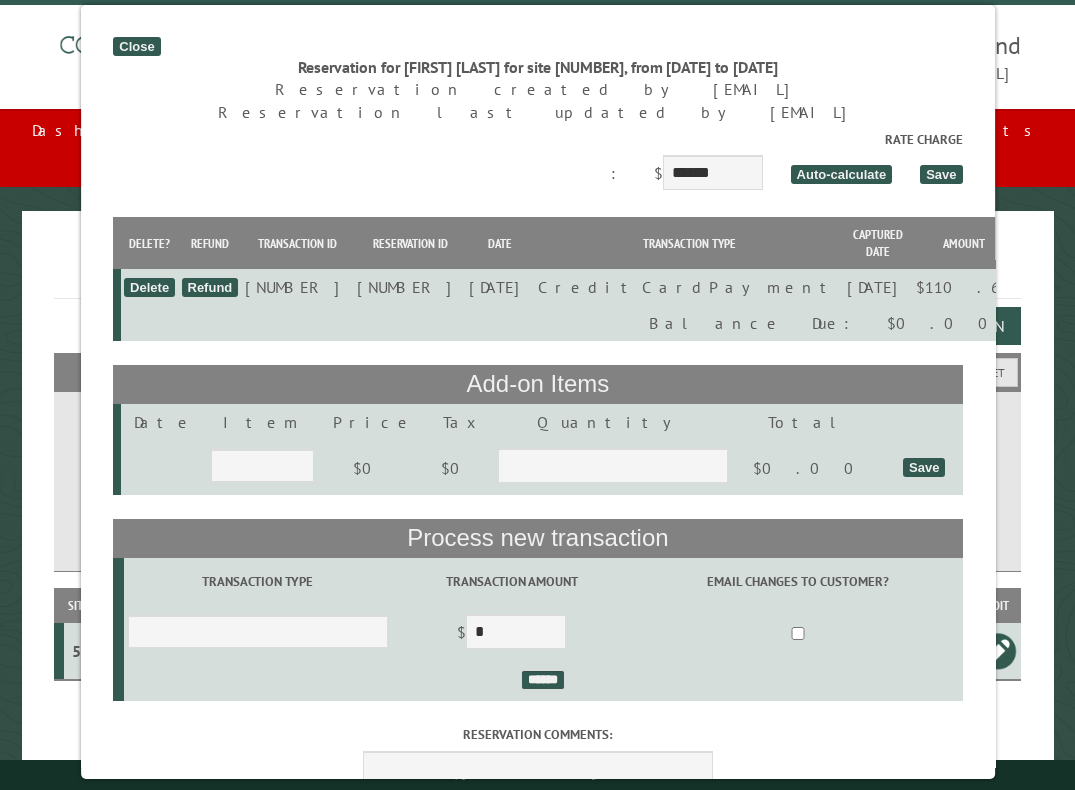 drag, startPoint x: 140, startPoint y: 44, endPoint x: 143, endPoint y: 61, distance: 17.262676 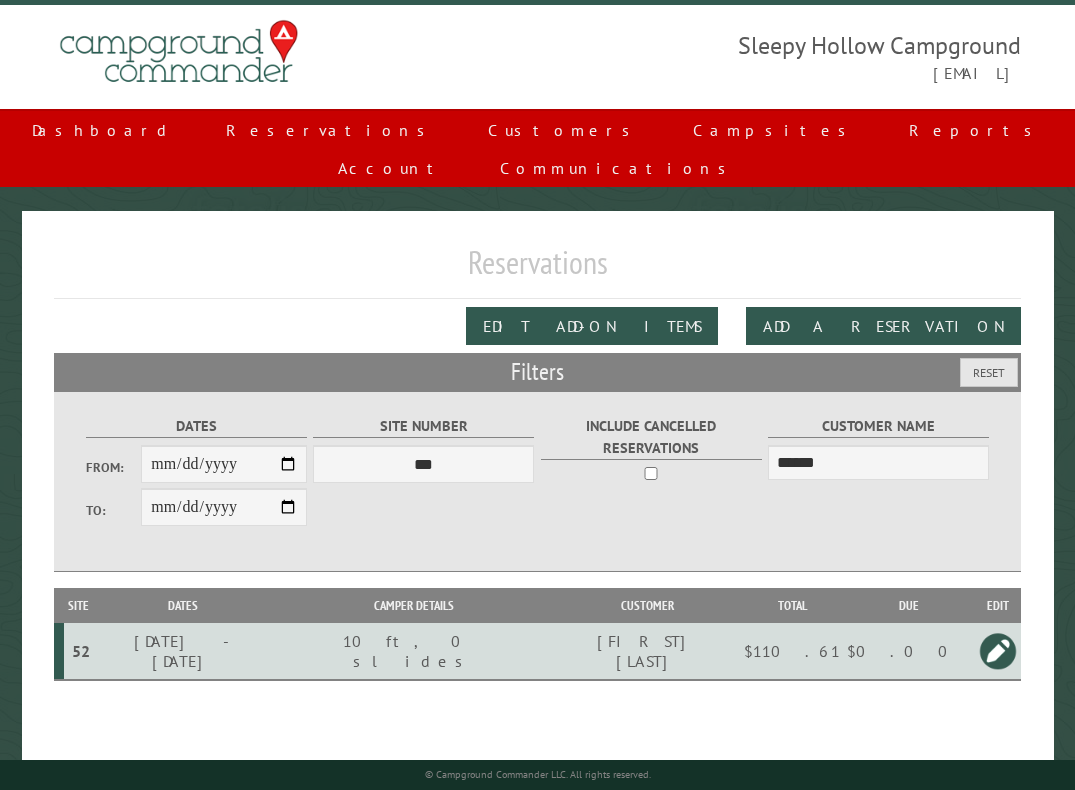 click at bounding box center [998, 651] 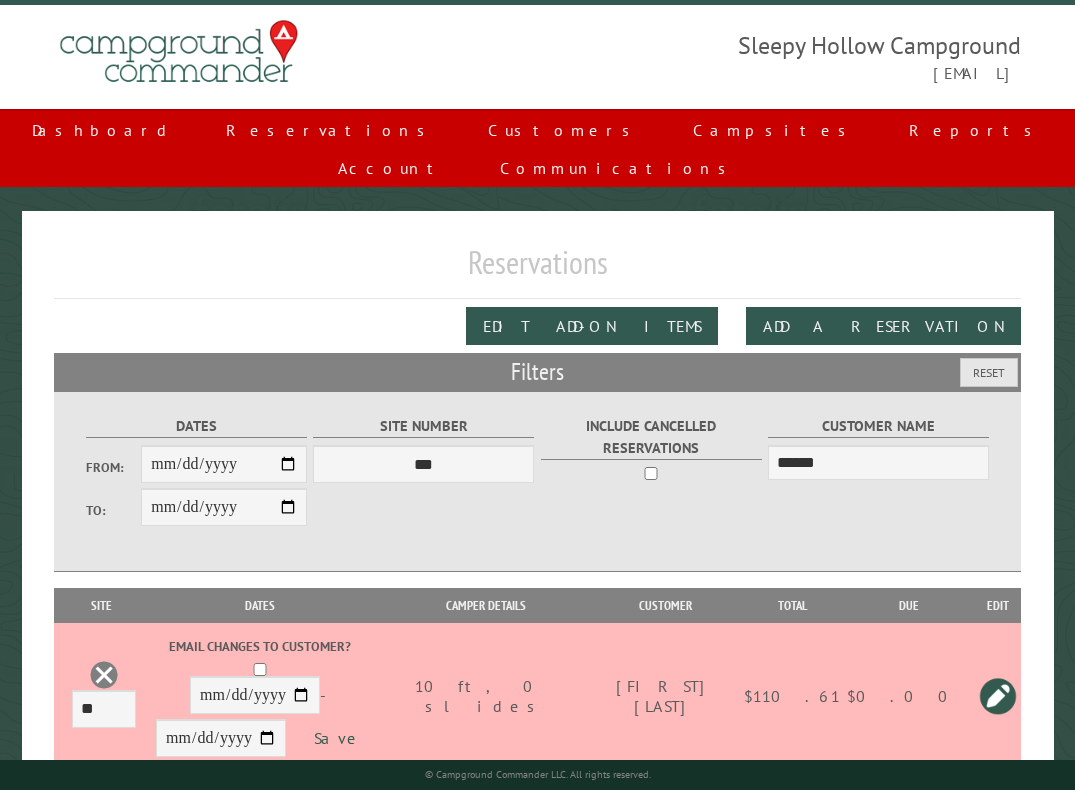 click at bounding box center [104, 675] 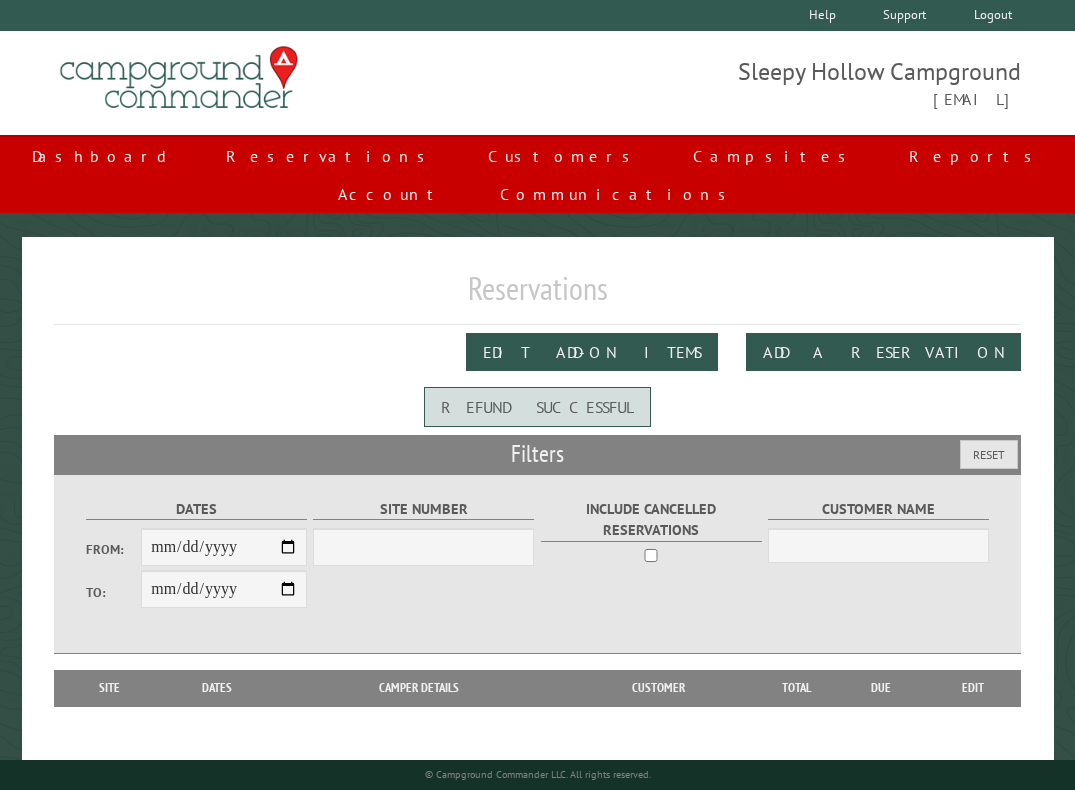 scroll, scrollTop: 0, scrollLeft: 0, axis: both 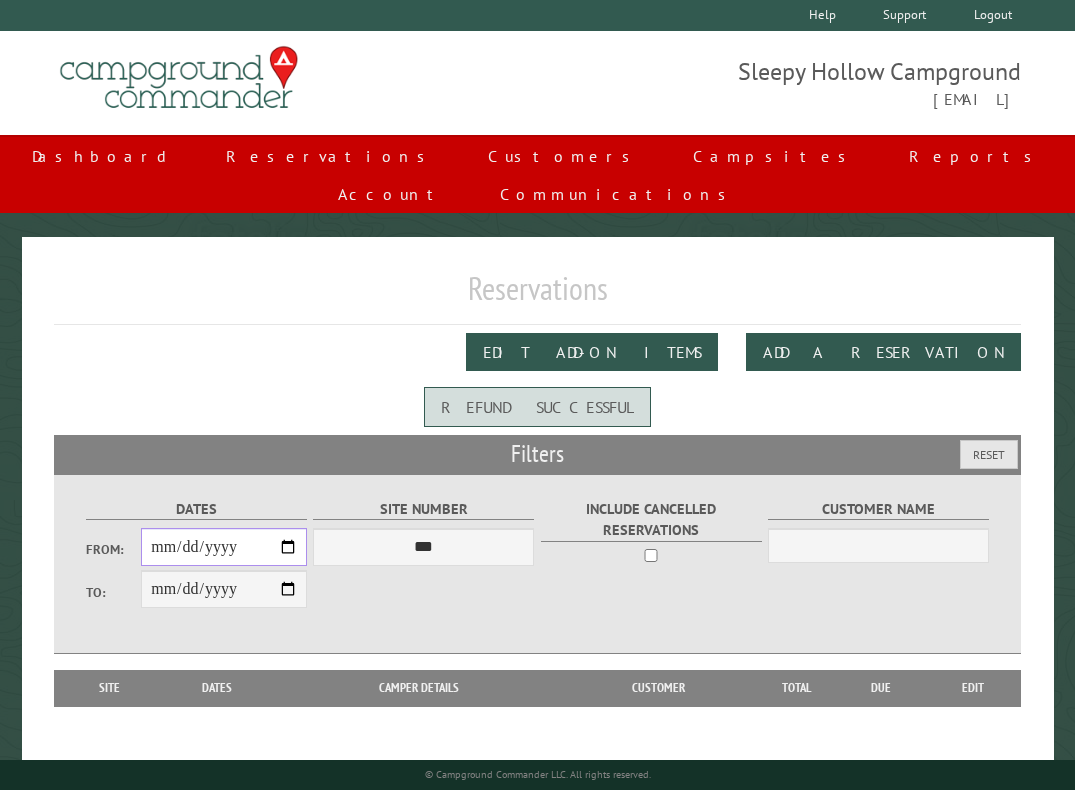 drag, startPoint x: 286, startPoint y: 512, endPoint x: 296, endPoint y: 496, distance: 18.867962 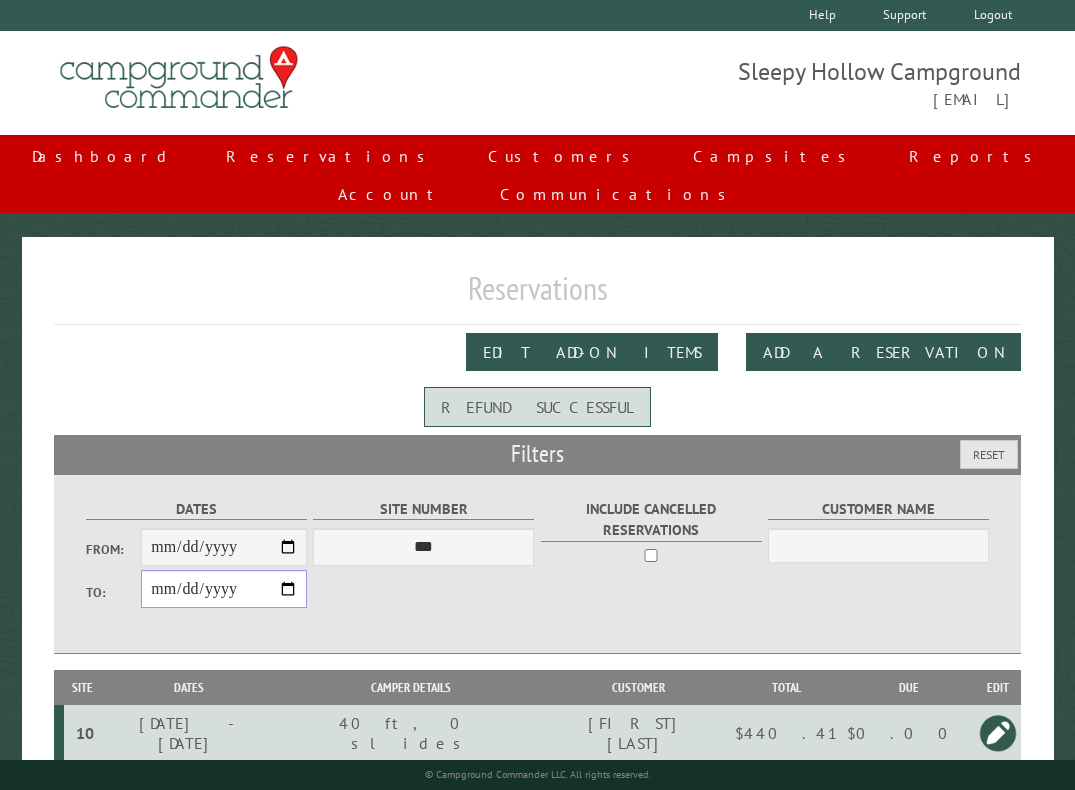 click on "**********" at bounding box center [224, 589] 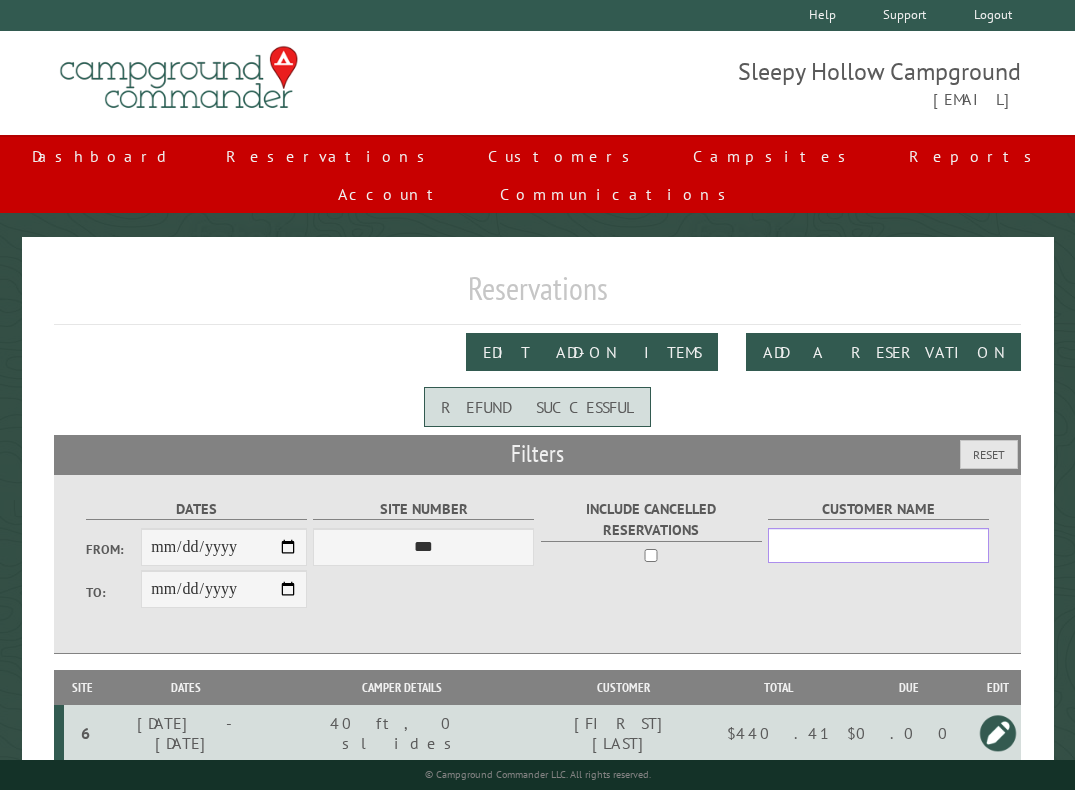 click on "Customer Name" at bounding box center (878, 545) 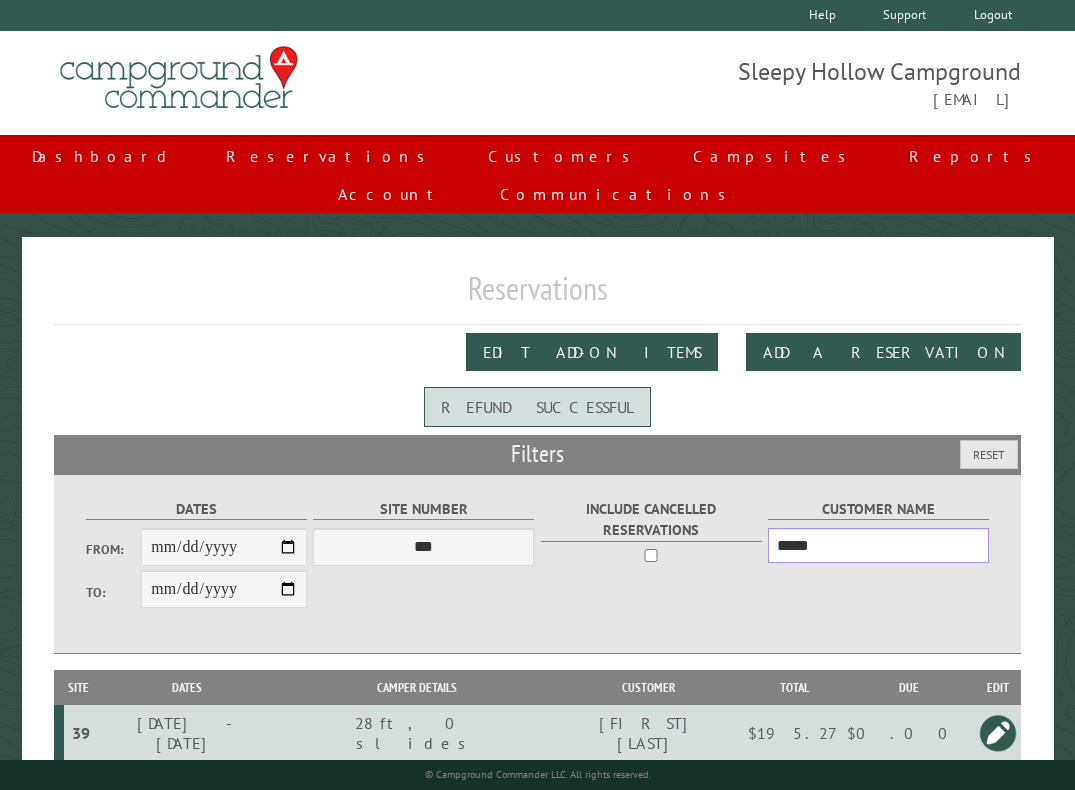 type on "*****" 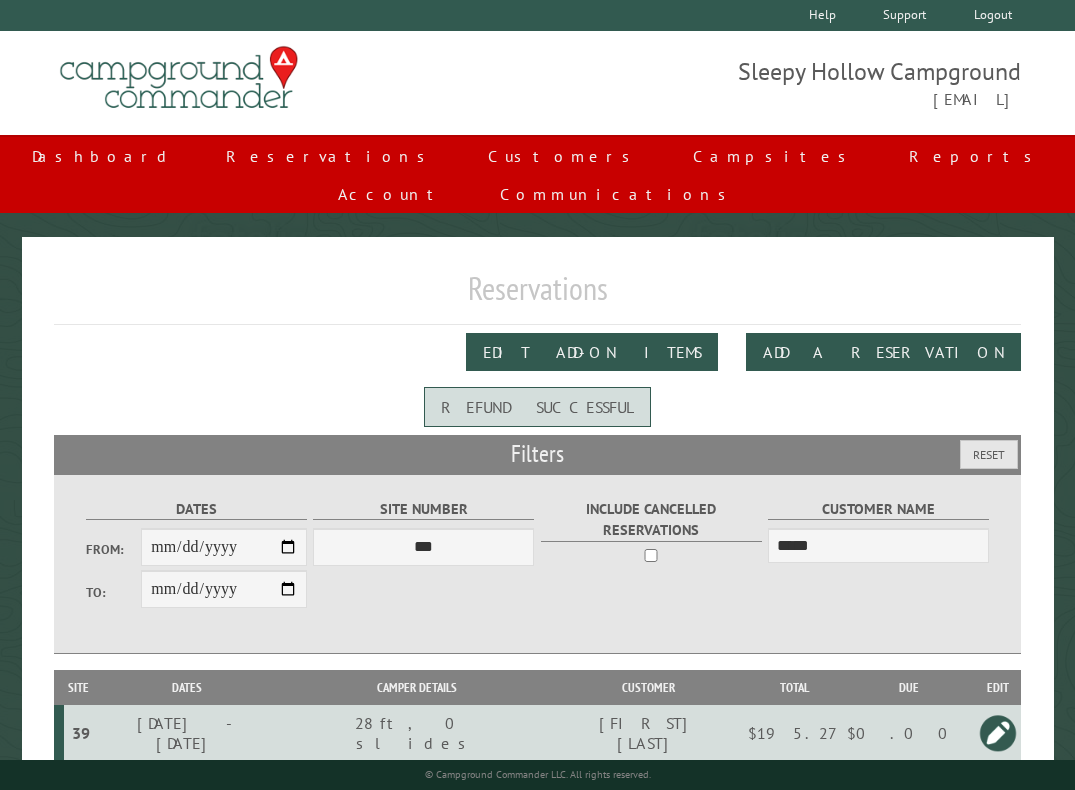 click on "39" at bounding box center [81, 733] 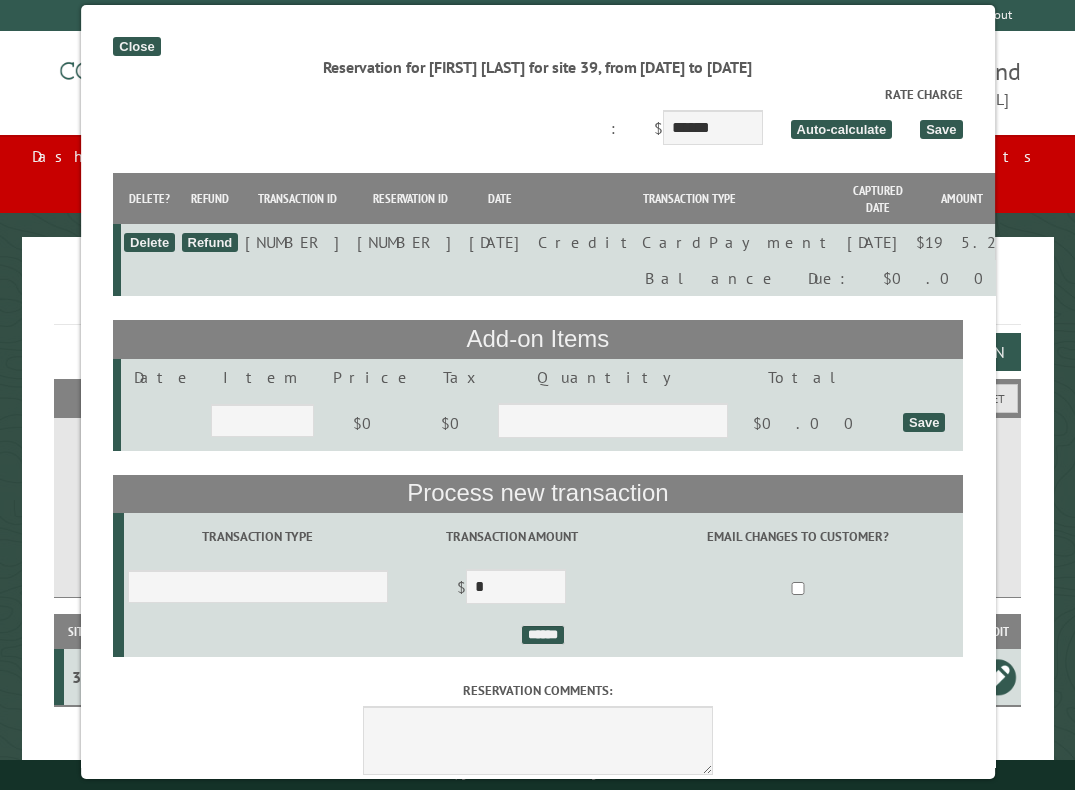 click on "Close" at bounding box center (136, 46) 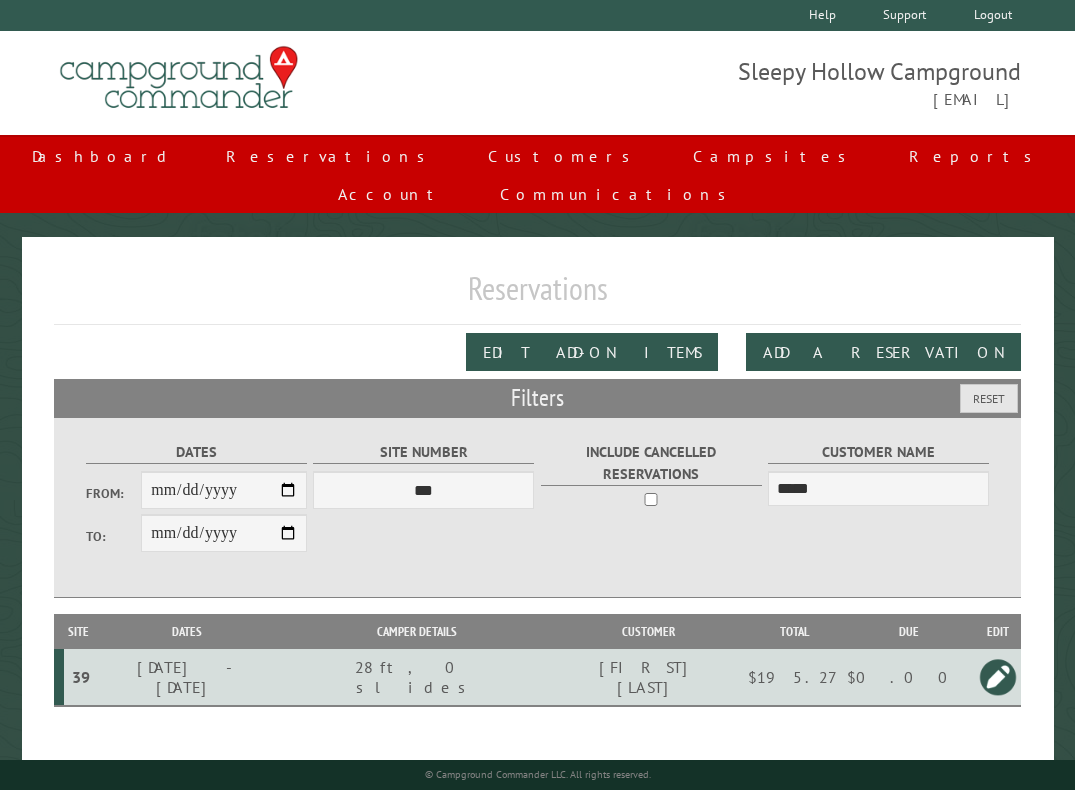 click at bounding box center [998, 677] 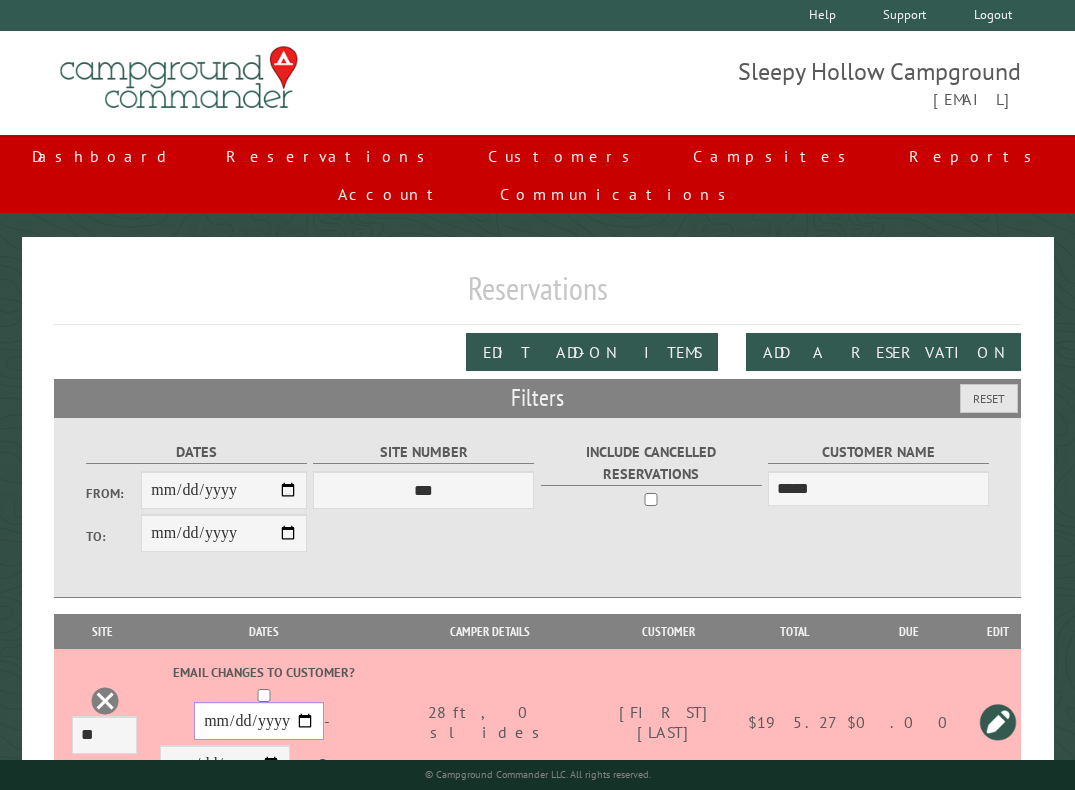 click on "**********" at bounding box center (259, 721) 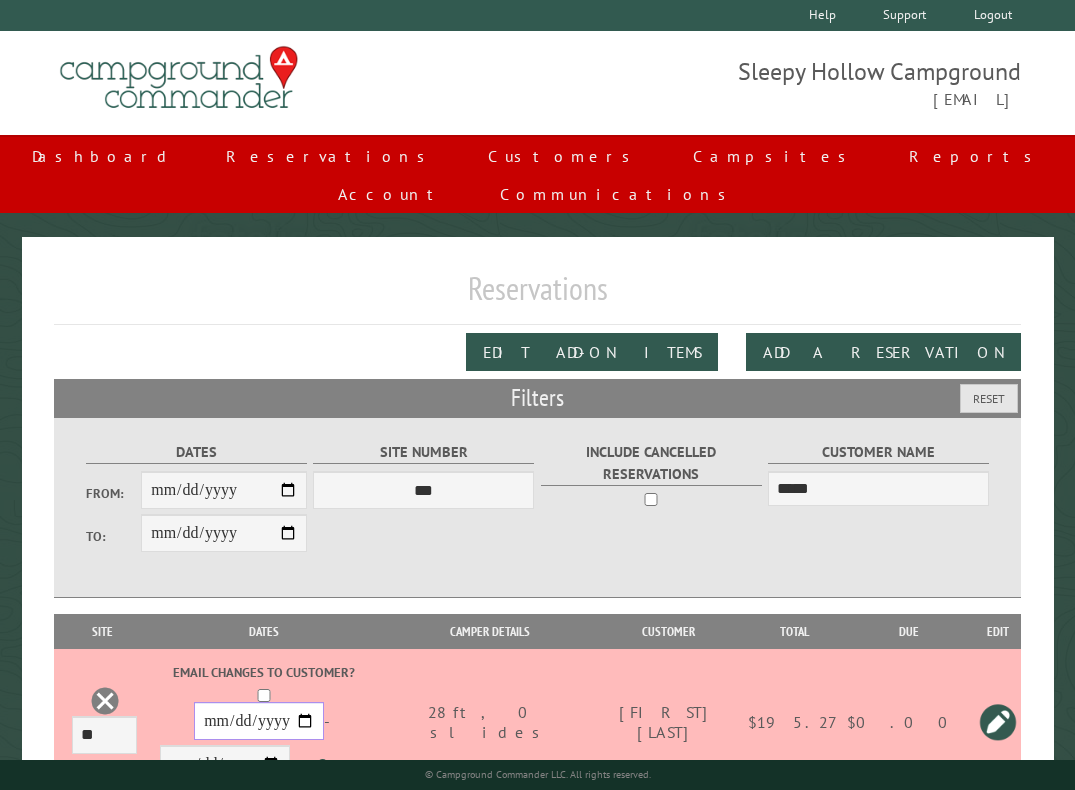 type on "**********" 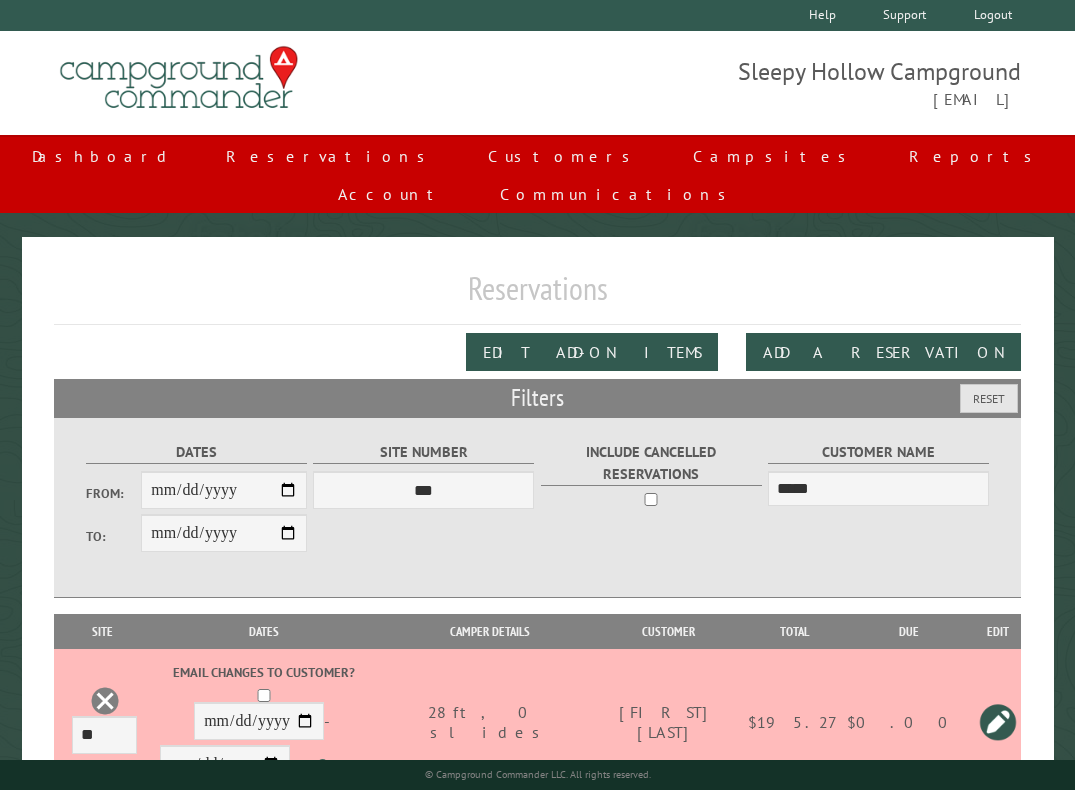 click on "Save" at bounding box center (343, 764) 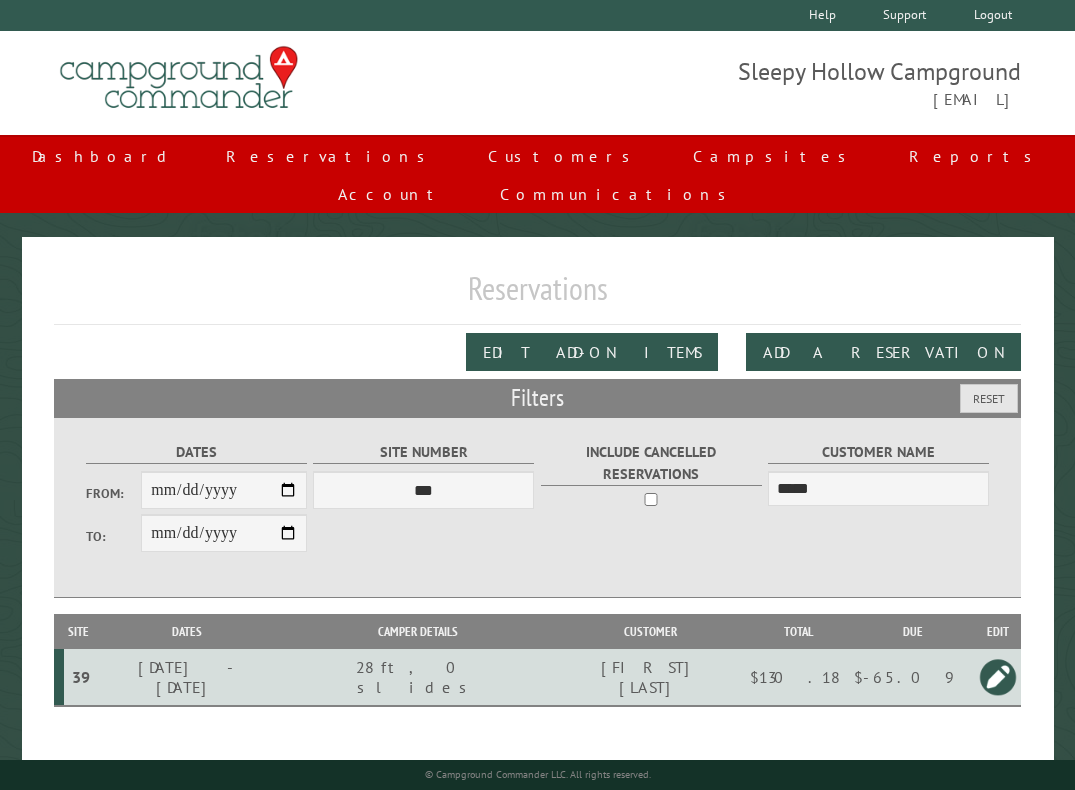 click on "39" at bounding box center [81, 677] 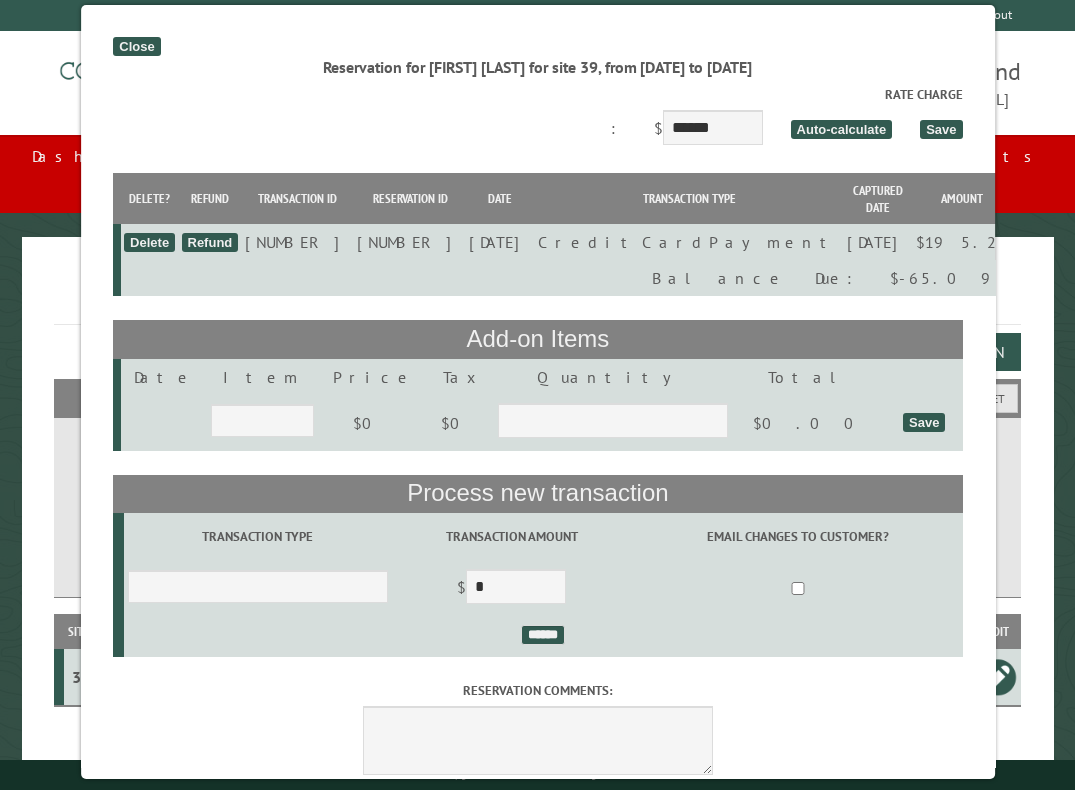 click on "Close" at bounding box center [136, 46] 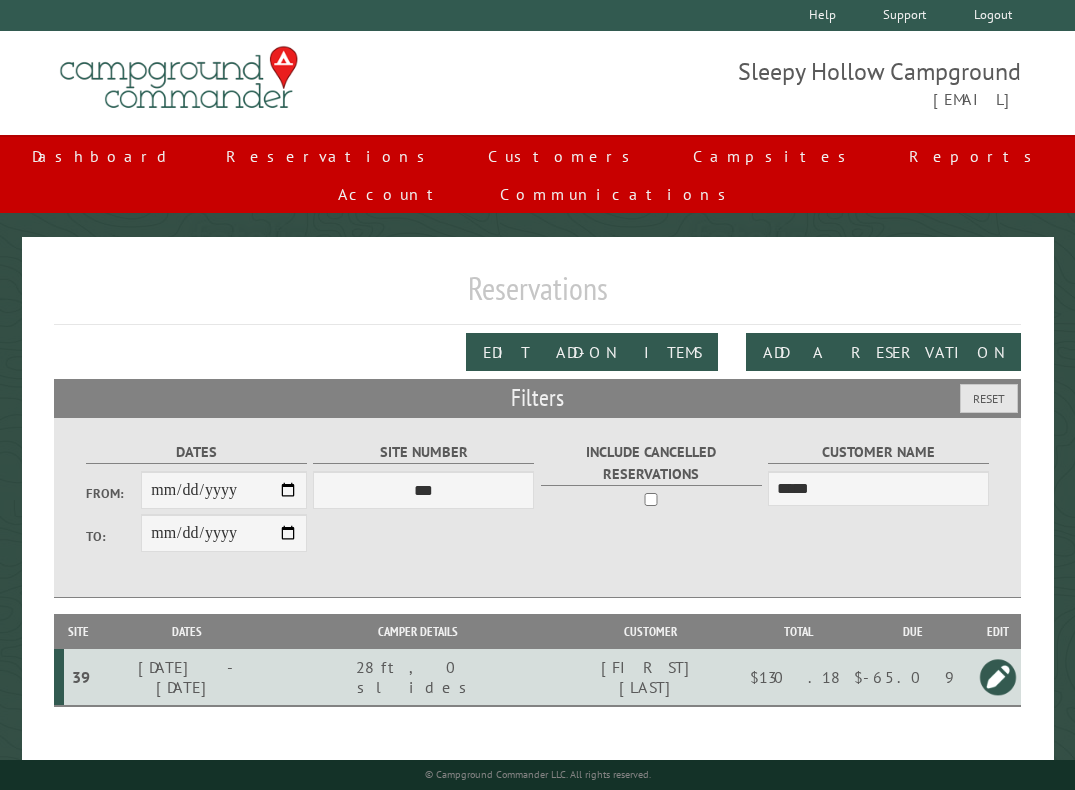 click at bounding box center [998, 677] 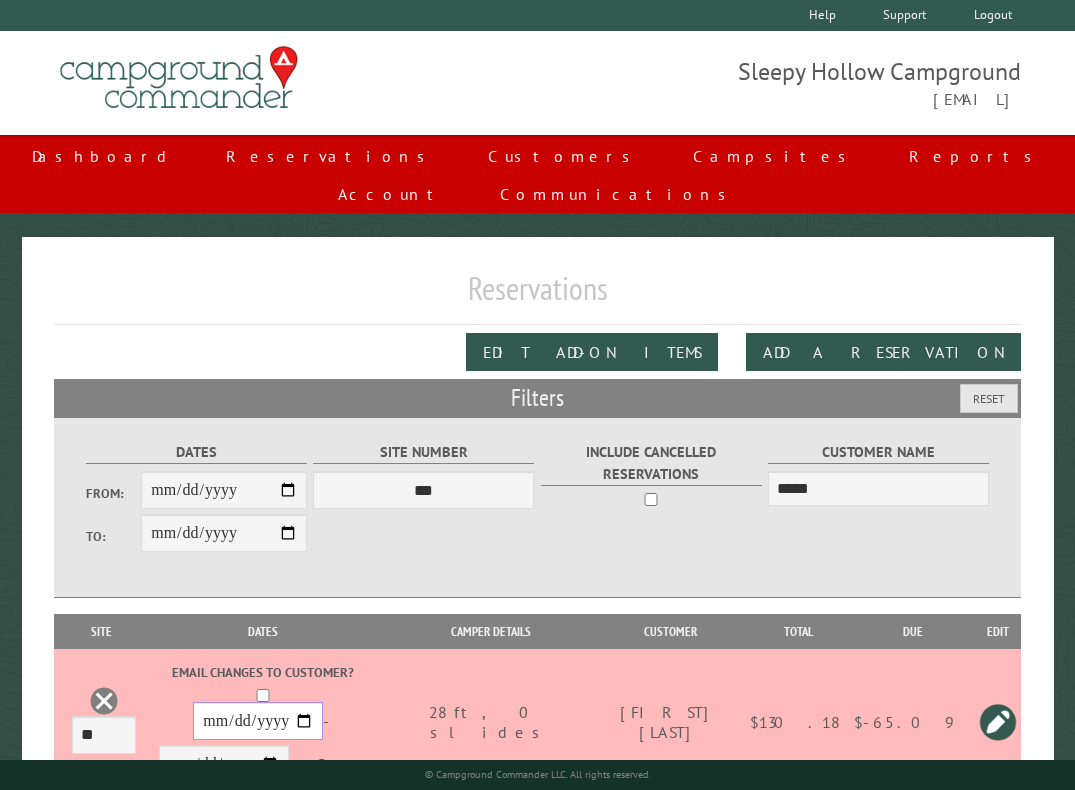 click on "**********" at bounding box center (258, 721) 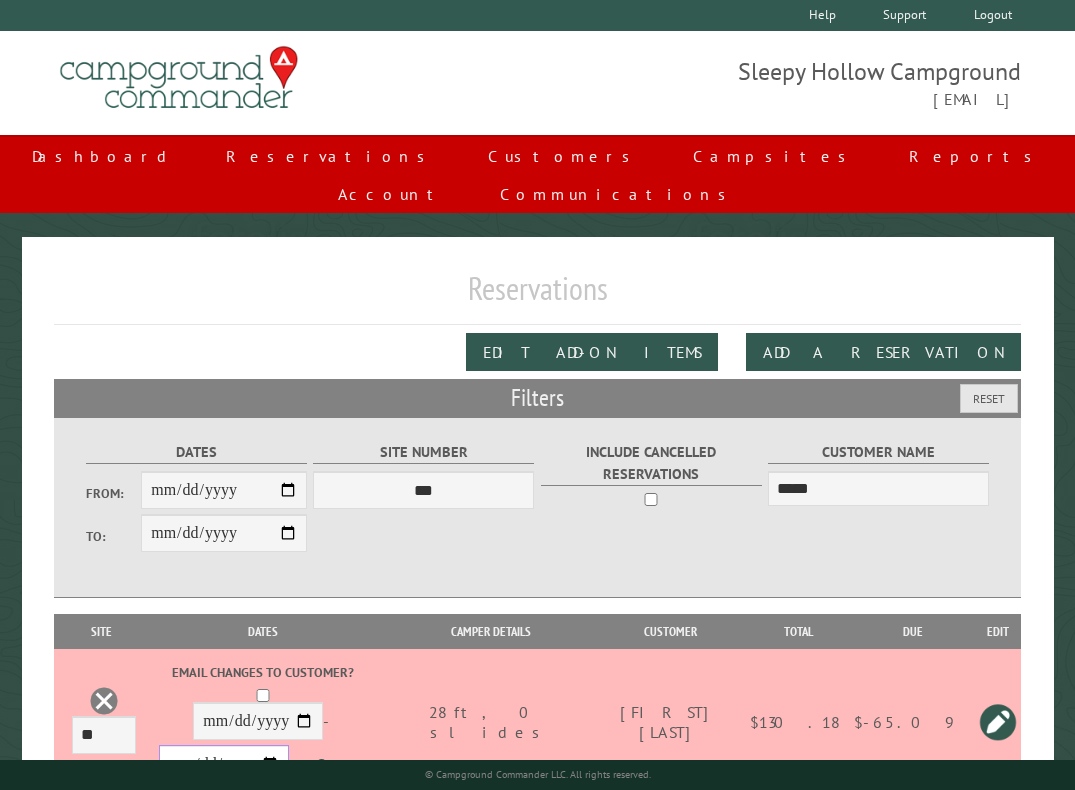 click on "**********" at bounding box center [224, 764] 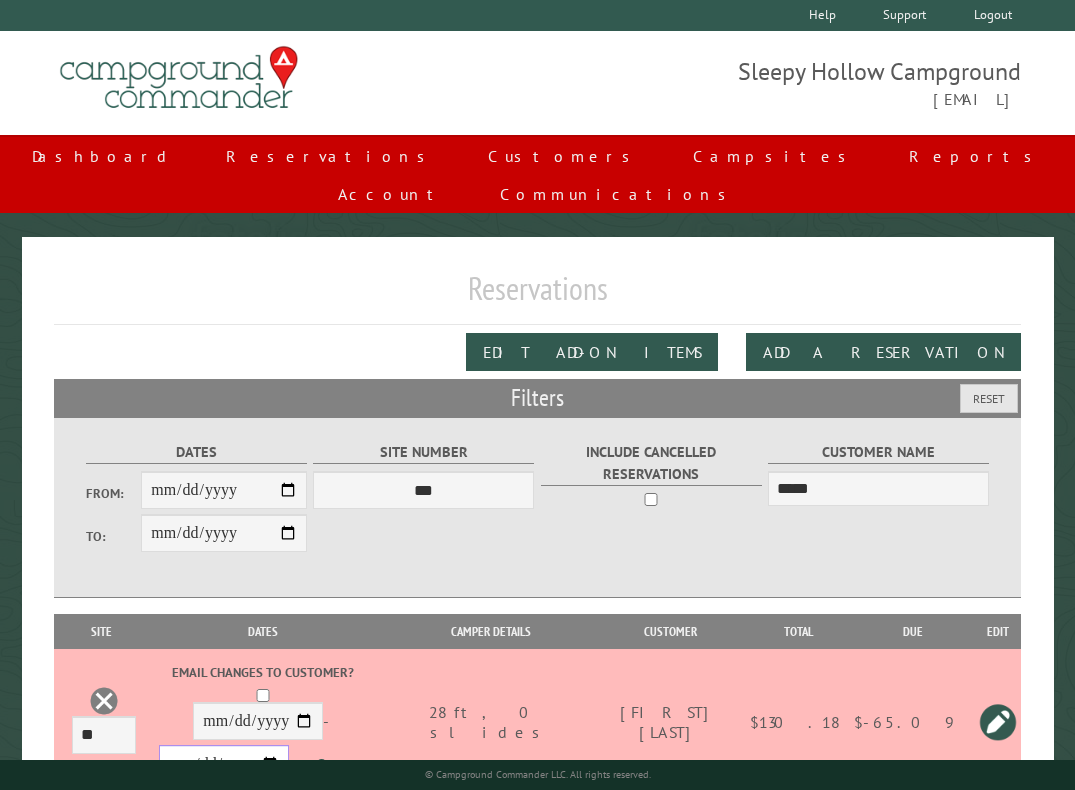 type on "**********" 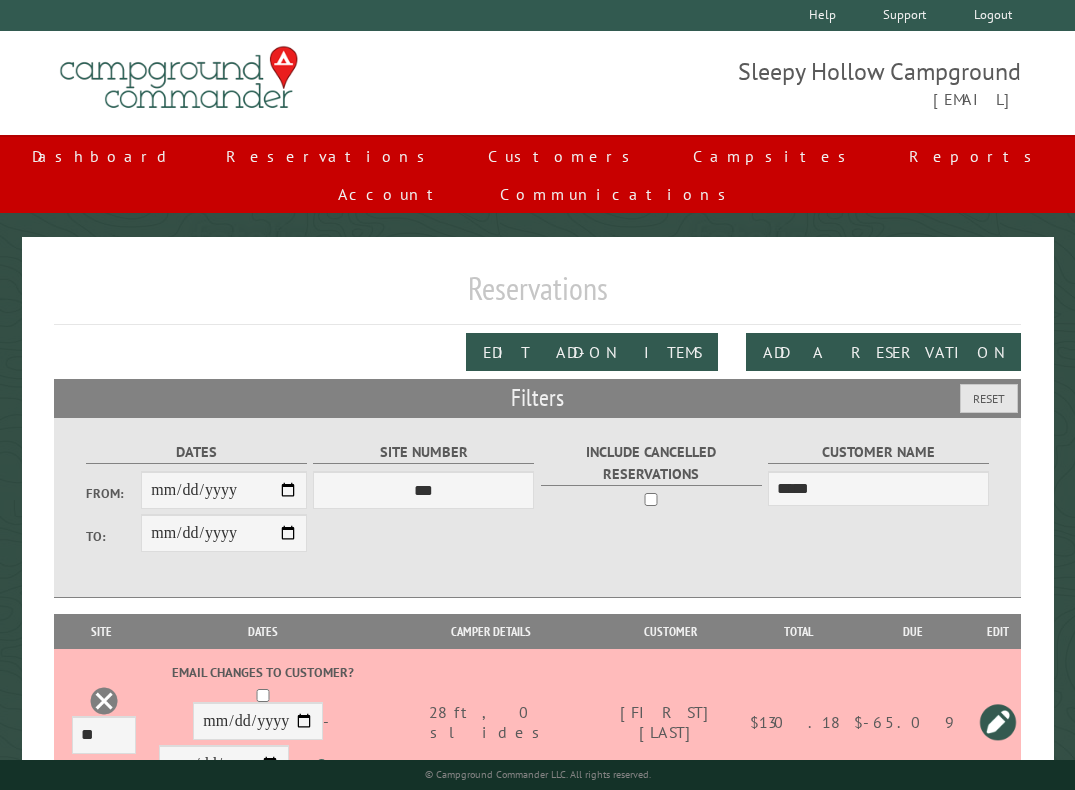 click on "Save" at bounding box center [342, 764] 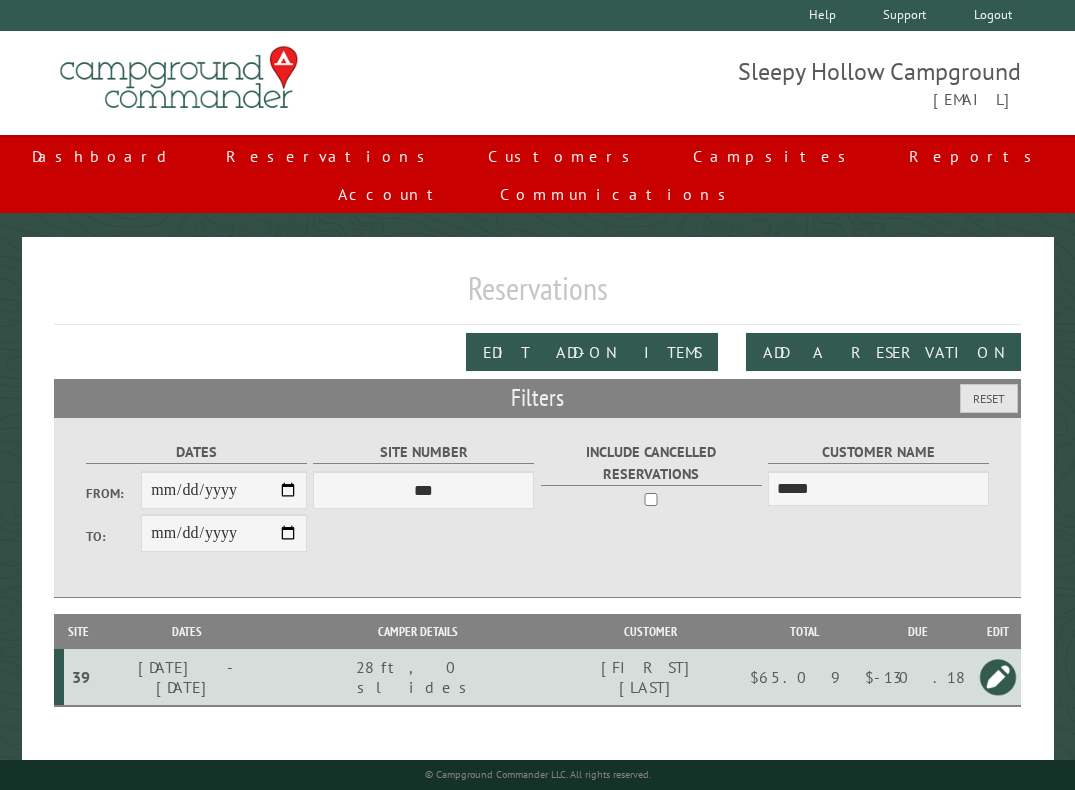 click at bounding box center [998, 677] 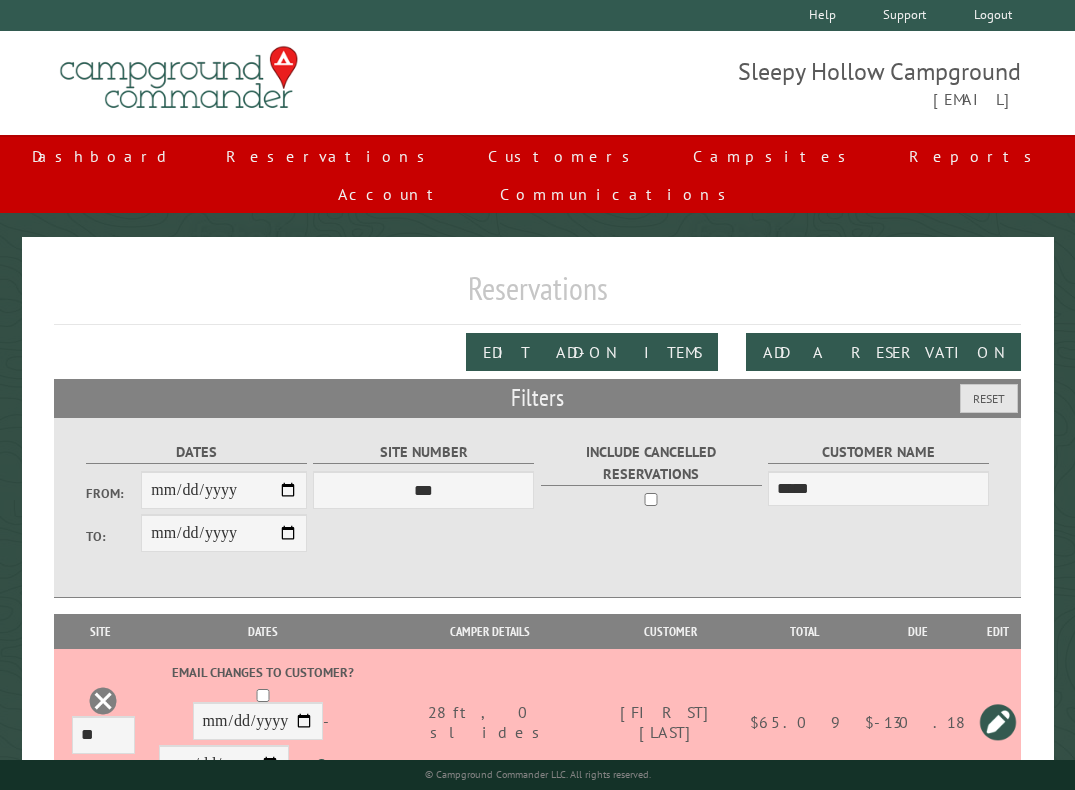 click at bounding box center (998, 722) 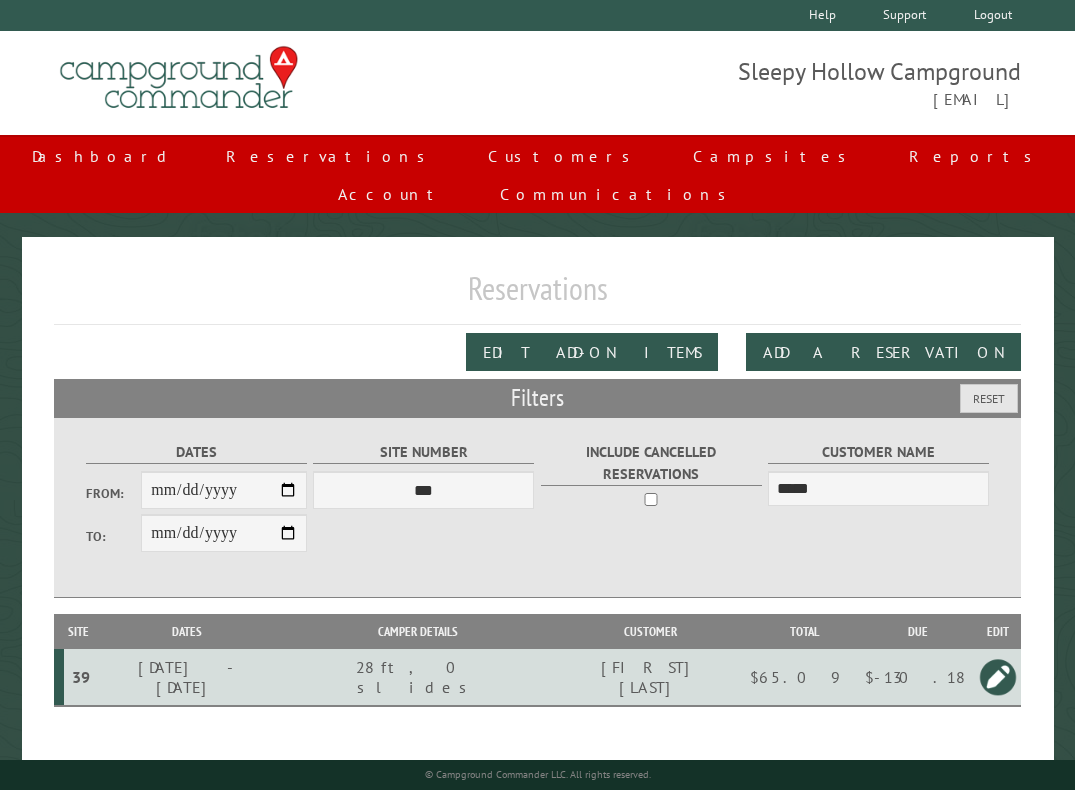 click on "39" at bounding box center (81, 677) 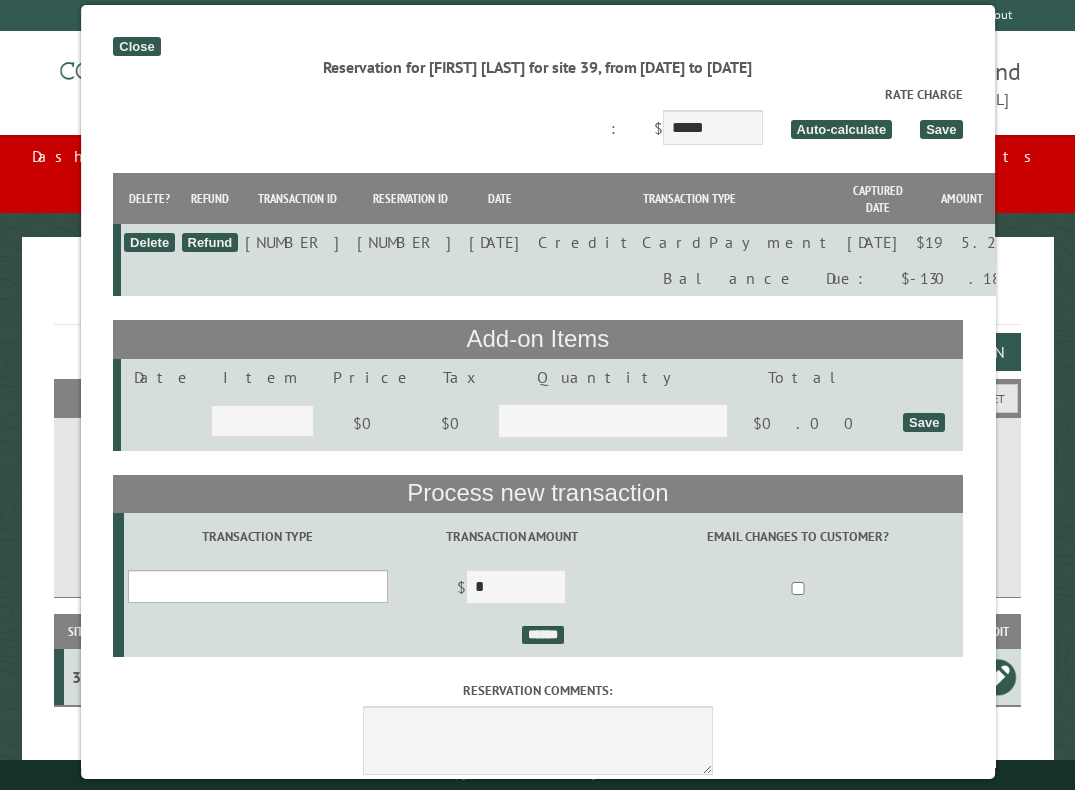 click on "**********" at bounding box center [257, 586] 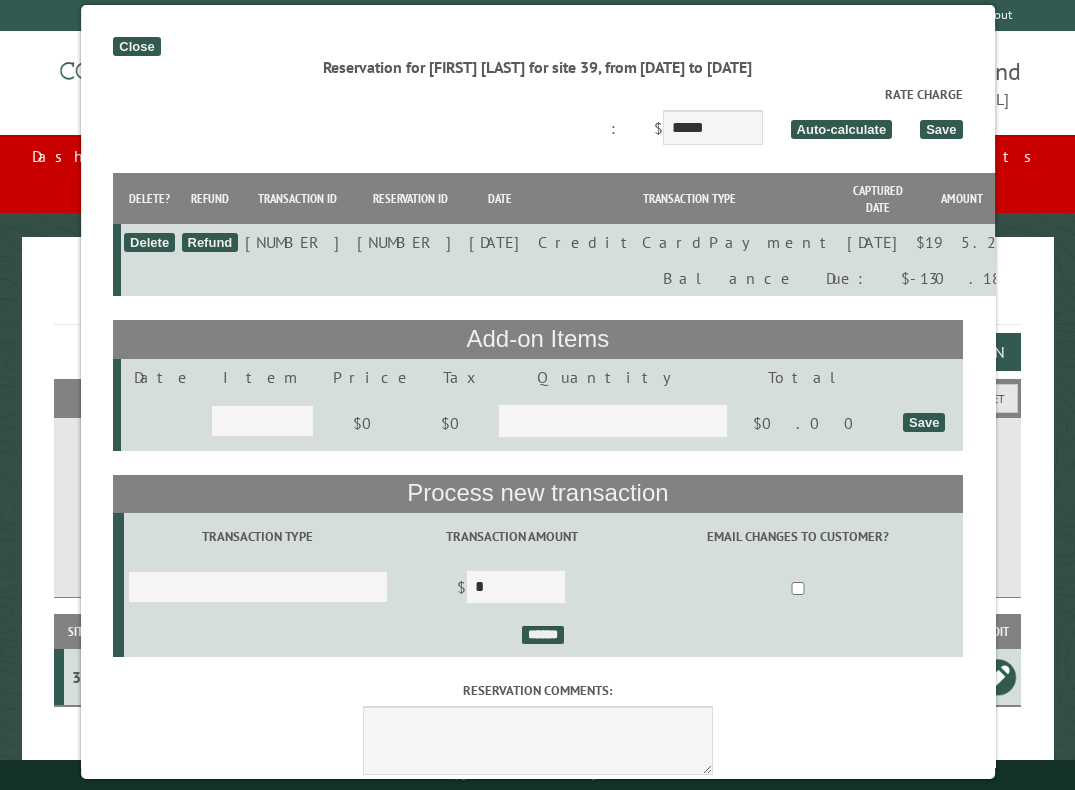 click on "Reservation comments:
Save comment" at bounding box center [537, 730] 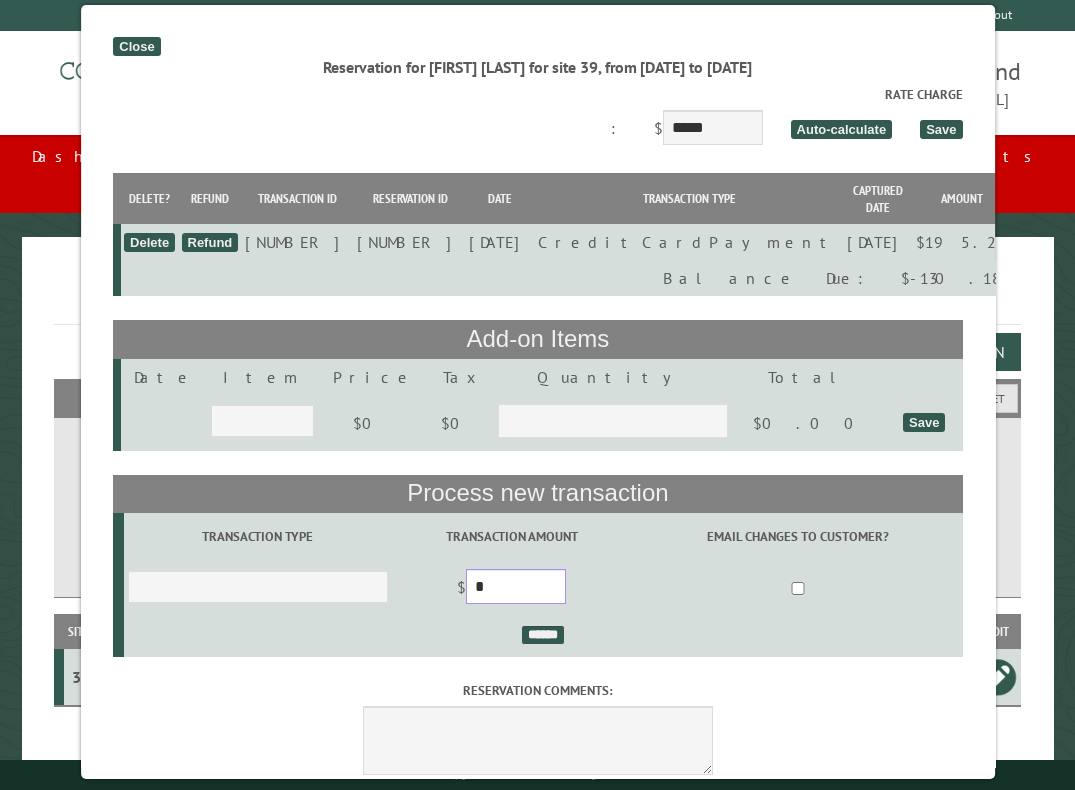 click on "*" at bounding box center [516, 586] 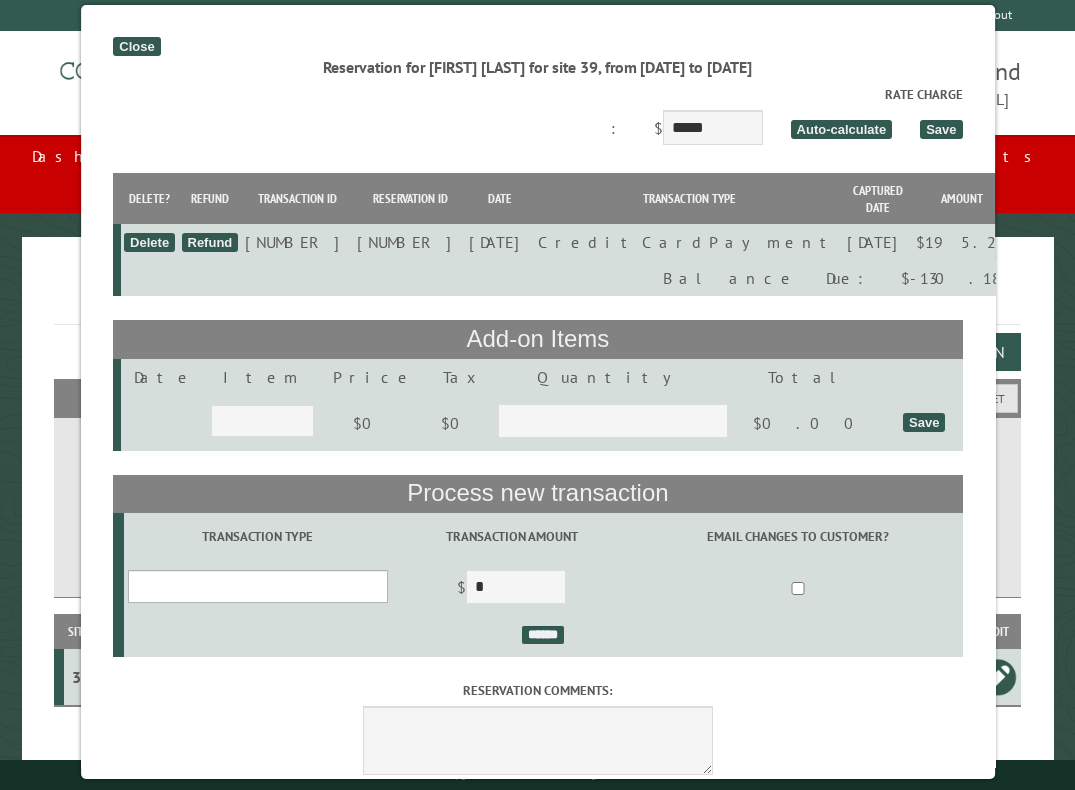 click on "**********" at bounding box center [257, 586] 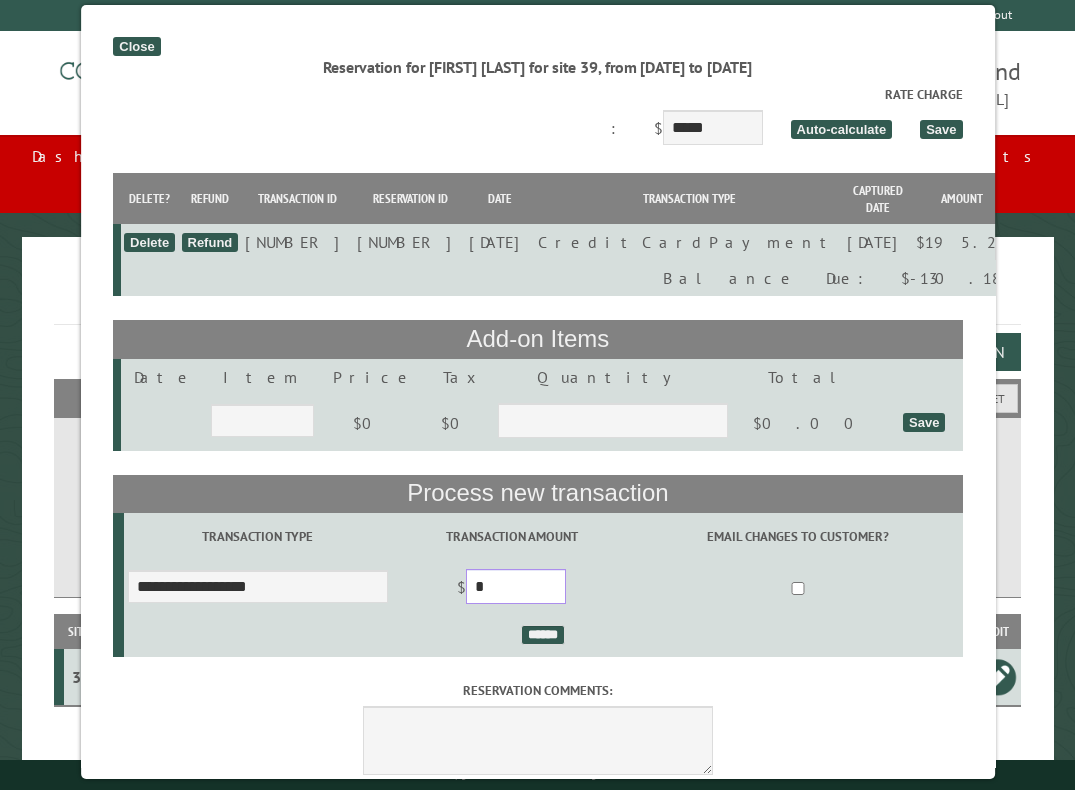 click on "*" at bounding box center [516, 586] 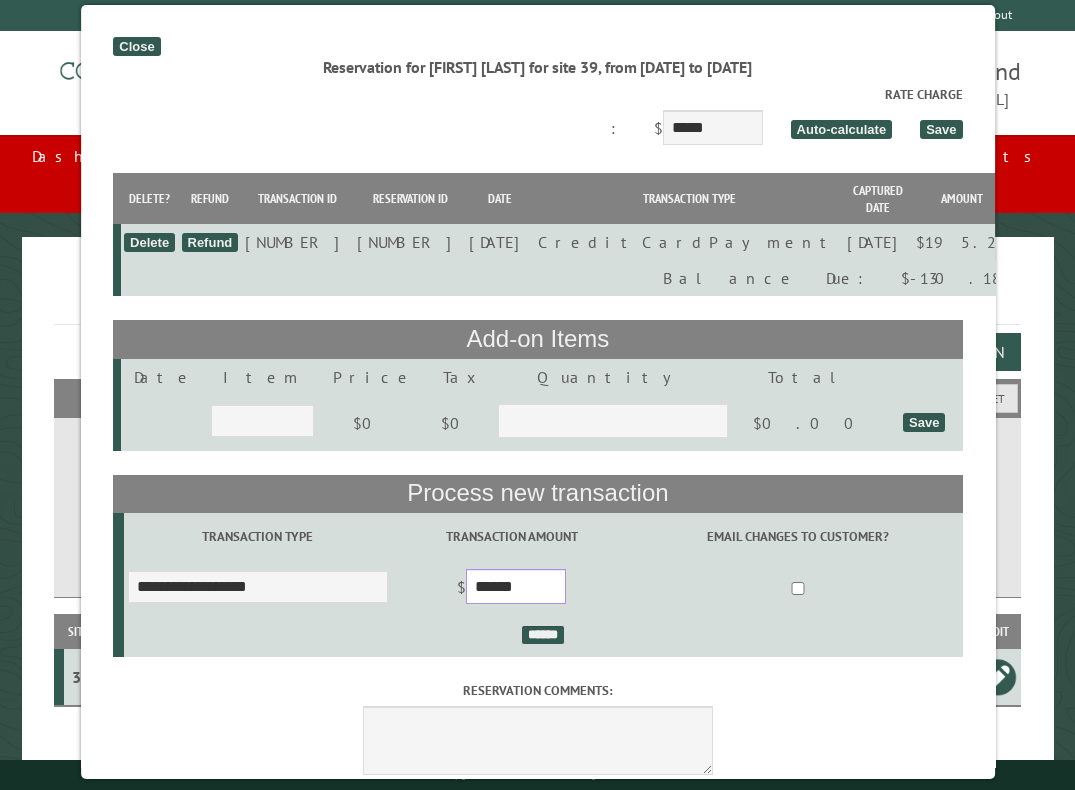 type on "******" 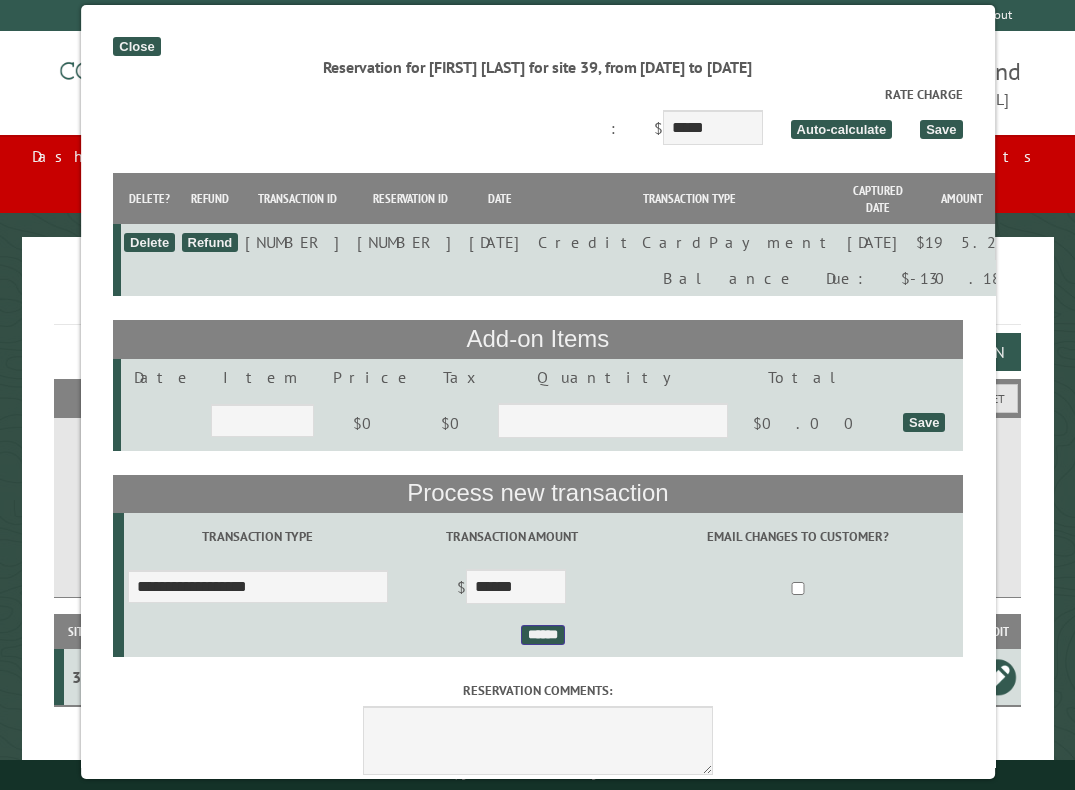 click on "******" at bounding box center [543, 635] 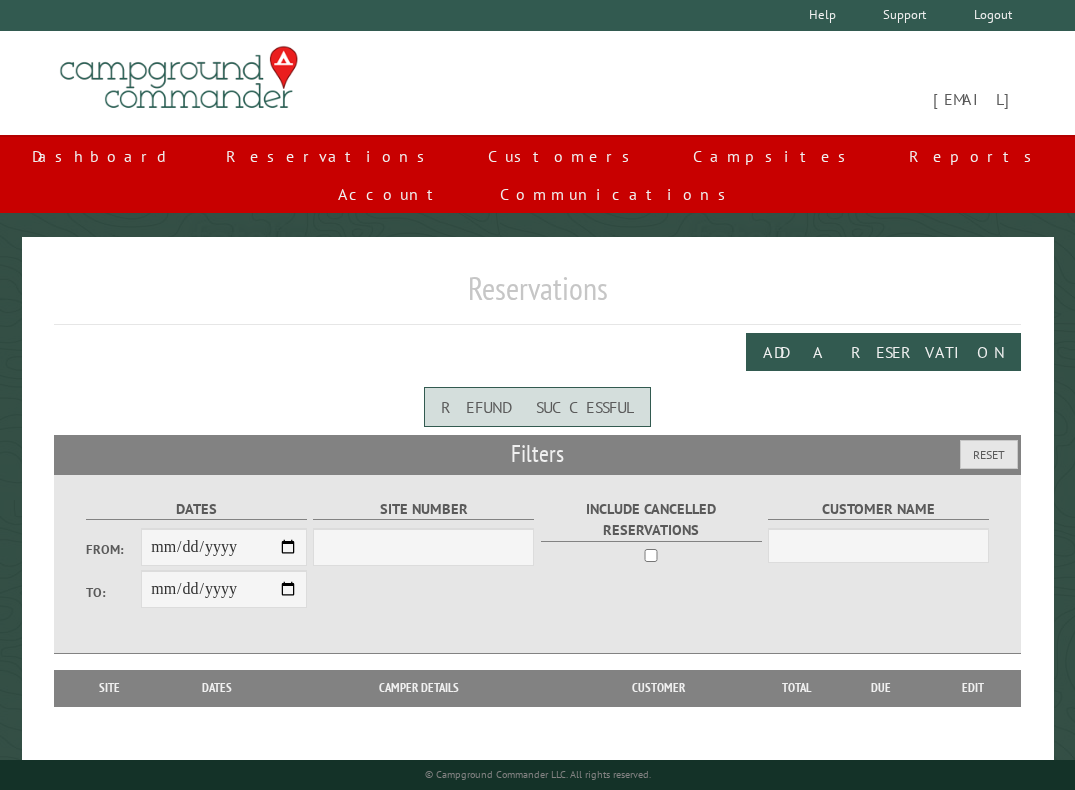 scroll, scrollTop: 0, scrollLeft: 0, axis: both 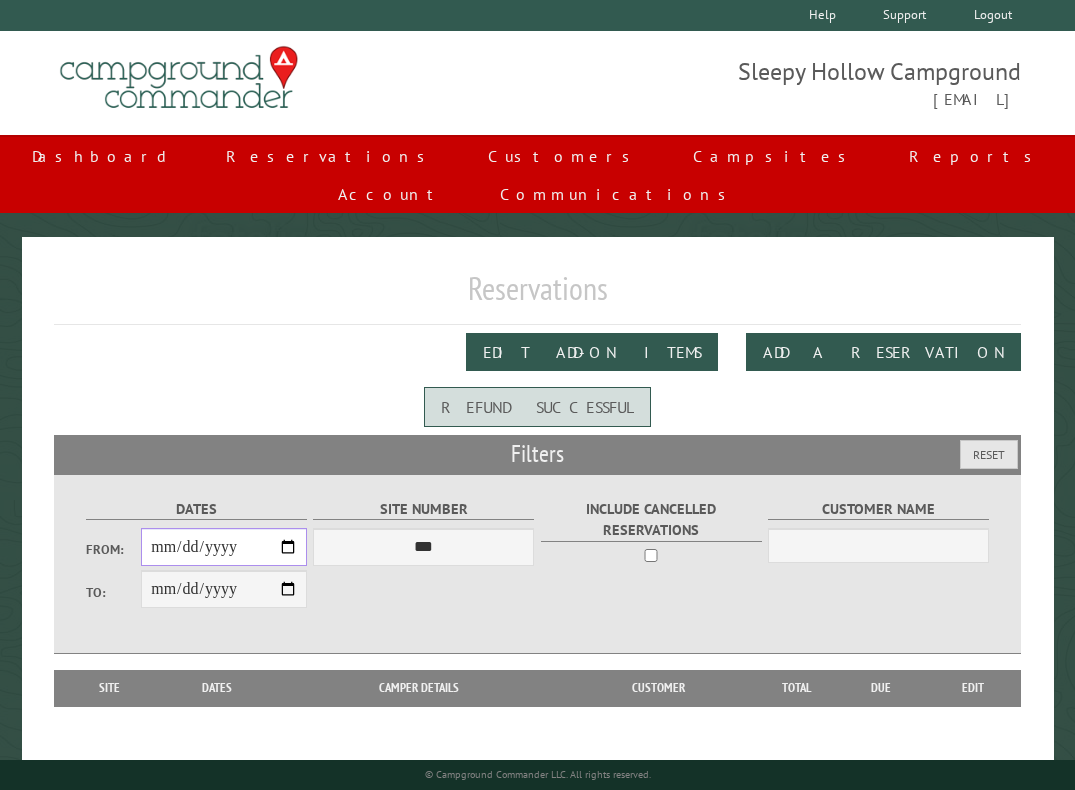 click on "From:" at bounding box center (224, 547) 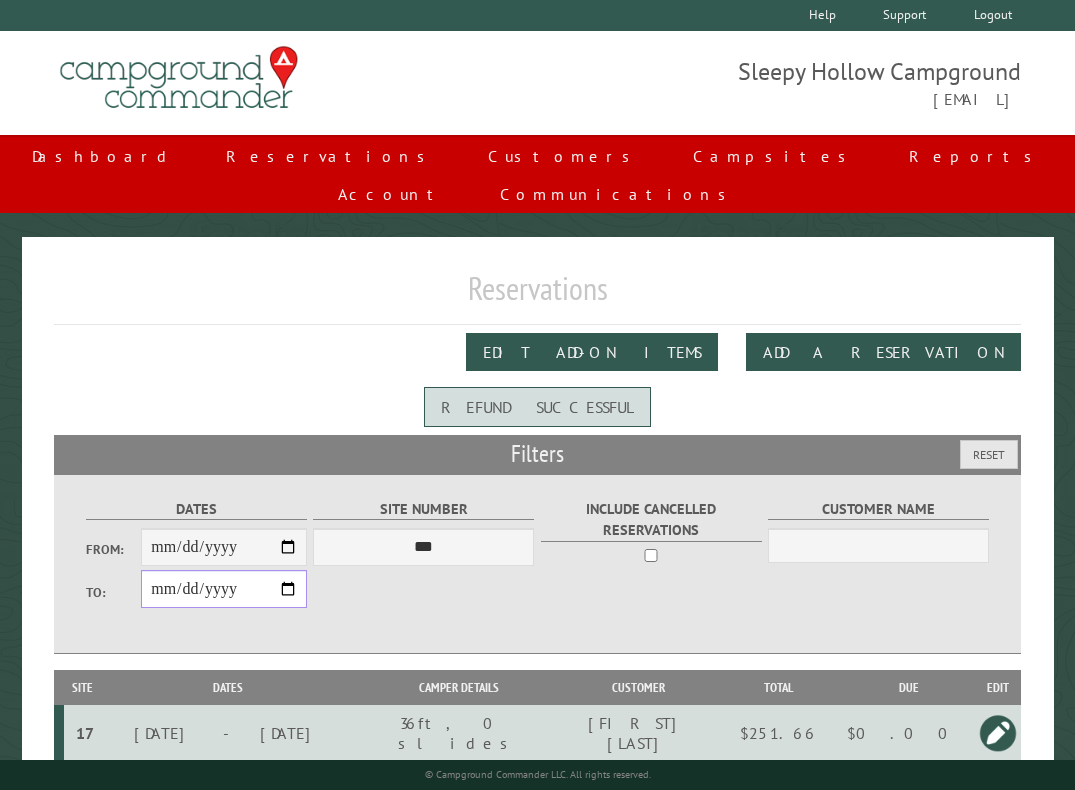 click on "**********" at bounding box center (224, 589) 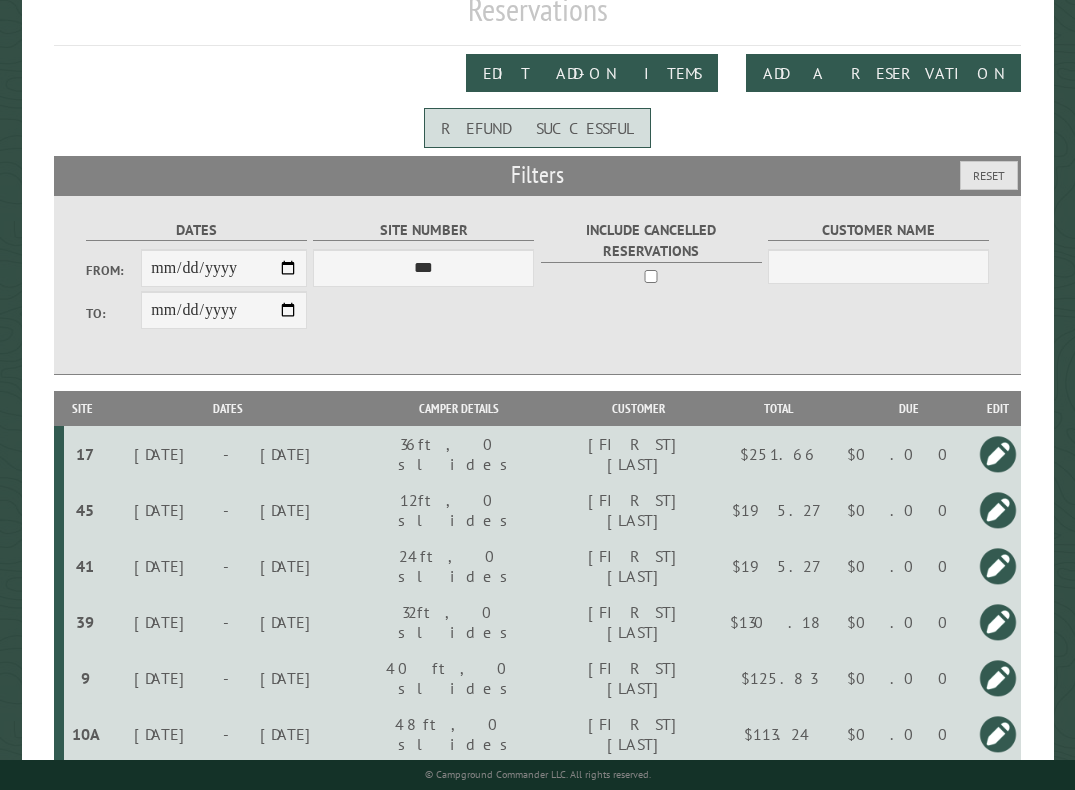 scroll, scrollTop: 100, scrollLeft: 0, axis: vertical 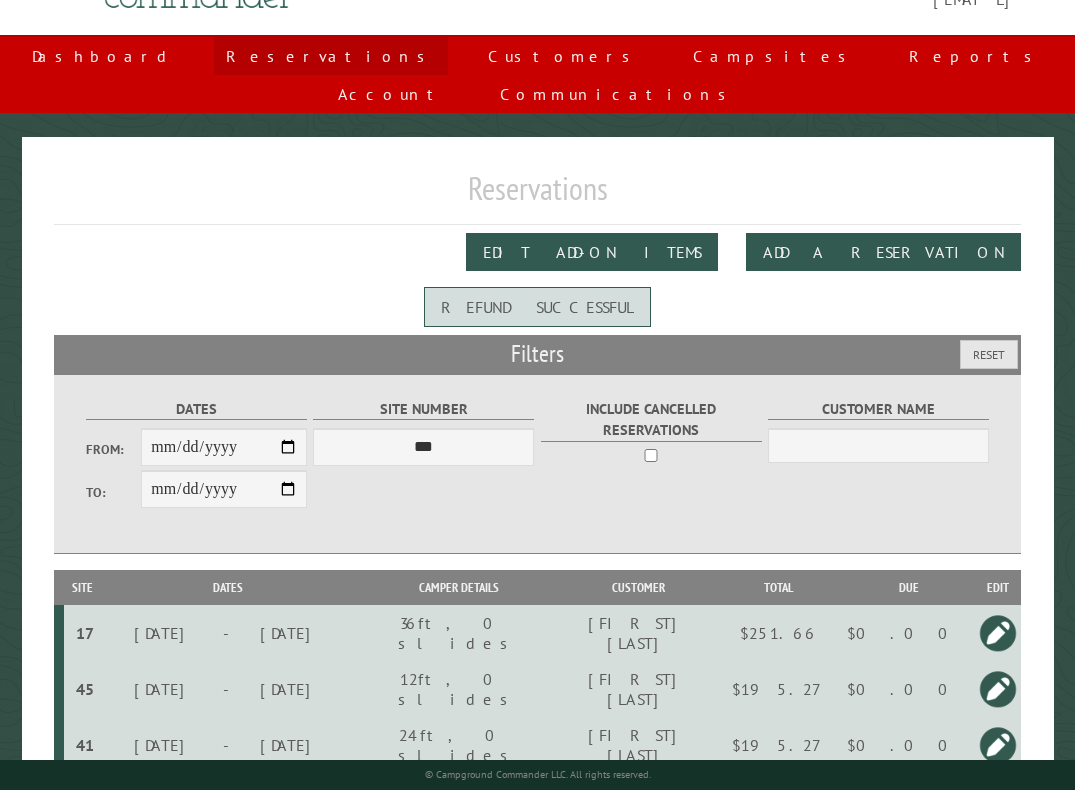 click on "Reservations" at bounding box center [331, 56] 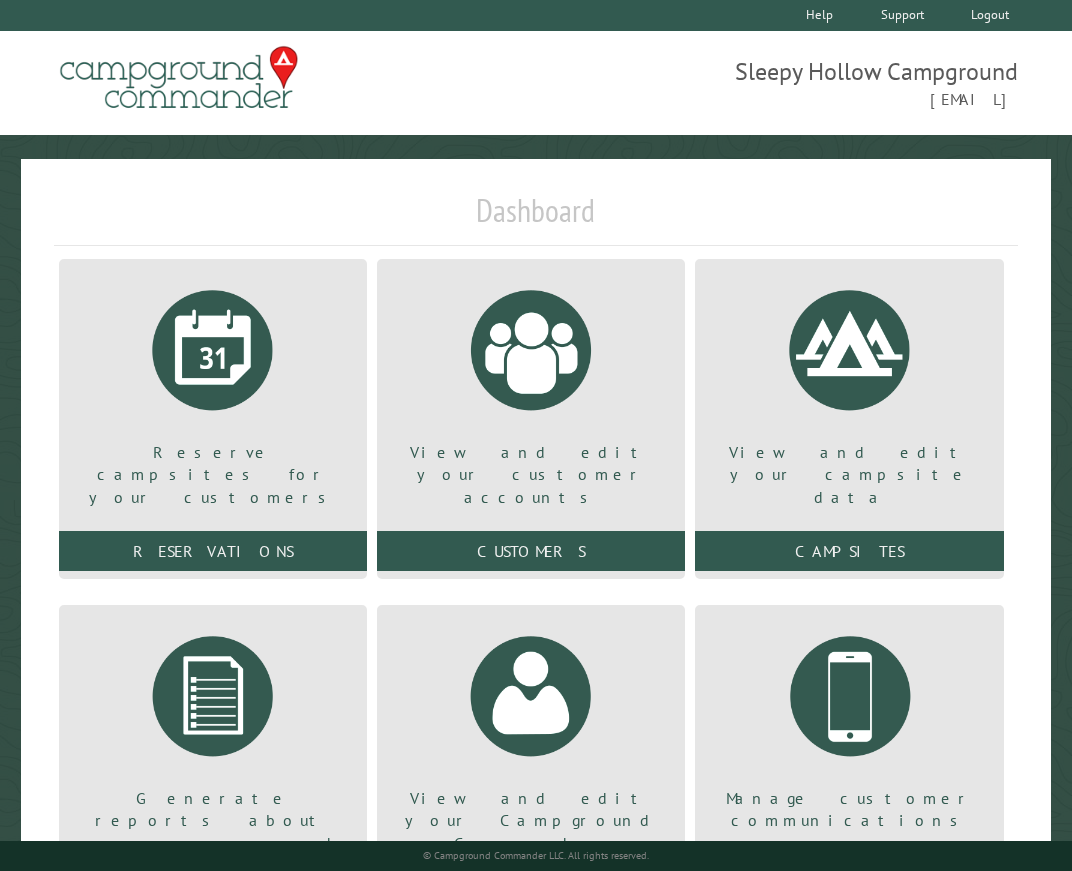 scroll, scrollTop: 0, scrollLeft: 0, axis: both 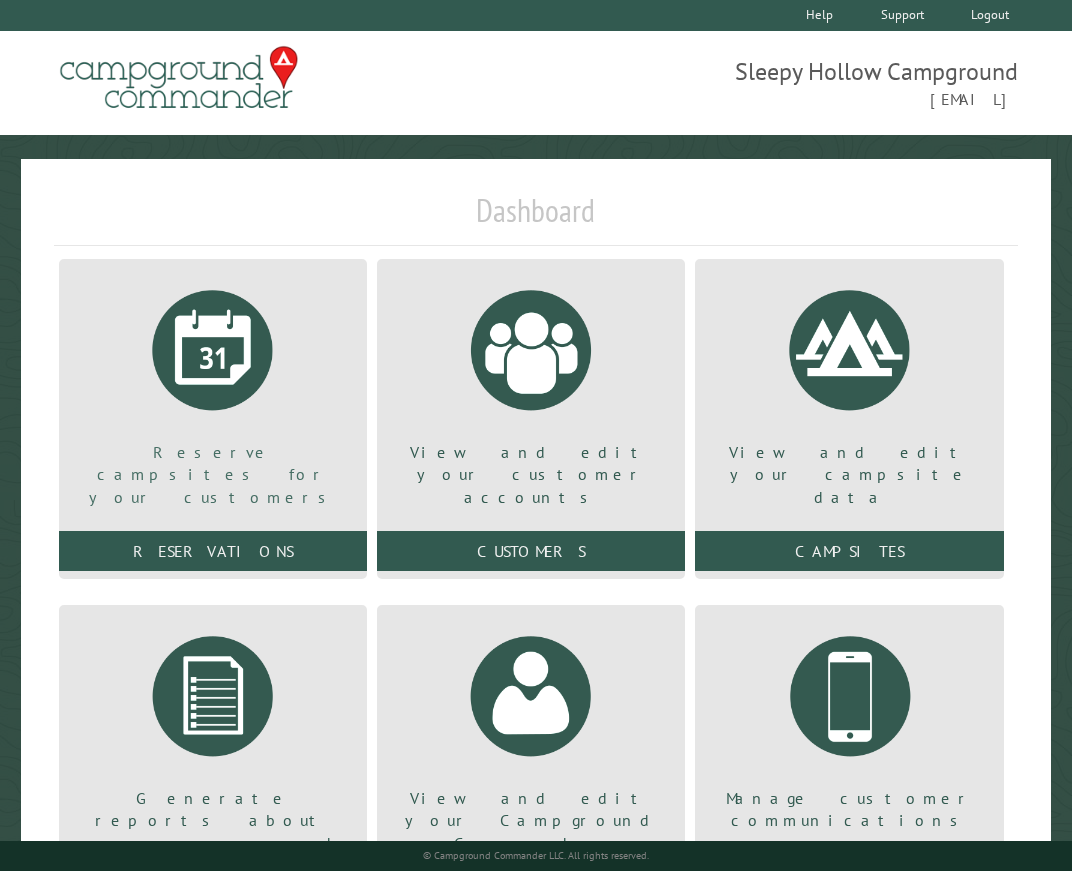 click on "Reserve campsites for your customers" at bounding box center (213, 391) 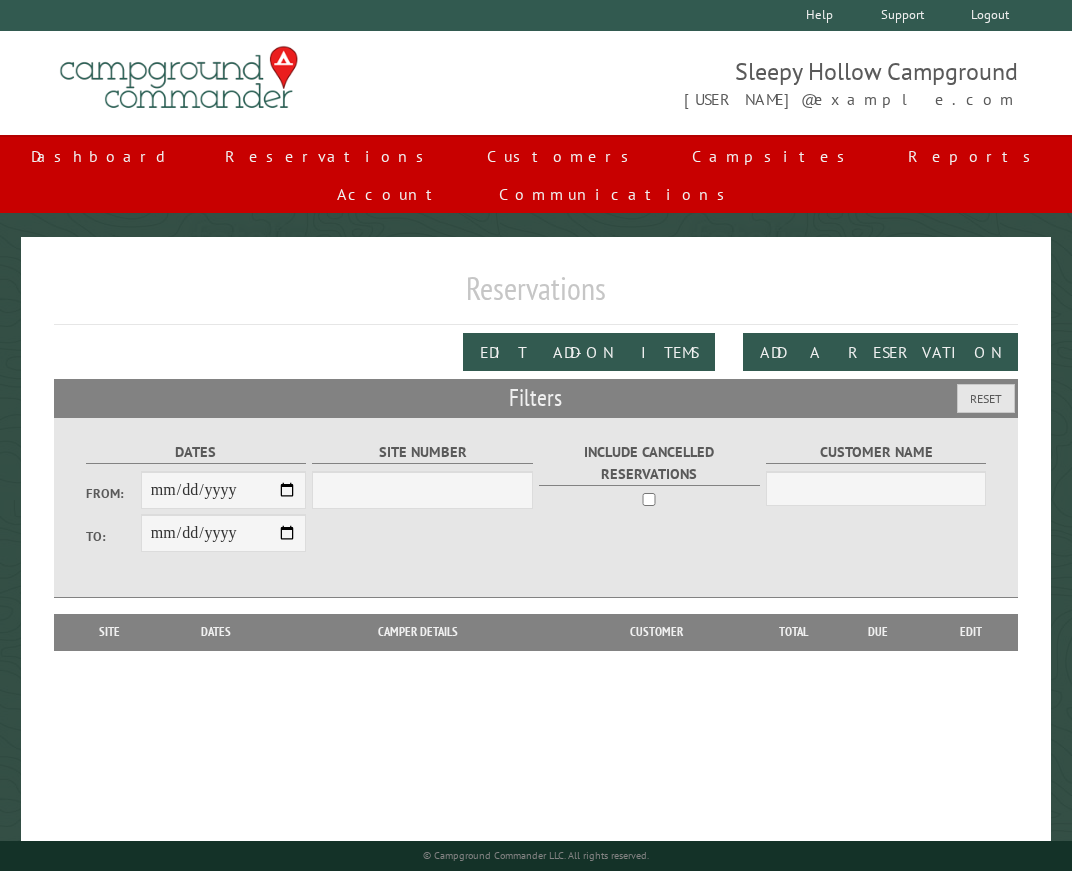 scroll, scrollTop: 0, scrollLeft: 0, axis: both 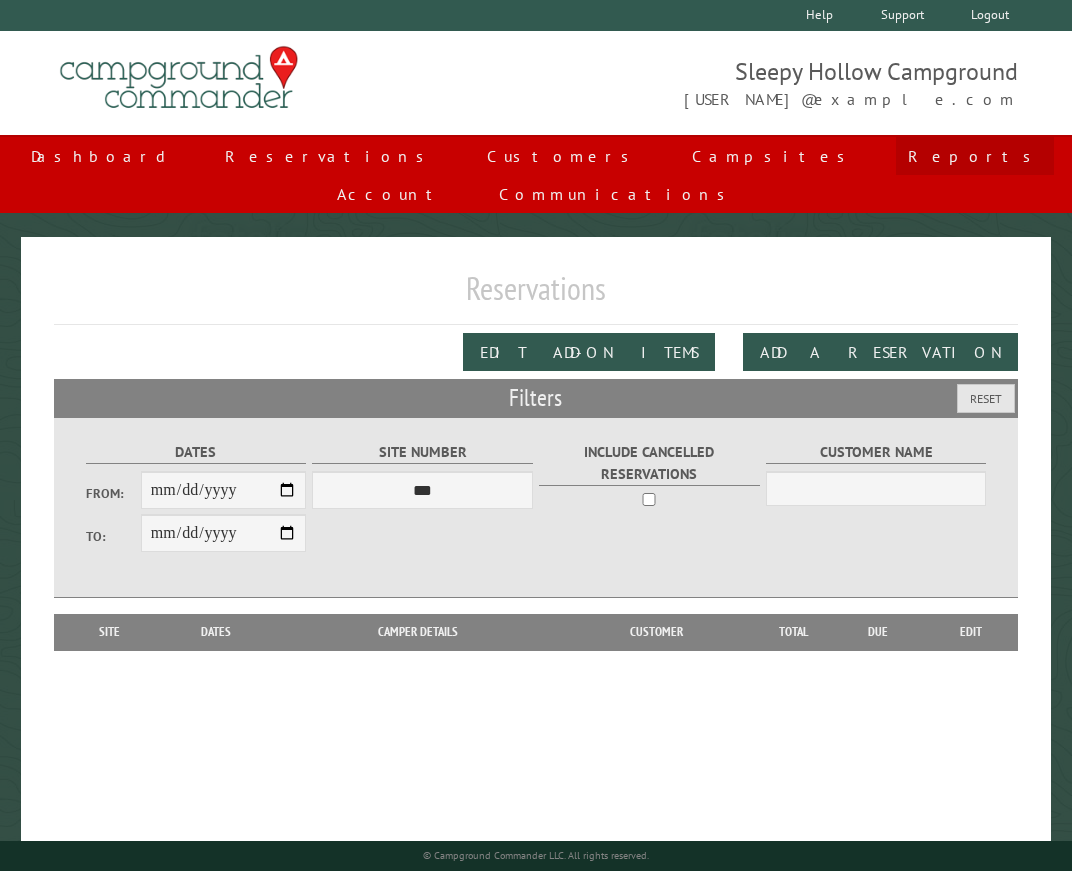click on "Reports" at bounding box center (975, 156) 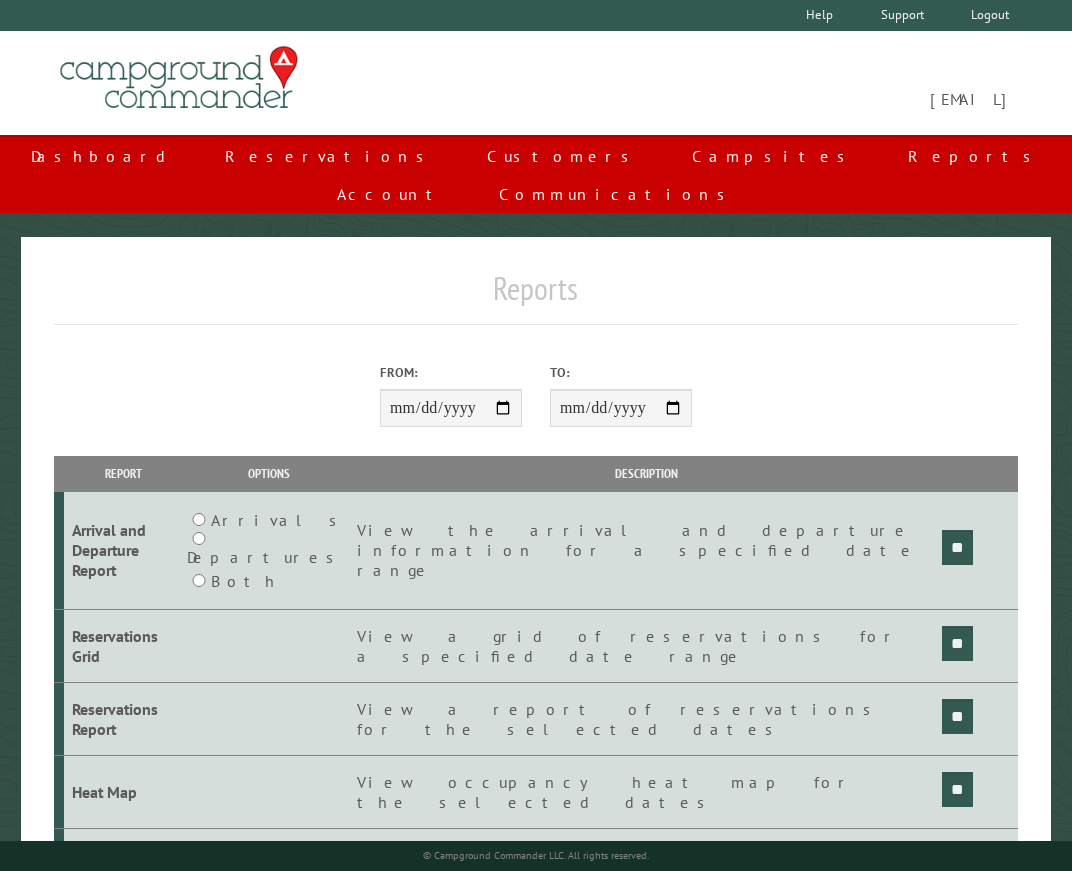 scroll, scrollTop: 0, scrollLeft: 0, axis: both 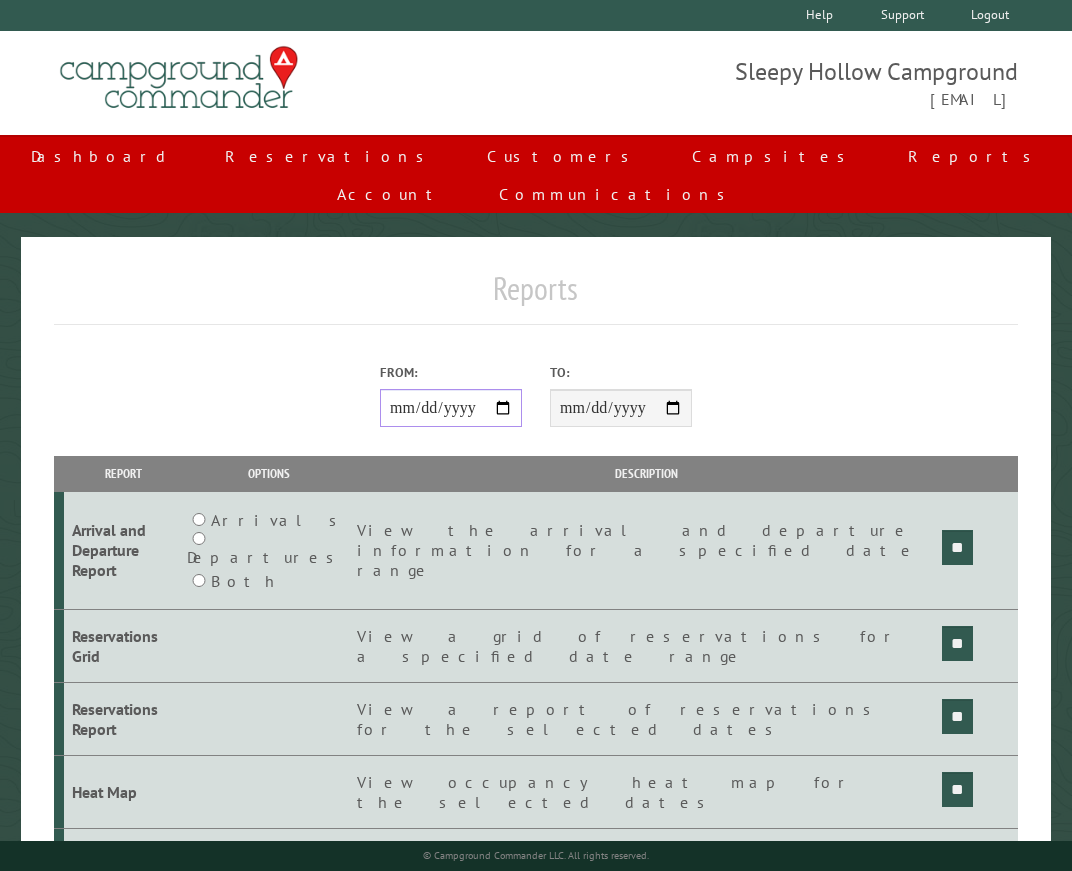 click on "From:" at bounding box center [451, 408] 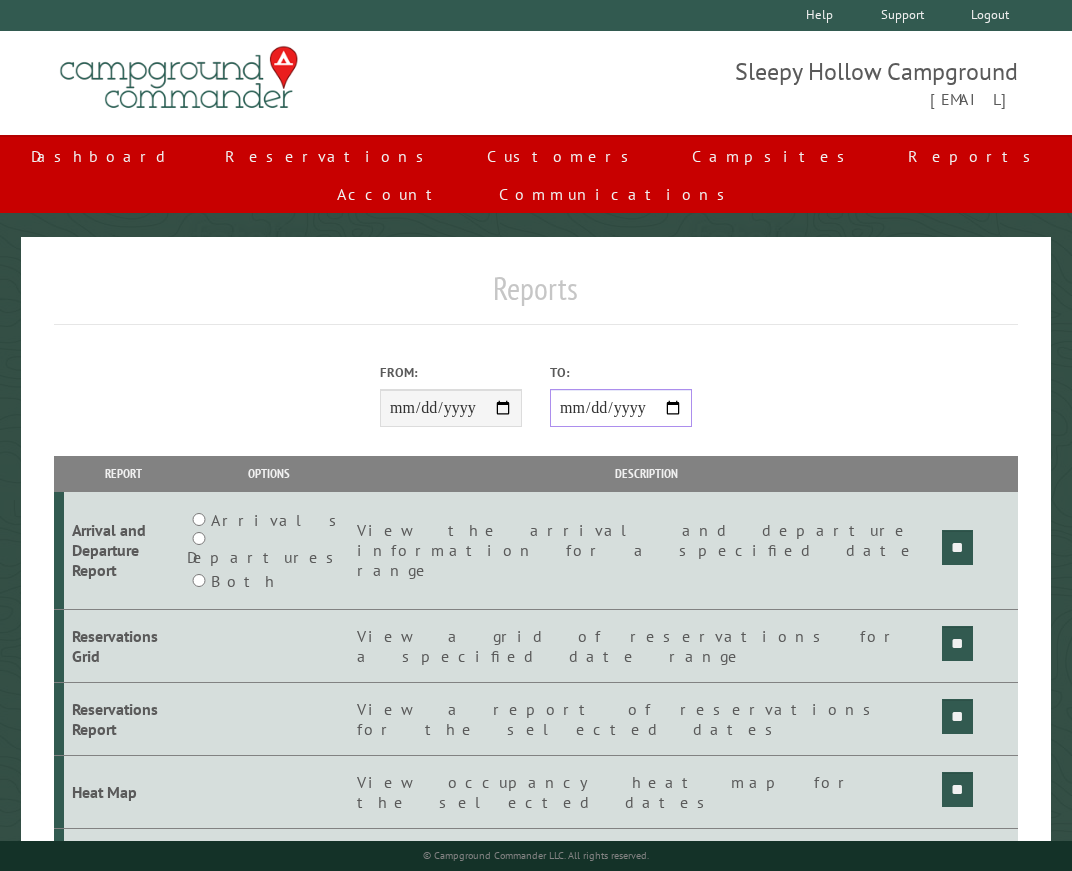 click on "**********" at bounding box center [621, 408] 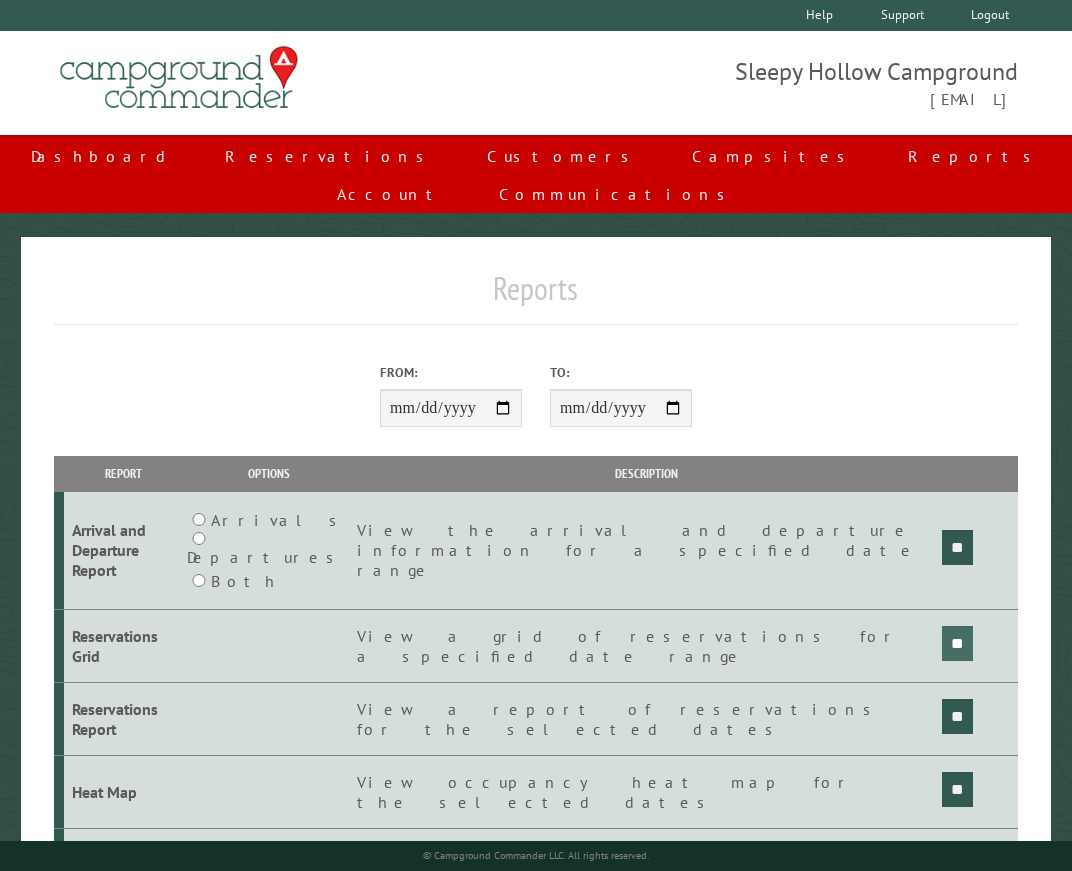 click on "**" at bounding box center (957, 547) 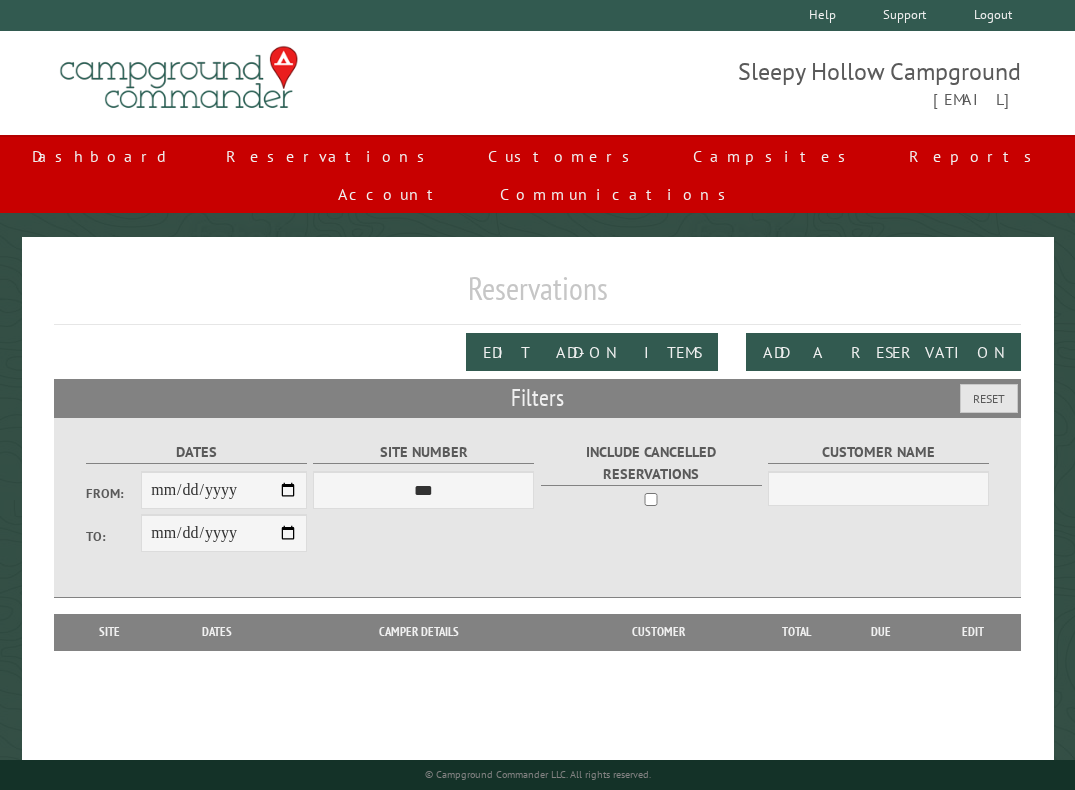 scroll, scrollTop: 0, scrollLeft: 0, axis: both 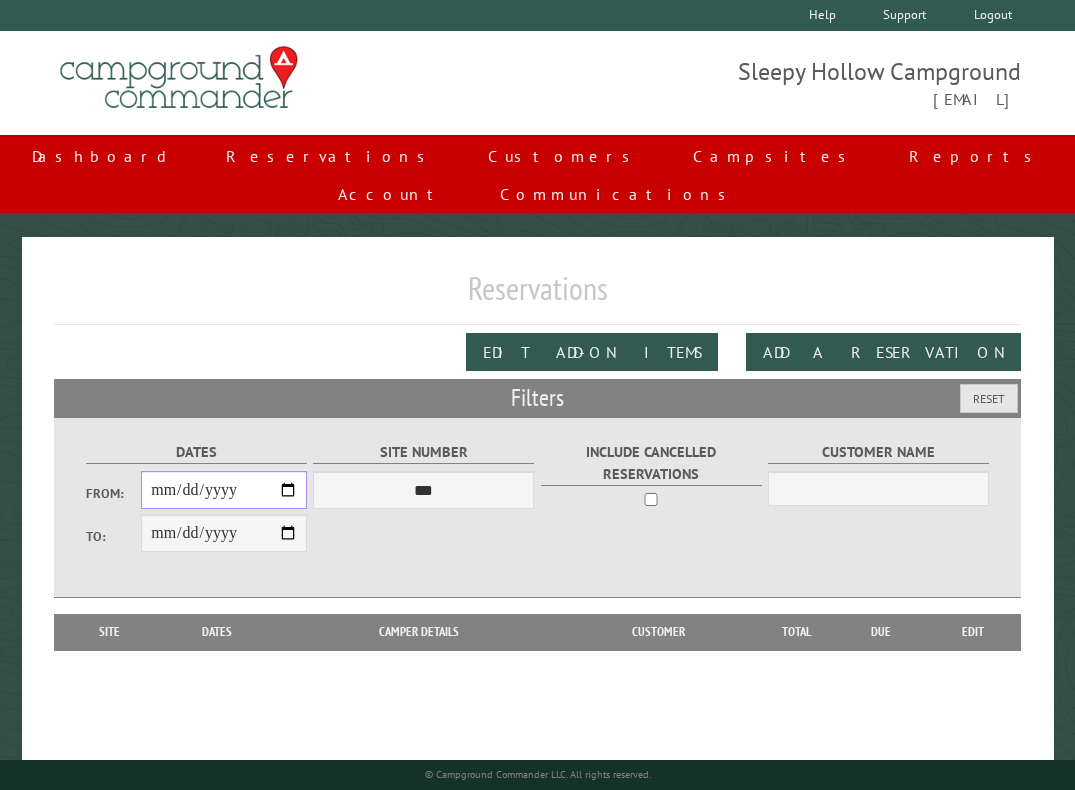 click on "From:" at bounding box center (224, 490) 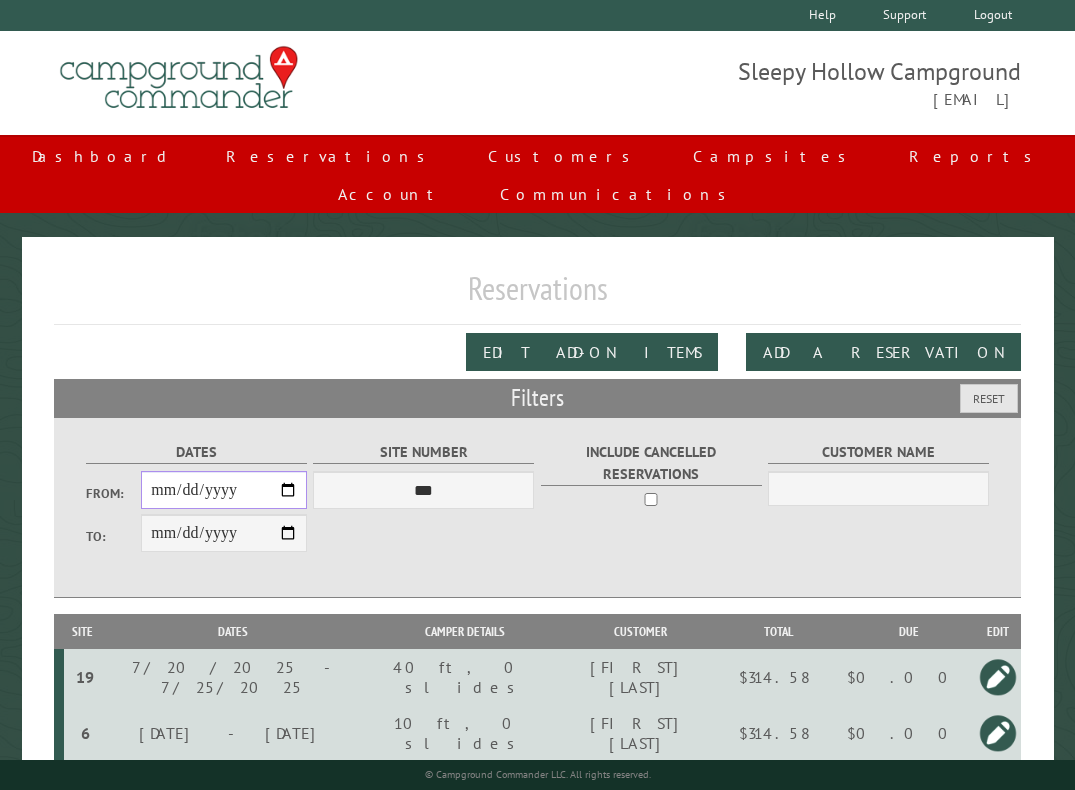 click on "**********" at bounding box center (224, 490) 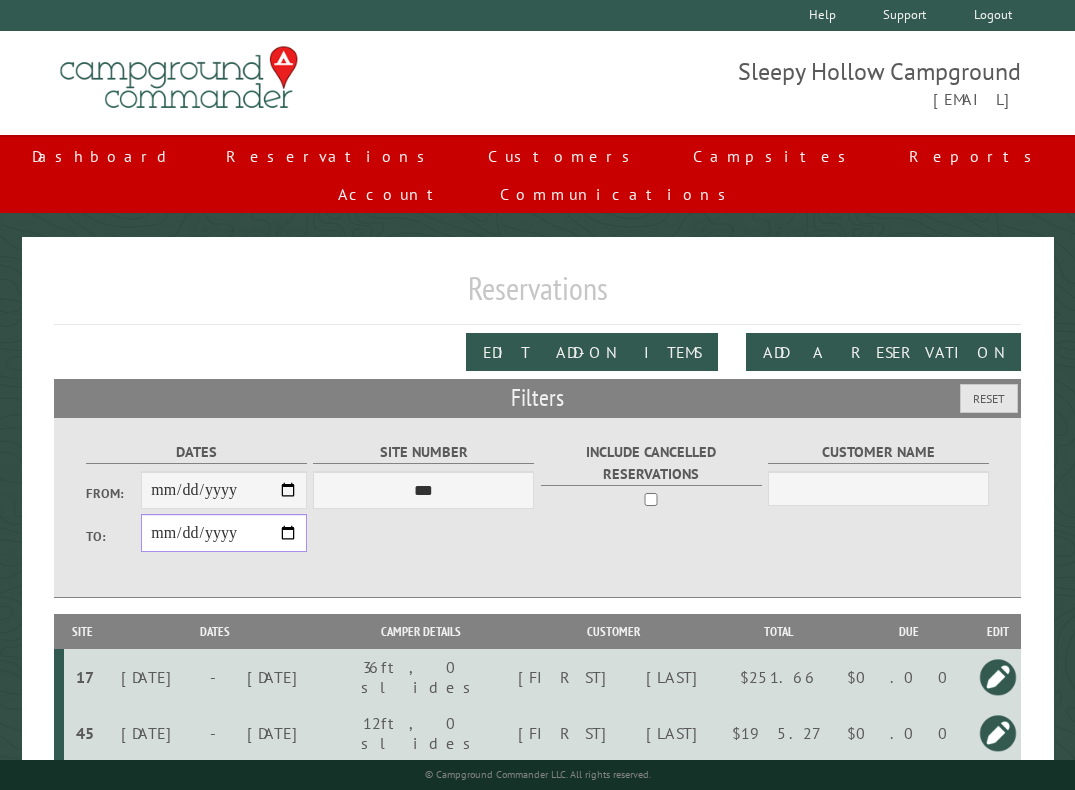 click on "**********" at bounding box center (224, 533) 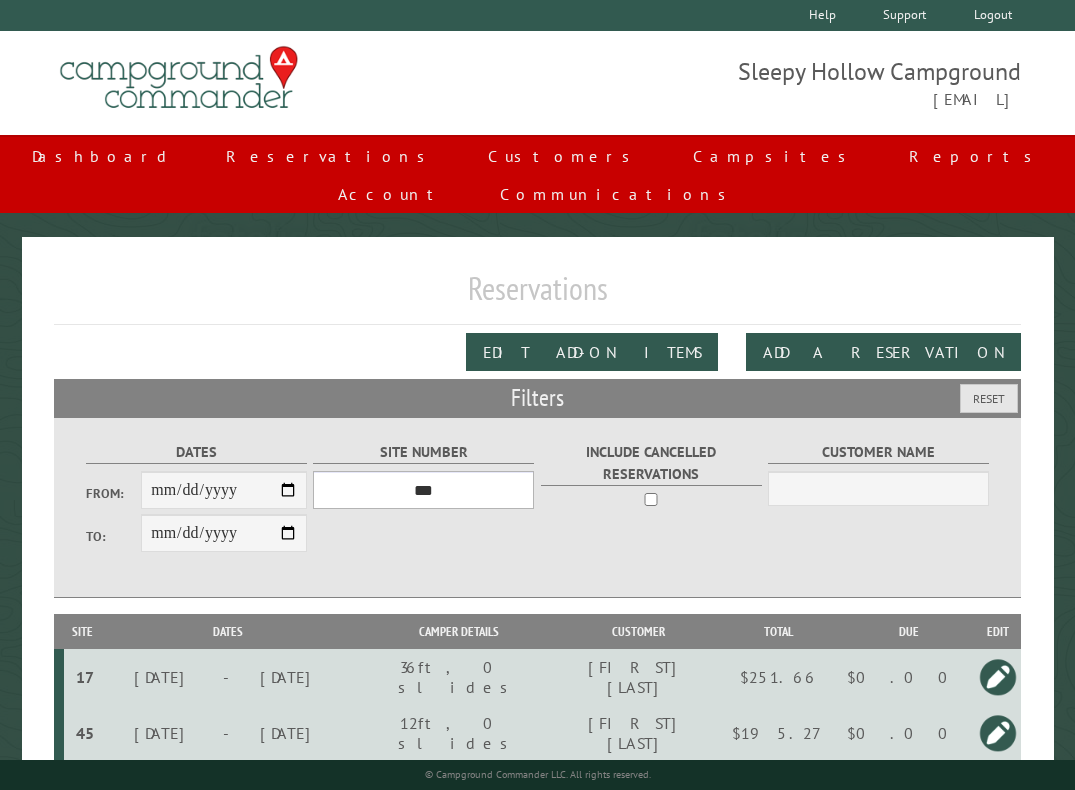 click on "*** * * * * * * * * * ** *** *** ** ** ** ** ** ** ** ** ** ** *** *** ** ** ** ** ** ** ** ** ** ** *** *** ** ** ** ** ** ** ** ** *** *** ** ** ** ** ** ** *** *** ** ** ** ** ** *** ** ** ** ** ** ** ** ** ** ** ** ** ** ** ** ** ** ** ** ** ** ** ** ** **" at bounding box center (423, 490) 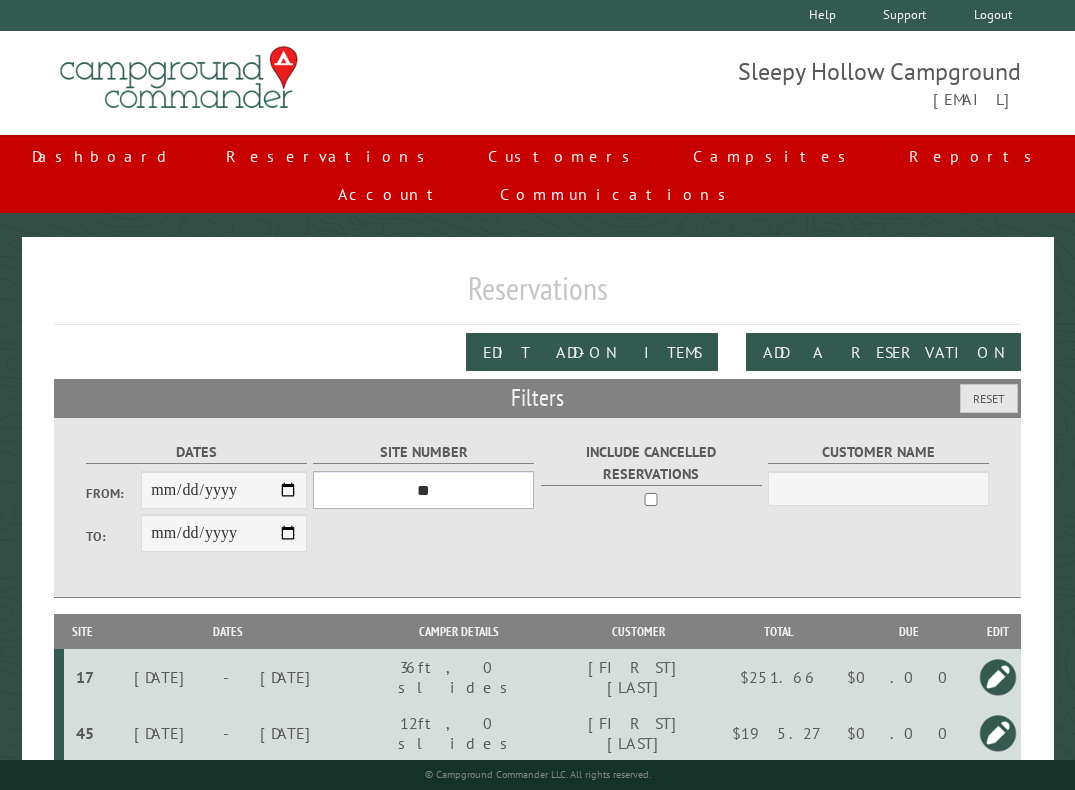click on "*** * * * * * * * * * ** *** *** ** ** ** ** ** ** ** ** ** ** *** *** ** ** ** ** ** ** ** ** ** ** *** *** ** ** ** ** ** ** ** ** *** *** ** ** ** ** ** ** *** *** ** ** ** ** ** *** ** ** ** ** ** ** ** ** ** ** ** ** ** ** ** ** ** ** ** ** ** ** ** ** **" at bounding box center [423, 490] 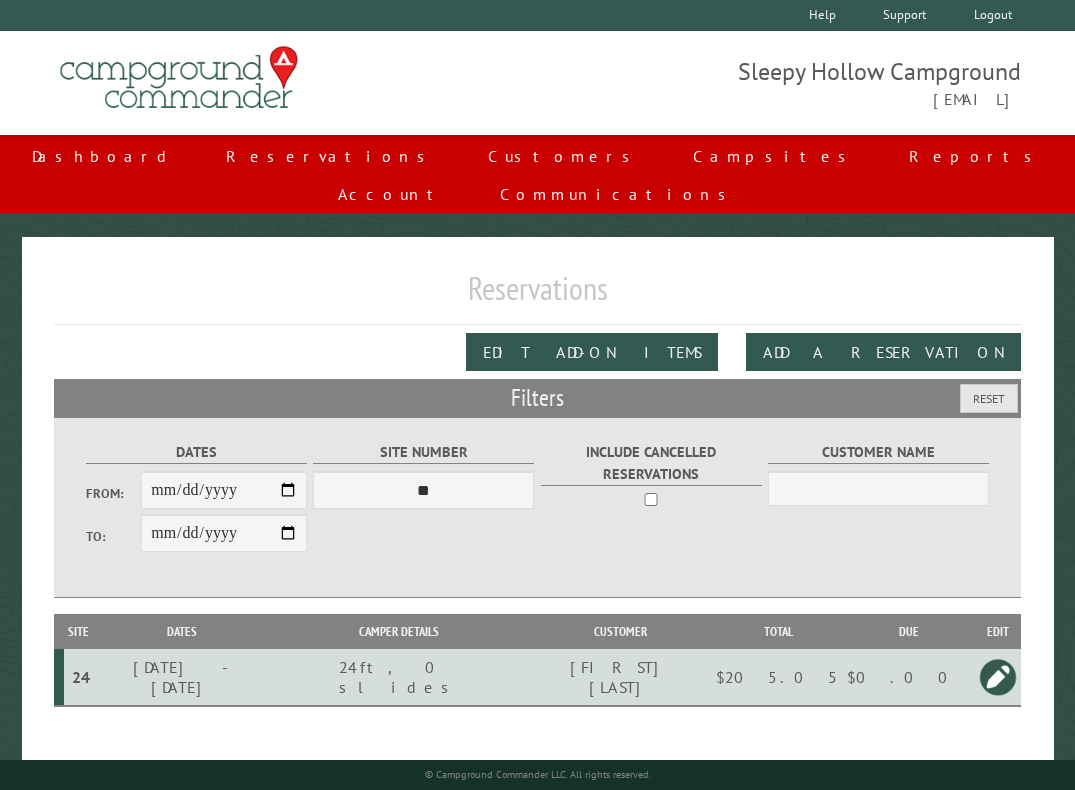 click on "24" at bounding box center (81, 677) 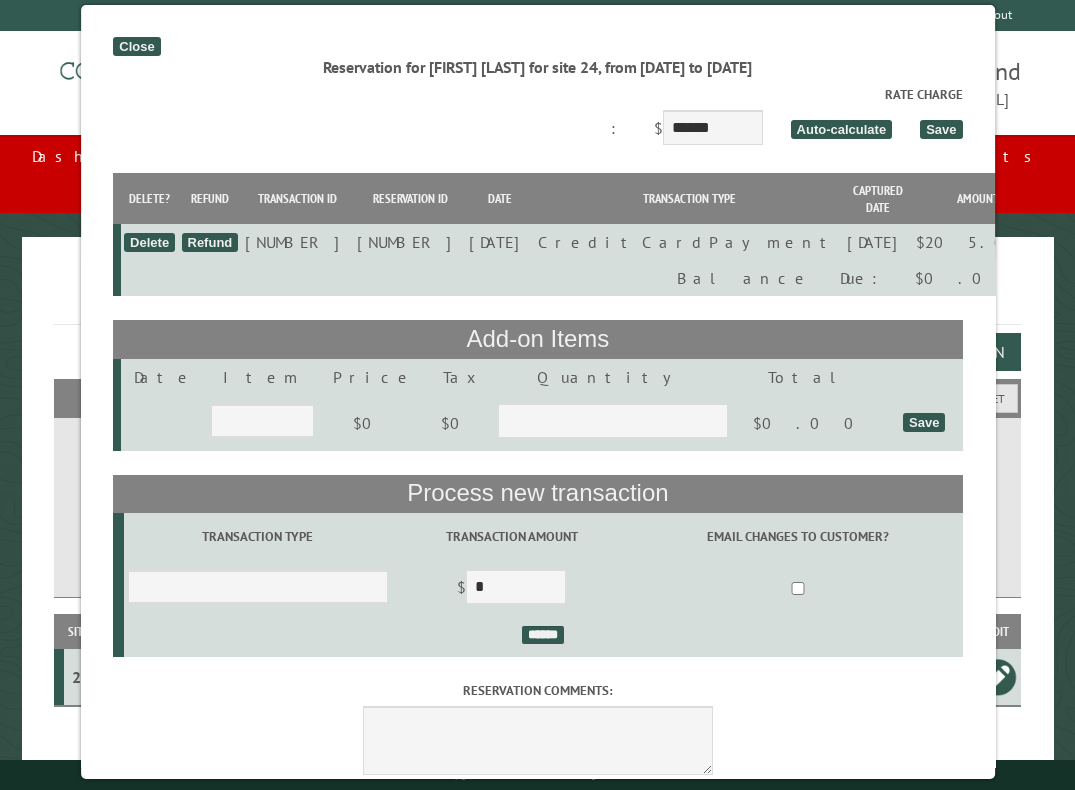 click on "Close" at bounding box center [136, 46] 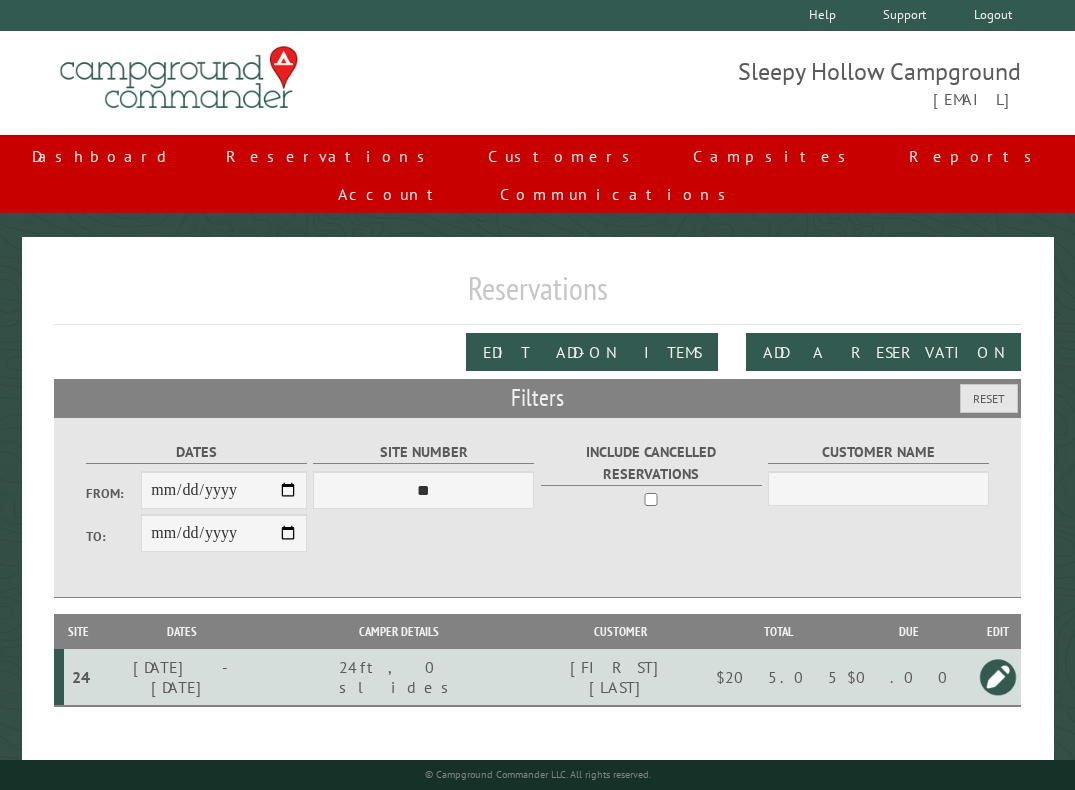 click at bounding box center (998, 677) 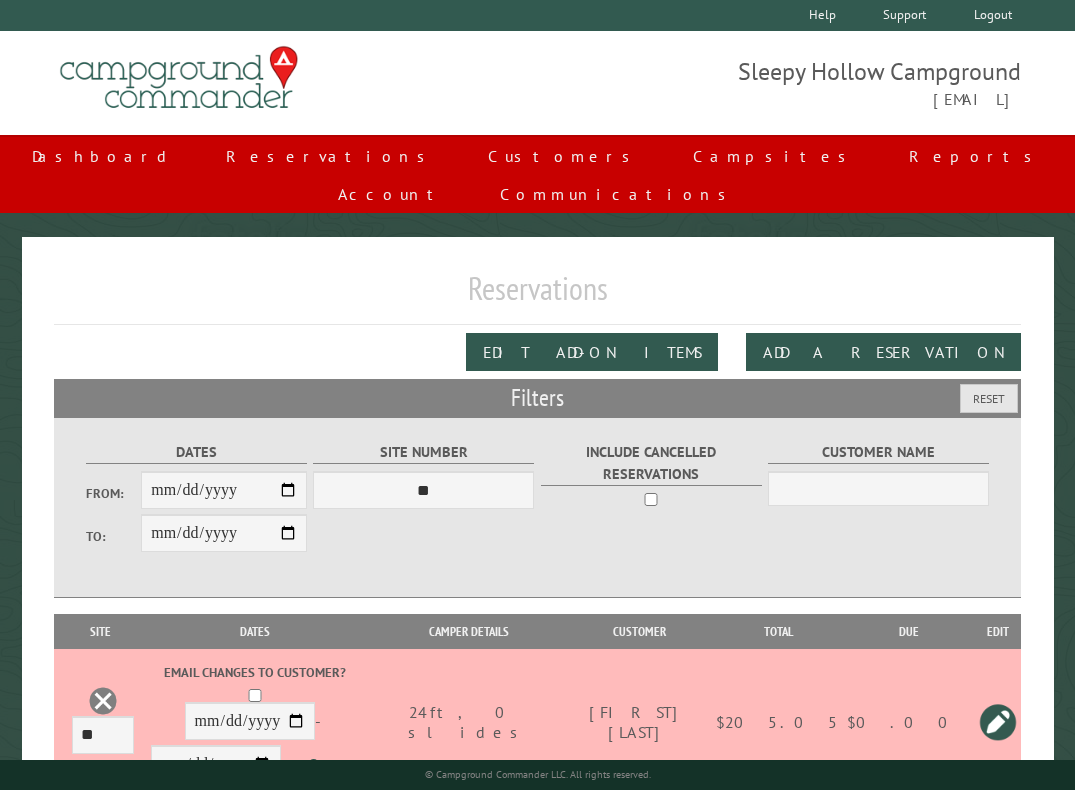 click on "Edit Add-on Items
Add a Reservation" at bounding box center (538, 352) 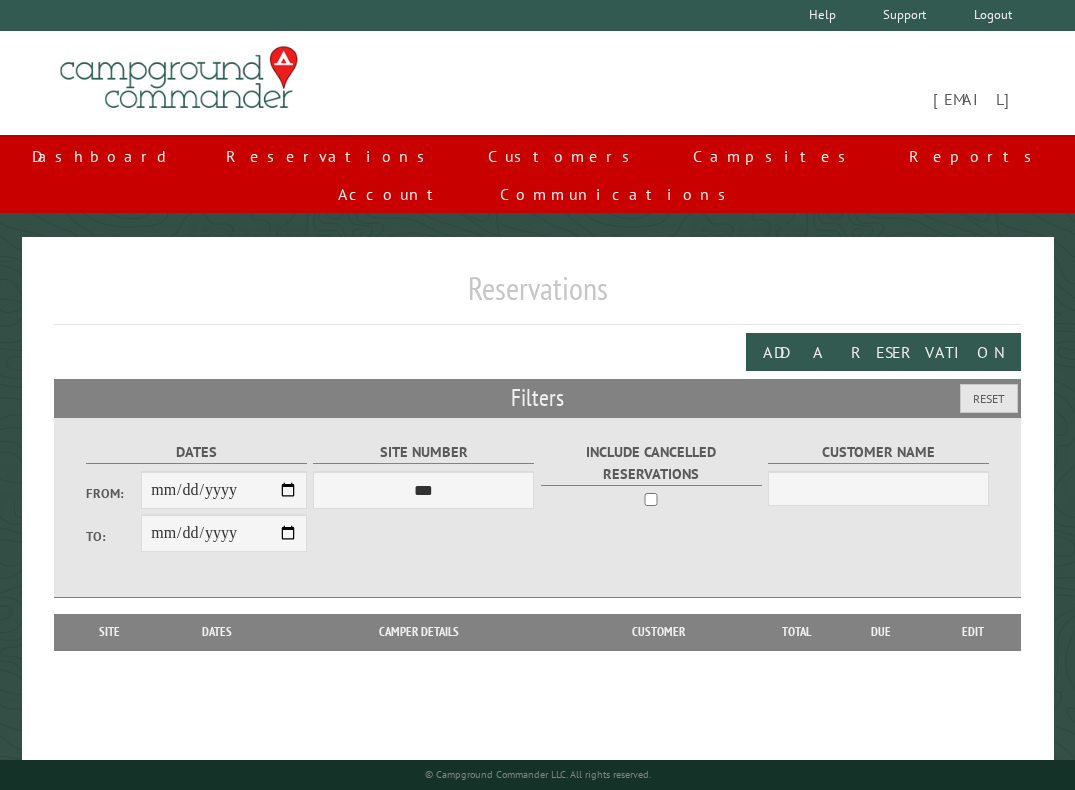 scroll, scrollTop: 0, scrollLeft: 0, axis: both 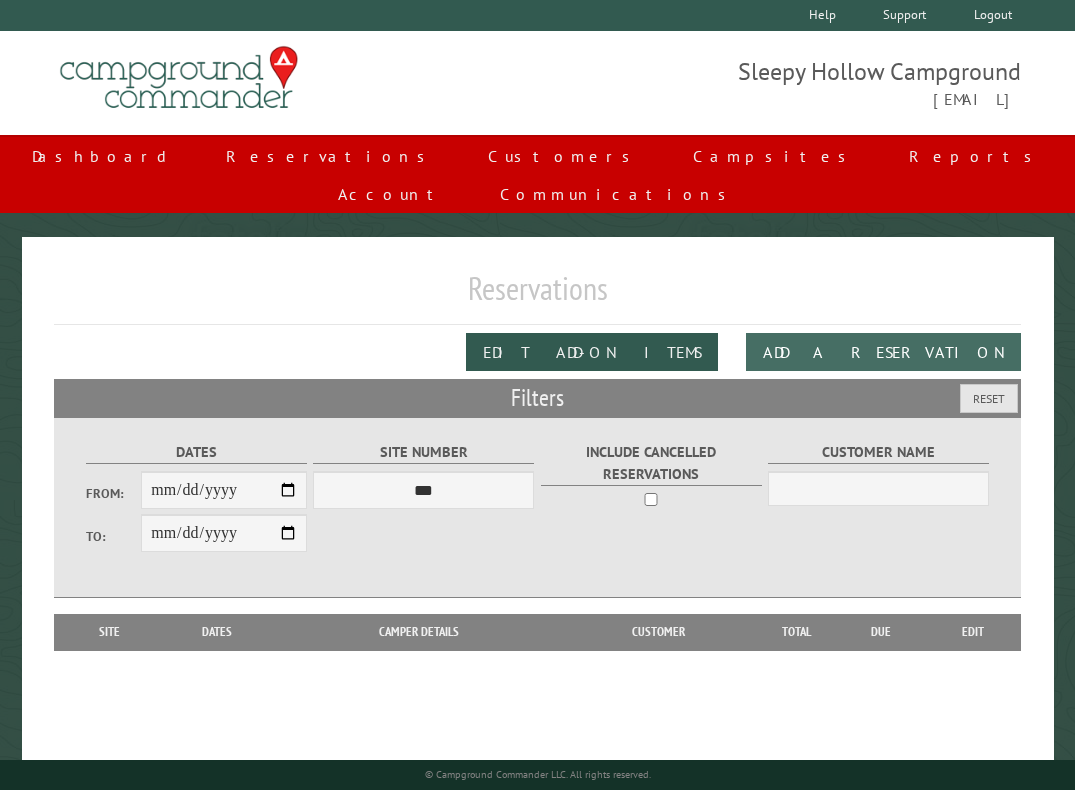 click on "Add a Reservation" at bounding box center (883, 352) 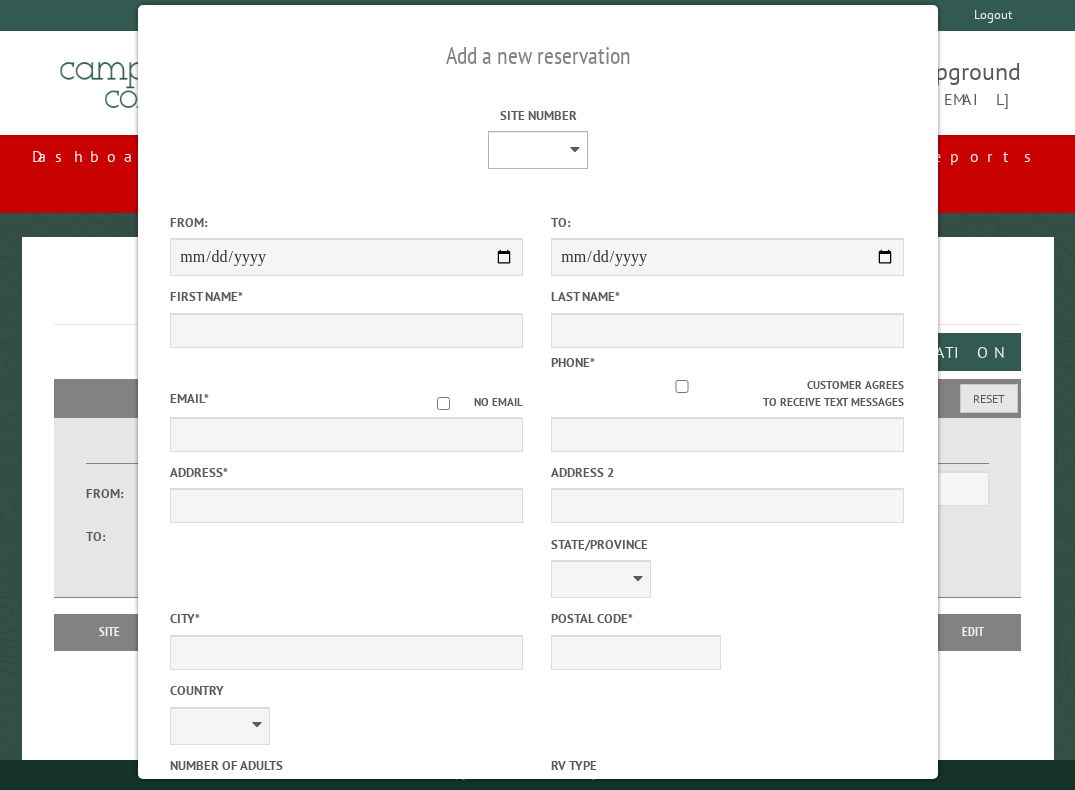 click on "* * * * * * * * * ** *** *** ** ** ** ** ** ** ** ** ** ** *** *** ** ** ** ** ** ** ** ** ** ** *** *** ** ** ** ** ** ** ** ** *** *** ** ** ** ** ** ** *** *** ** ** ** ** ** *** ** ** ** ** ** ** ** ** ** ** ** ** ** ** ** ** ** ** ** ** ** ** ** ** **" at bounding box center [538, 150] 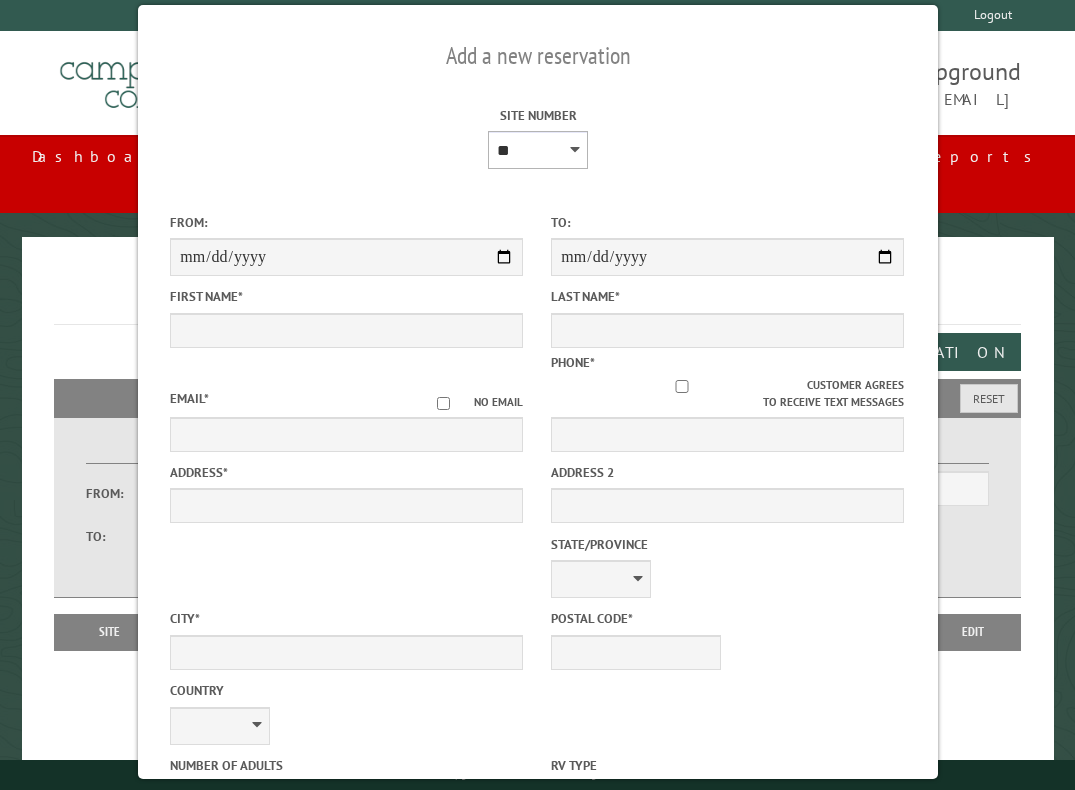 click on "* * * * * * * * * ** *** *** ** ** ** ** ** ** ** ** ** ** *** *** ** ** ** ** ** ** ** ** ** ** *** *** ** ** ** ** ** ** ** ** *** *** ** ** ** ** ** ** *** *** ** ** ** ** ** *** ** ** ** ** ** ** ** ** ** ** ** ** ** ** ** ** ** ** ** ** ** ** ** ** **" at bounding box center [538, 150] 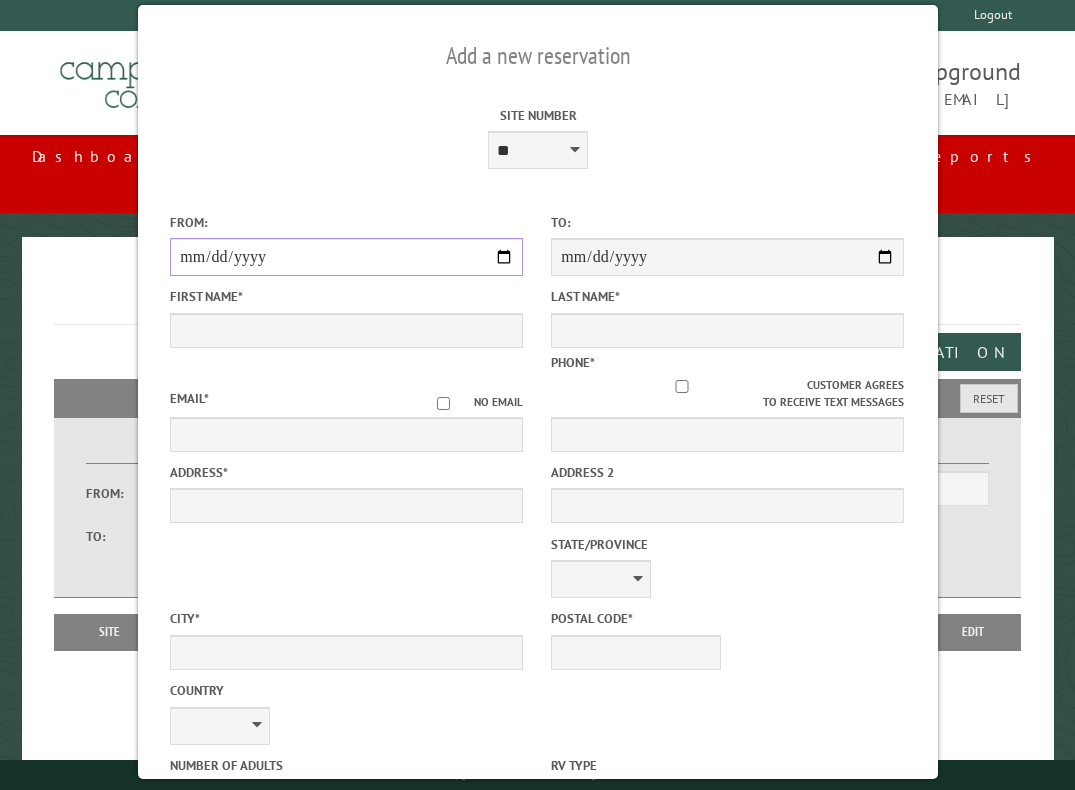 click on "From:" at bounding box center [346, 257] 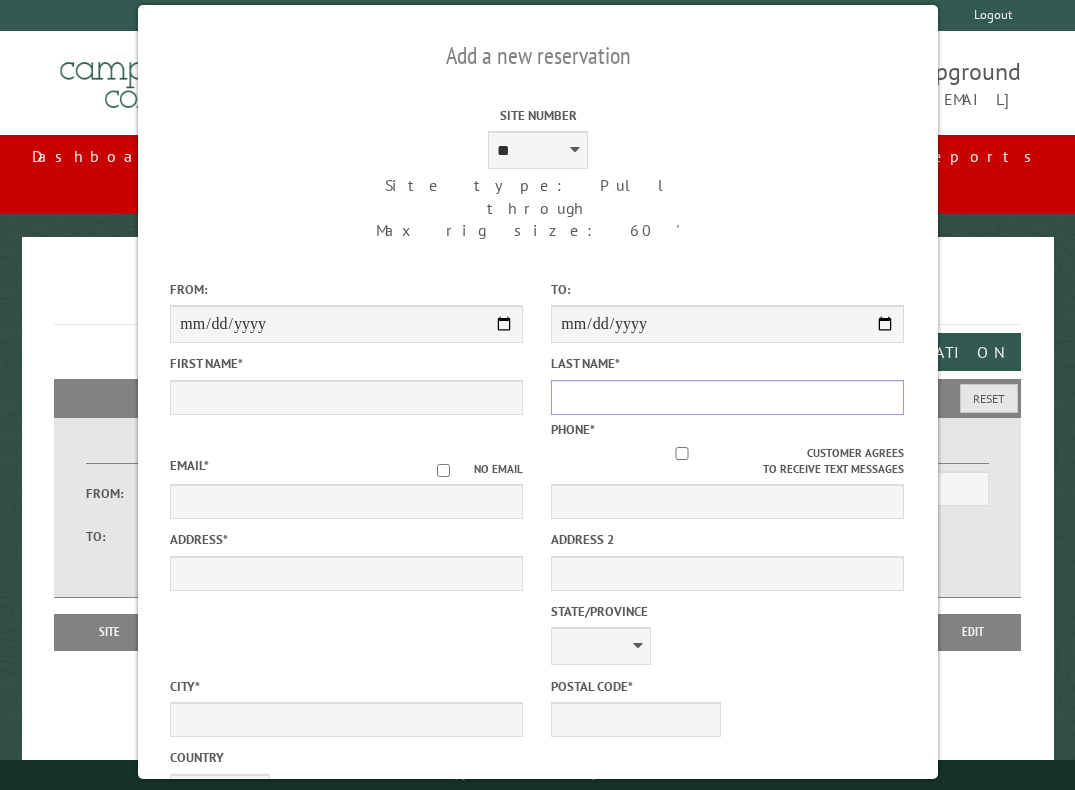 click on "Last Name *" at bounding box center (727, 397) 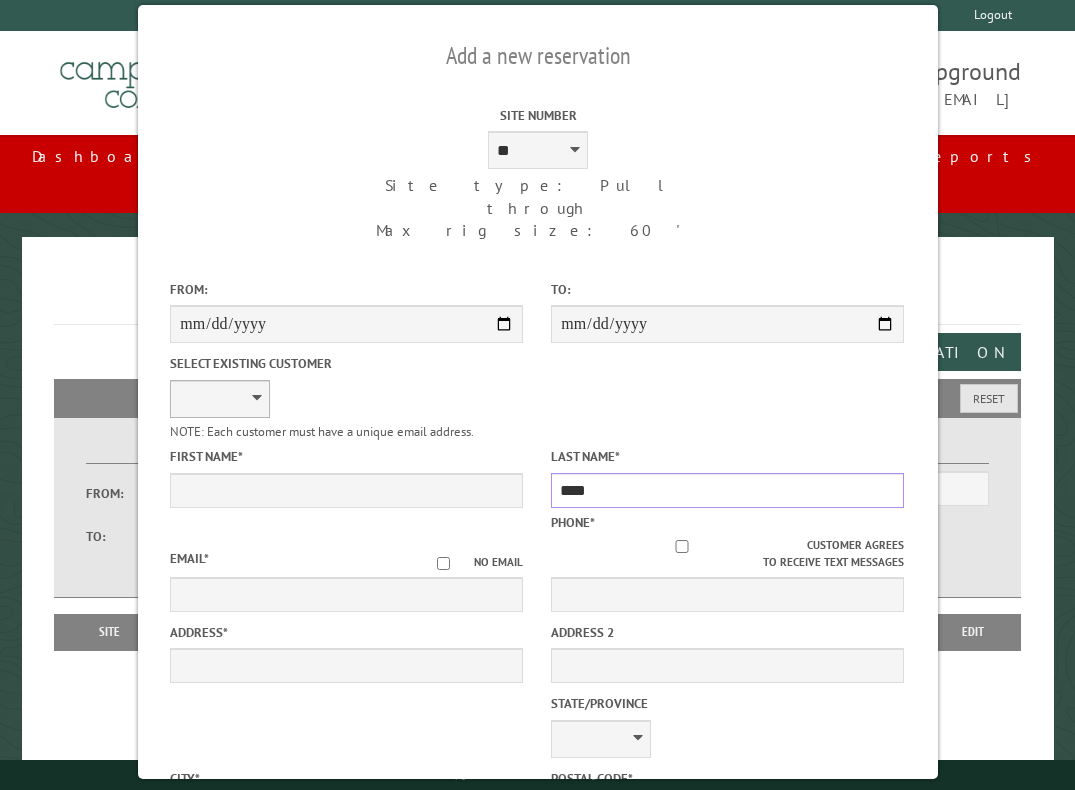 type on "****" 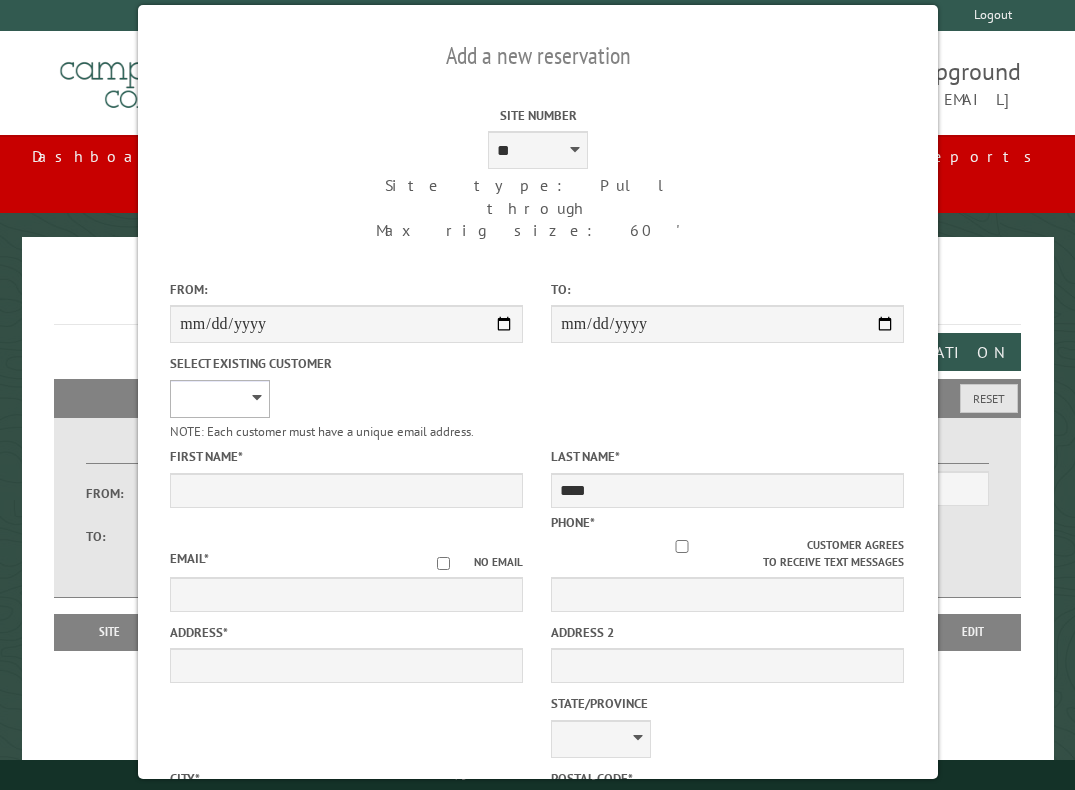 click on "**********" at bounding box center [220, 399] 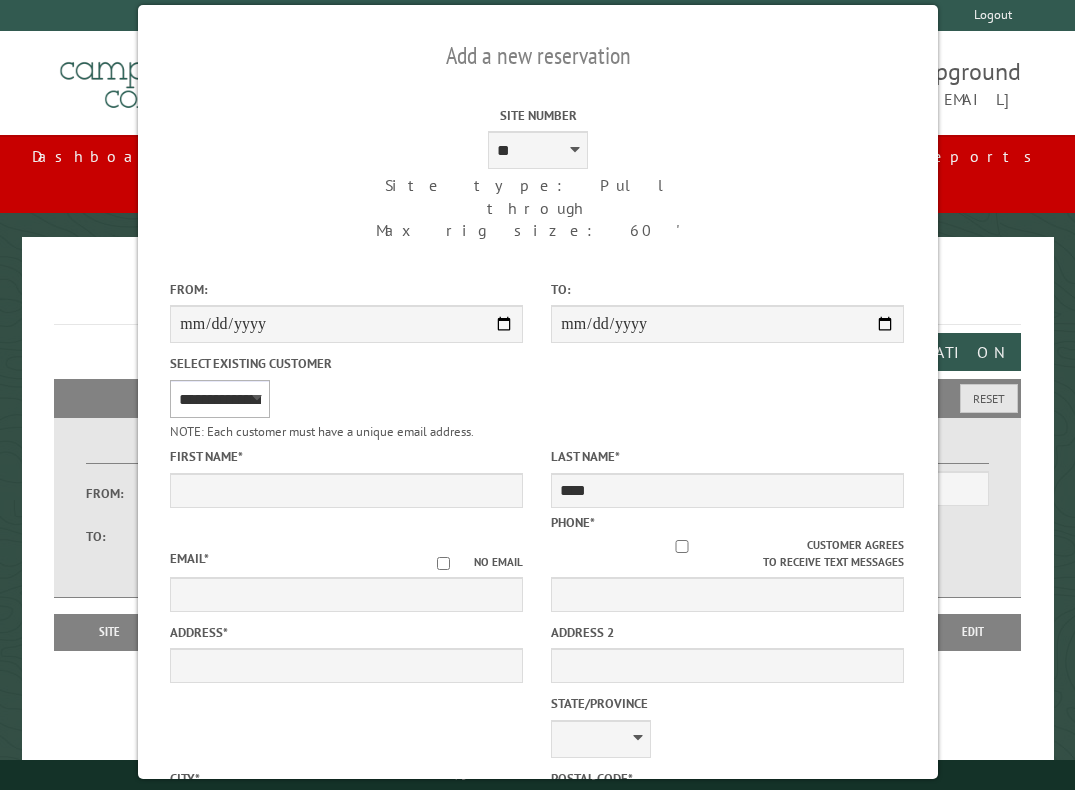 click on "**********" at bounding box center [220, 399] 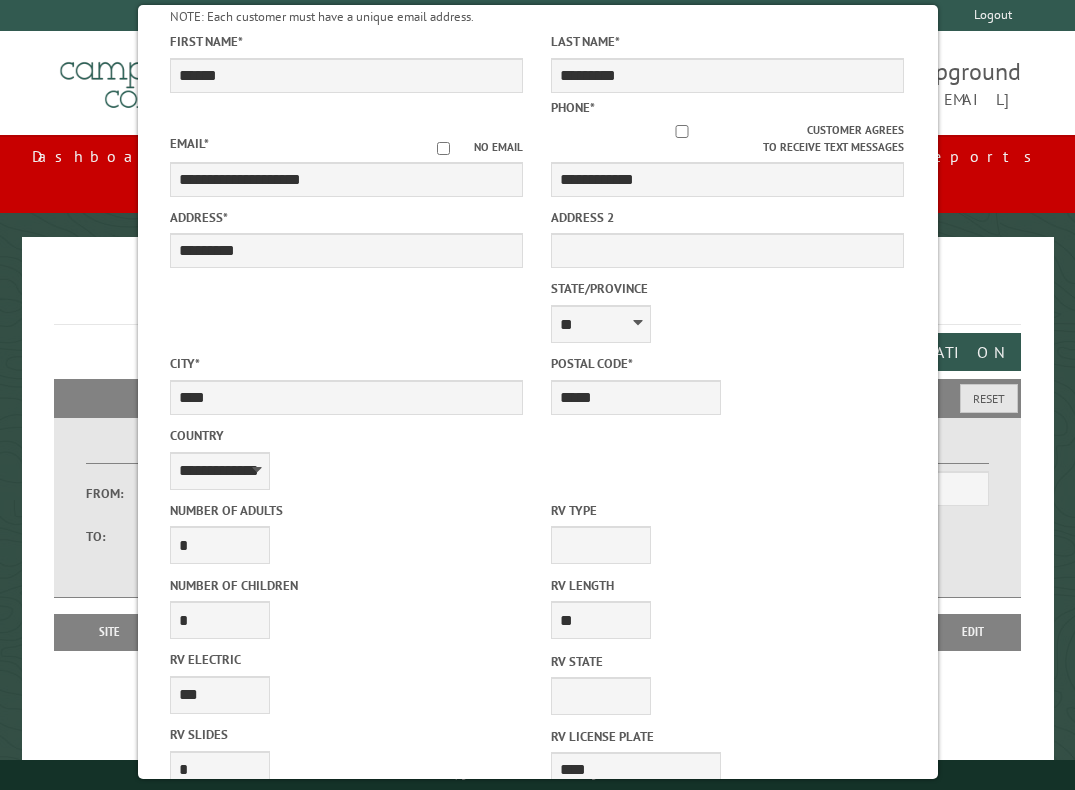 scroll, scrollTop: 600, scrollLeft: 0, axis: vertical 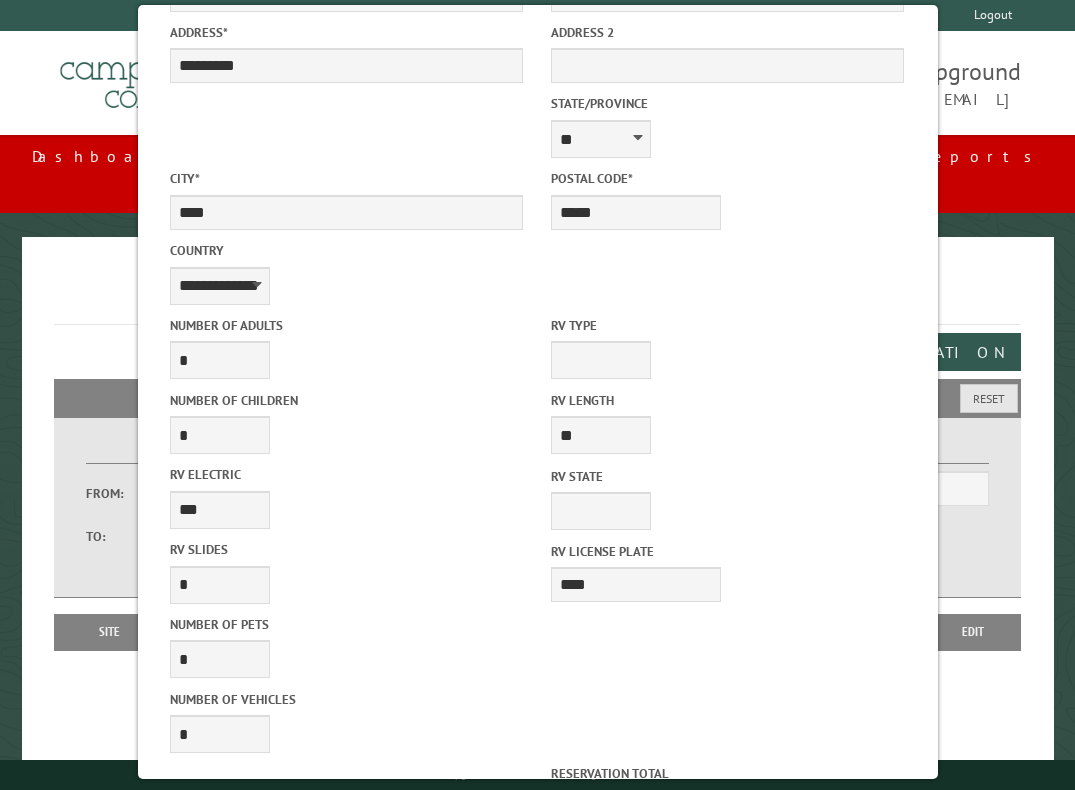 click on "*****" at bounding box center (727, 874) 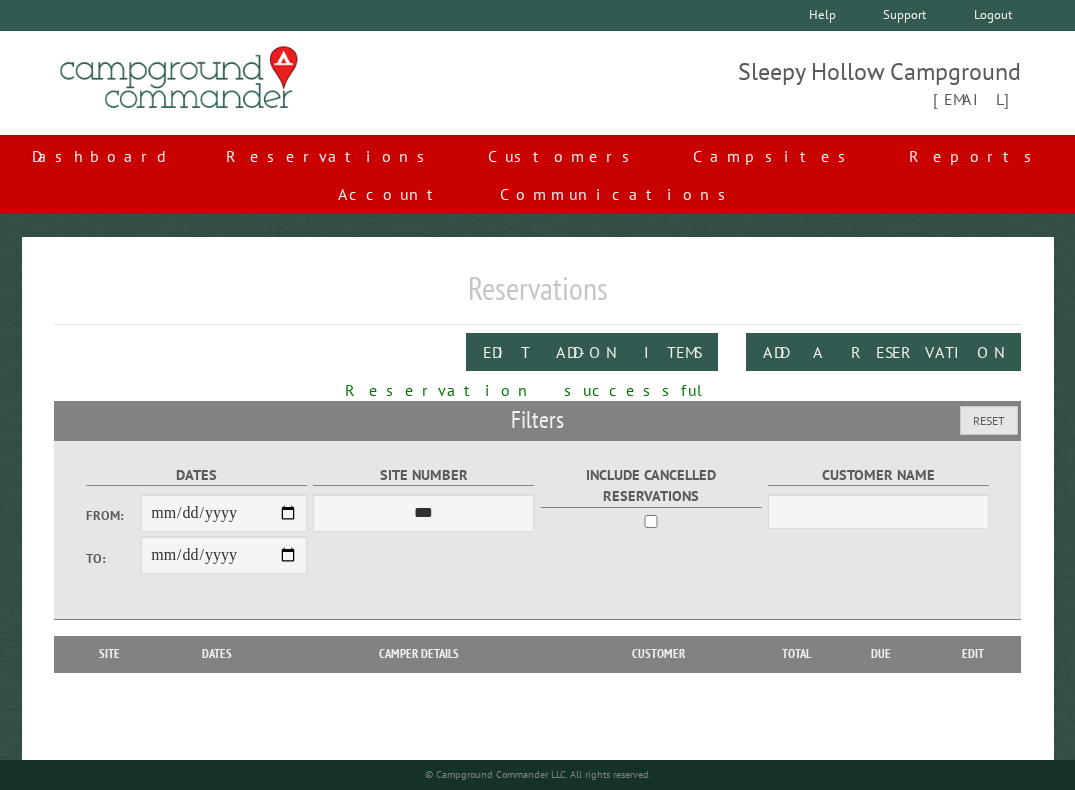 drag, startPoint x: 257, startPoint y: 320, endPoint x: 272, endPoint y: 316, distance: 15.524175 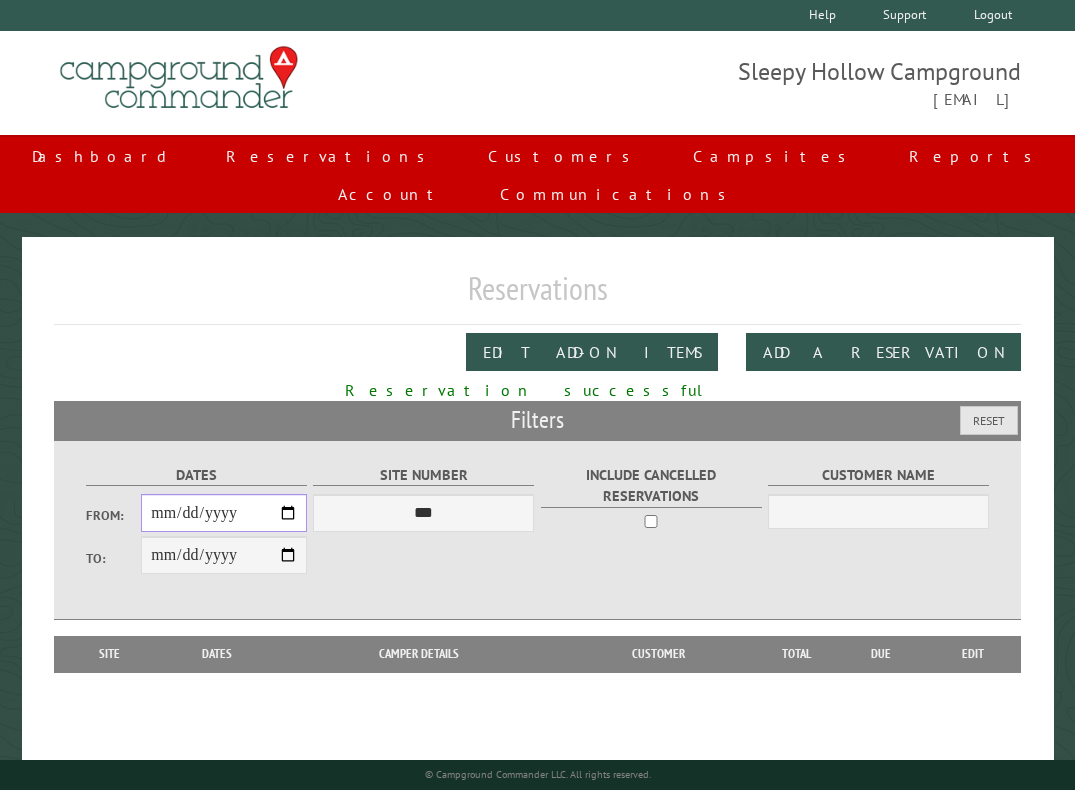 click on "From:" at bounding box center (224, 513) 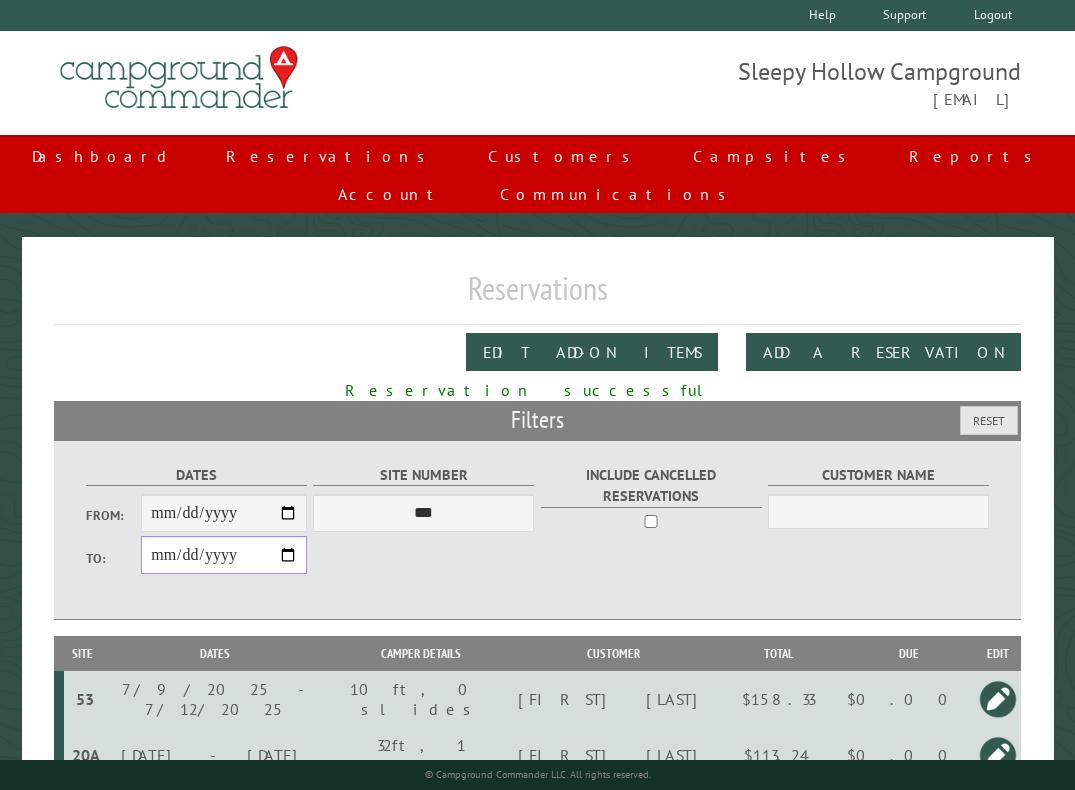 click on "**********" at bounding box center (224, 555) 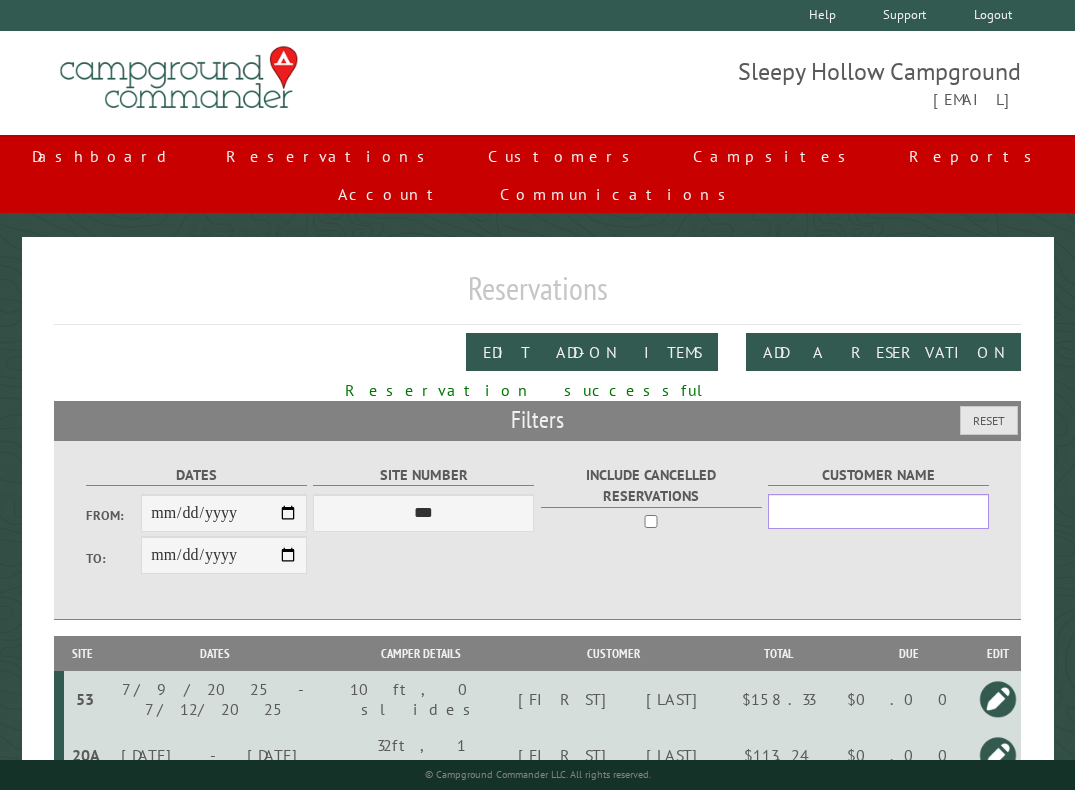 click on "Customer Name" at bounding box center (878, 511) 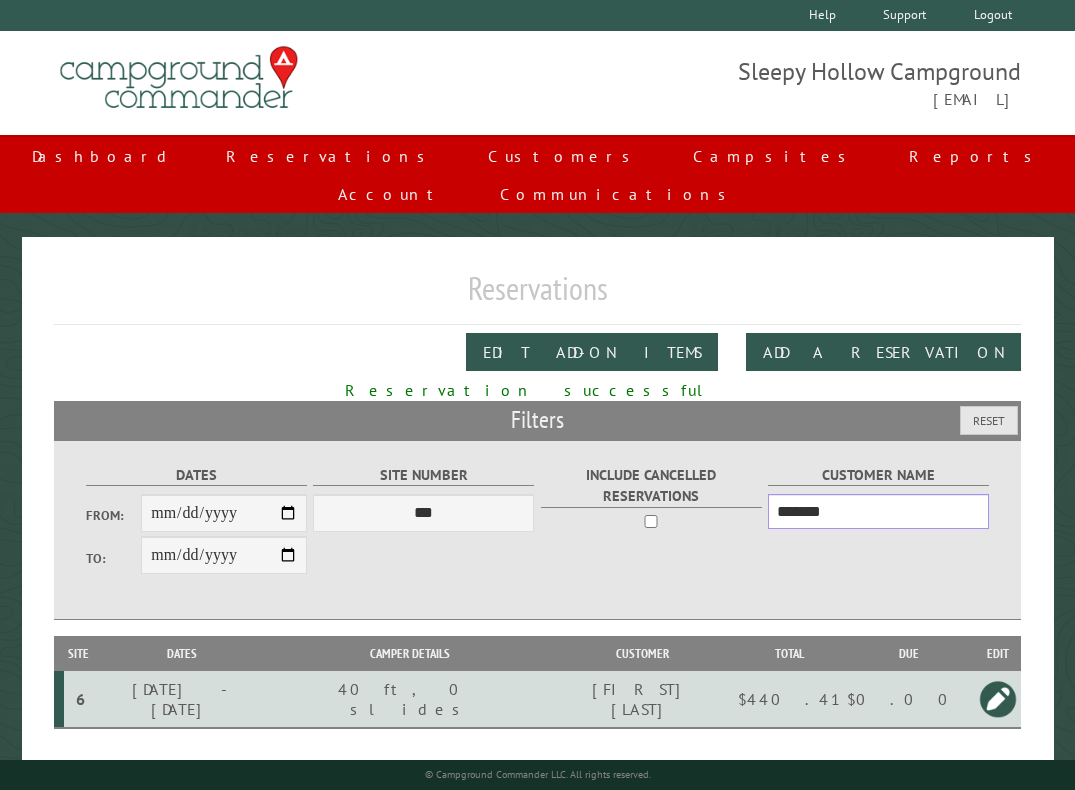 type on "*******" 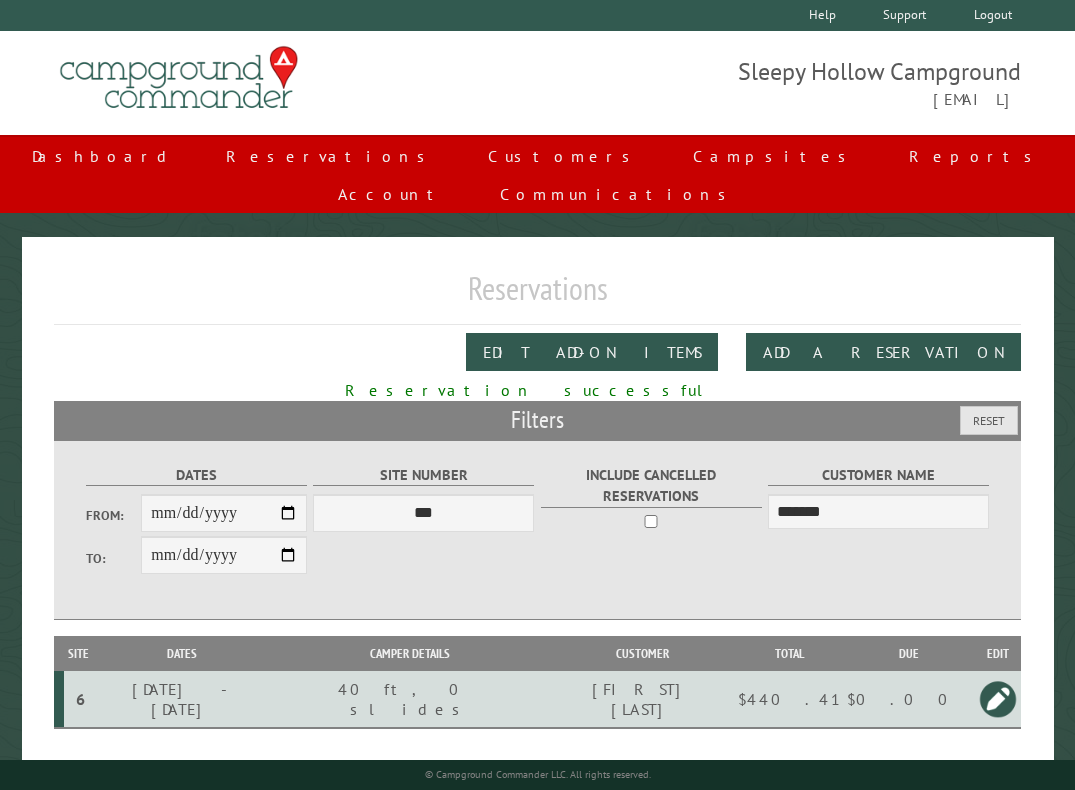 click on "6" at bounding box center [80, 699] 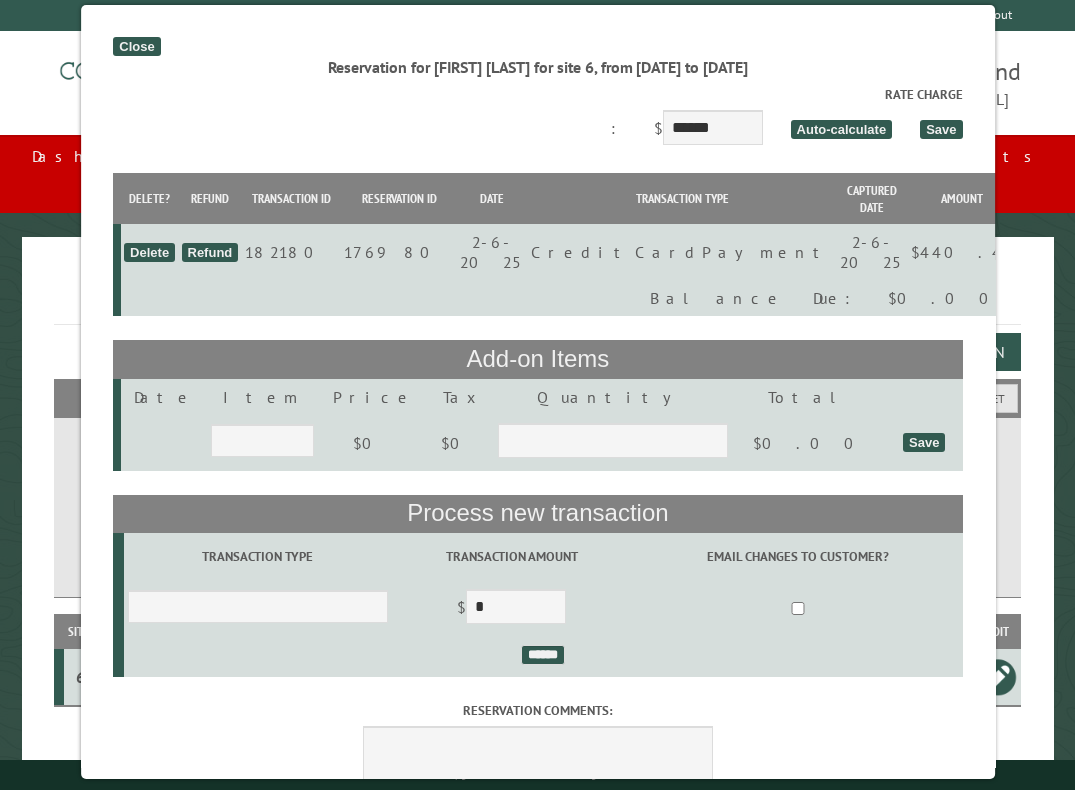 click on "Close" at bounding box center [136, 46] 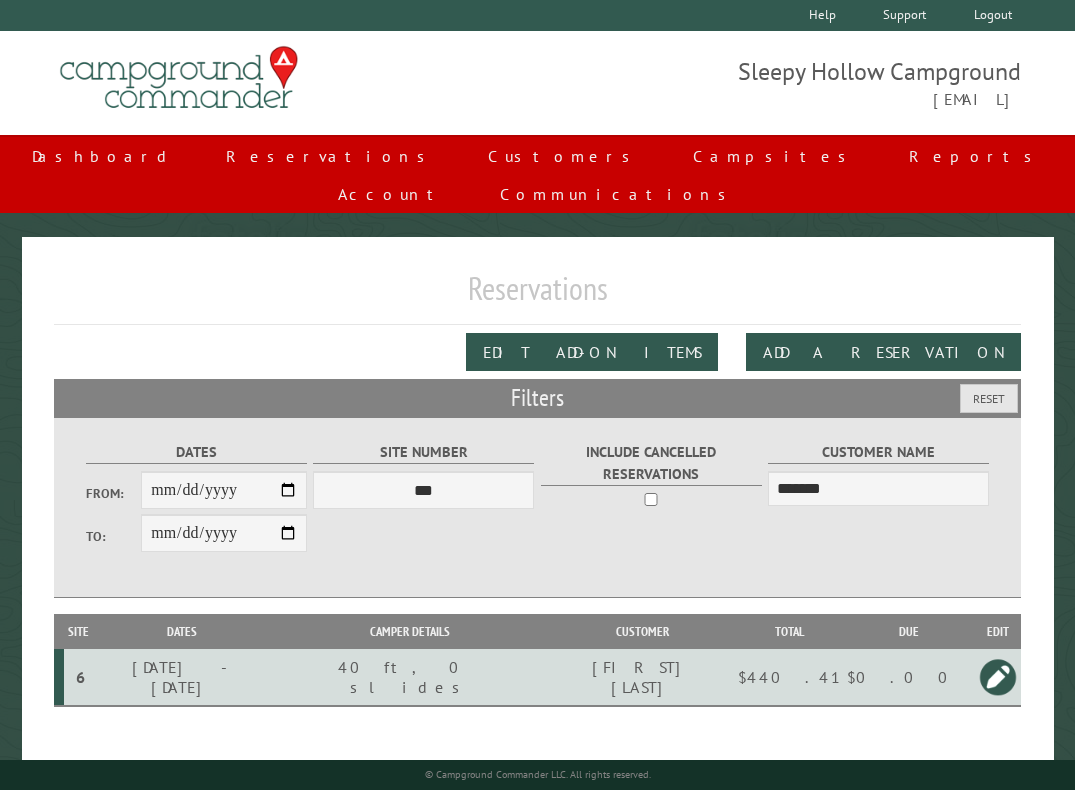 click at bounding box center (998, 677) 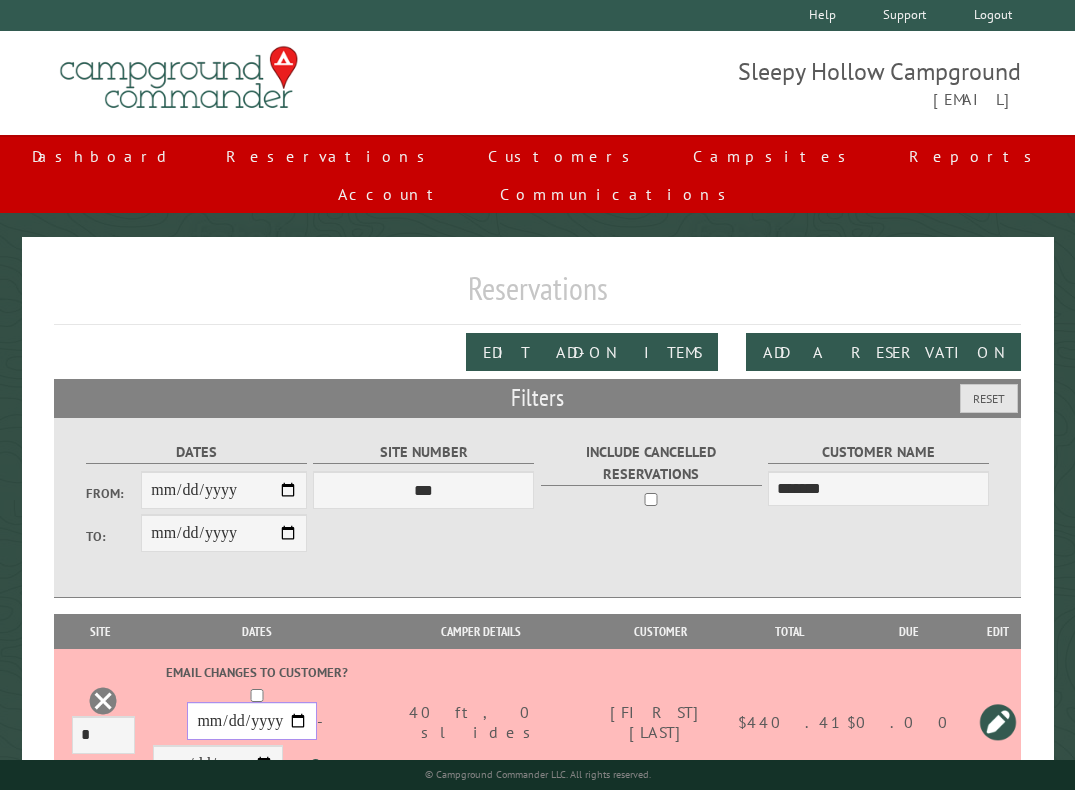 click on "**********" at bounding box center [252, 721] 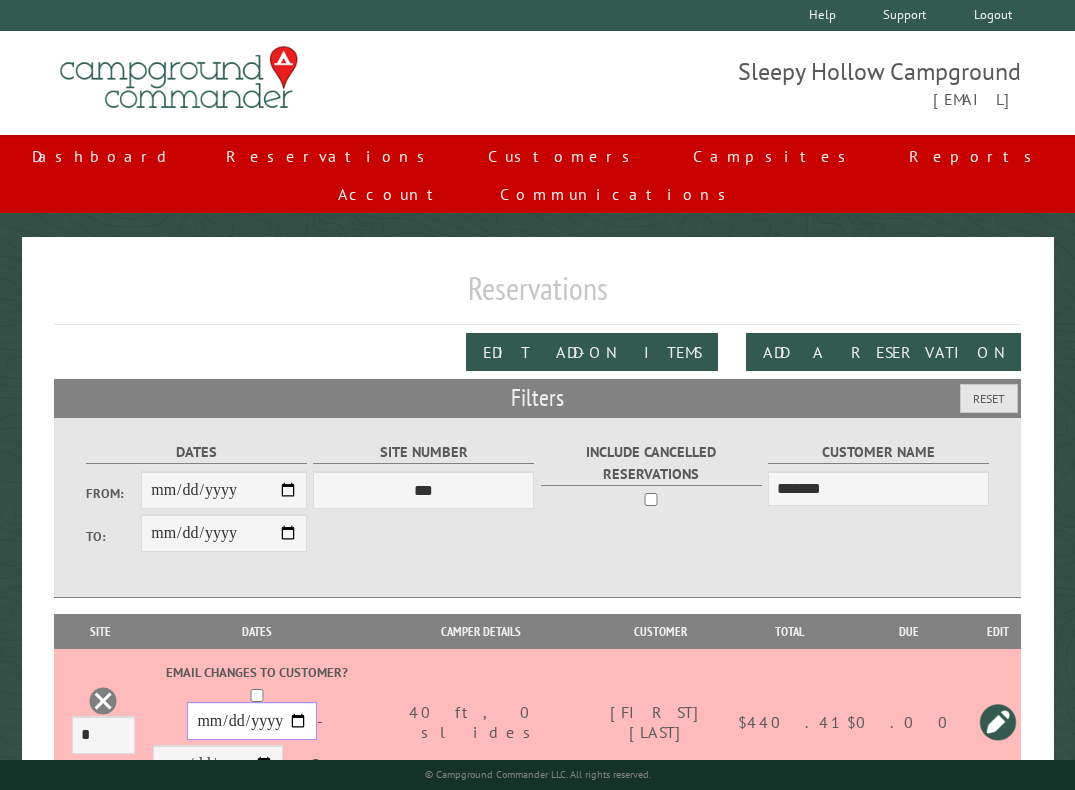 type on "**********" 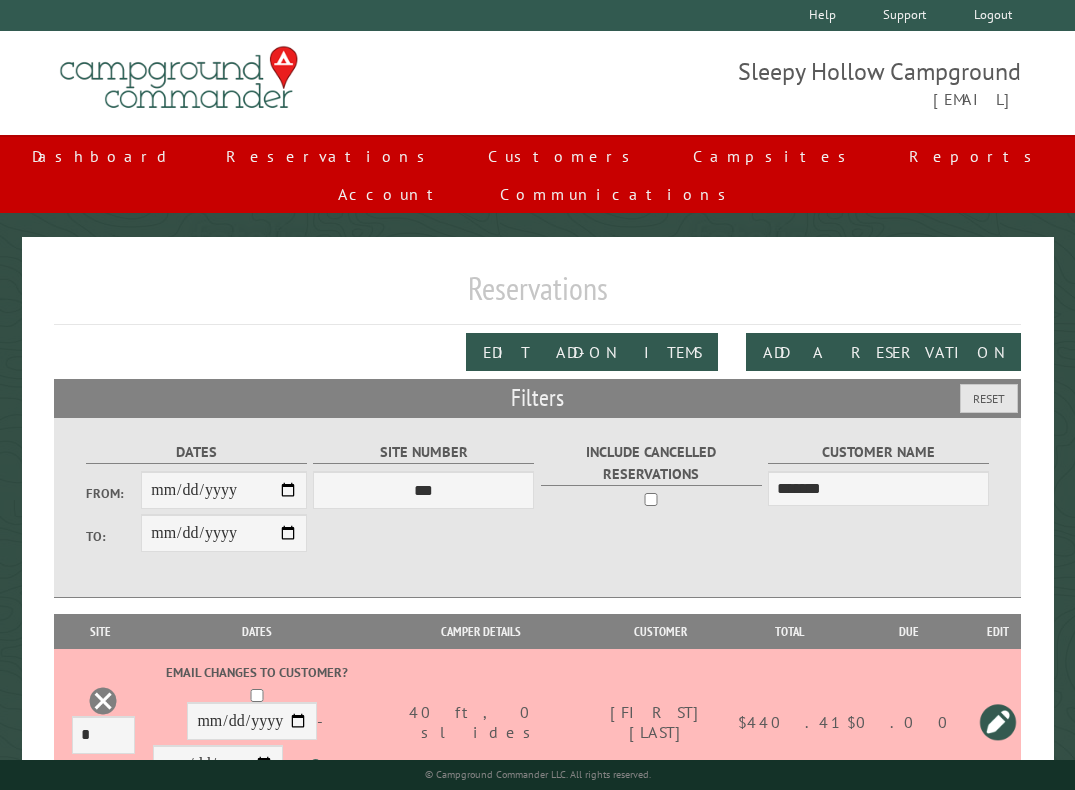 click on "Save" at bounding box center (336, 764) 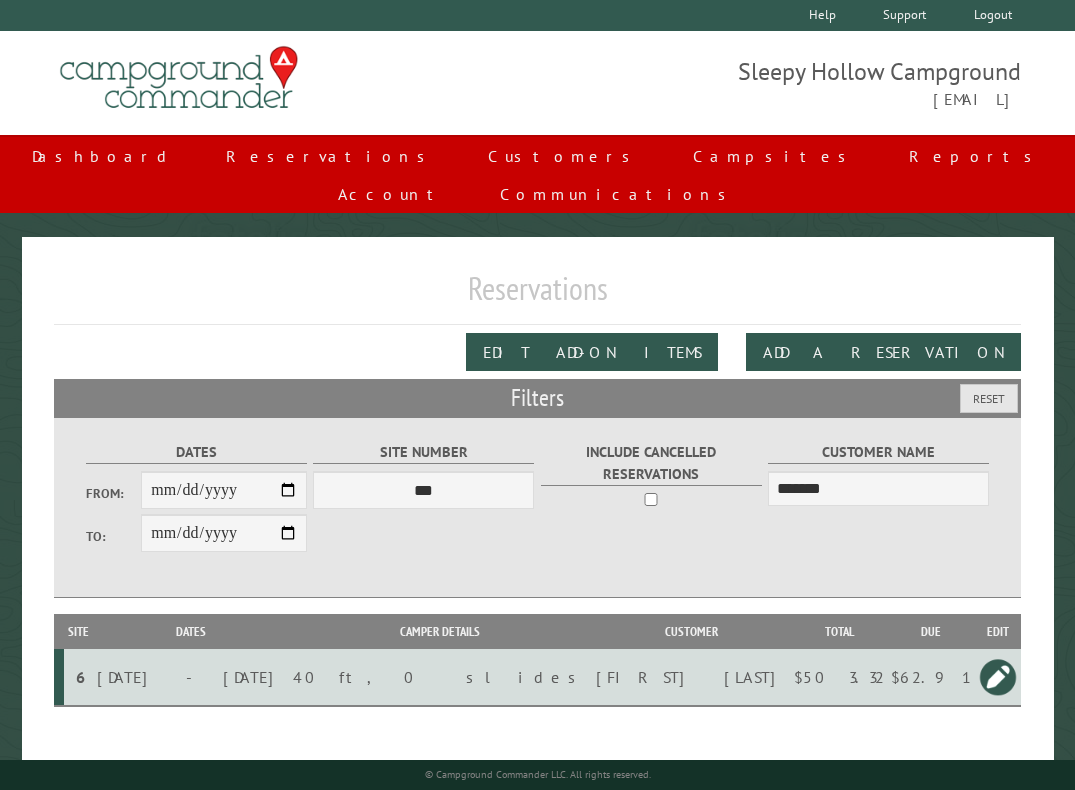 click at bounding box center (998, 677) 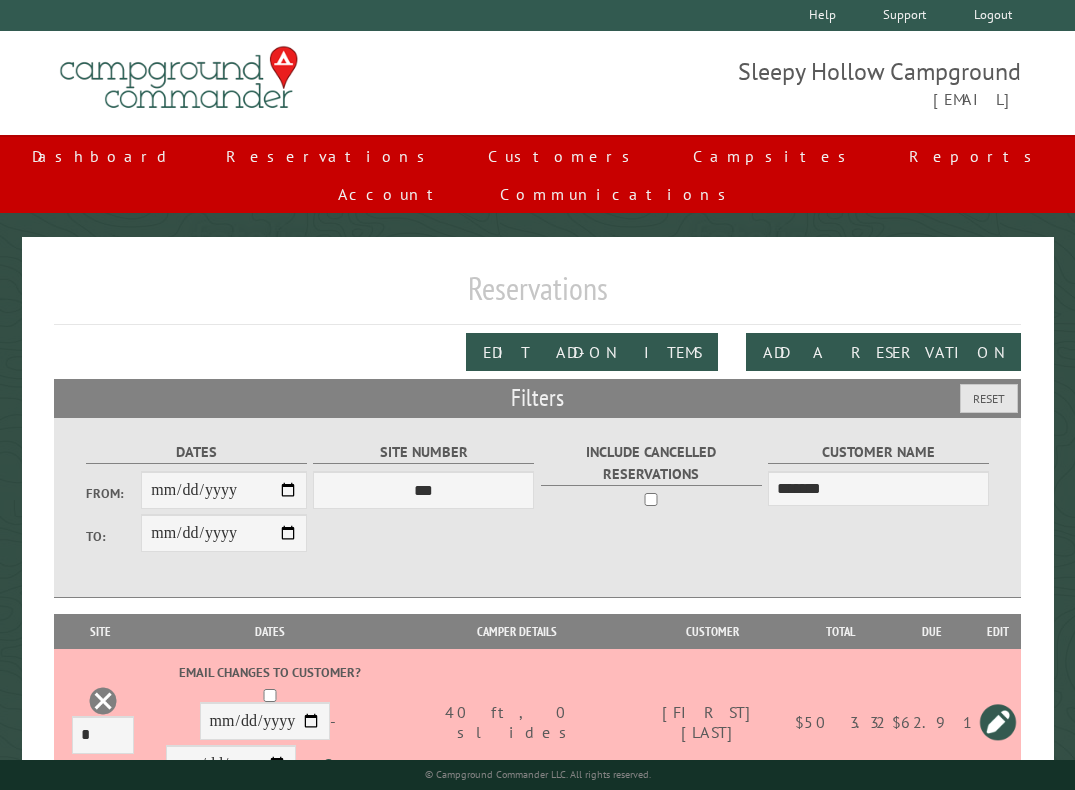 click at bounding box center (998, 722) 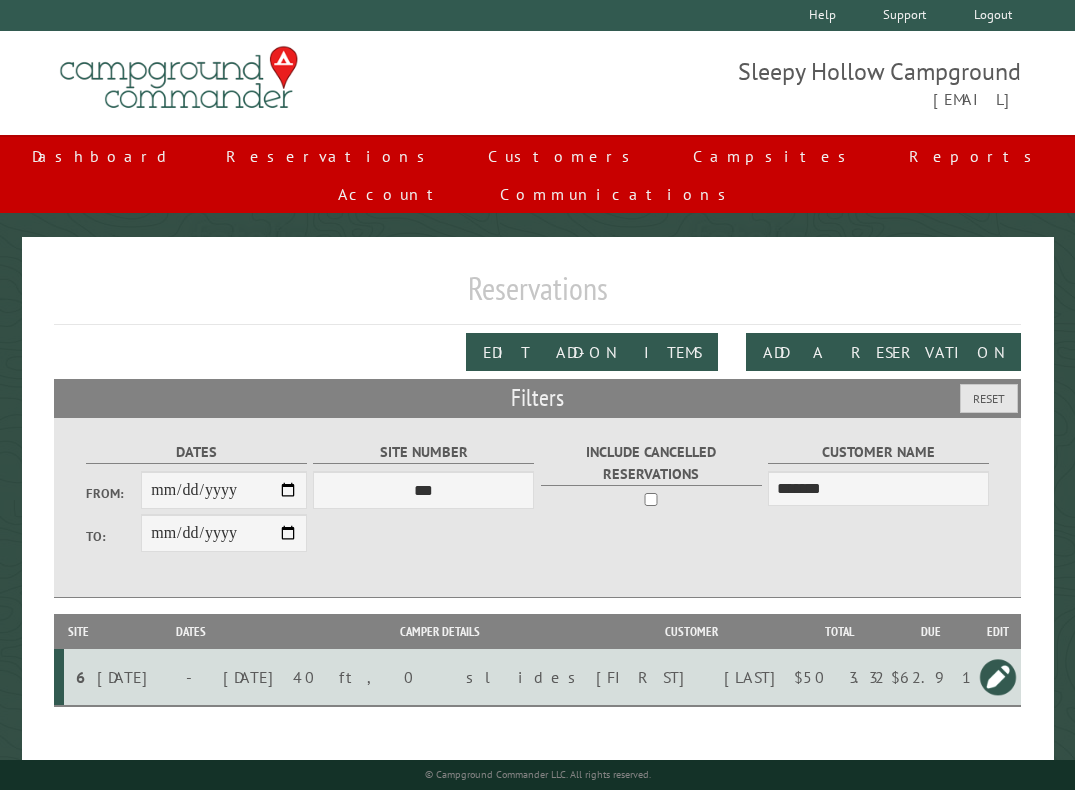 click on "6" at bounding box center [81, 677] 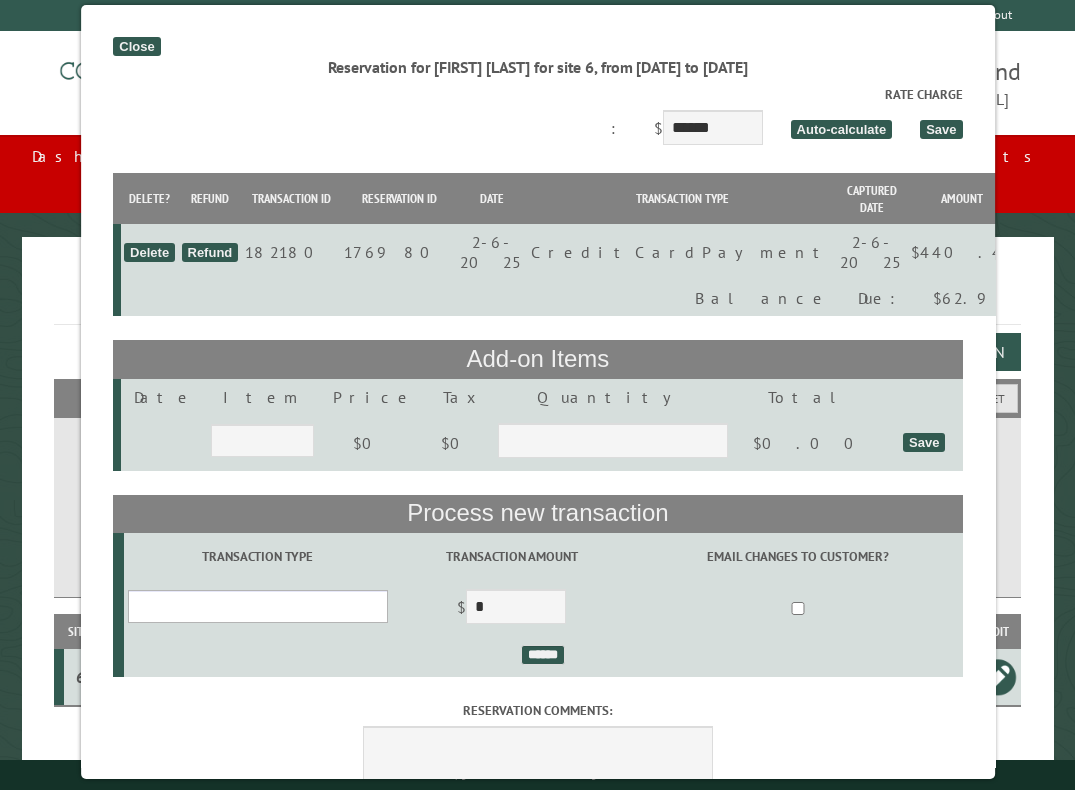 click on "**********" at bounding box center (257, 606) 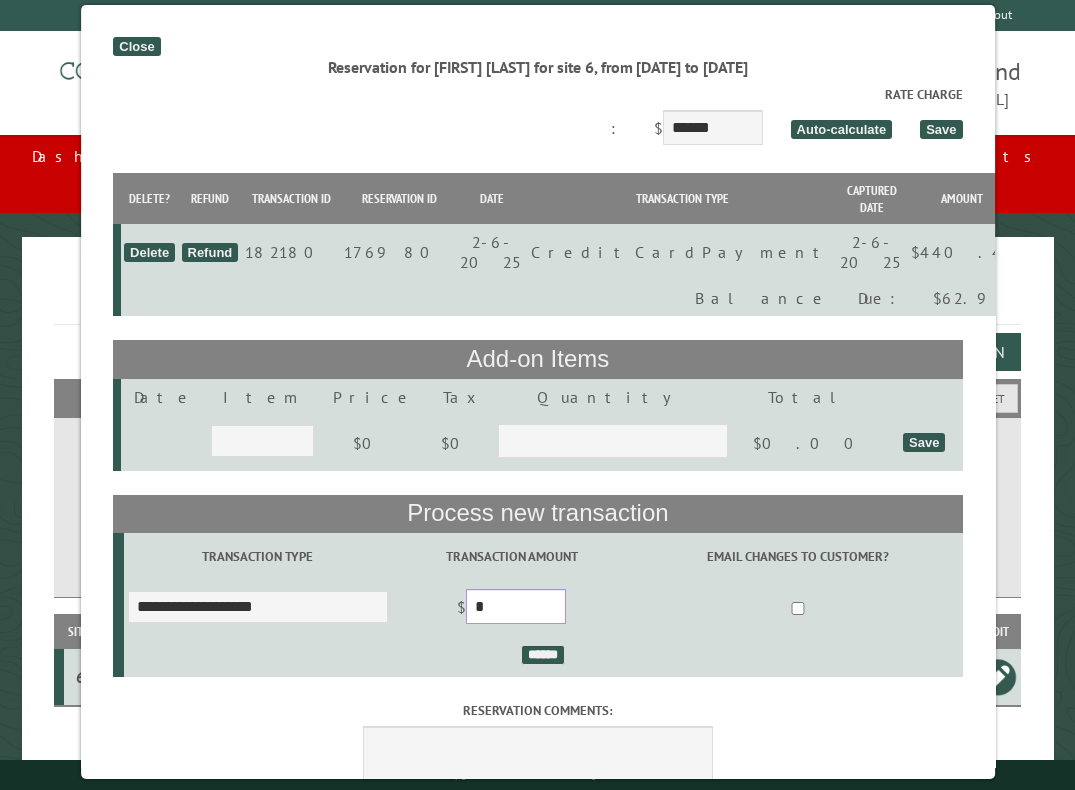 click on "*" at bounding box center [516, 606] 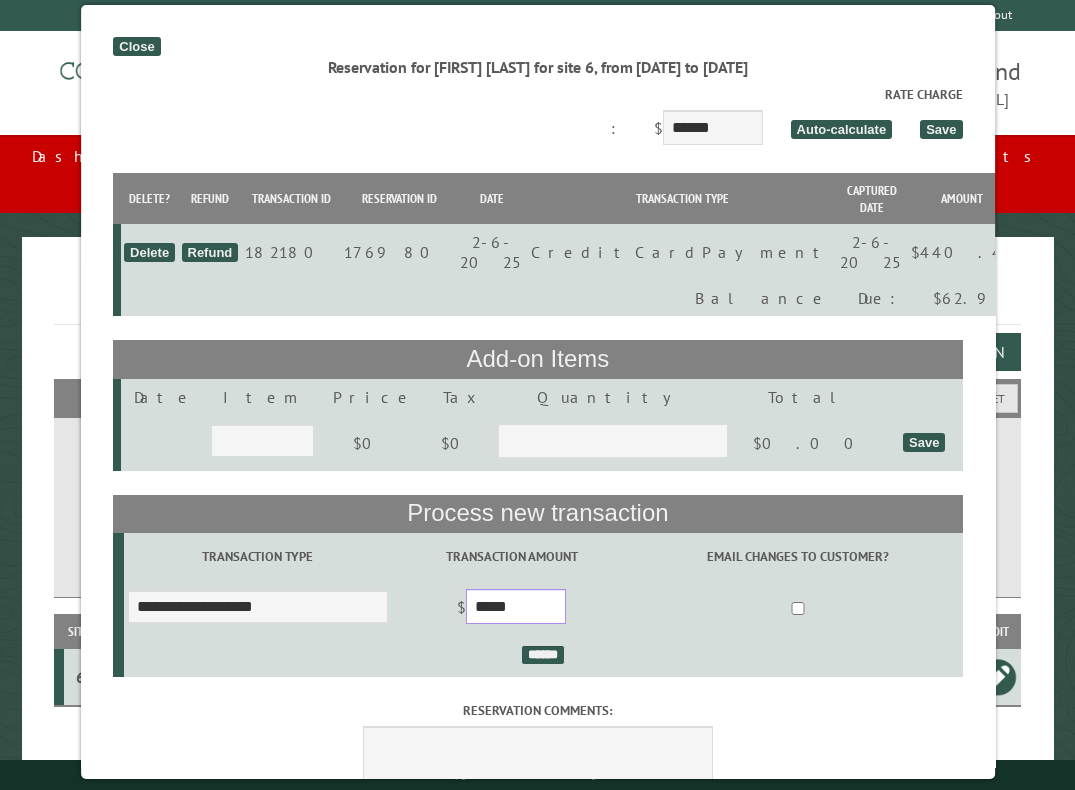 type on "*****" 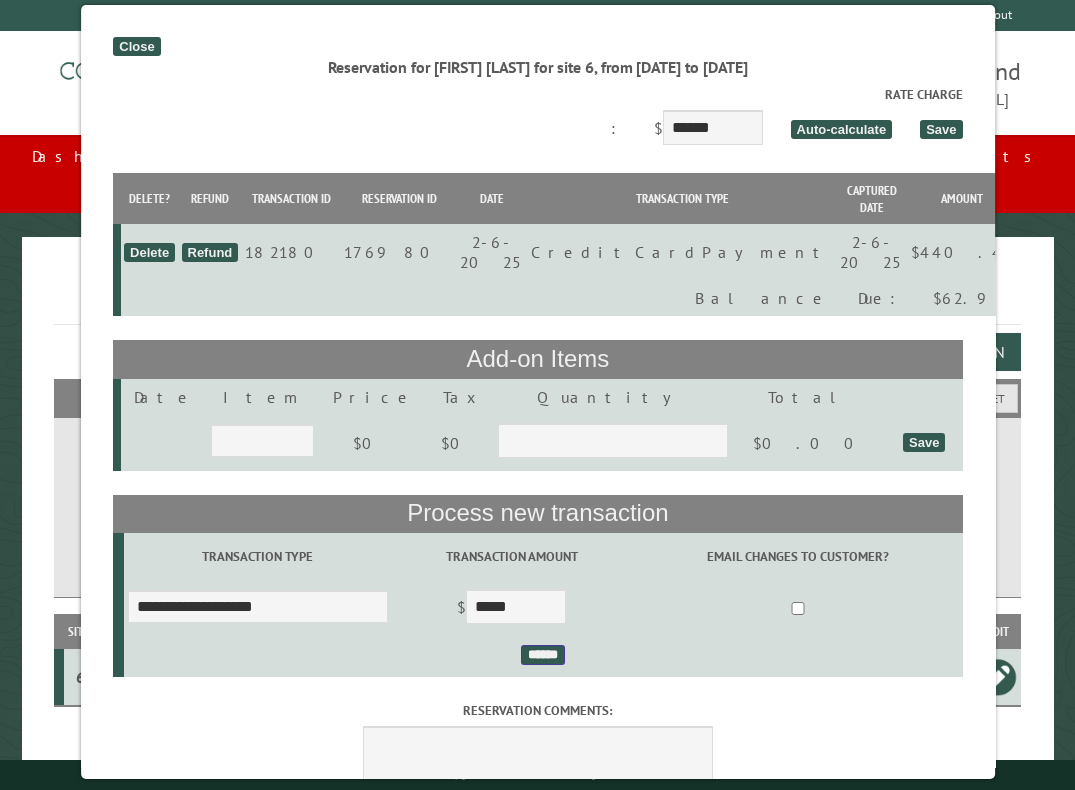 click on "******" at bounding box center (543, 655) 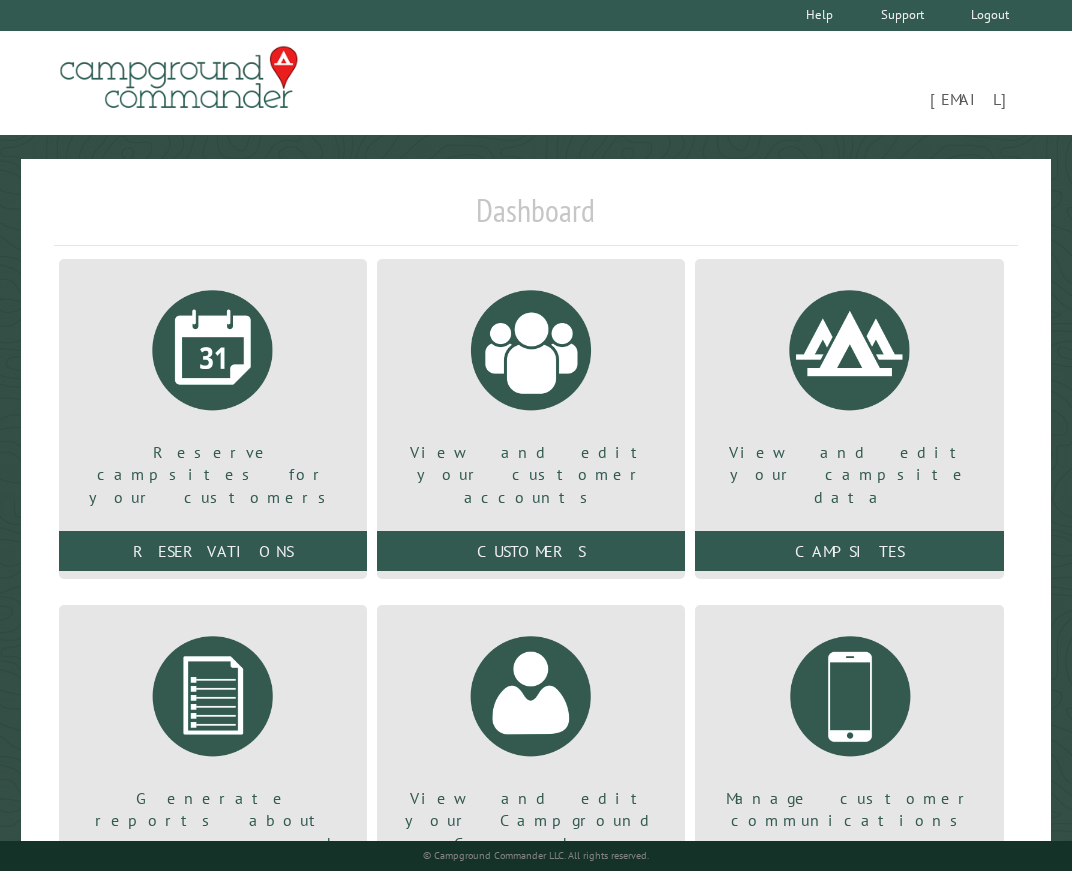 scroll, scrollTop: 0, scrollLeft: 0, axis: both 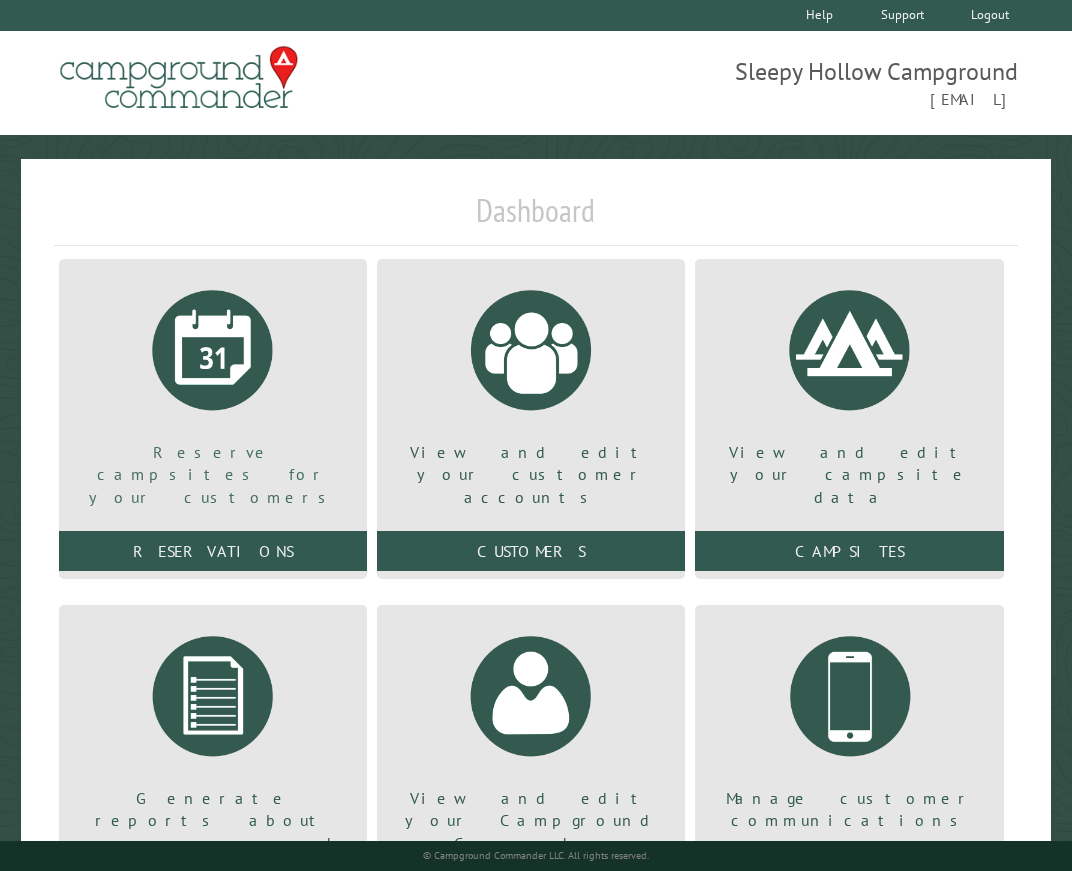 click at bounding box center [213, 350] 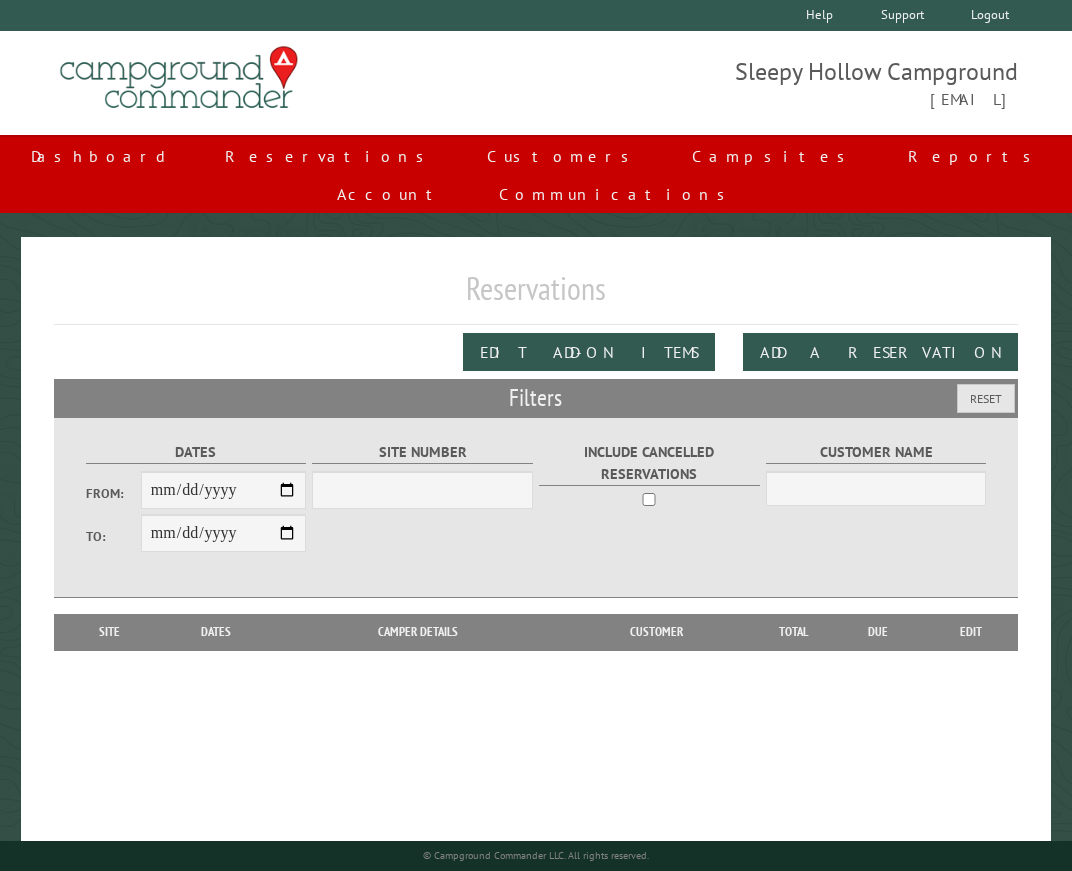 scroll, scrollTop: 0, scrollLeft: 0, axis: both 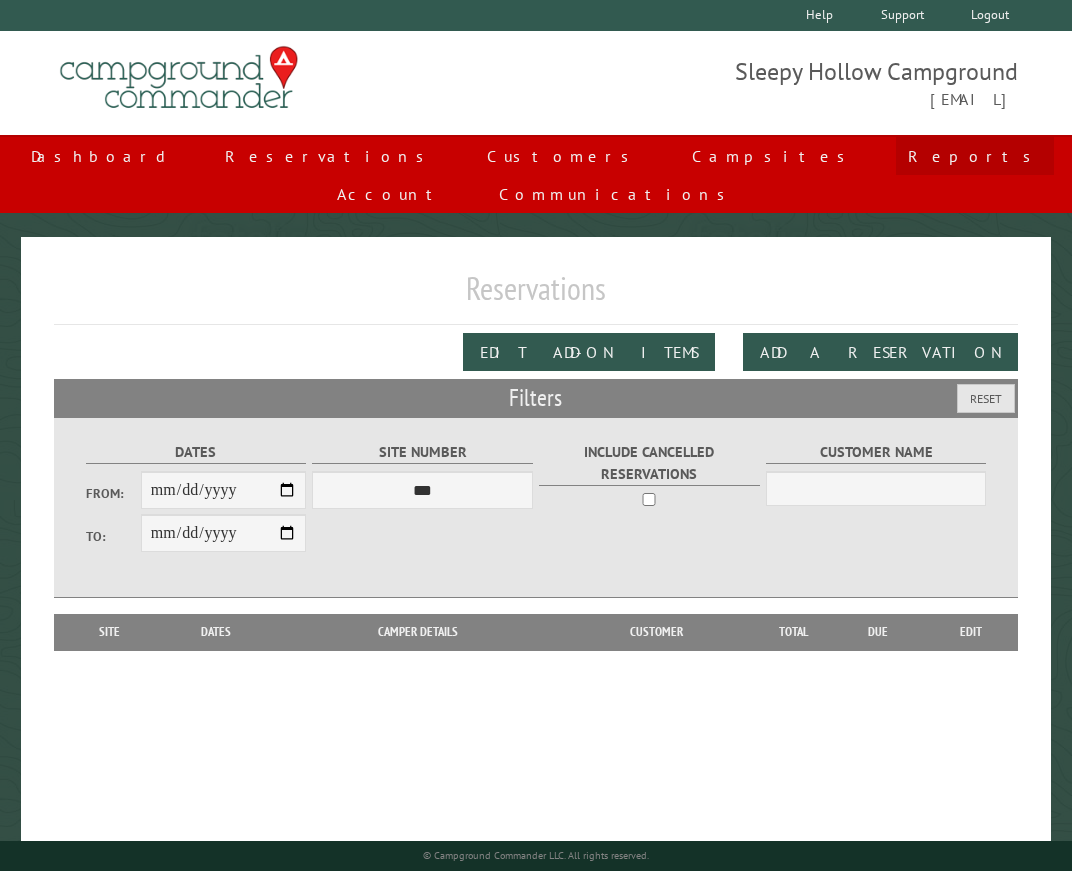 click on "Reports" at bounding box center (975, 156) 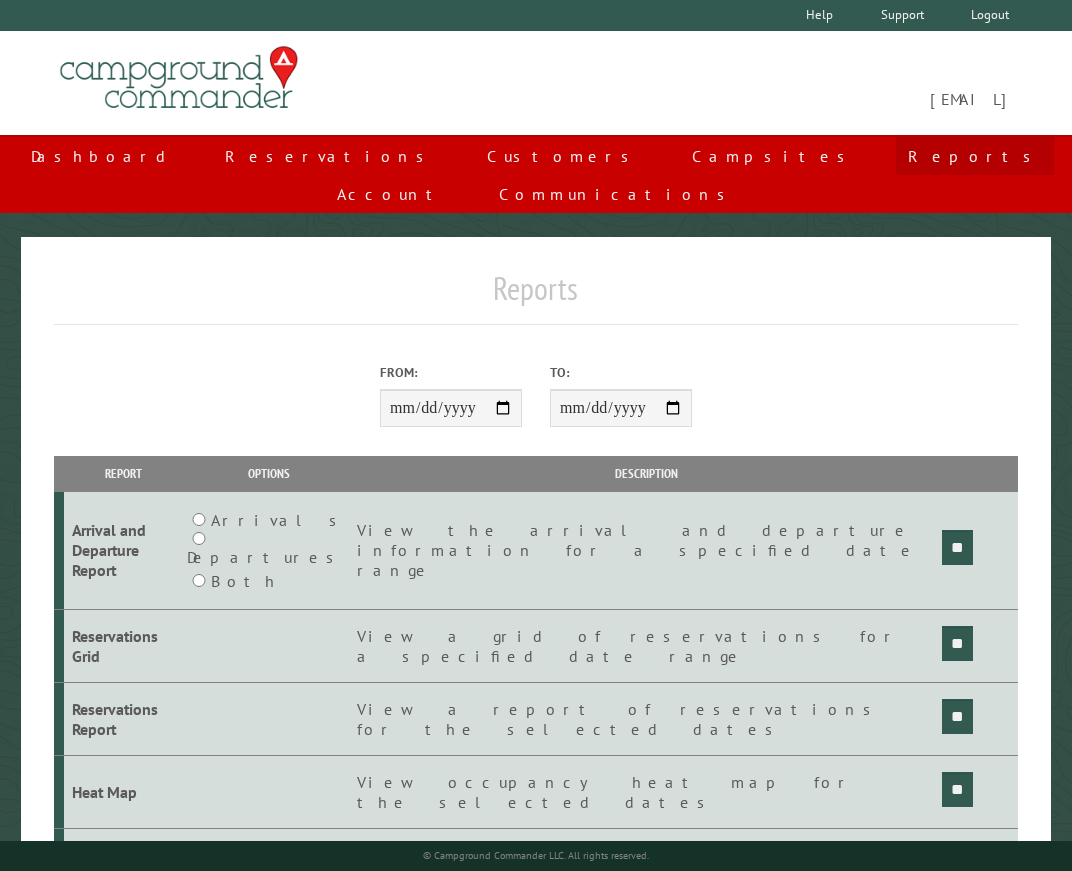 scroll, scrollTop: 0, scrollLeft: 0, axis: both 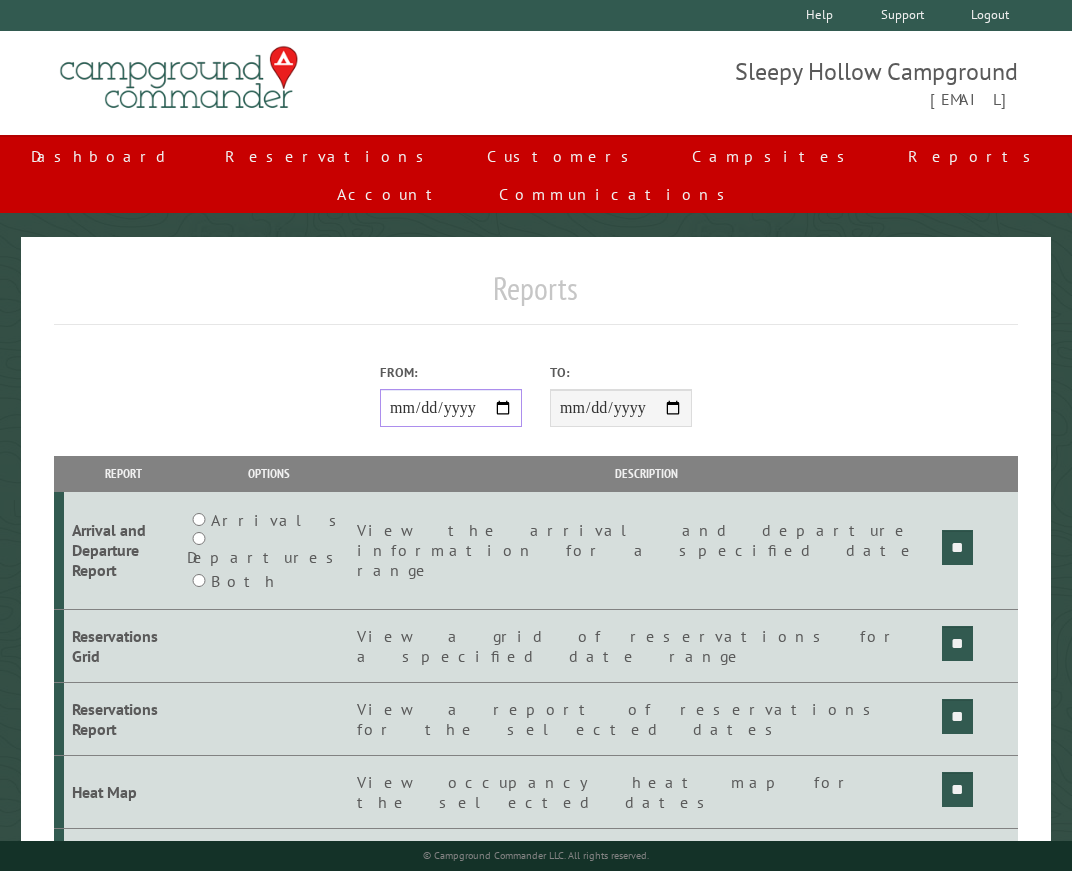 click on "From:" at bounding box center (451, 408) 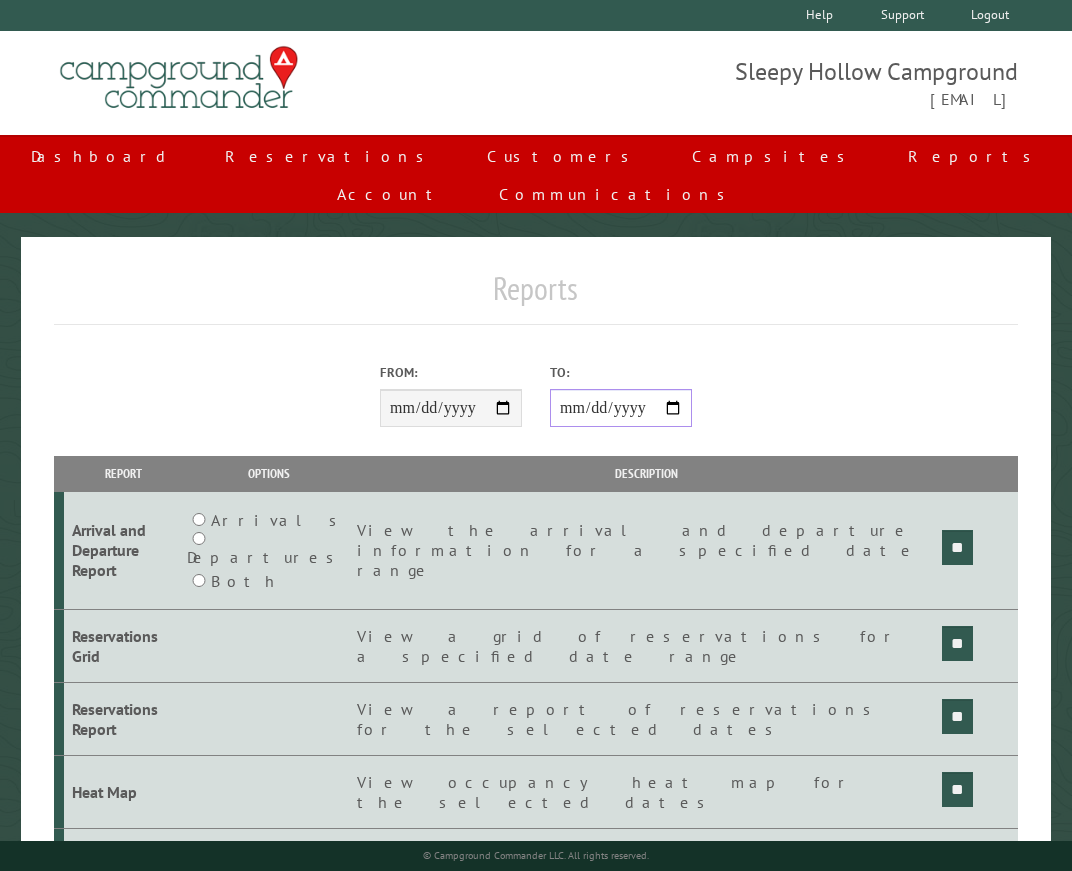 click on "**********" at bounding box center [621, 408] 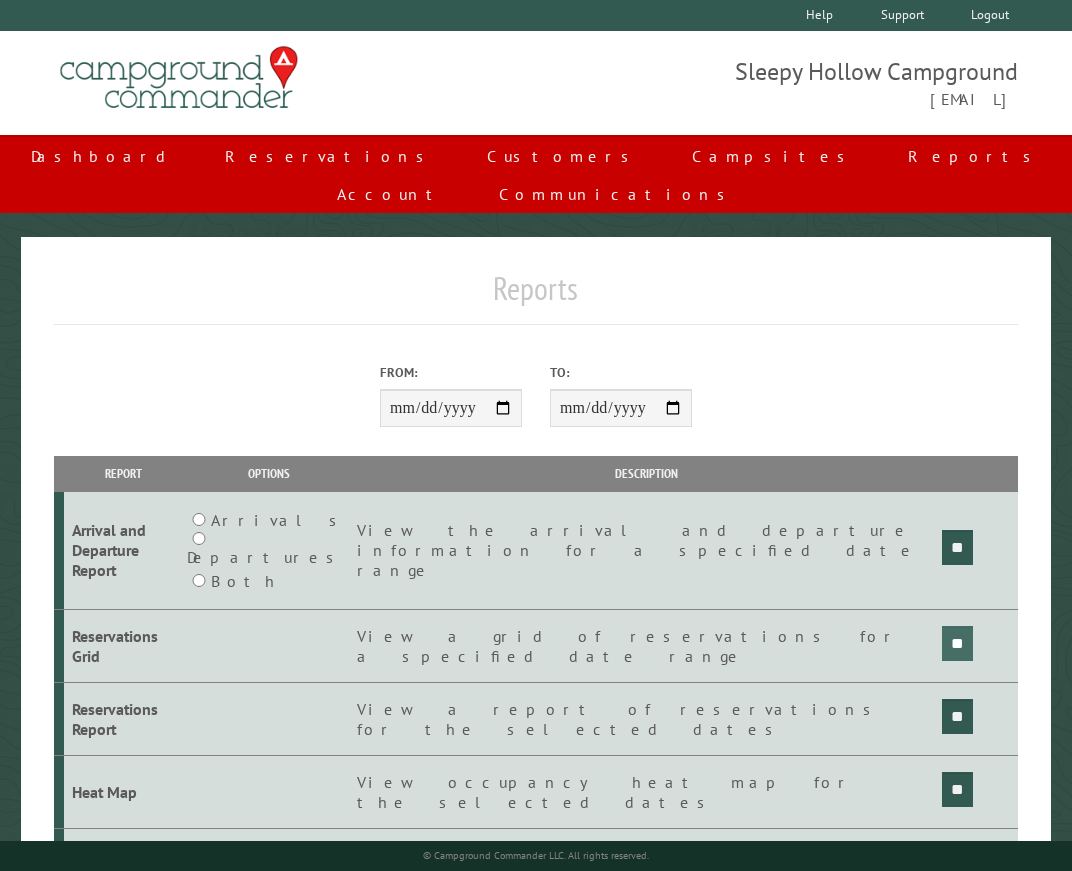 click on "**" at bounding box center (957, 547) 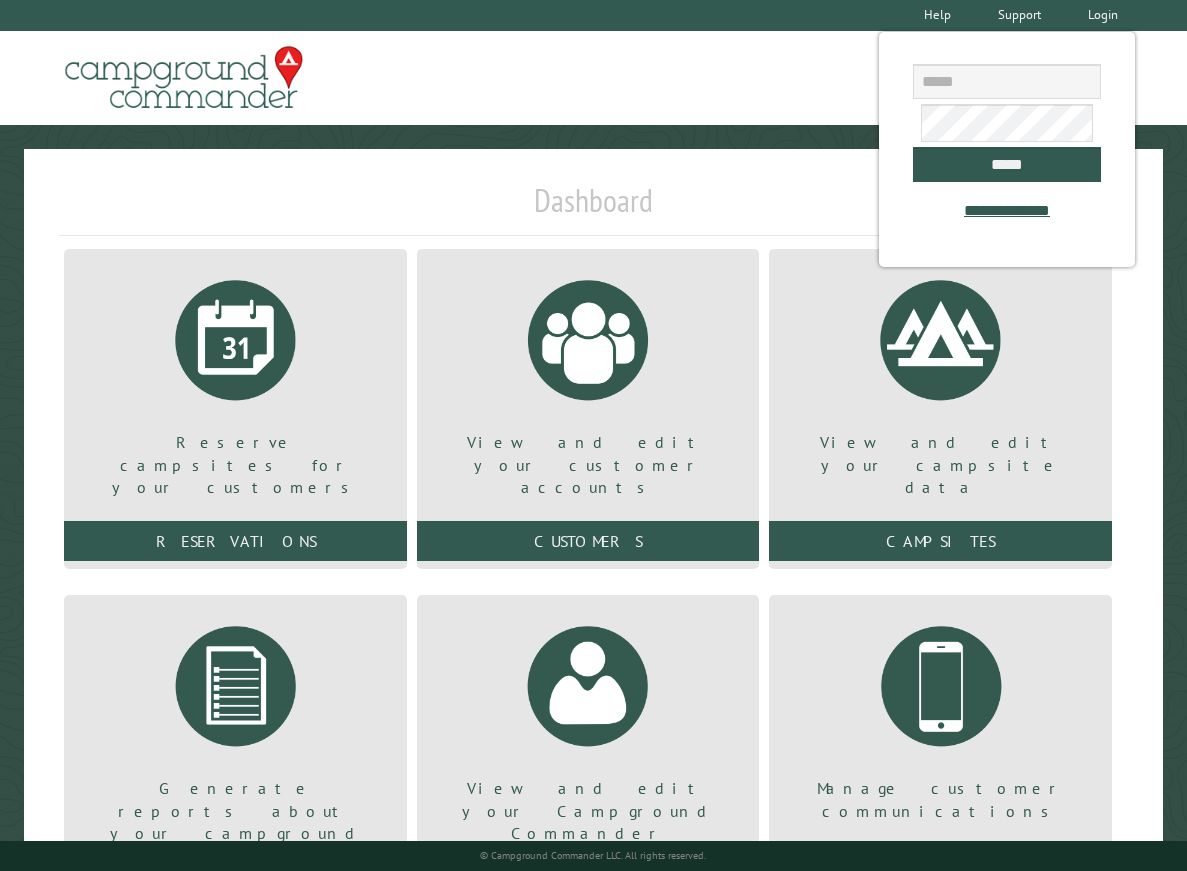 scroll, scrollTop: 0, scrollLeft: 0, axis: both 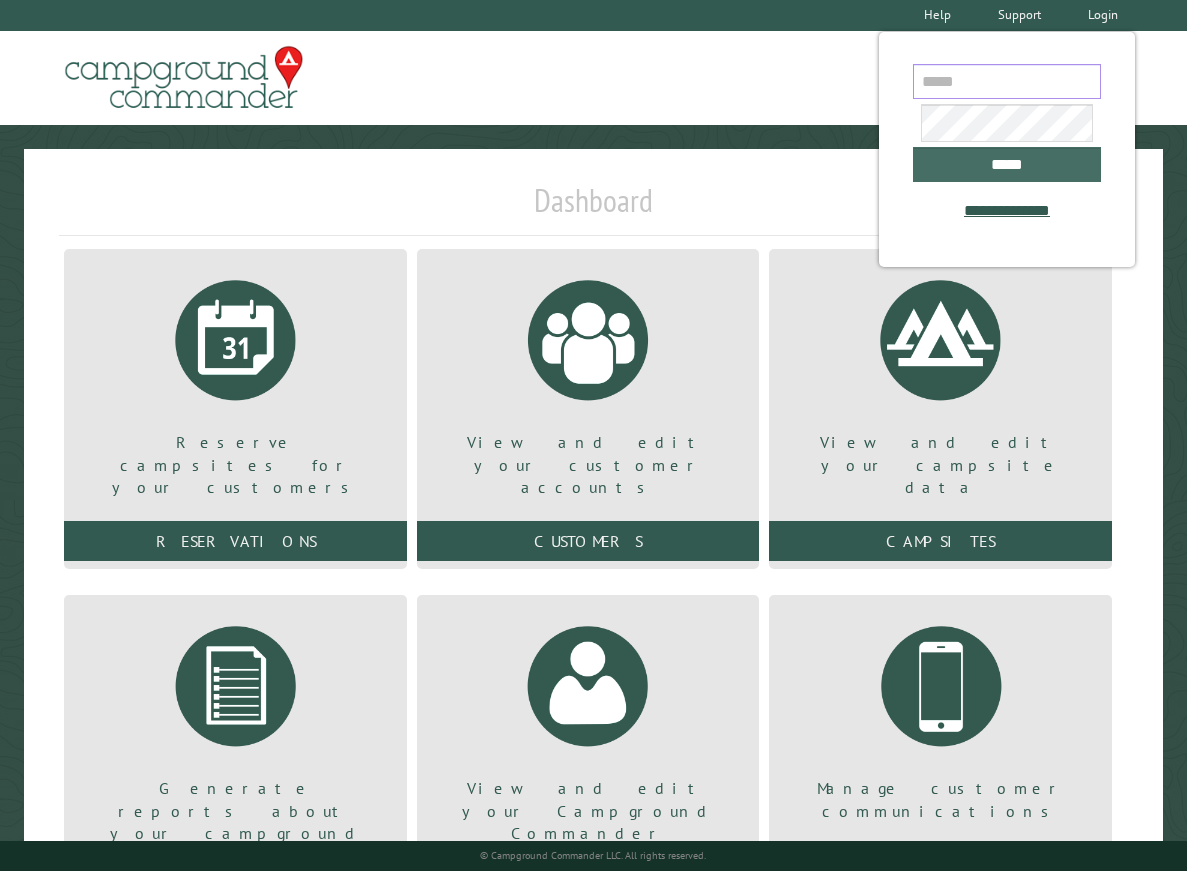 type on "**********" 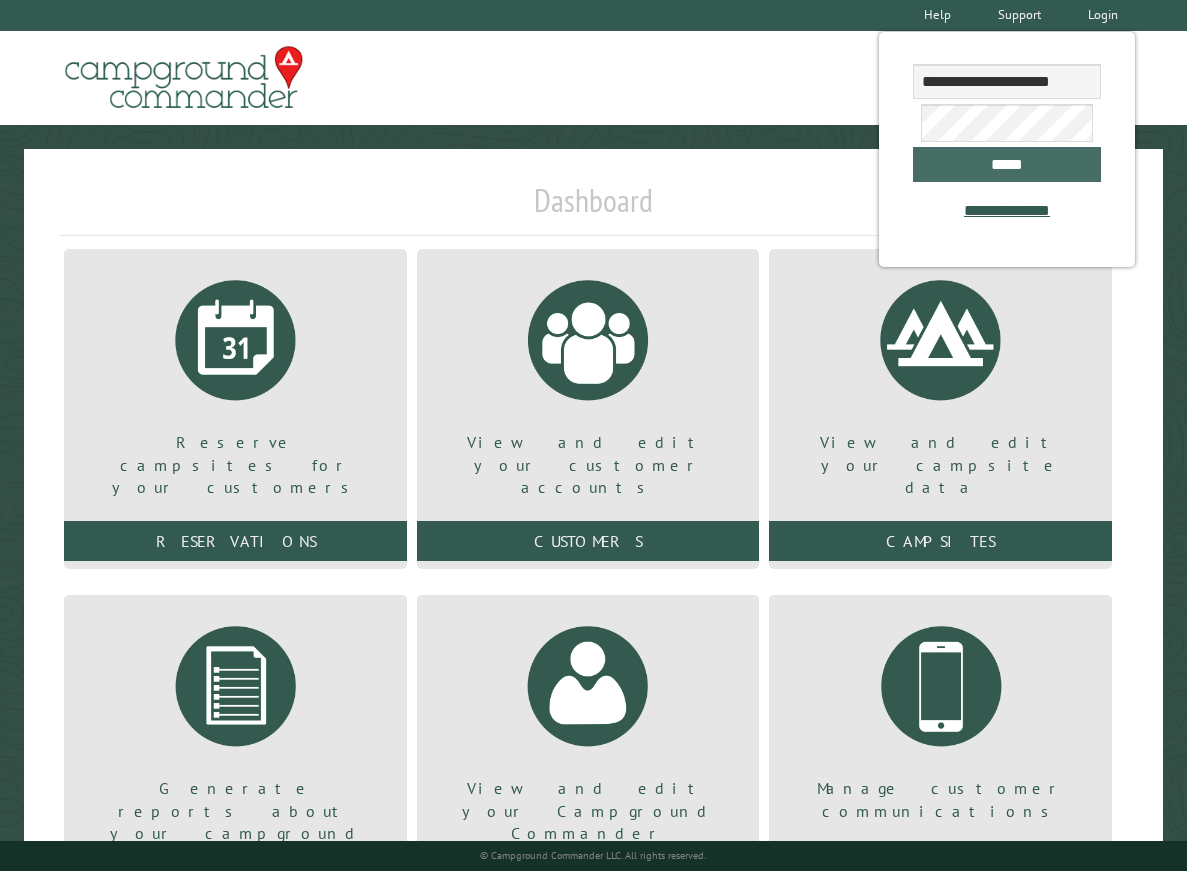 click on "*****" at bounding box center [1007, 164] 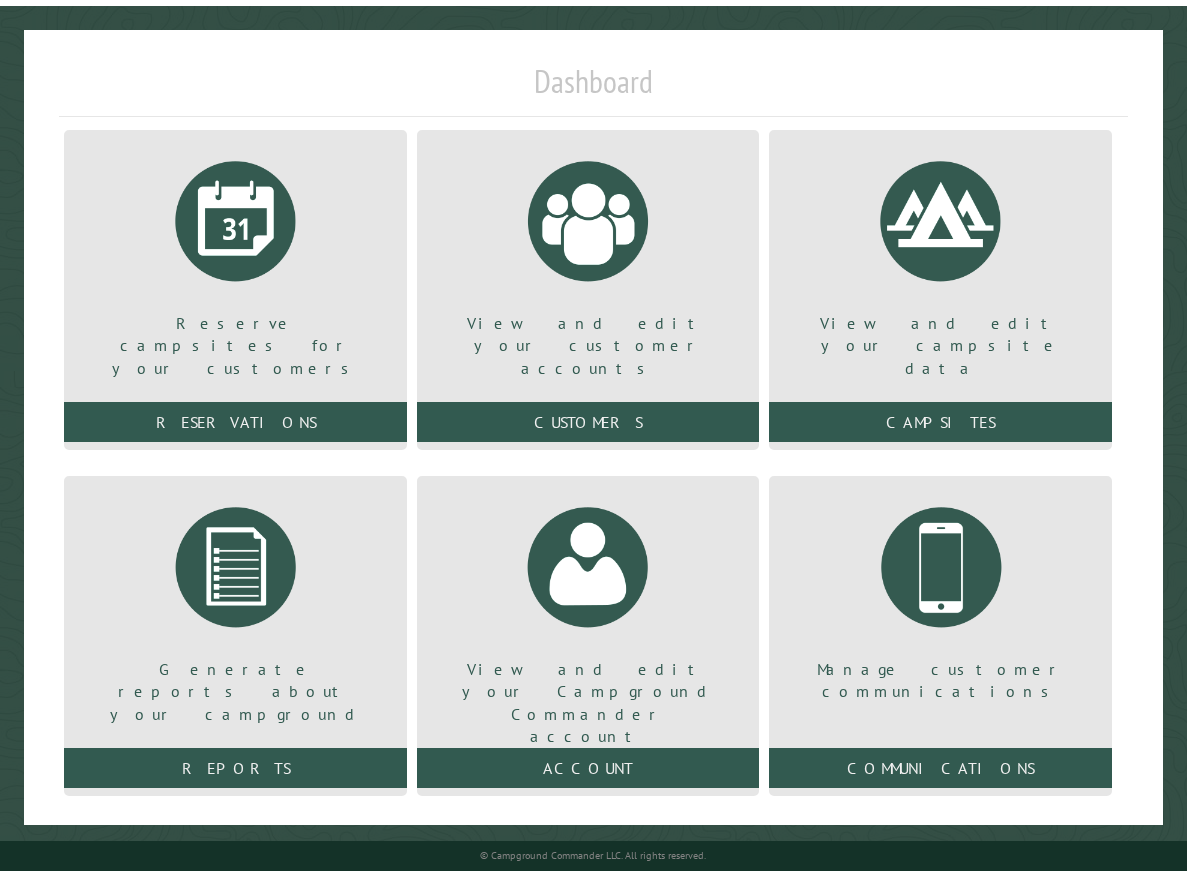 scroll, scrollTop: 131, scrollLeft: 0, axis: vertical 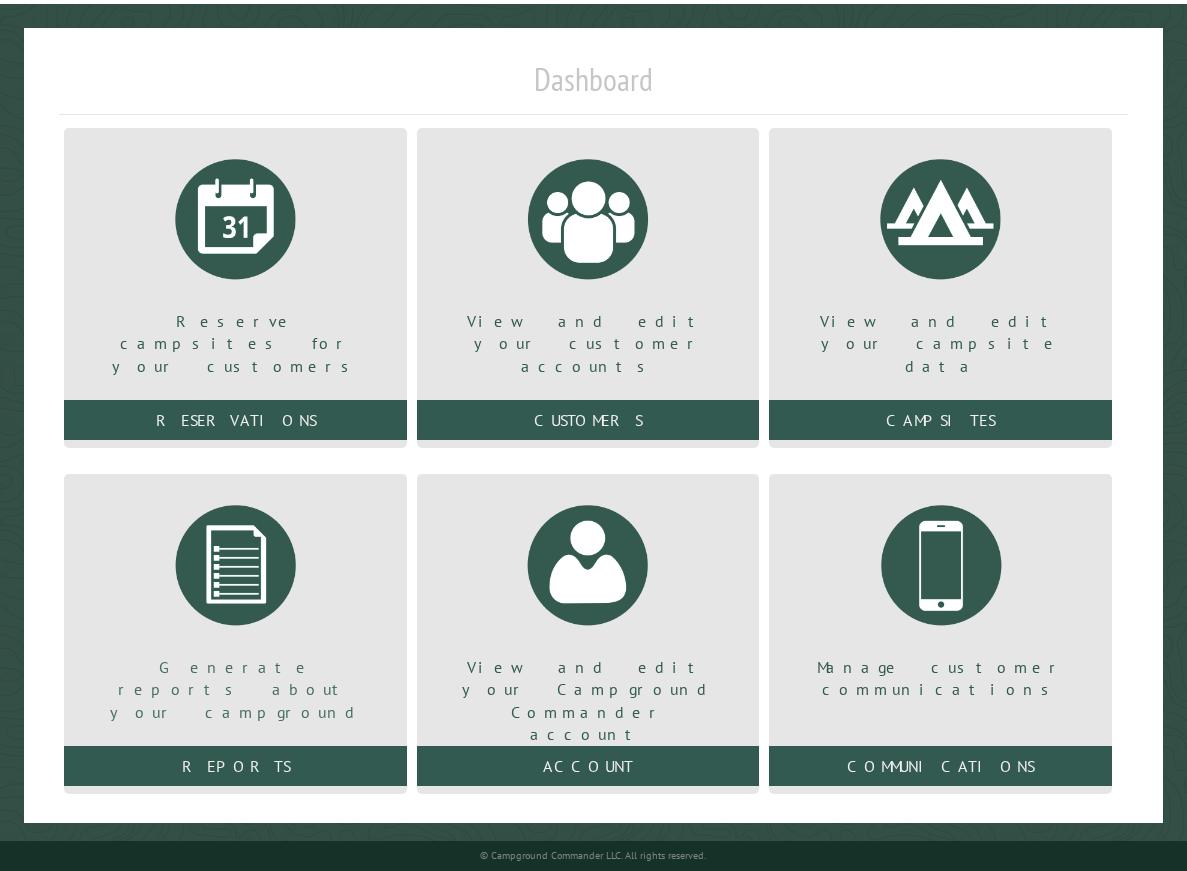 click at bounding box center (236, 565) 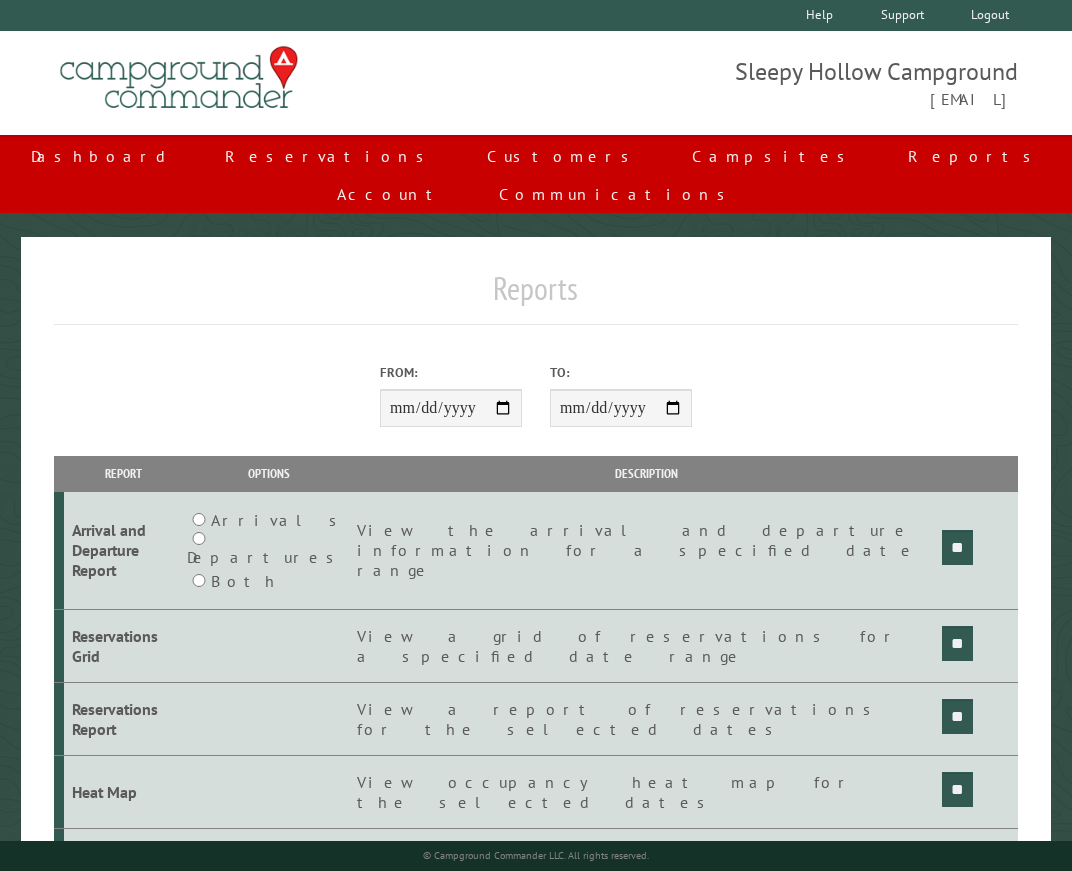scroll, scrollTop: 0, scrollLeft: 0, axis: both 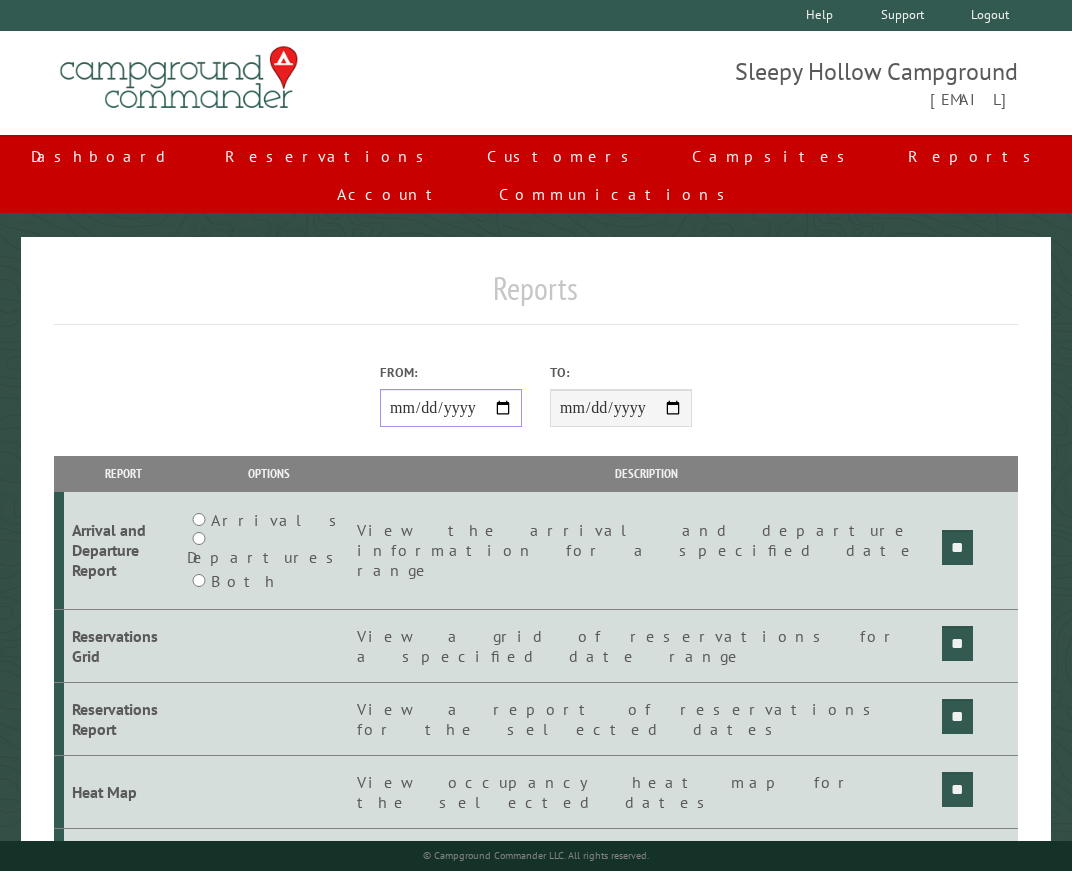 click on "**********" at bounding box center (451, 408) 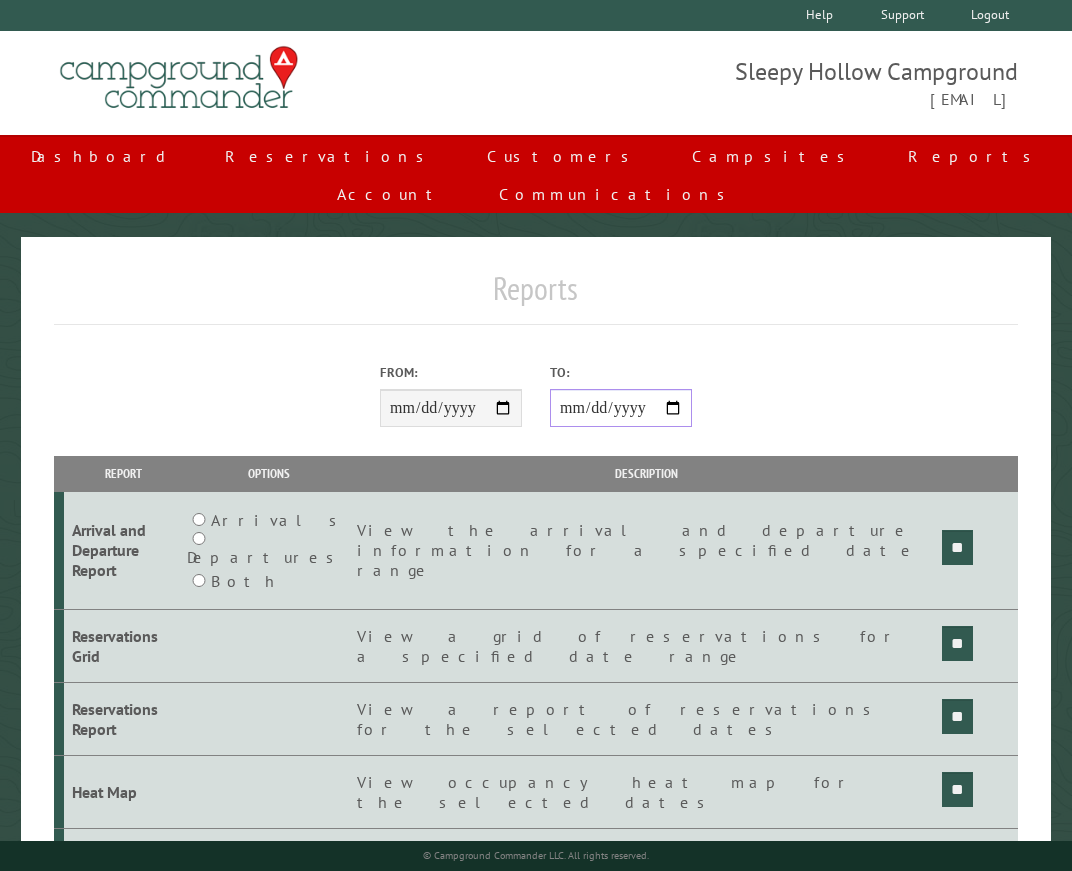 click on "**********" at bounding box center [621, 408] 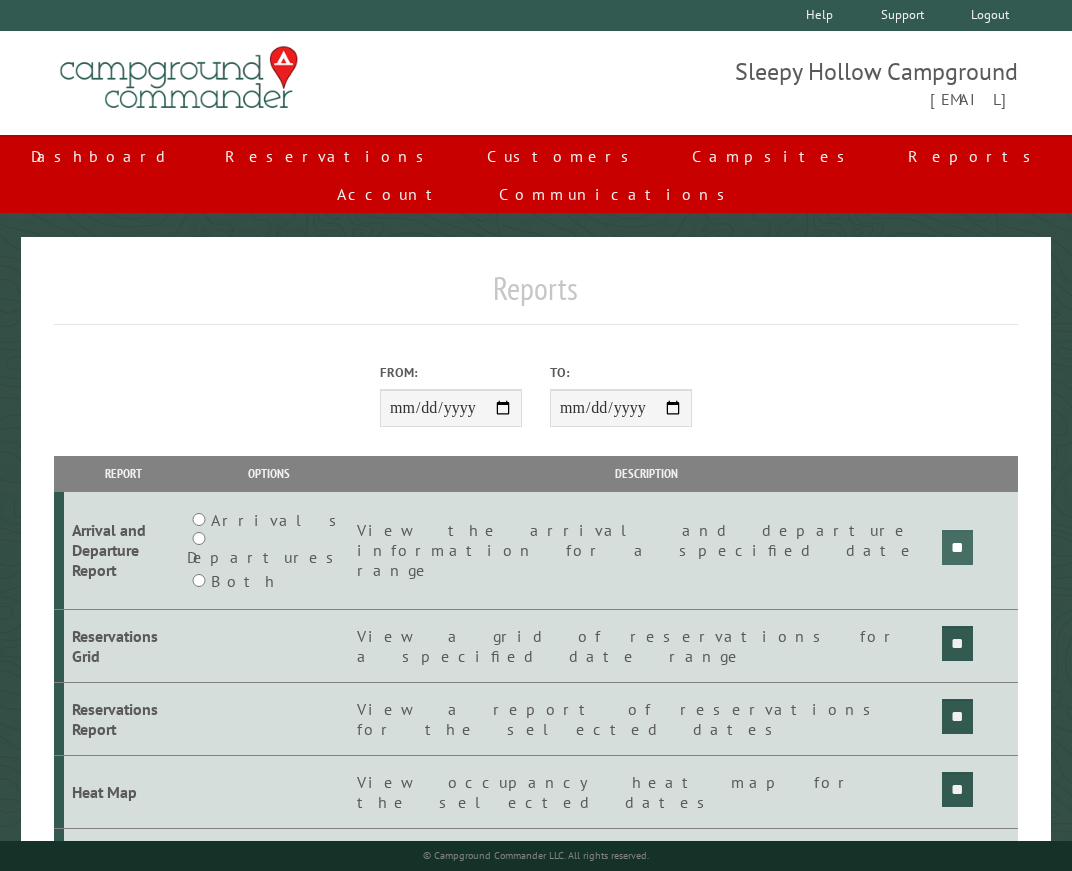 click on "**" at bounding box center (957, 547) 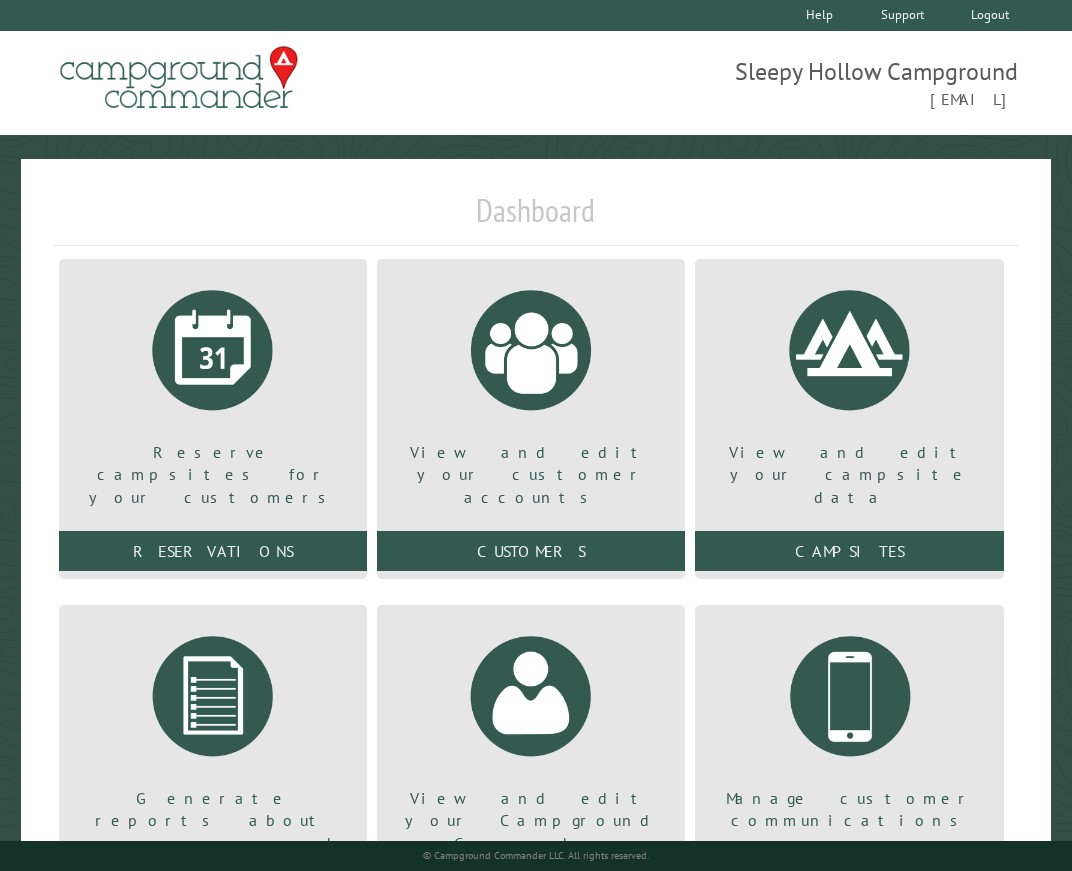 scroll, scrollTop: 0, scrollLeft: 0, axis: both 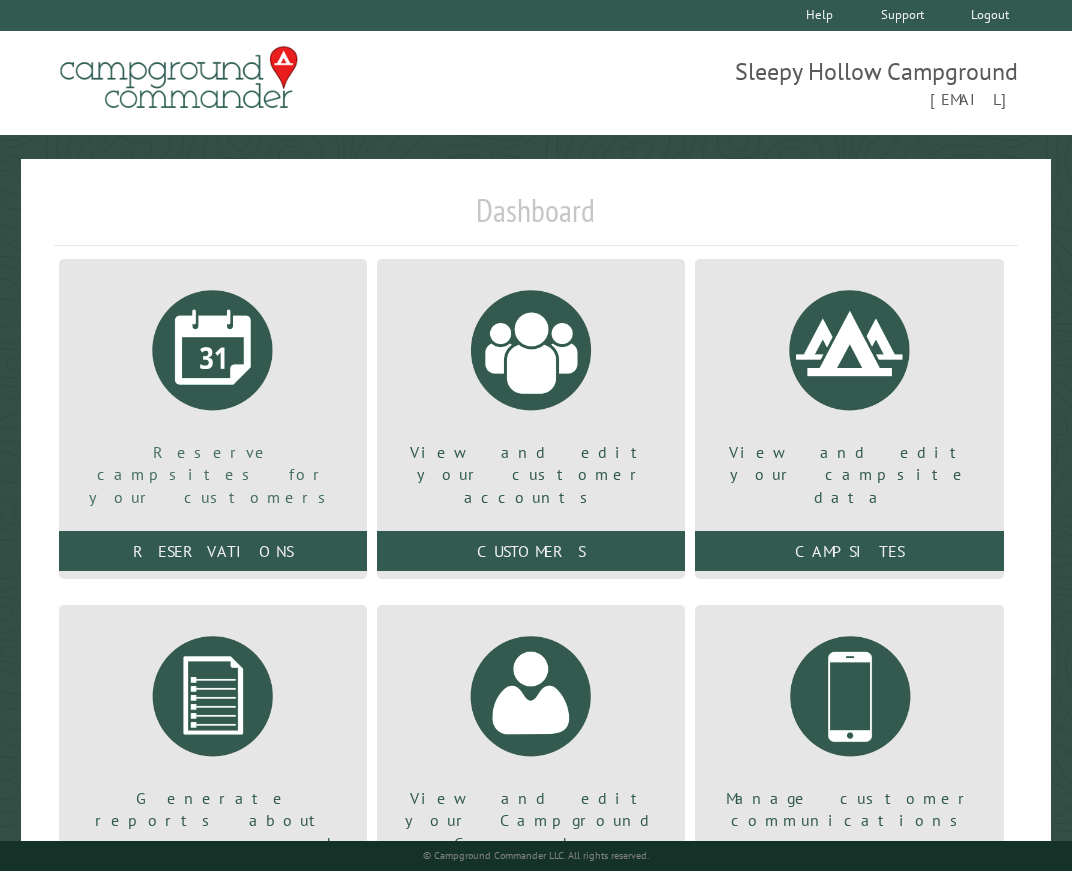 click on "Reserve campsites for your customers" at bounding box center (213, 391) 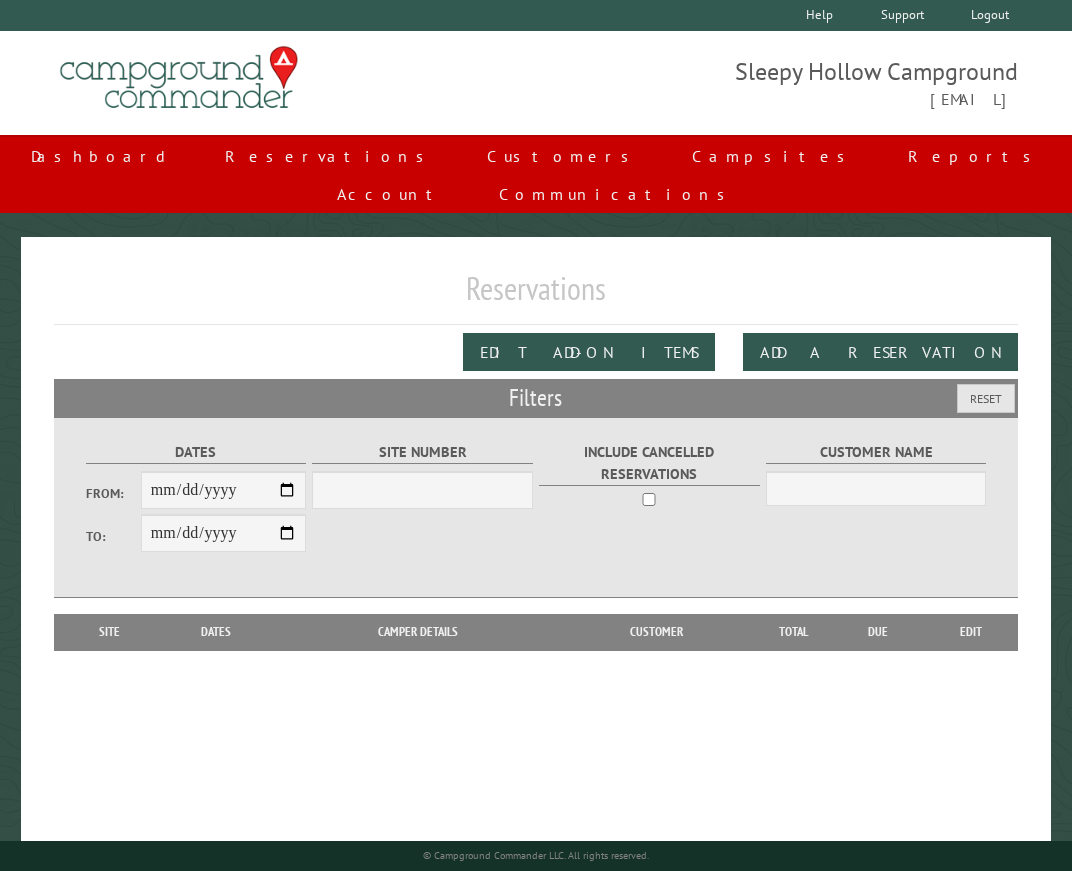 scroll, scrollTop: 0, scrollLeft: 0, axis: both 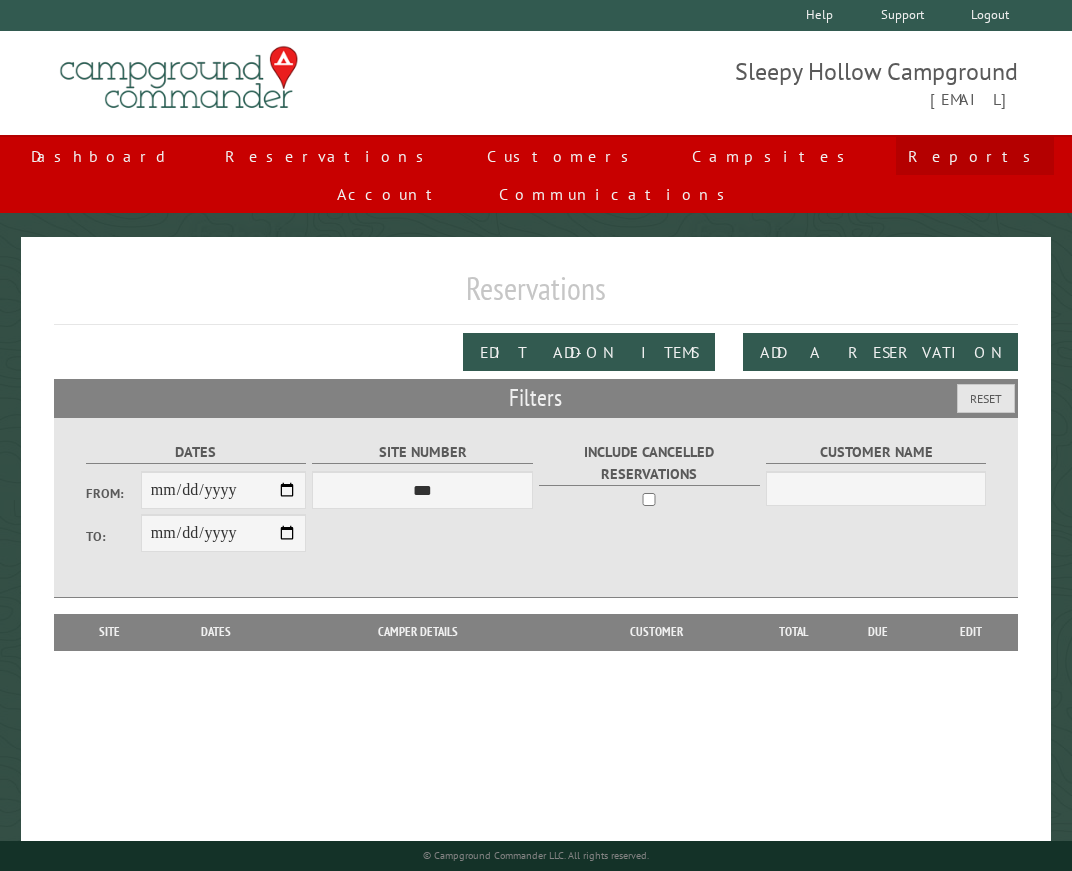 click on "Reports" at bounding box center (975, 156) 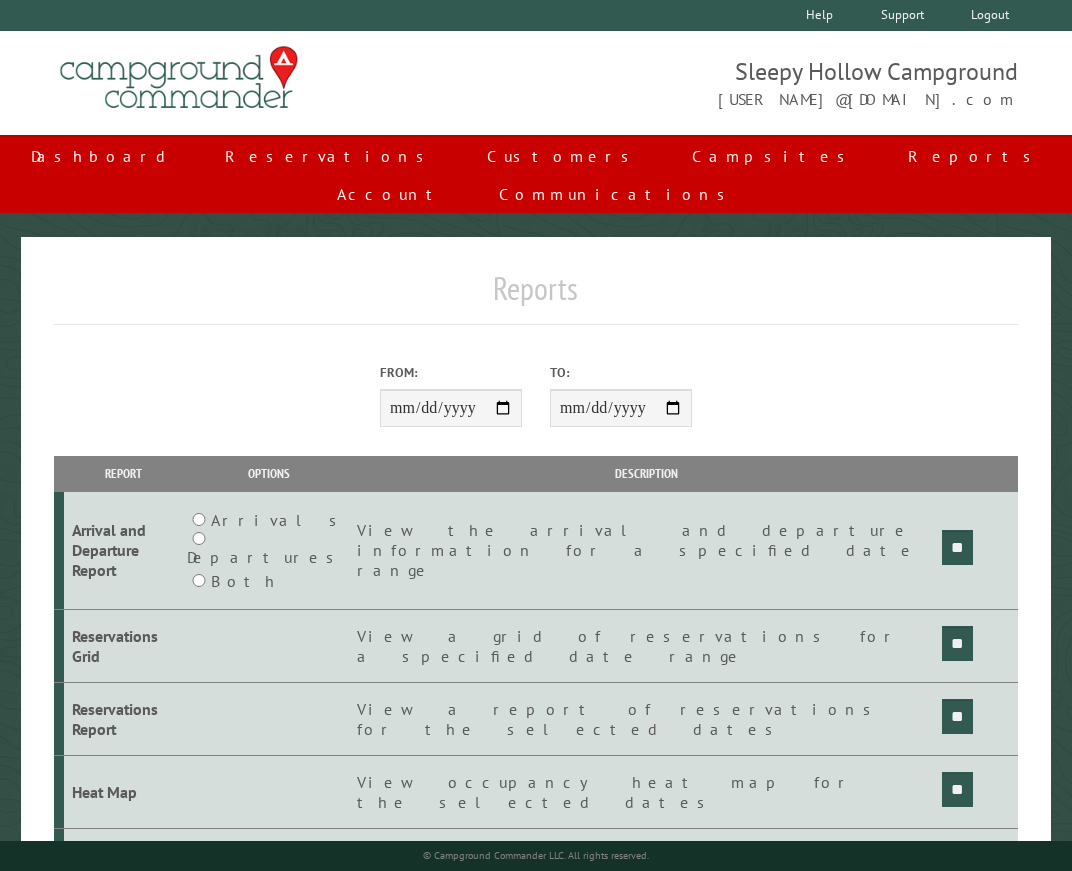 scroll, scrollTop: 0, scrollLeft: 0, axis: both 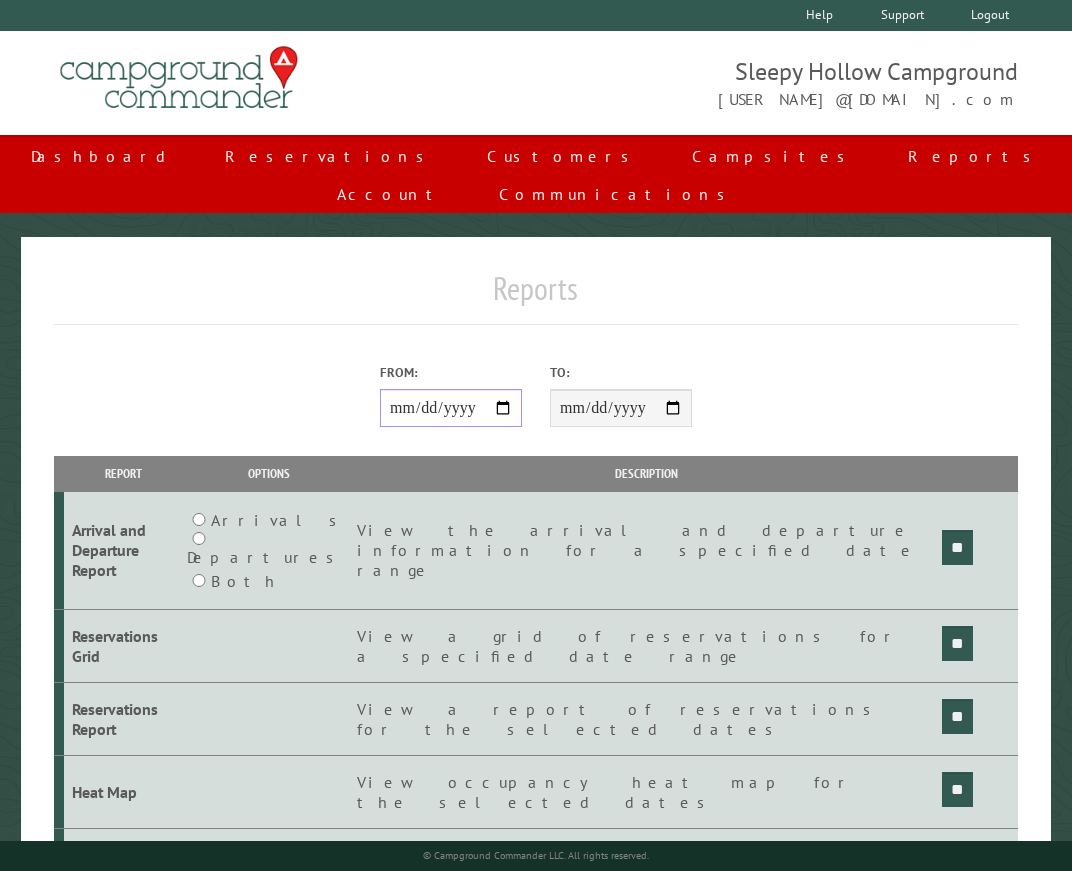 click on "From:" at bounding box center [451, 408] 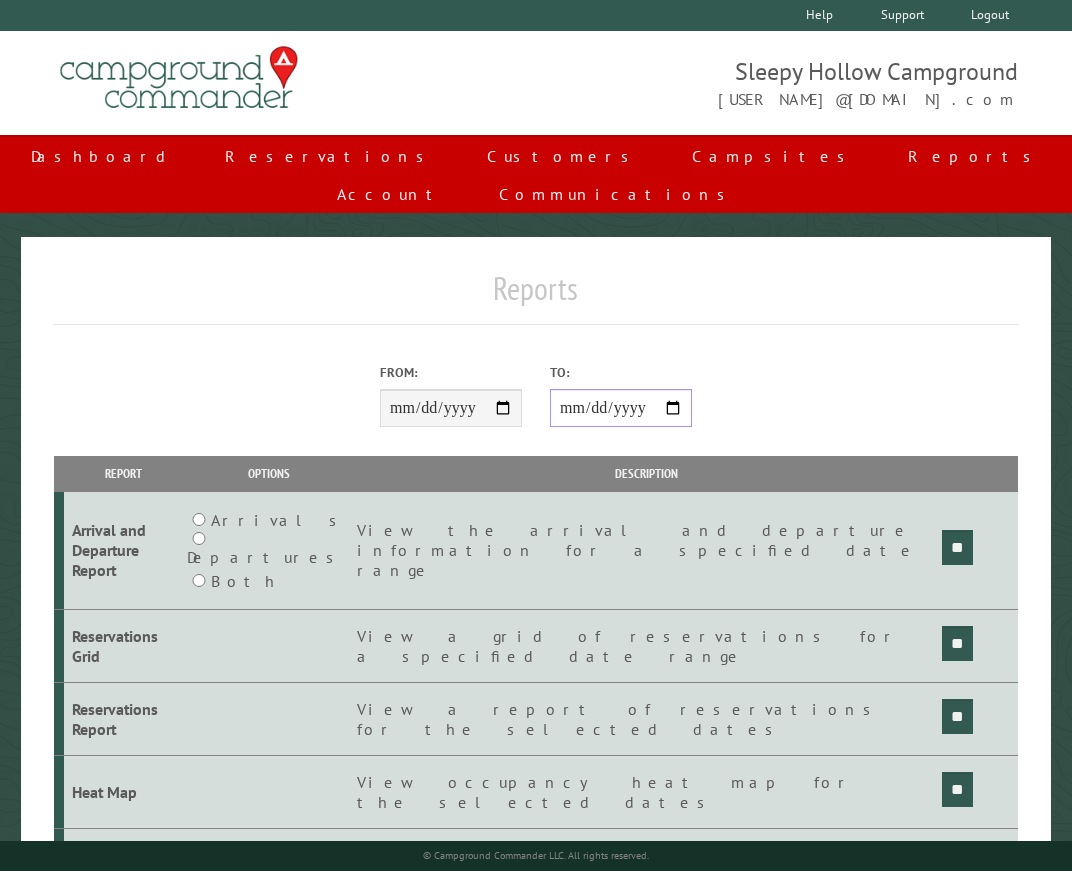click on "**********" at bounding box center (621, 408) 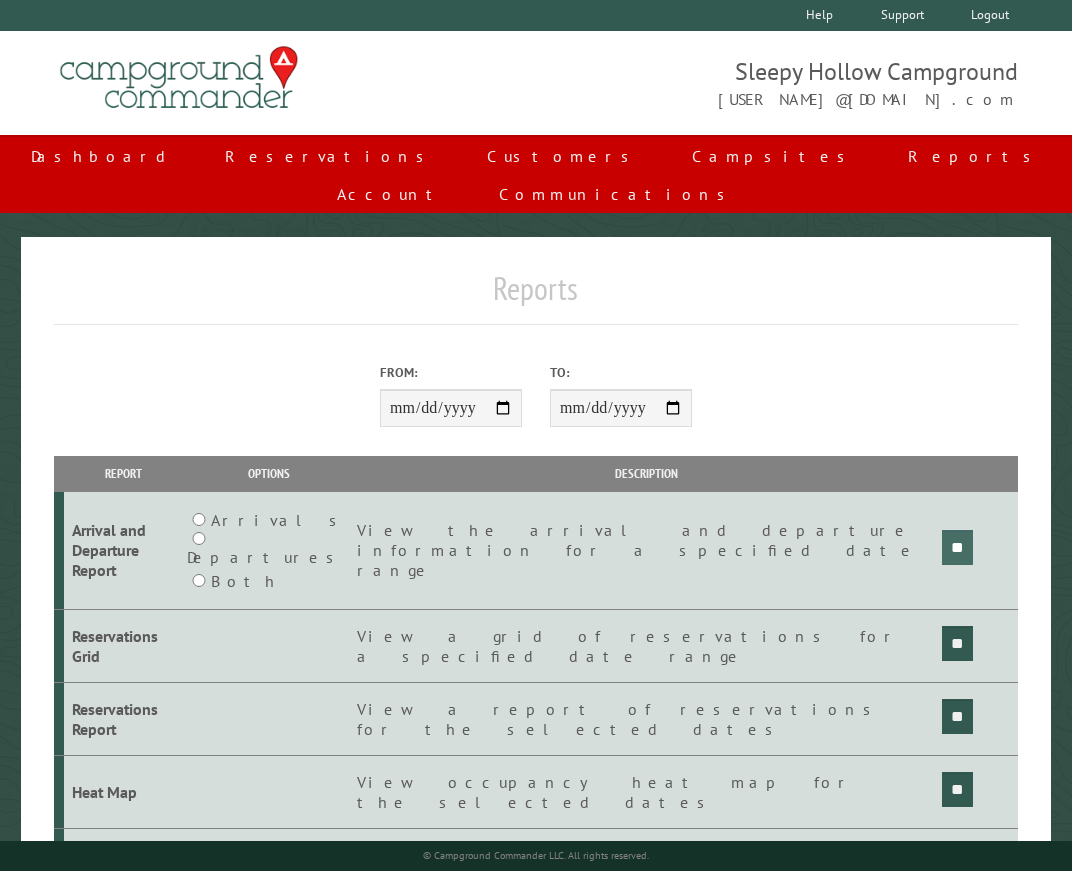 click on "**" at bounding box center (957, 547) 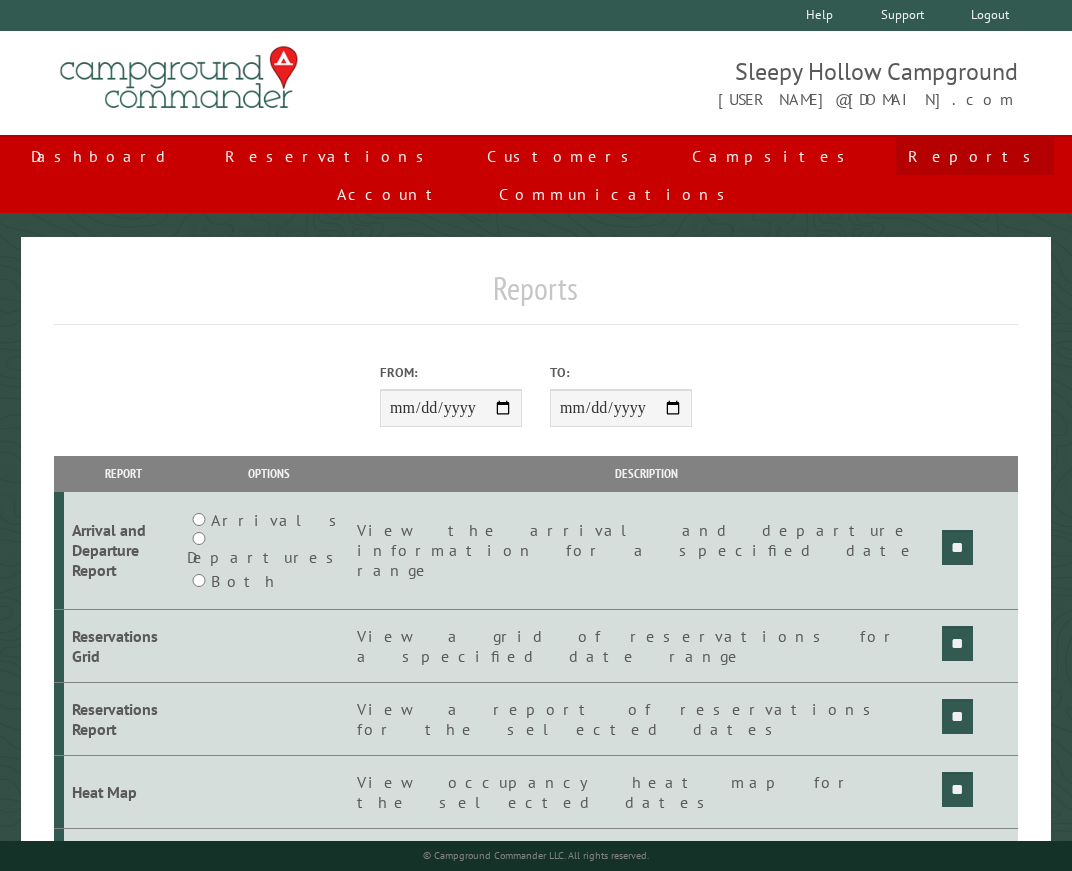 click on "Reports" at bounding box center [975, 156] 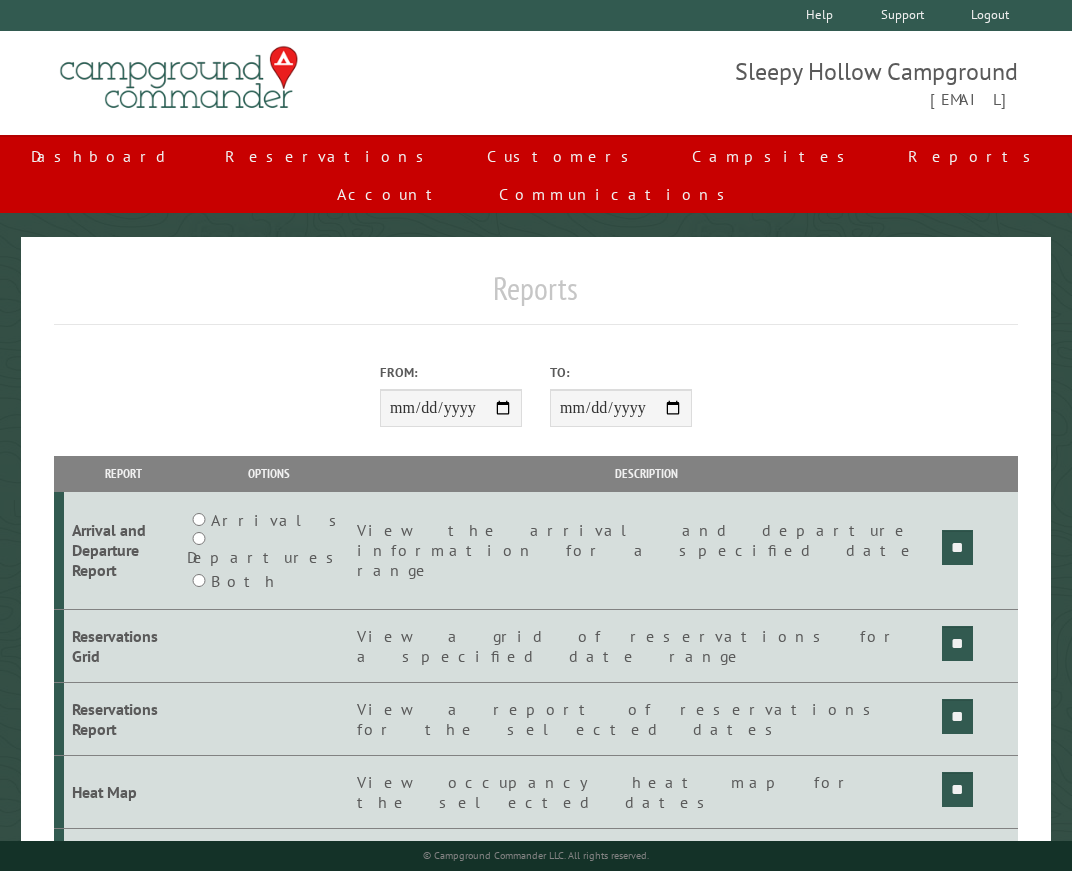 scroll, scrollTop: 0, scrollLeft: 0, axis: both 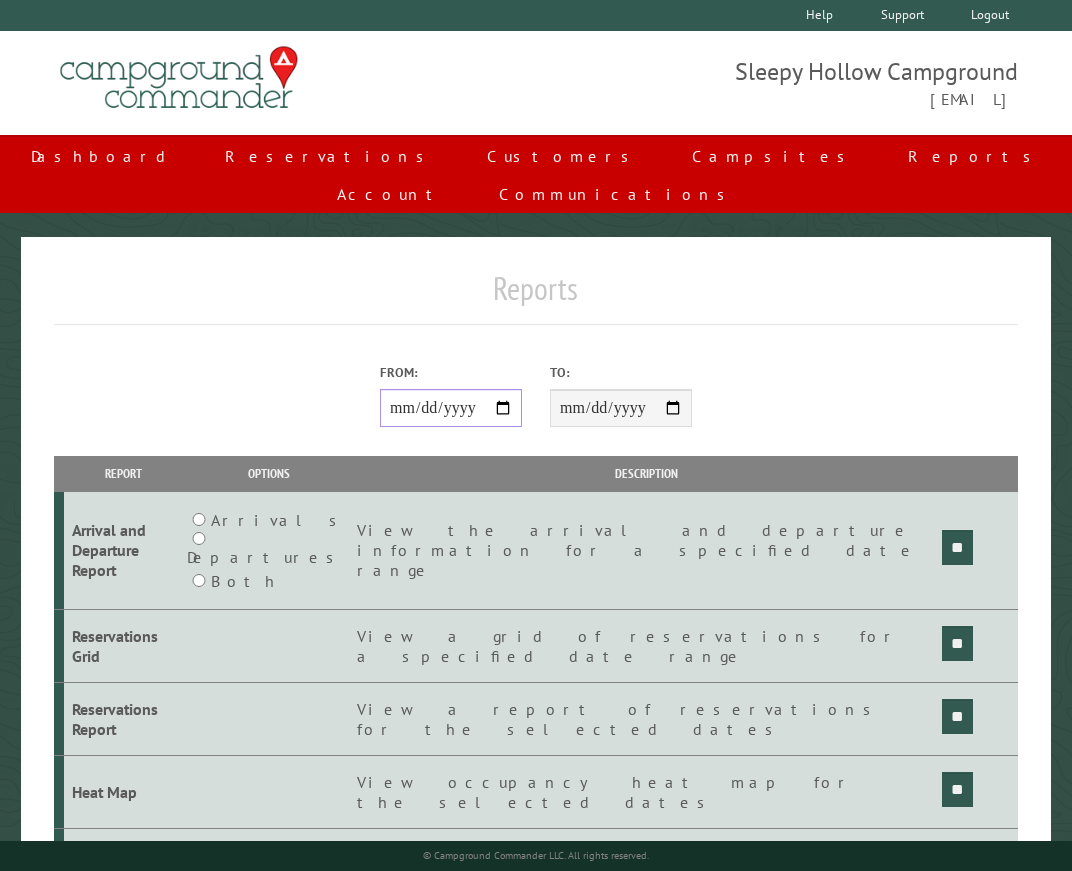 click on "From:" at bounding box center (451, 408) 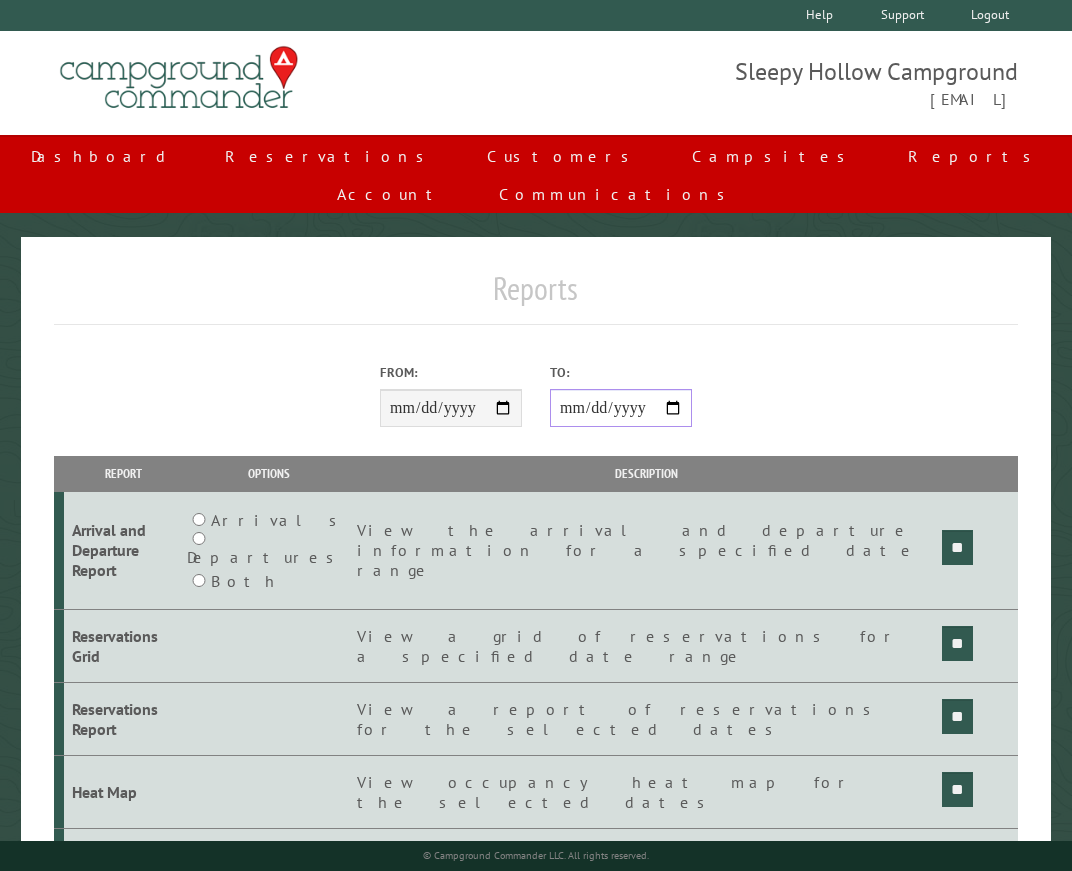 click on "**********" at bounding box center [621, 408] 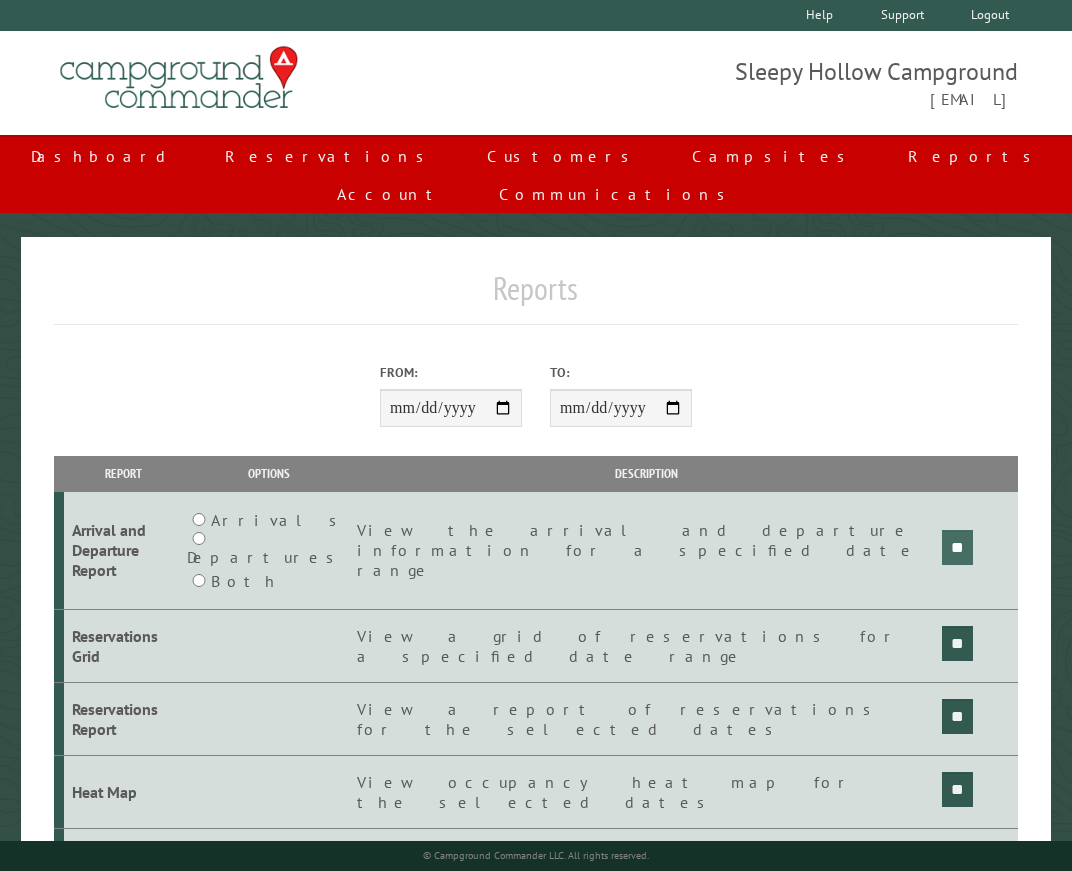click on "**" at bounding box center [957, 547] 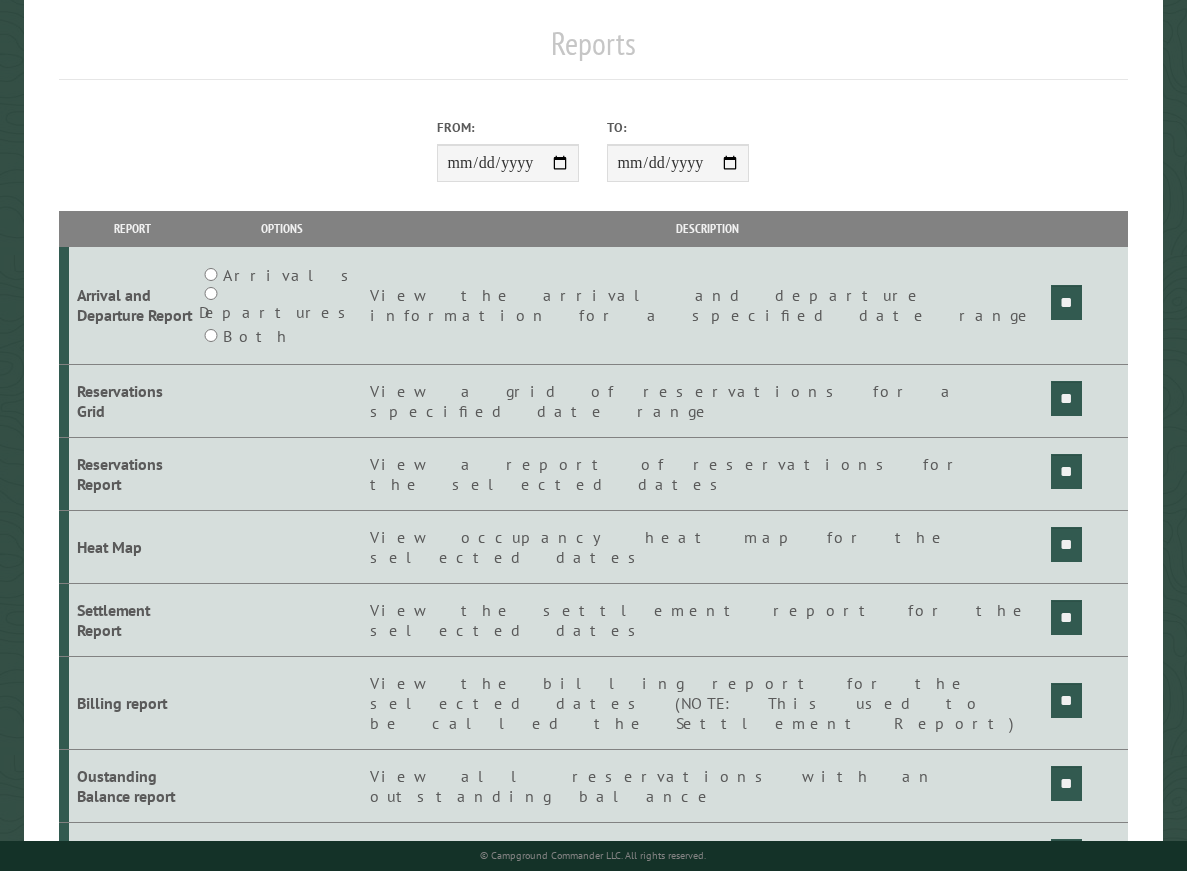 scroll, scrollTop: 300, scrollLeft: 0, axis: vertical 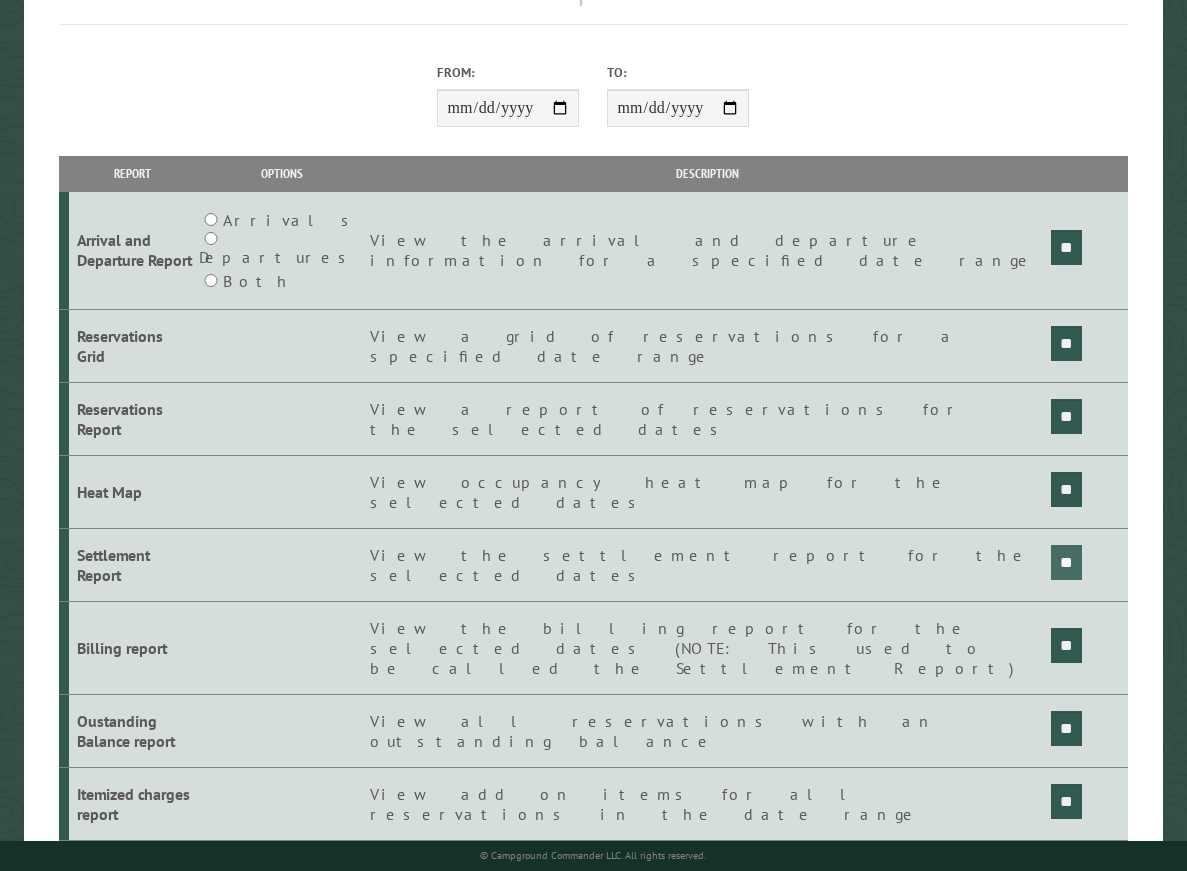 click on "**" at bounding box center [1066, 247] 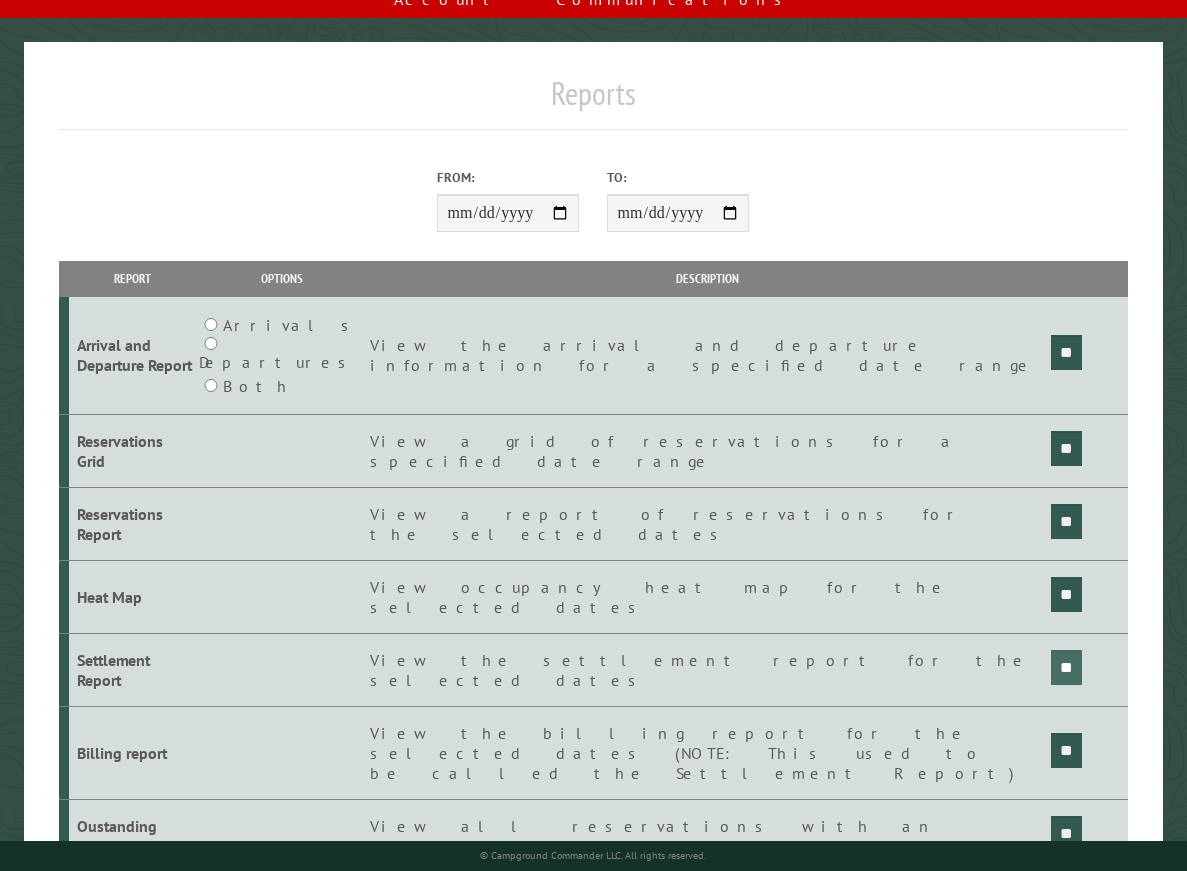 scroll, scrollTop: 0, scrollLeft: 0, axis: both 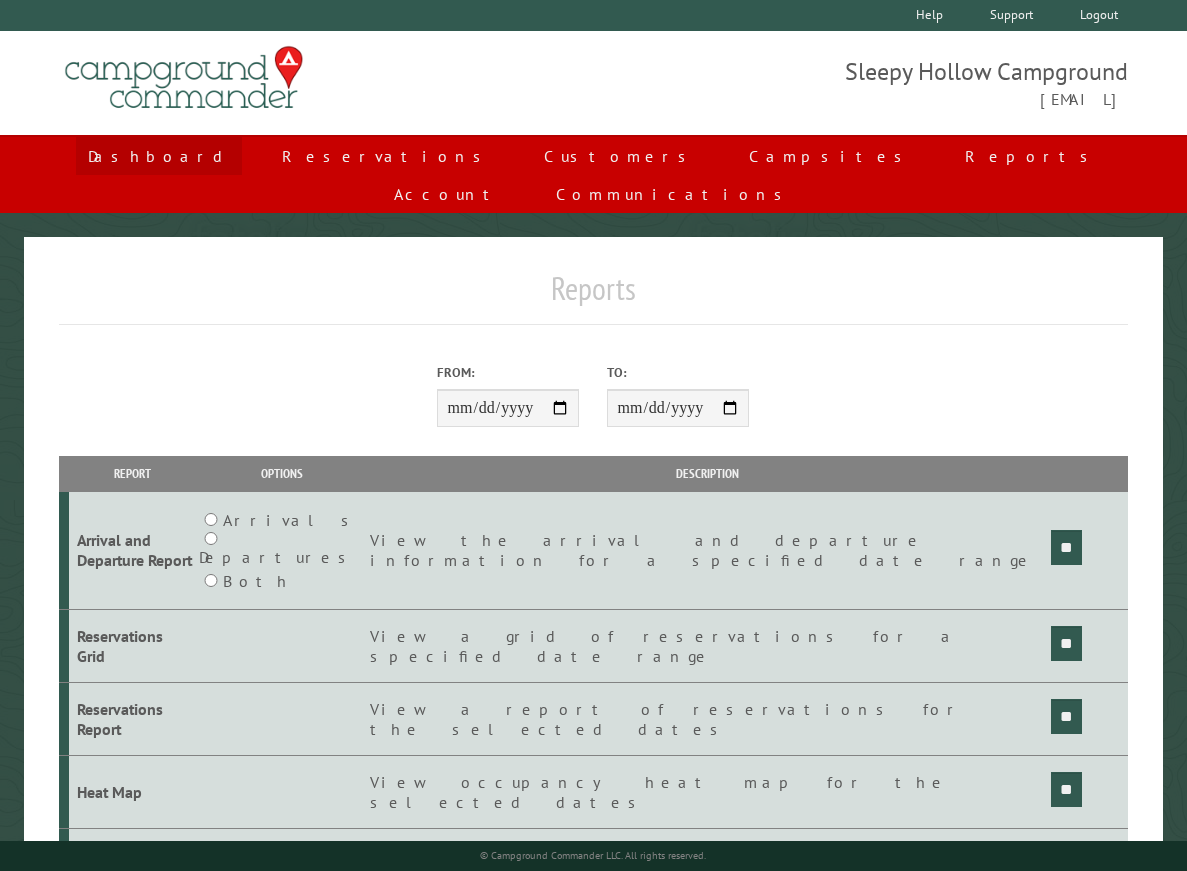 click on "Dashboard" at bounding box center [159, 156] 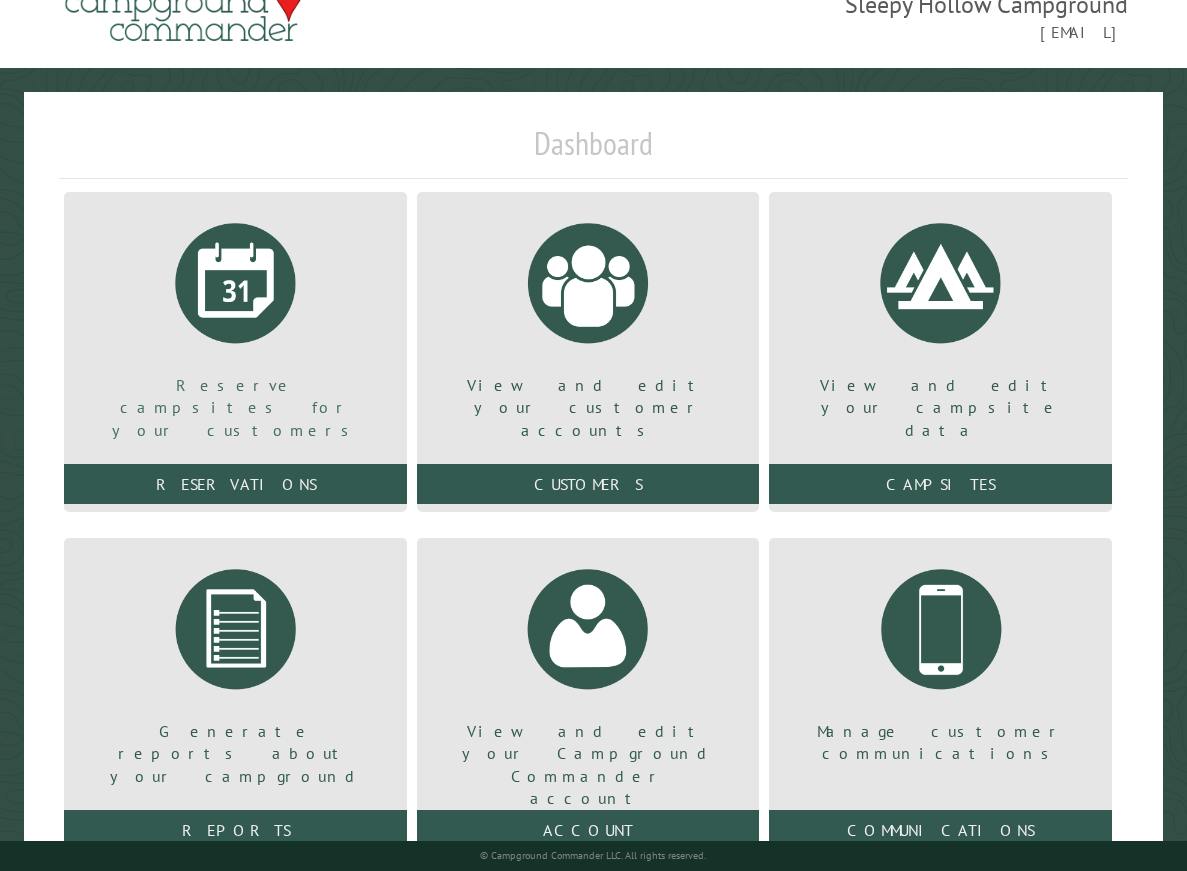 scroll, scrollTop: 0, scrollLeft: 0, axis: both 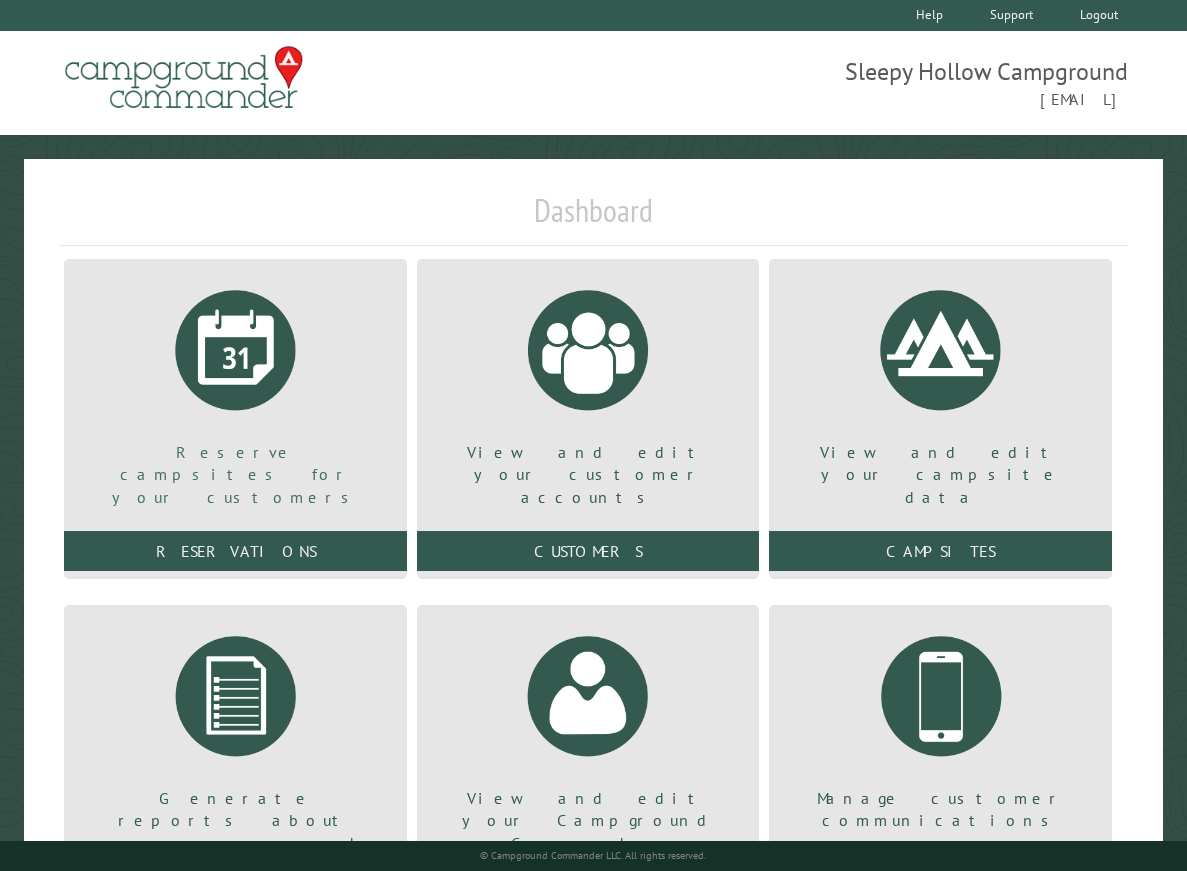click at bounding box center [236, 350] 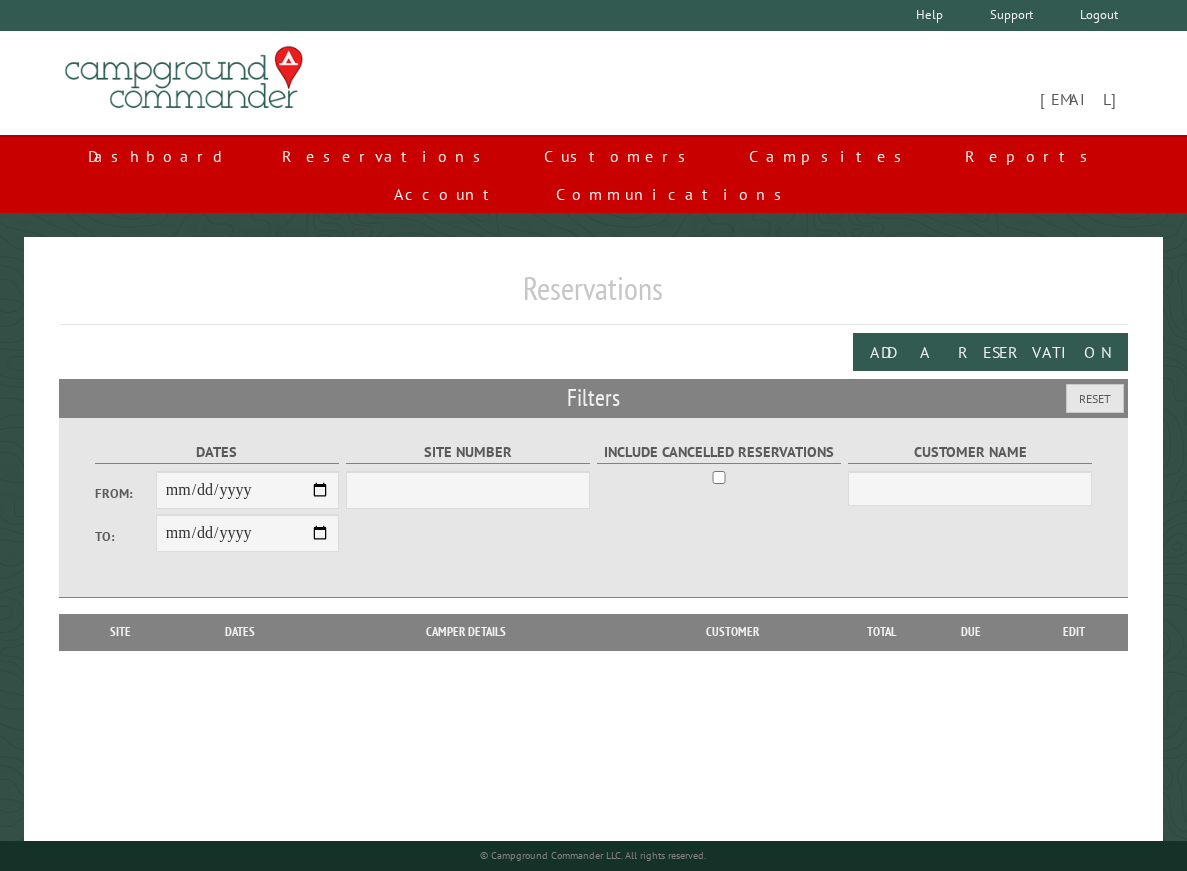 scroll, scrollTop: 0, scrollLeft: 0, axis: both 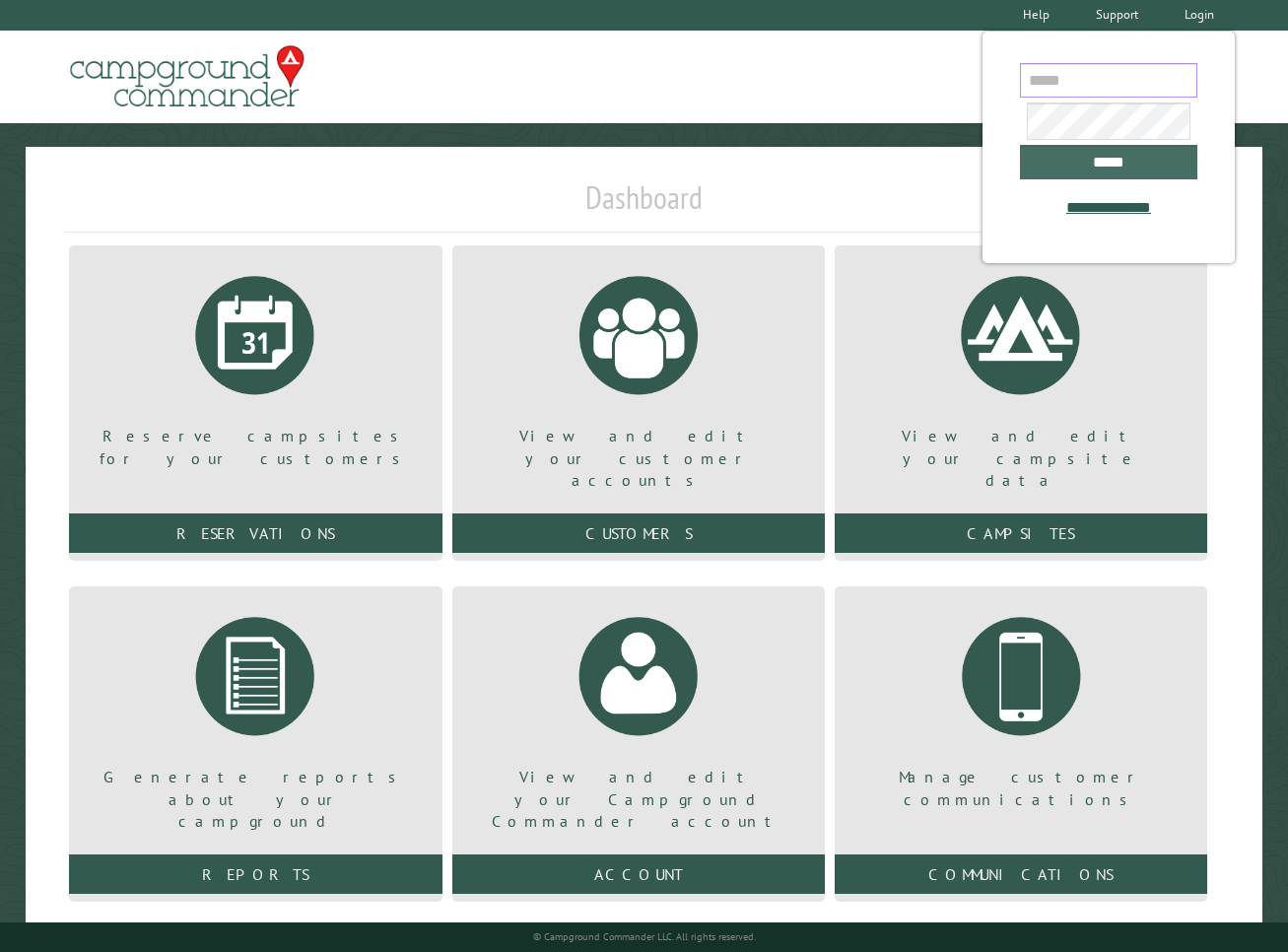type on "**********" 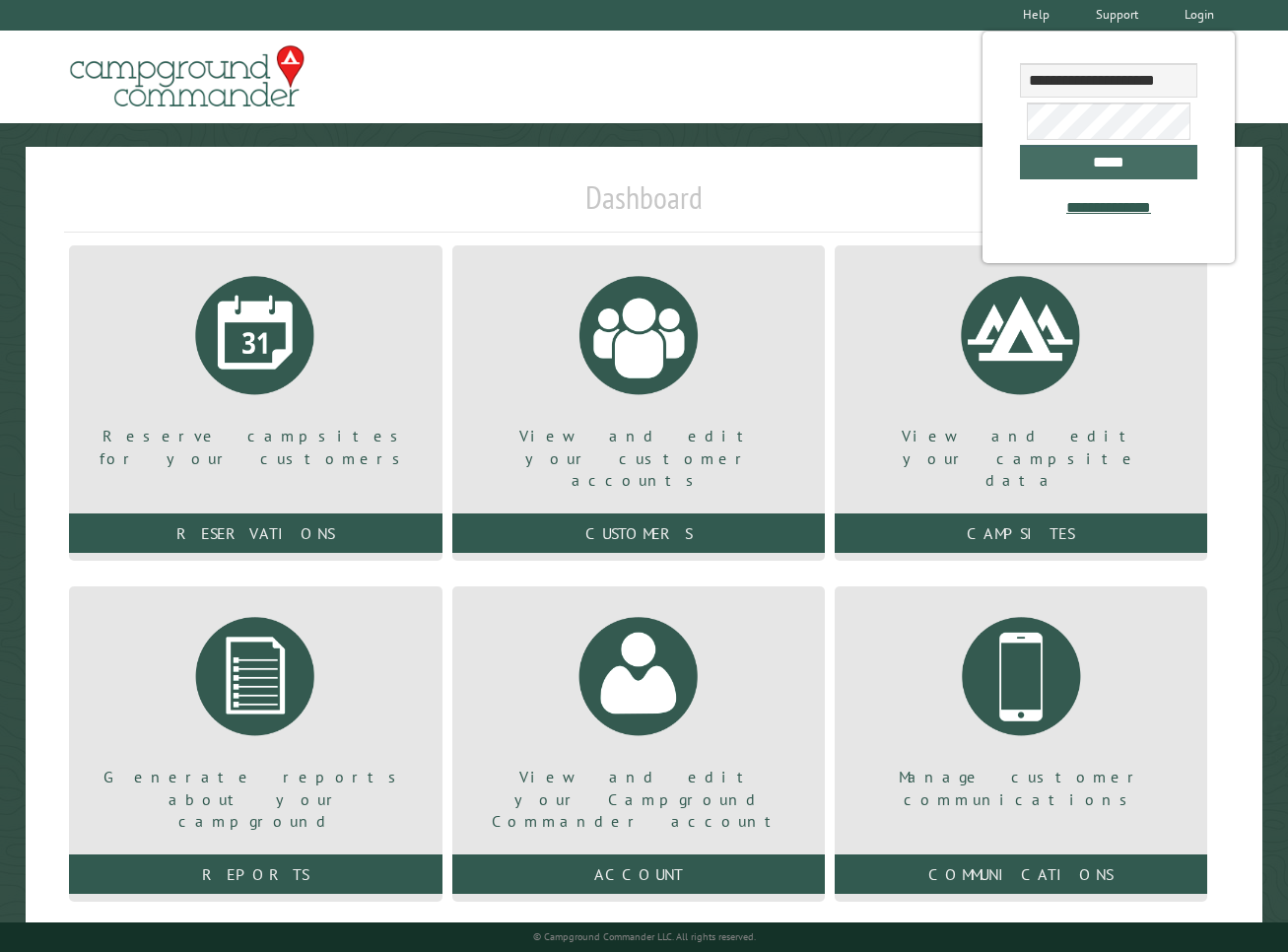 click on "*****" at bounding box center [1109, 162] 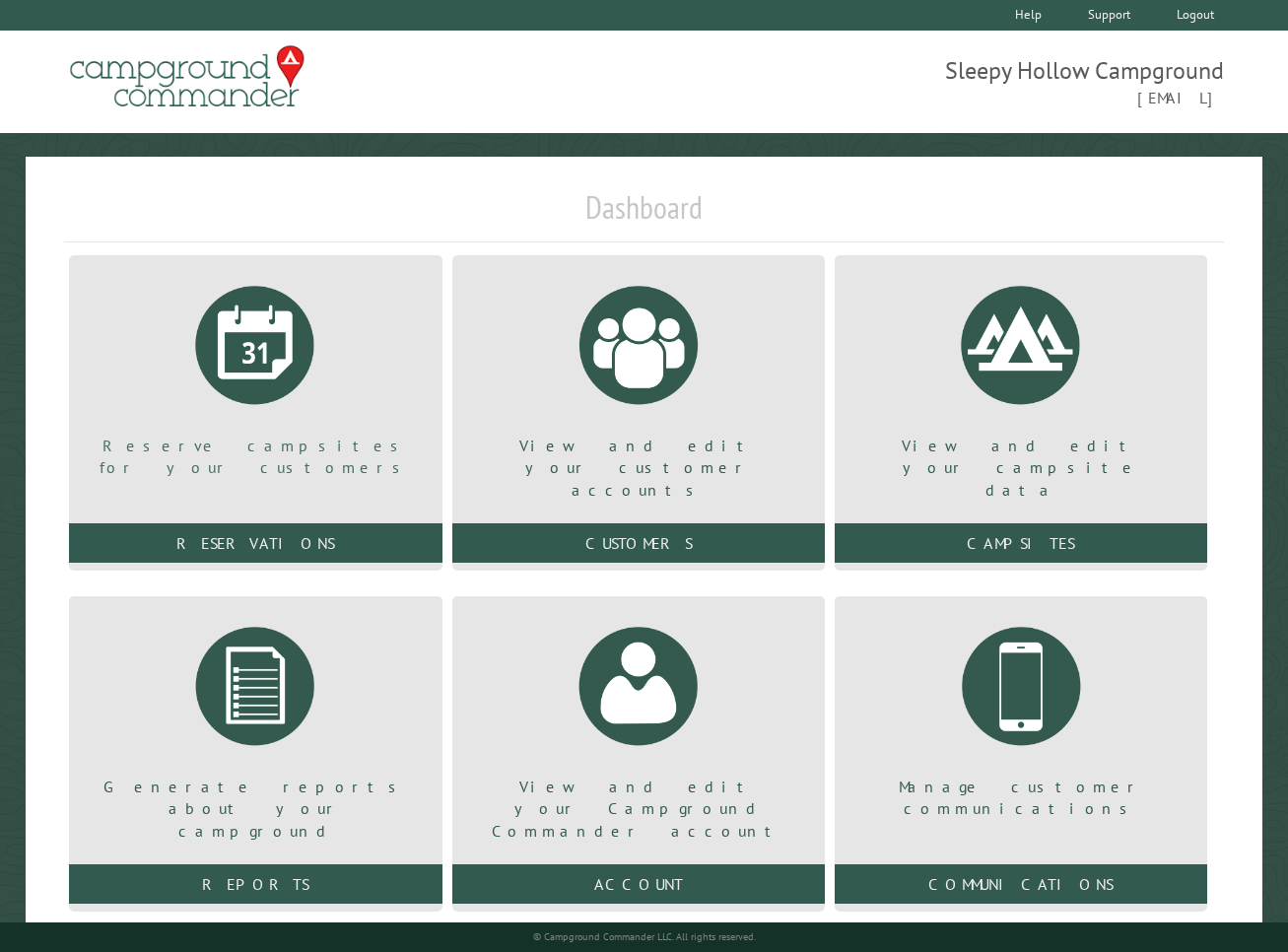 click on "Reserve campsites for your customers" at bounding box center [255, 374] 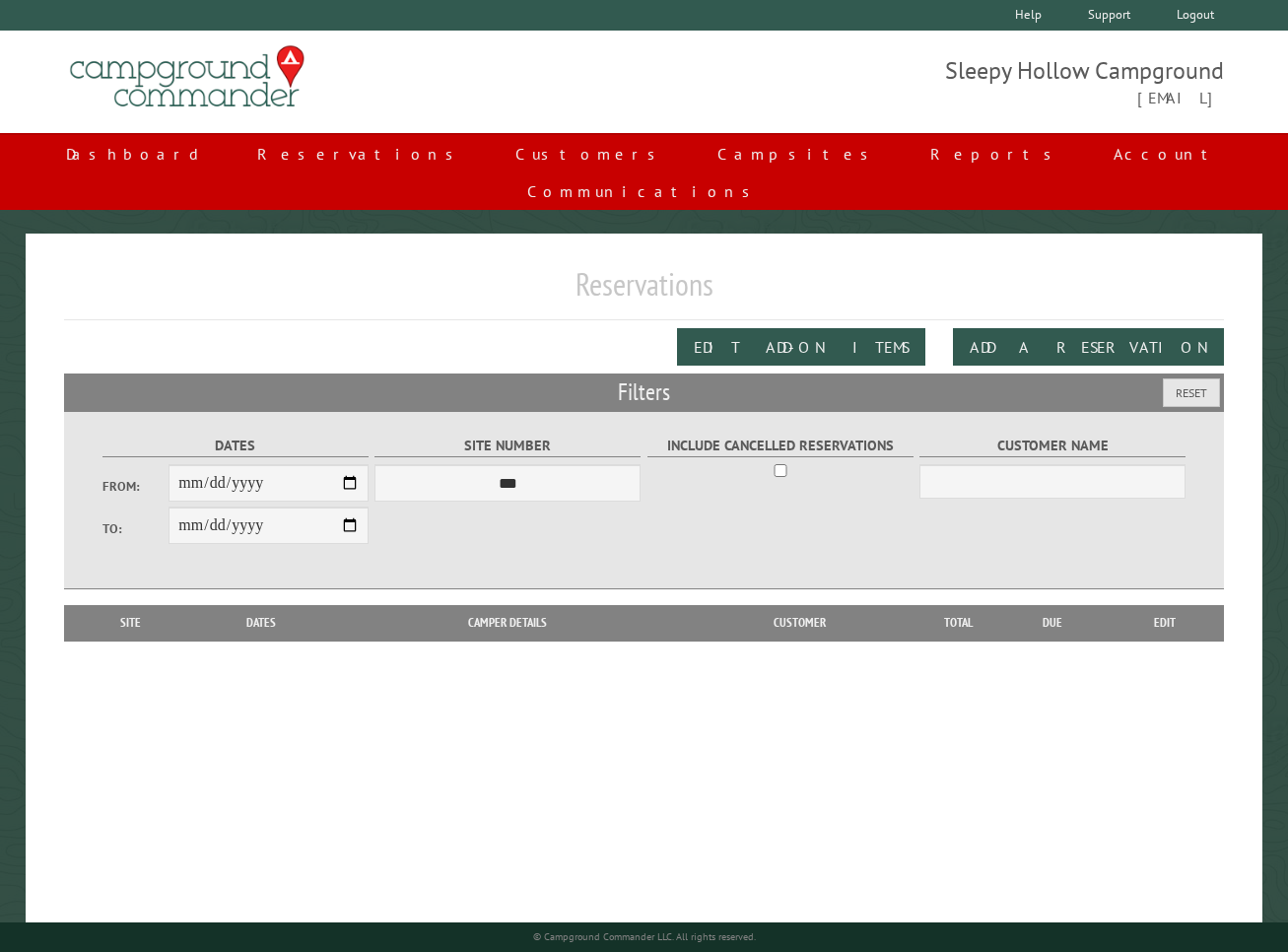 scroll, scrollTop: 0, scrollLeft: 0, axis: both 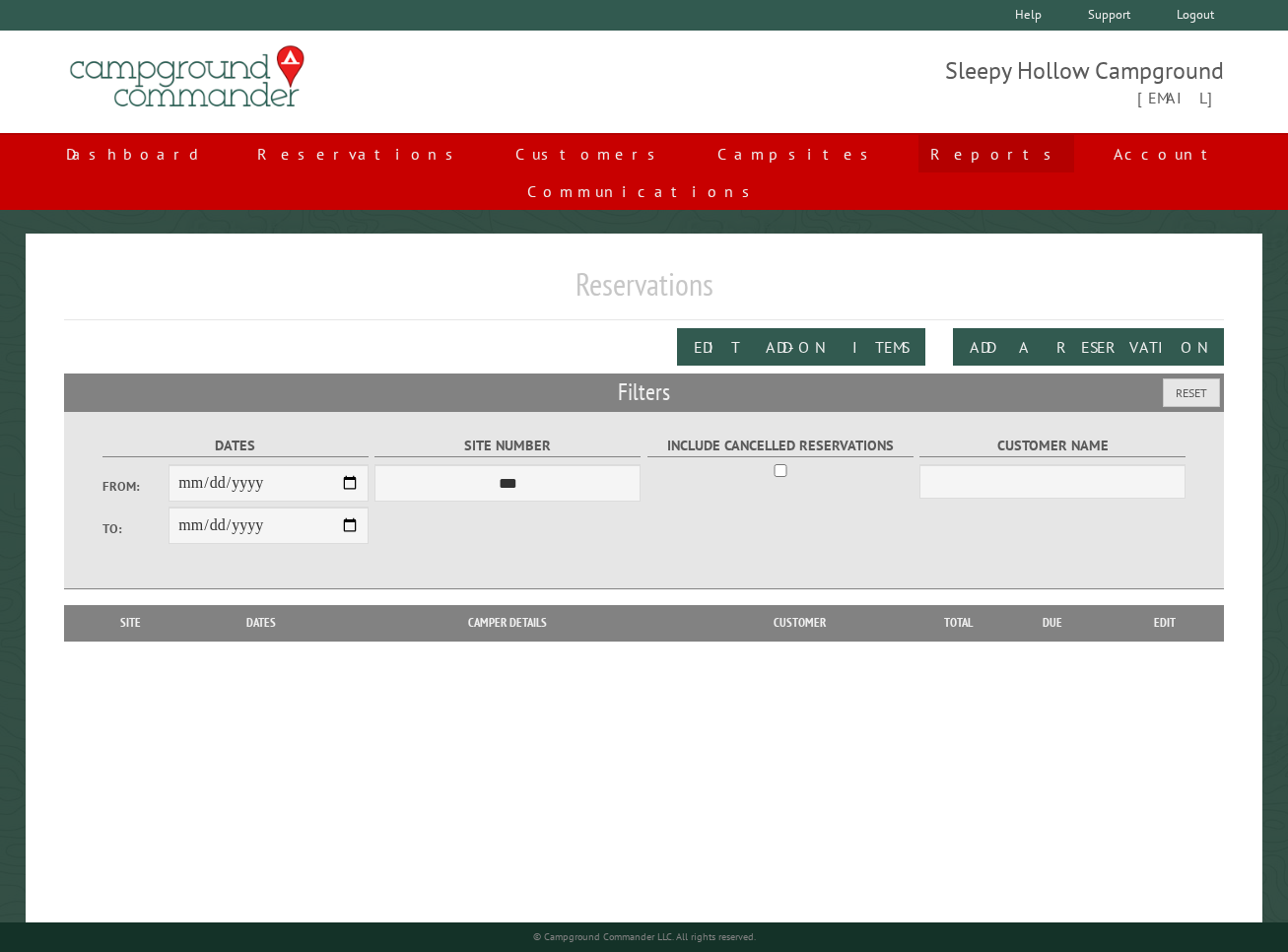click on "Reports" at bounding box center (996, 154) 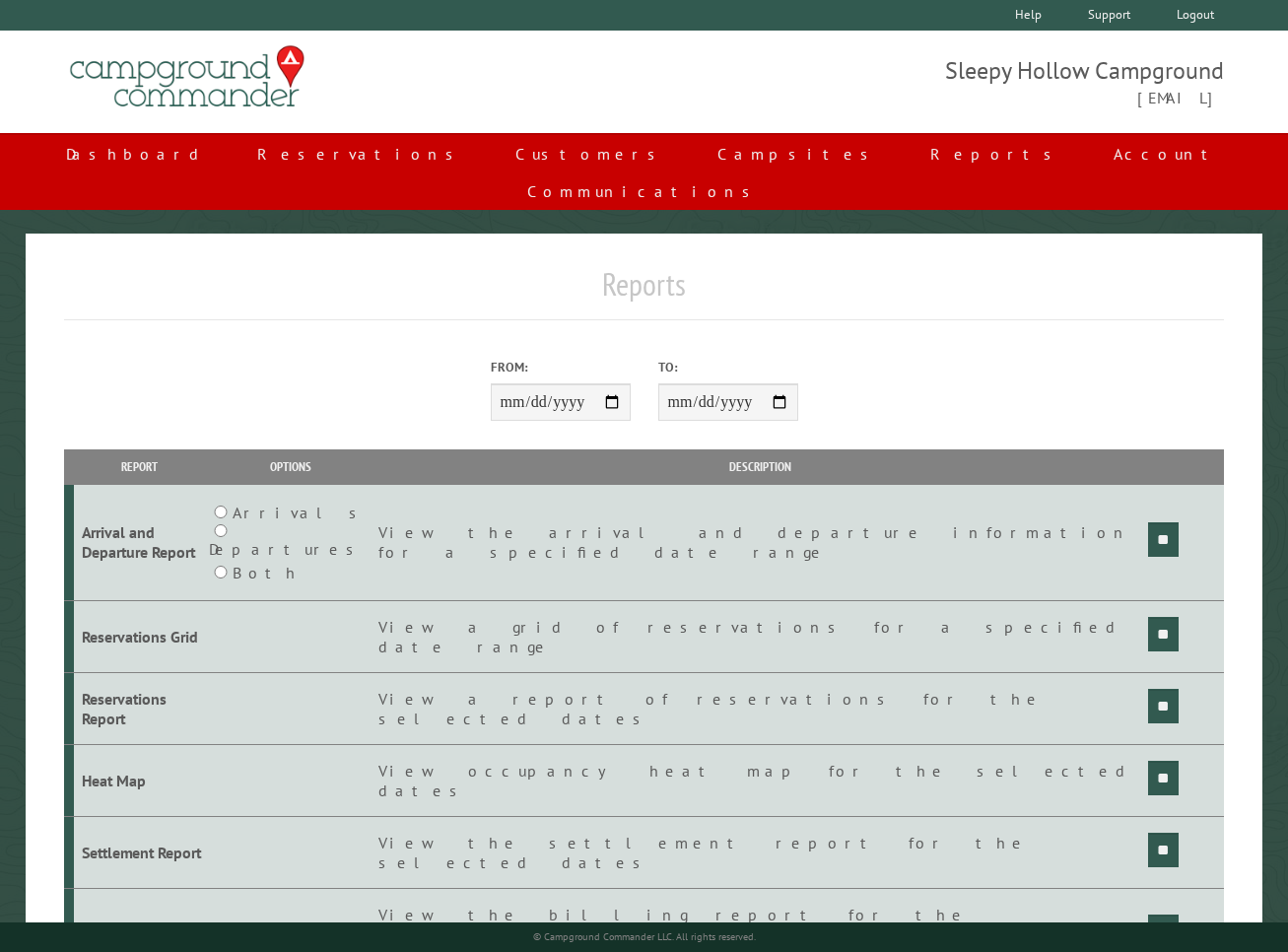scroll, scrollTop: 0, scrollLeft: 0, axis: both 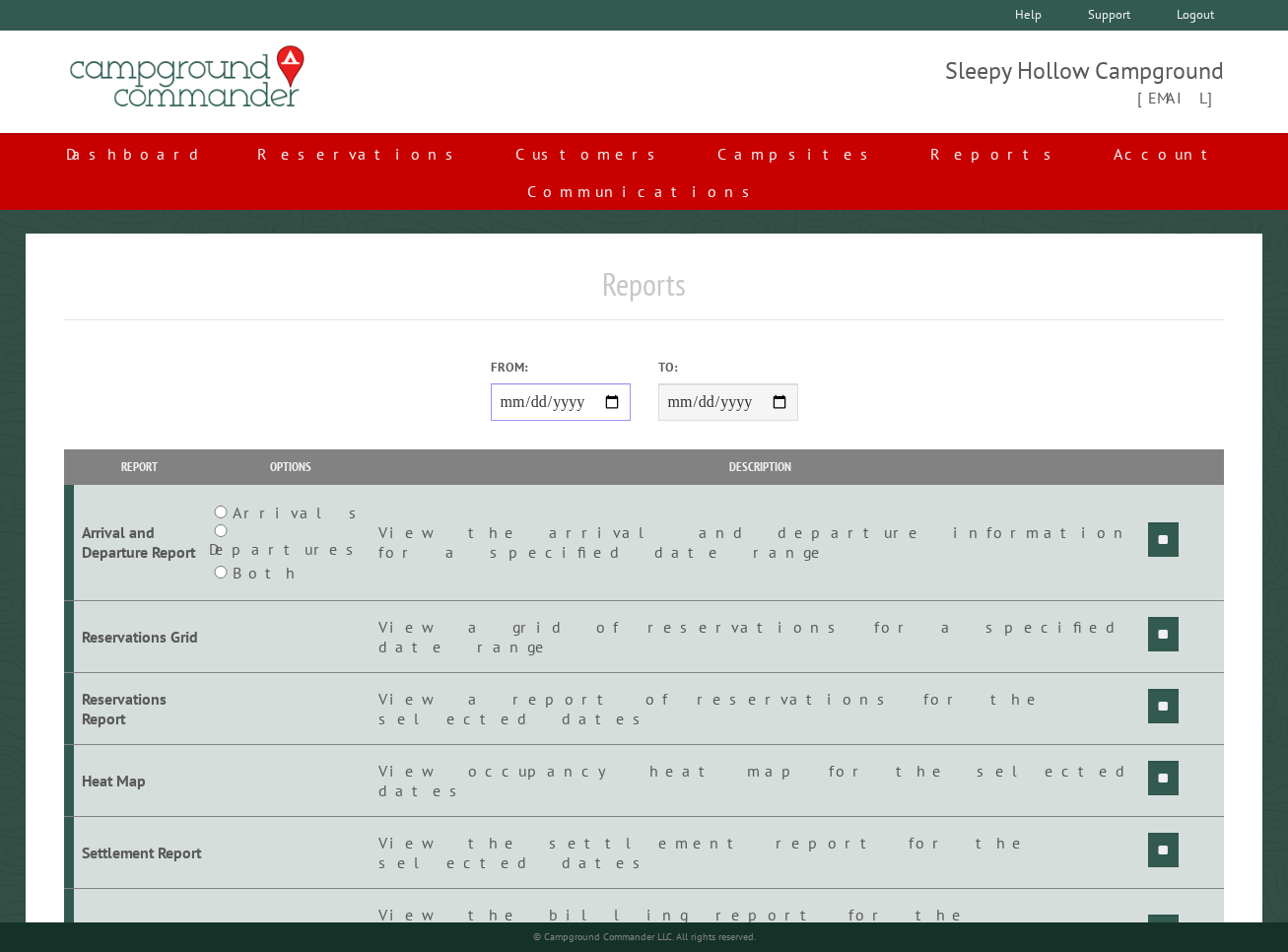 click on "From:" at bounding box center [561, 402] 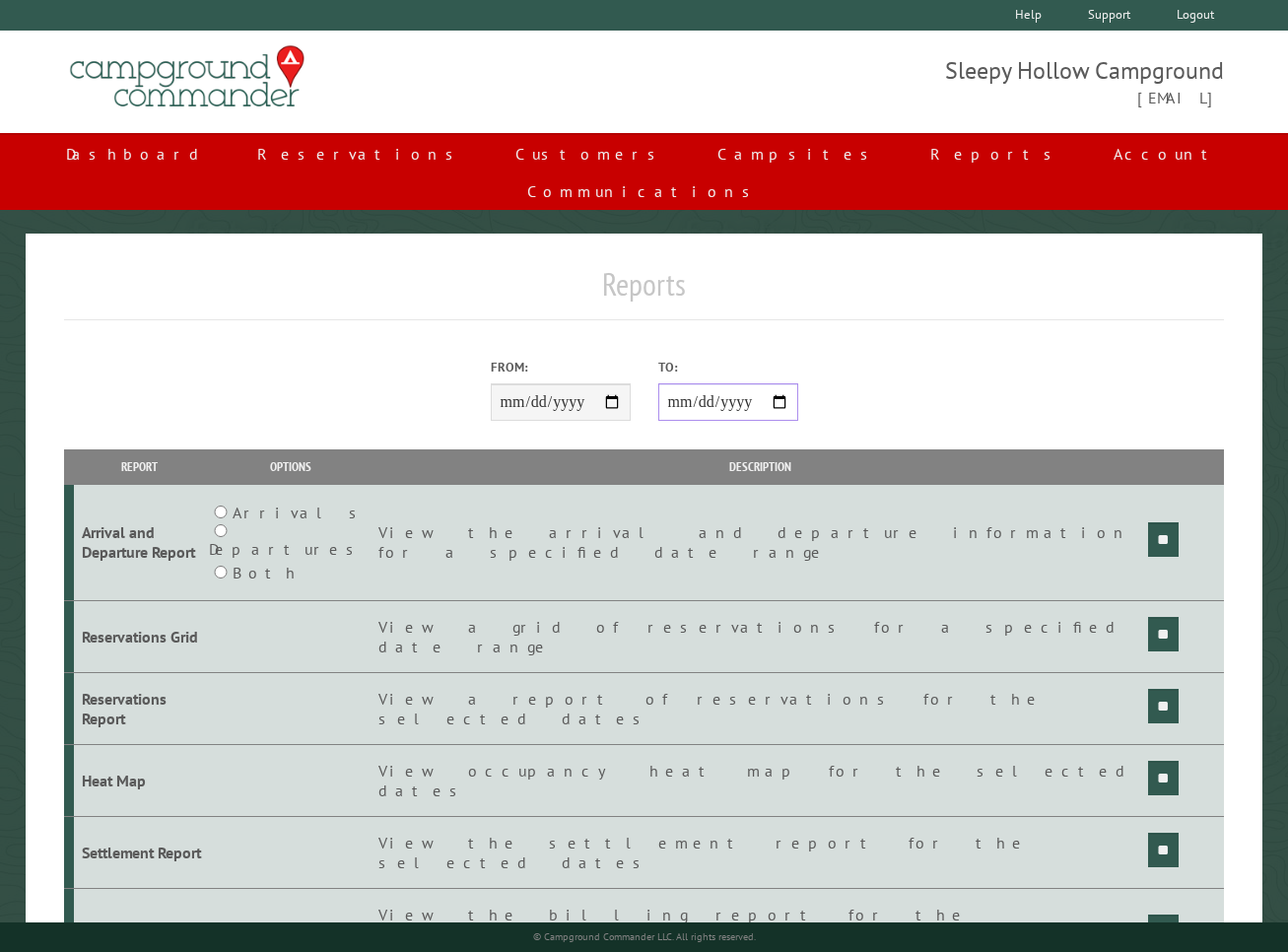 drag, startPoint x: 781, startPoint y: 359, endPoint x: 800, endPoint y: 352, distance: 20.248457 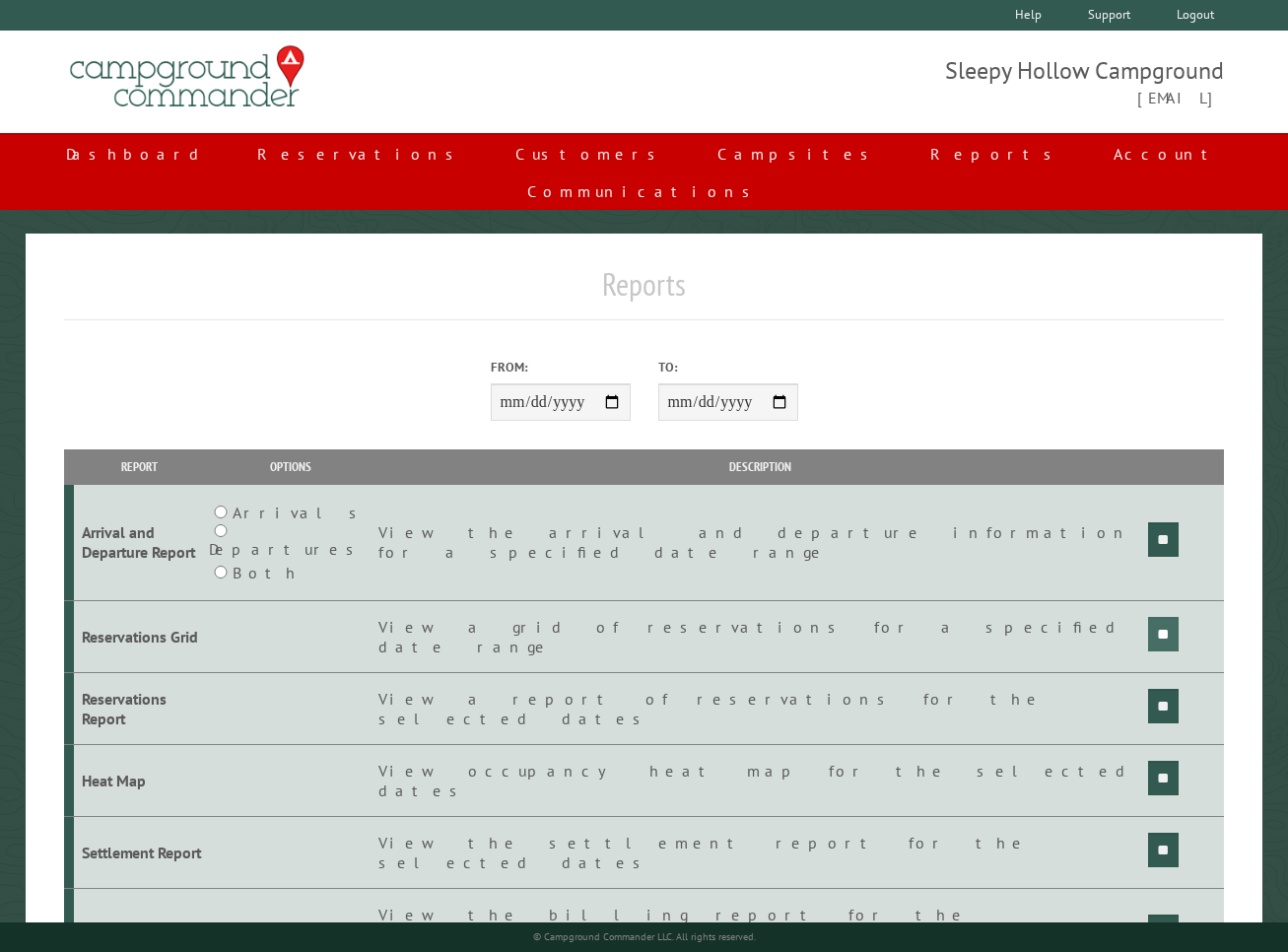 click on "**" at bounding box center [1163, 539] 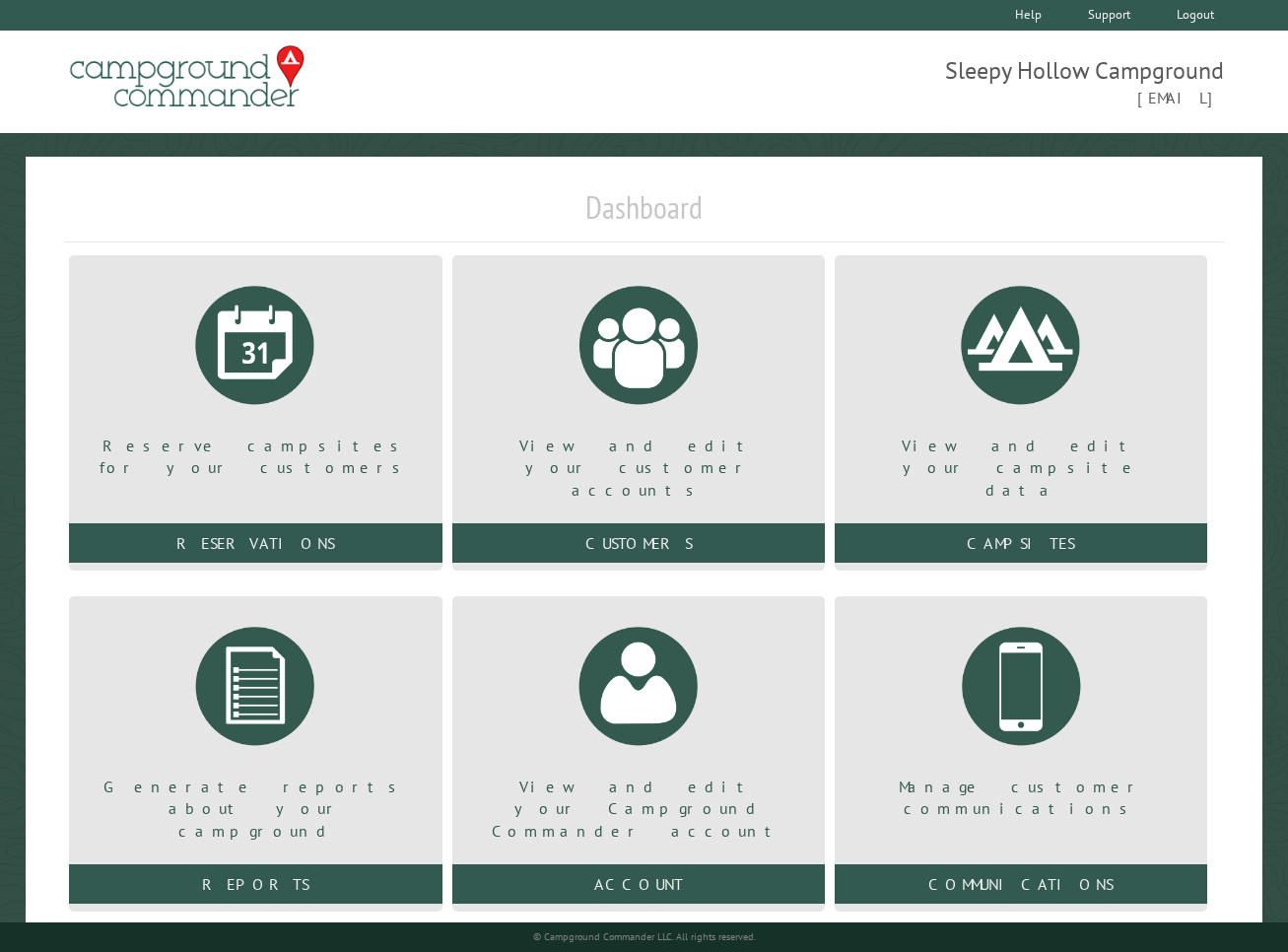 scroll, scrollTop: 0, scrollLeft: 0, axis: both 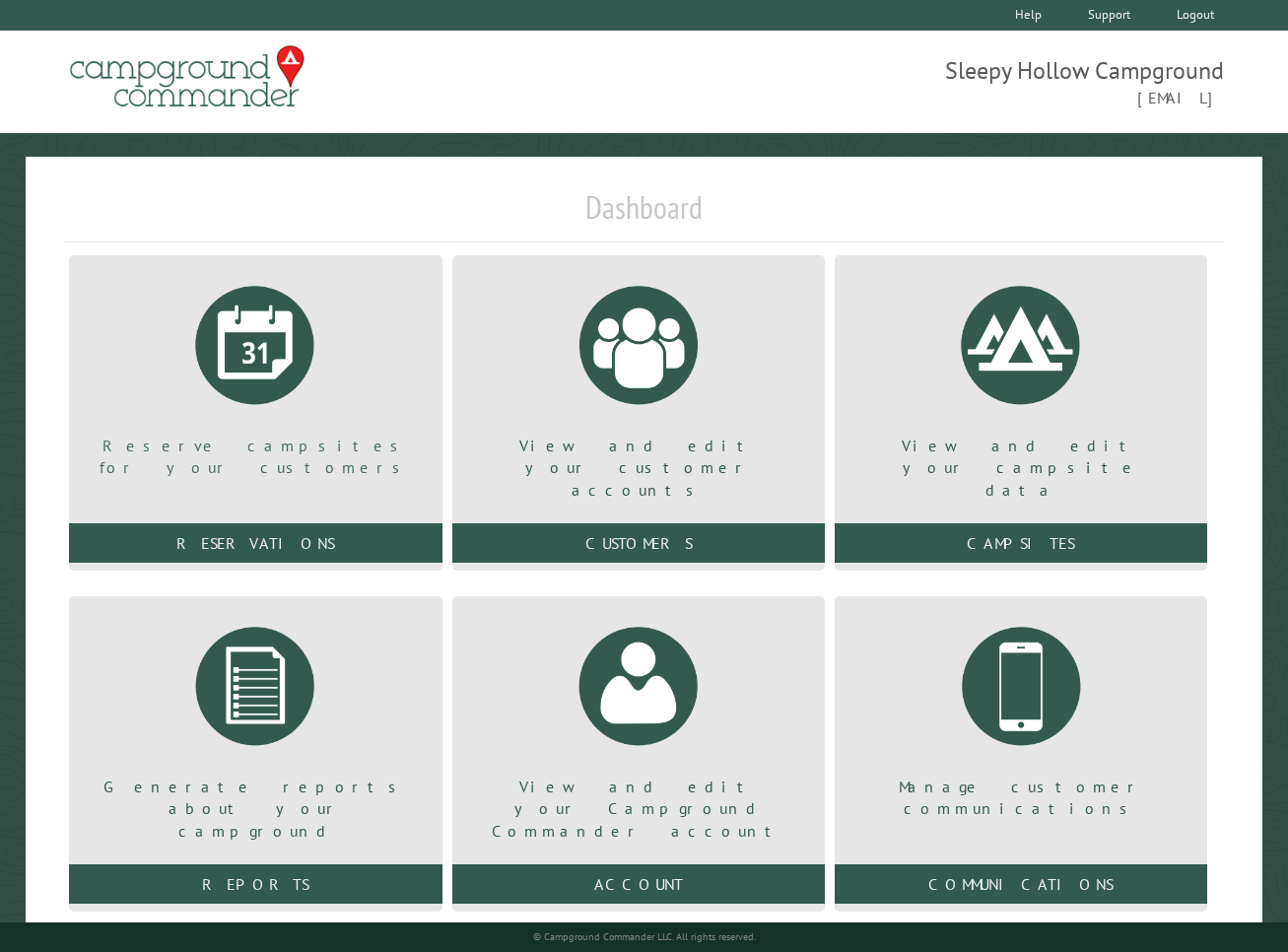 click at bounding box center [255, 345] 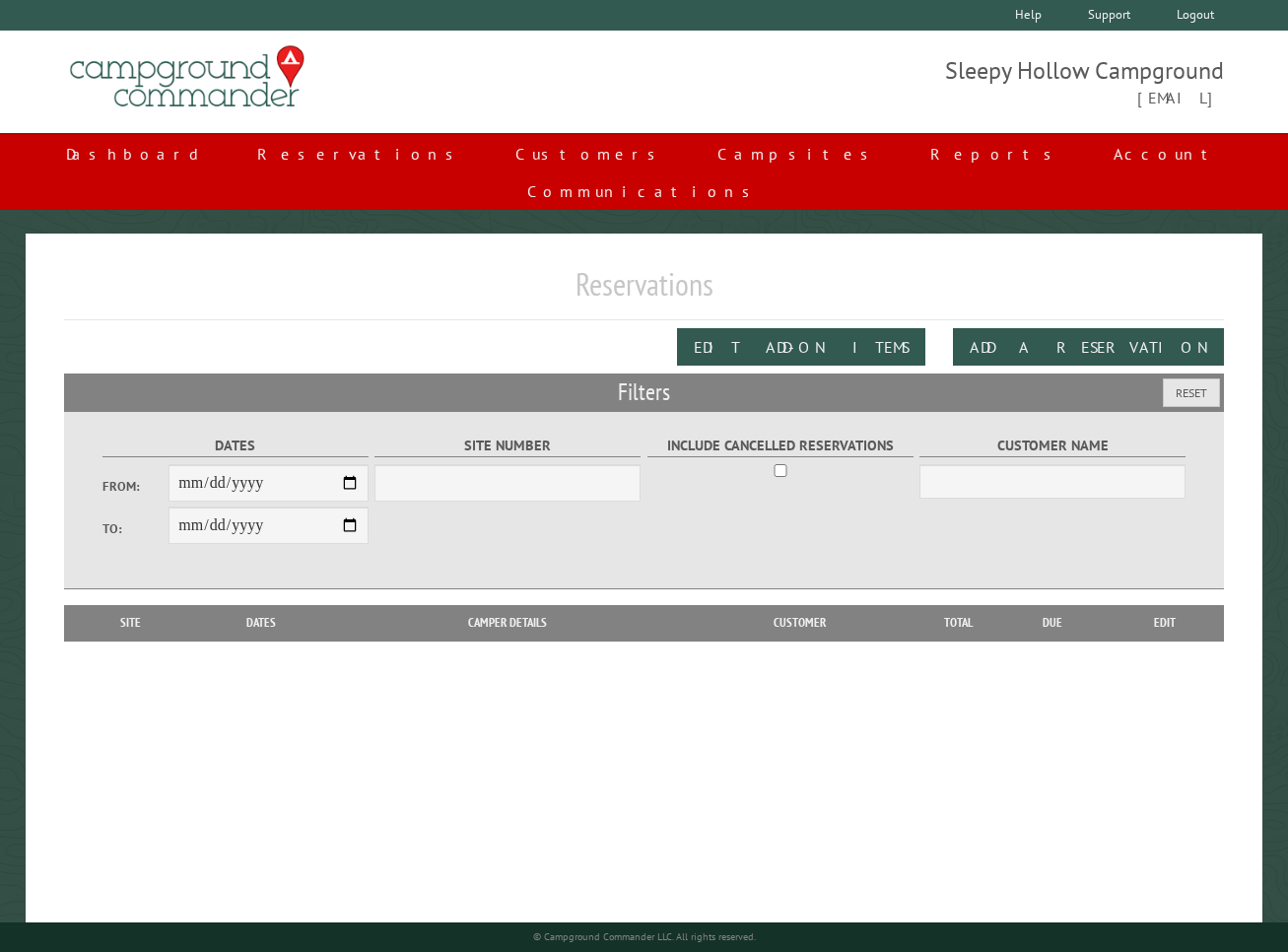 scroll, scrollTop: 0, scrollLeft: 0, axis: both 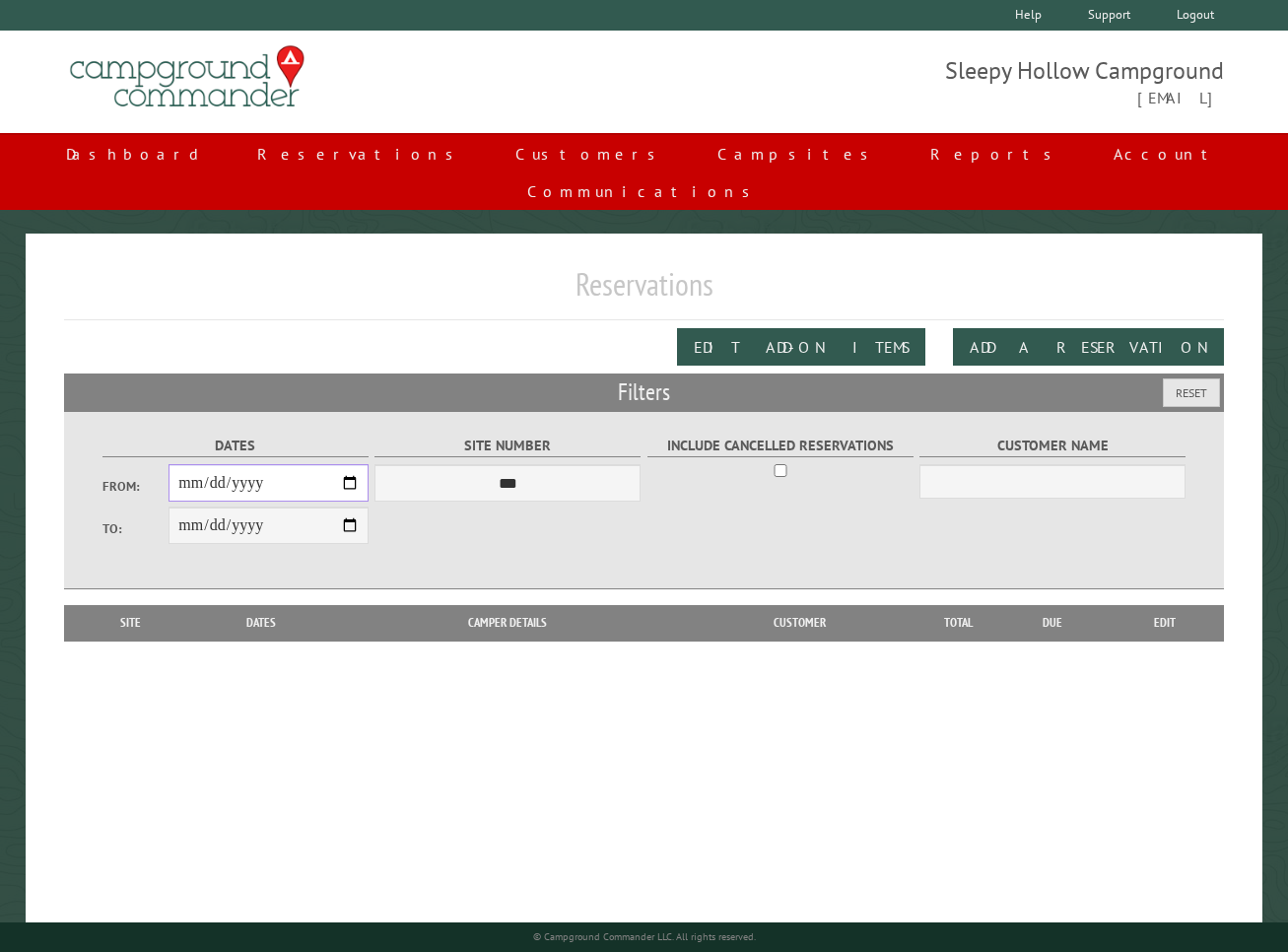 click on "From:" at bounding box center (268, 483) 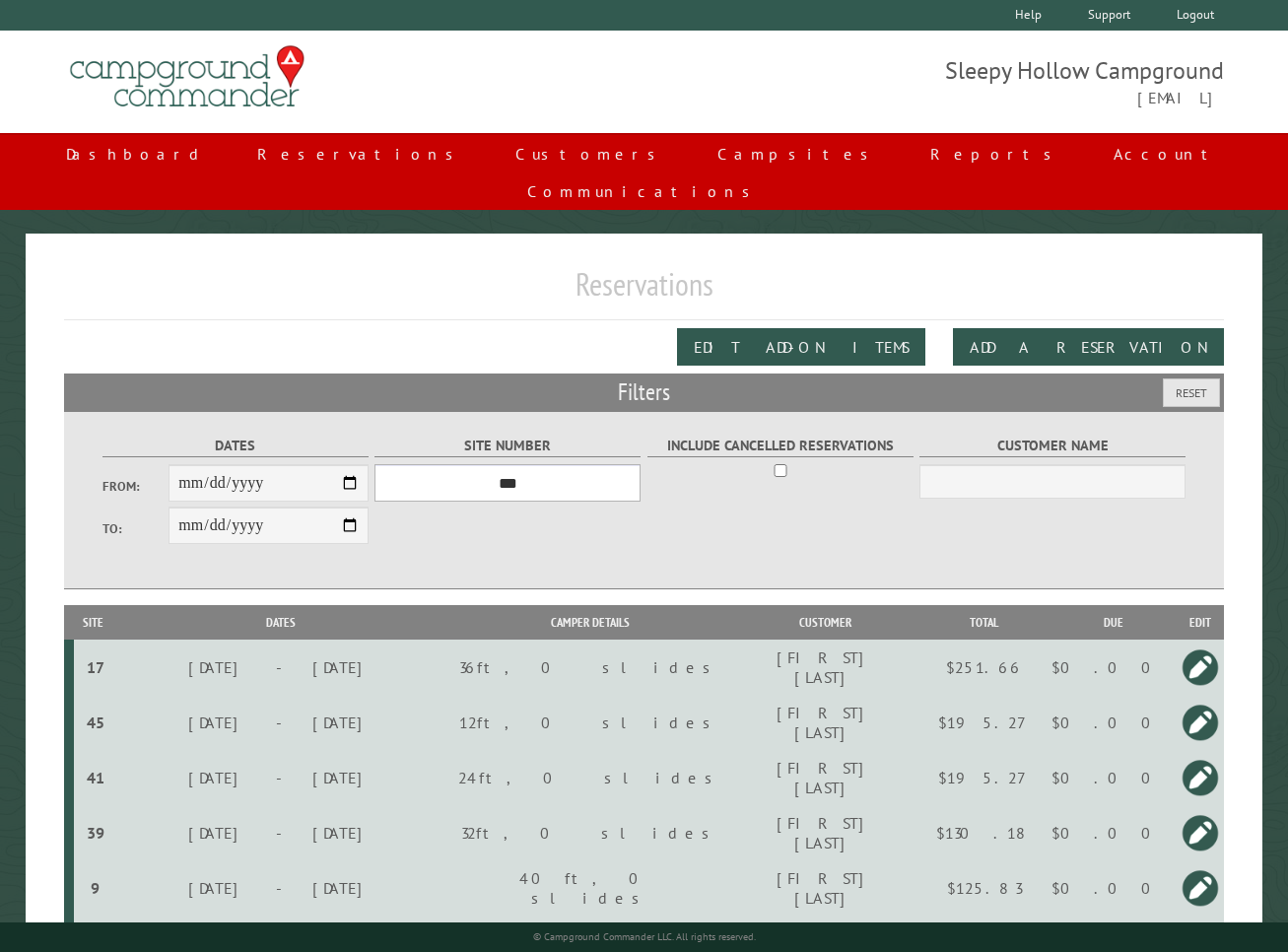 click on "*** * * * * * * * * * ** *** *** ** ** ** ** ** ** ** ** ** ** *** *** ** ** ** ** ** ** ** ** ** ** *** *** ** ** ** ** ** ** ** ** *** *** ** ** ** ** ** ** *** *** ** ** ** ** ** *** ** ** ** ** ** ** ** ** ** ** ** ** ** ** ** ** ** ** ** ** ** ** ** ** **" at bounding box center [508, 483] 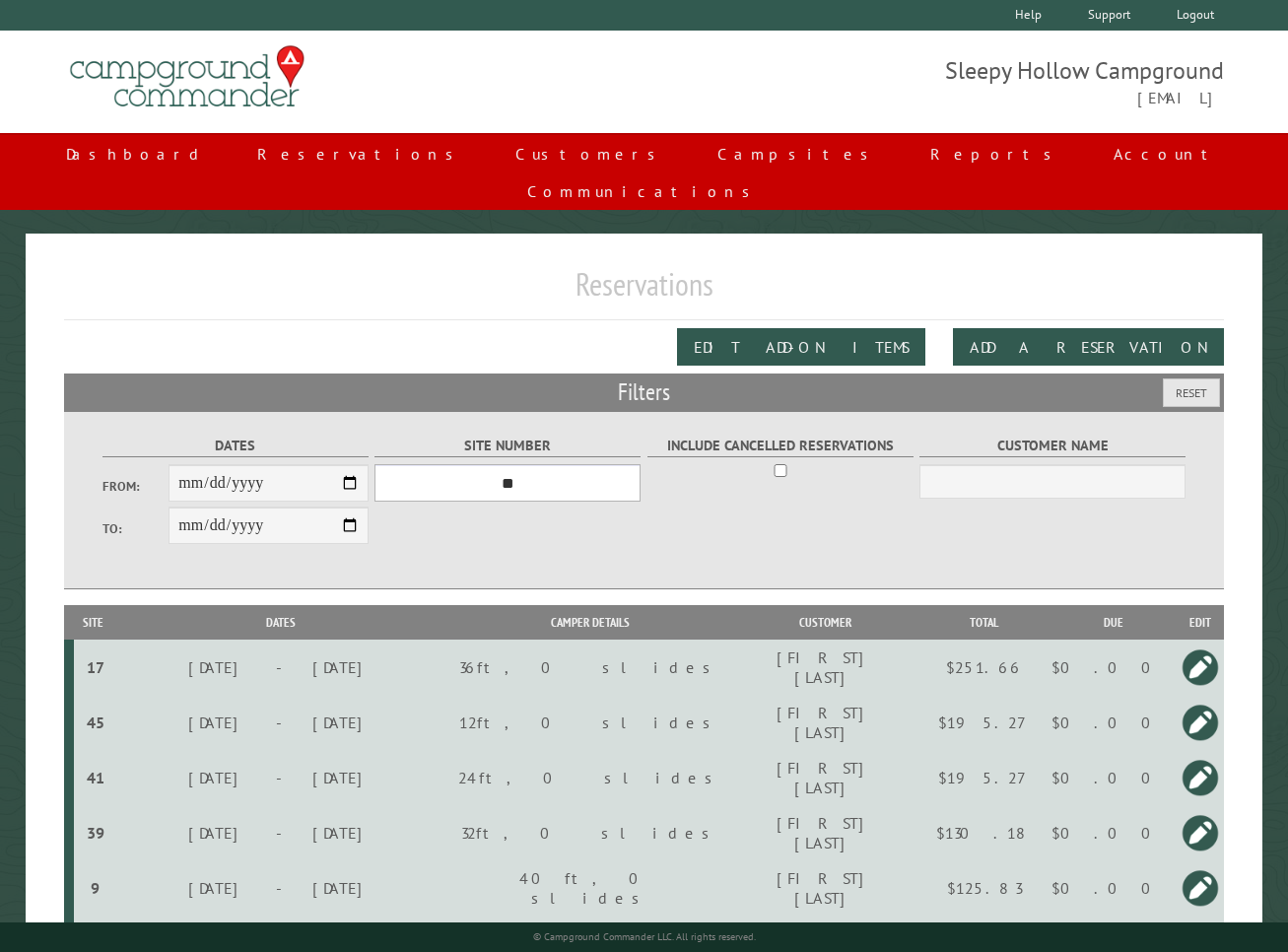 click on "*** * * * * * * * * * ** *** *** ** ** ** ** ** ** ** ** ** ** *** *** ** ** ** ** ** ** ** ** ** ** *** *** ** ** ** ** ** ** ** ** *** *** ** ** ** ** ** ** *** *** ** ** ** ** ** *** ** ** ** ** ** ** ** ** ** ** ** ** ** ** ** ** ** ** ** ** ** ** ** ** **" at bounding box center (508, 483) 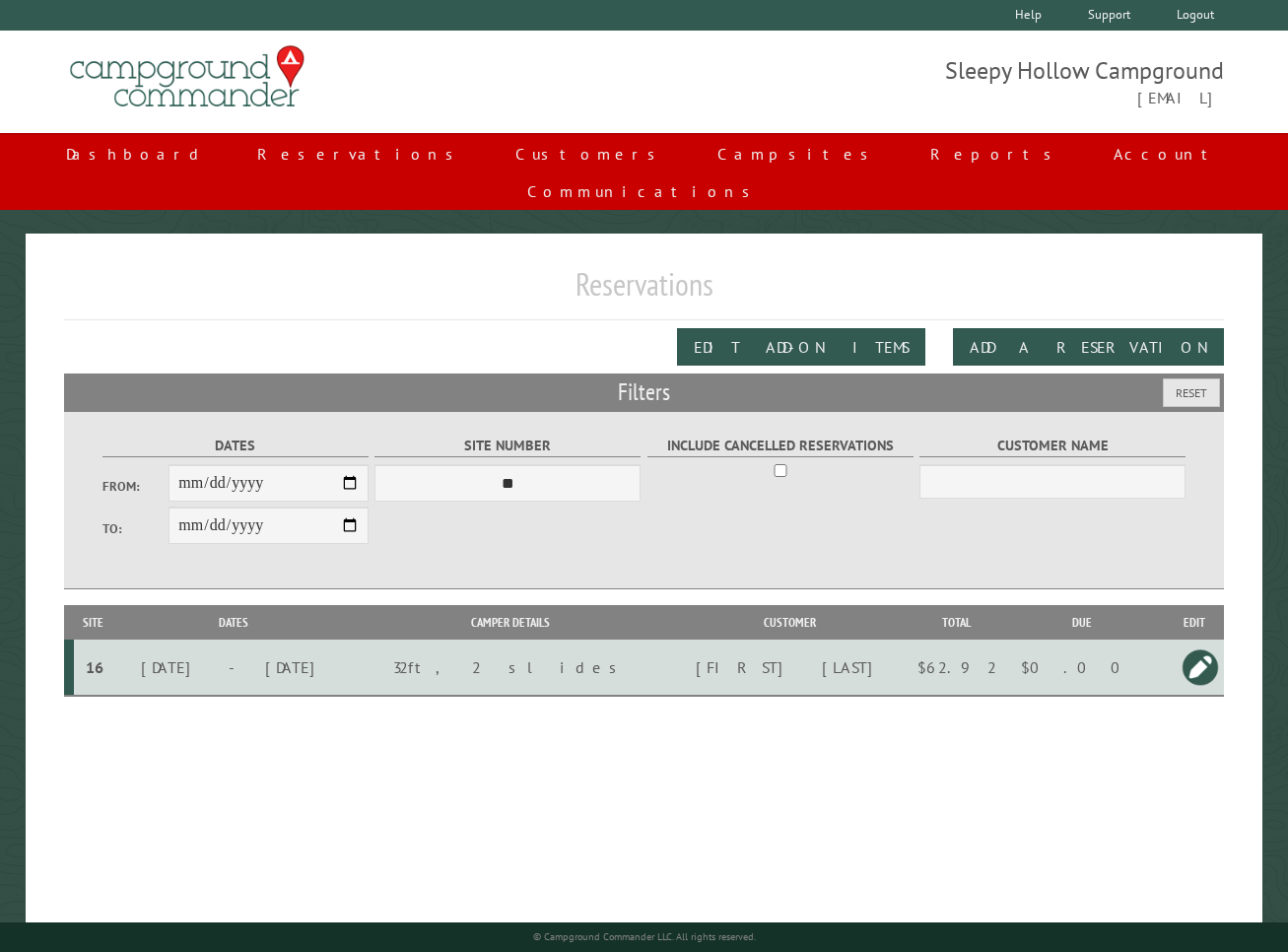 click on "16" at bounding box center [95, 667] 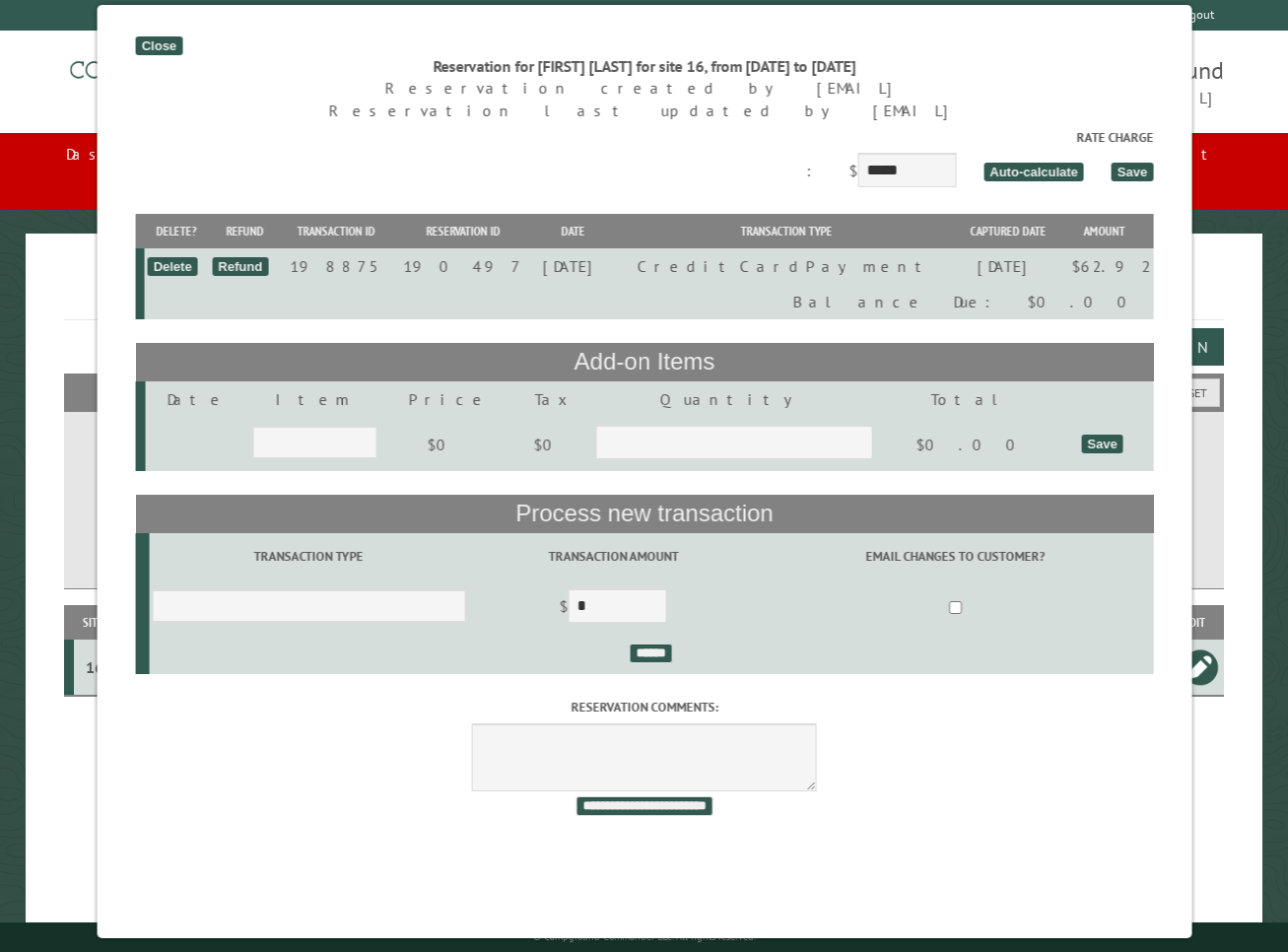 drag, startPoint x: 160, startPoint y: 47, endPoint x: 171, endPoint y: 99, distance: 53.150729 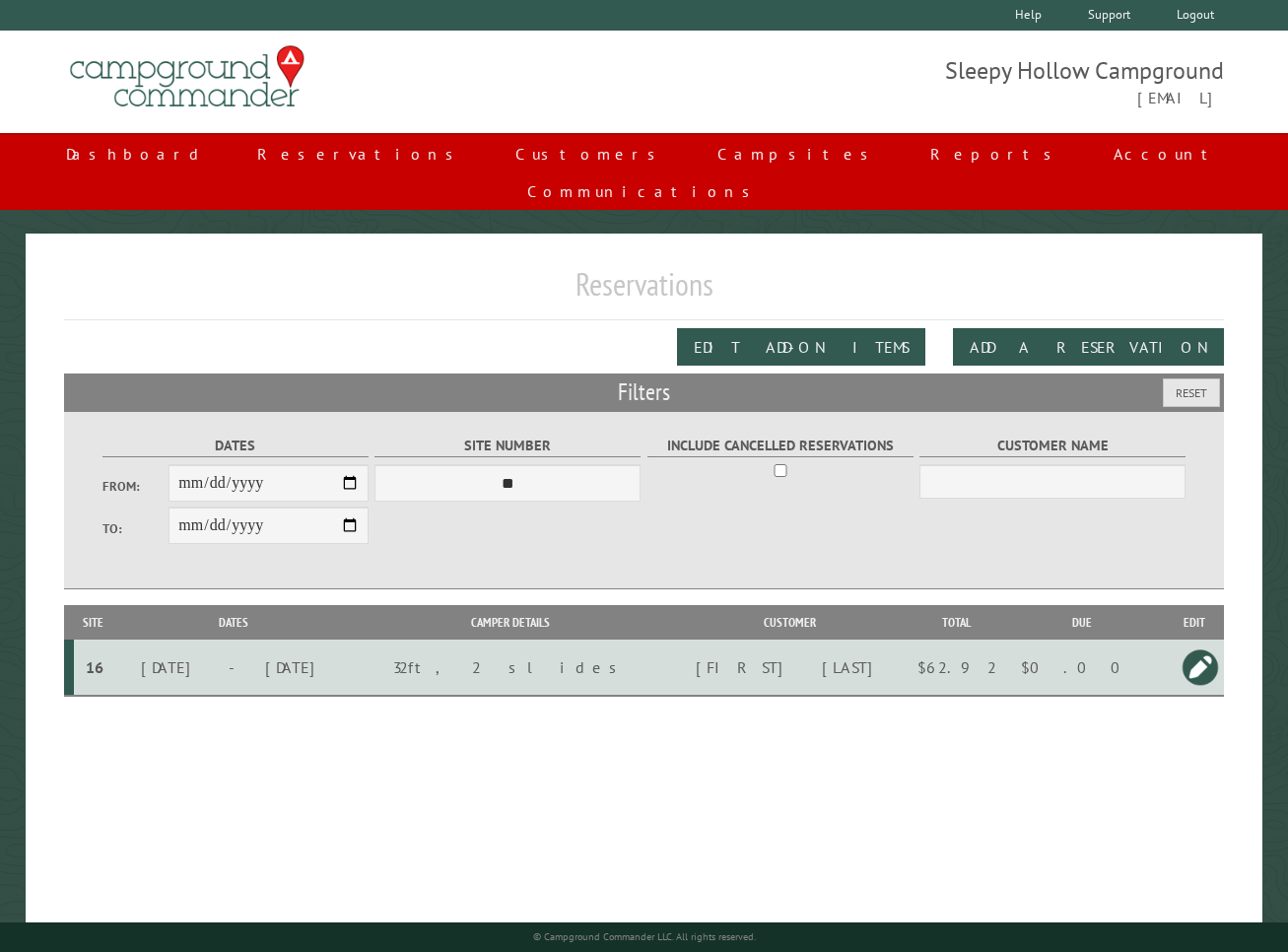 click at bounding box center [1200, 667] 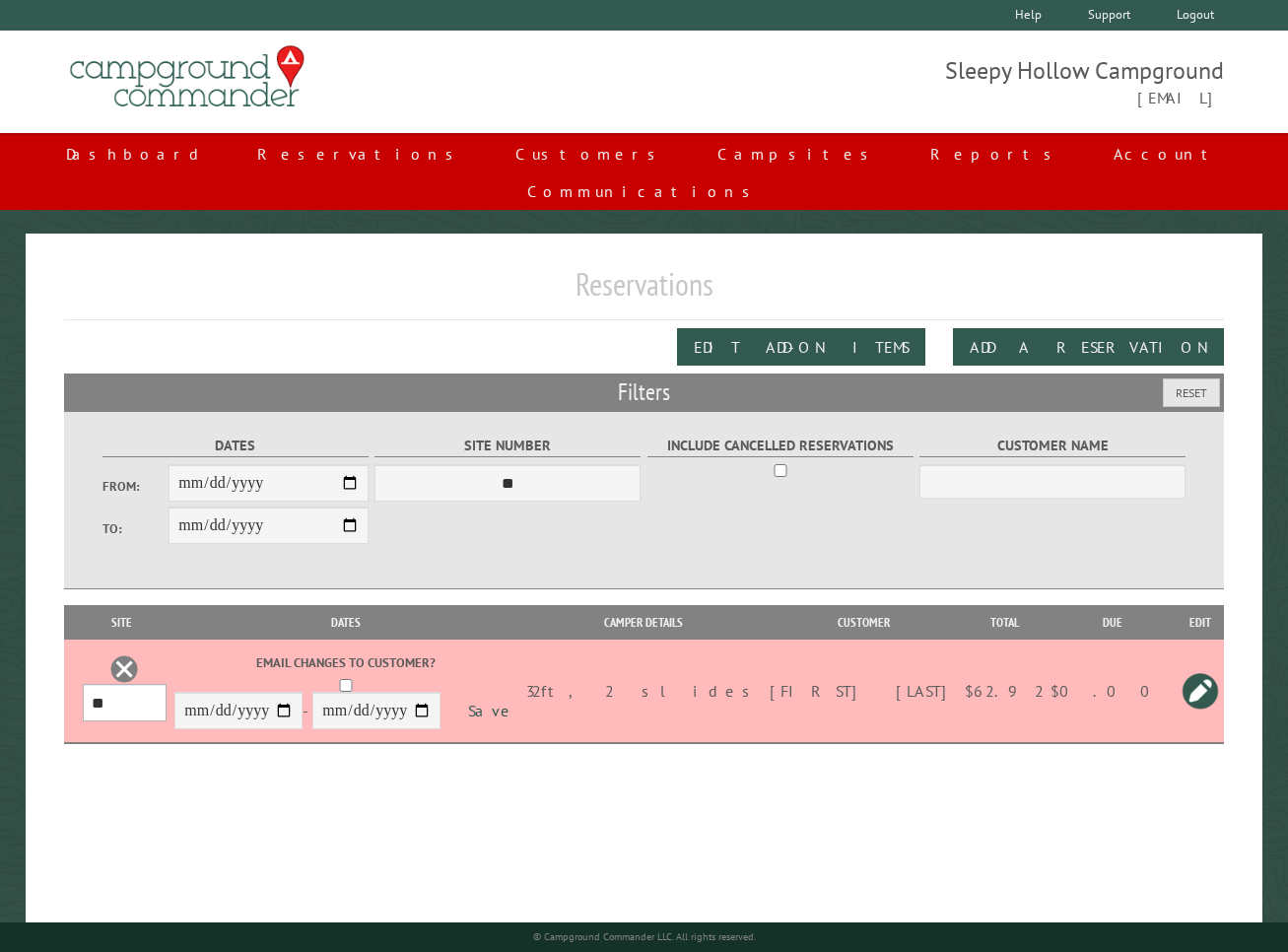 click on "*** * * * * * * * * * ** *** *** ** ** ** ** ** ** ** ** ** ** *** *** ** ** ** ** ** ** ** ** ** ** *** *** ** ** ** ** ** ** ** ** *** *** ** ** ** ** ** ** *** *** ** ** ** ** ** *** ** ** ** ** ** ** ** ** ** ** ** ** ** ** ** ** ** ** ** ** ** ** ** ** **" at bounding box center (124, 703) 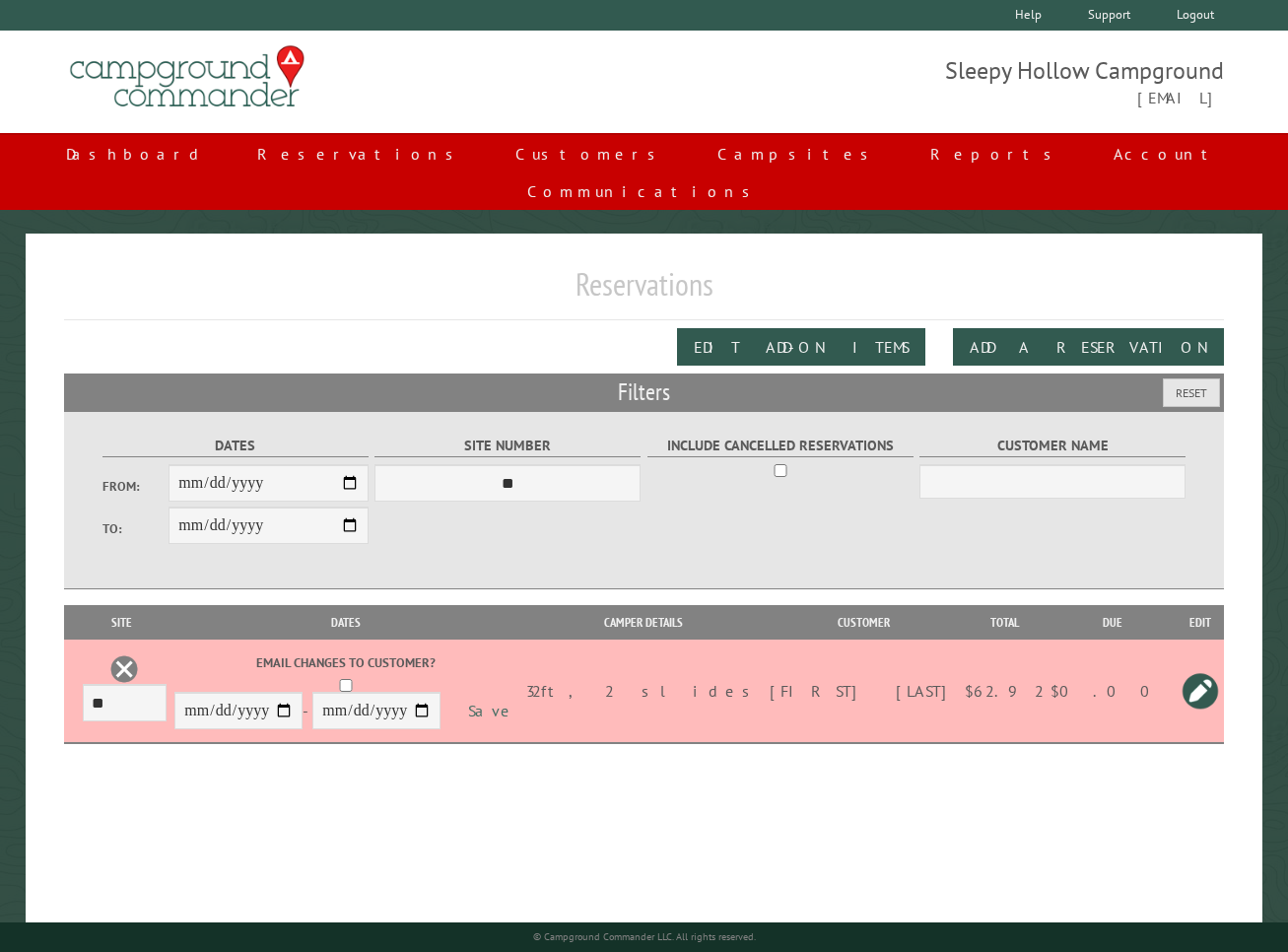 click on "Save" at bounding box center [493, 711] 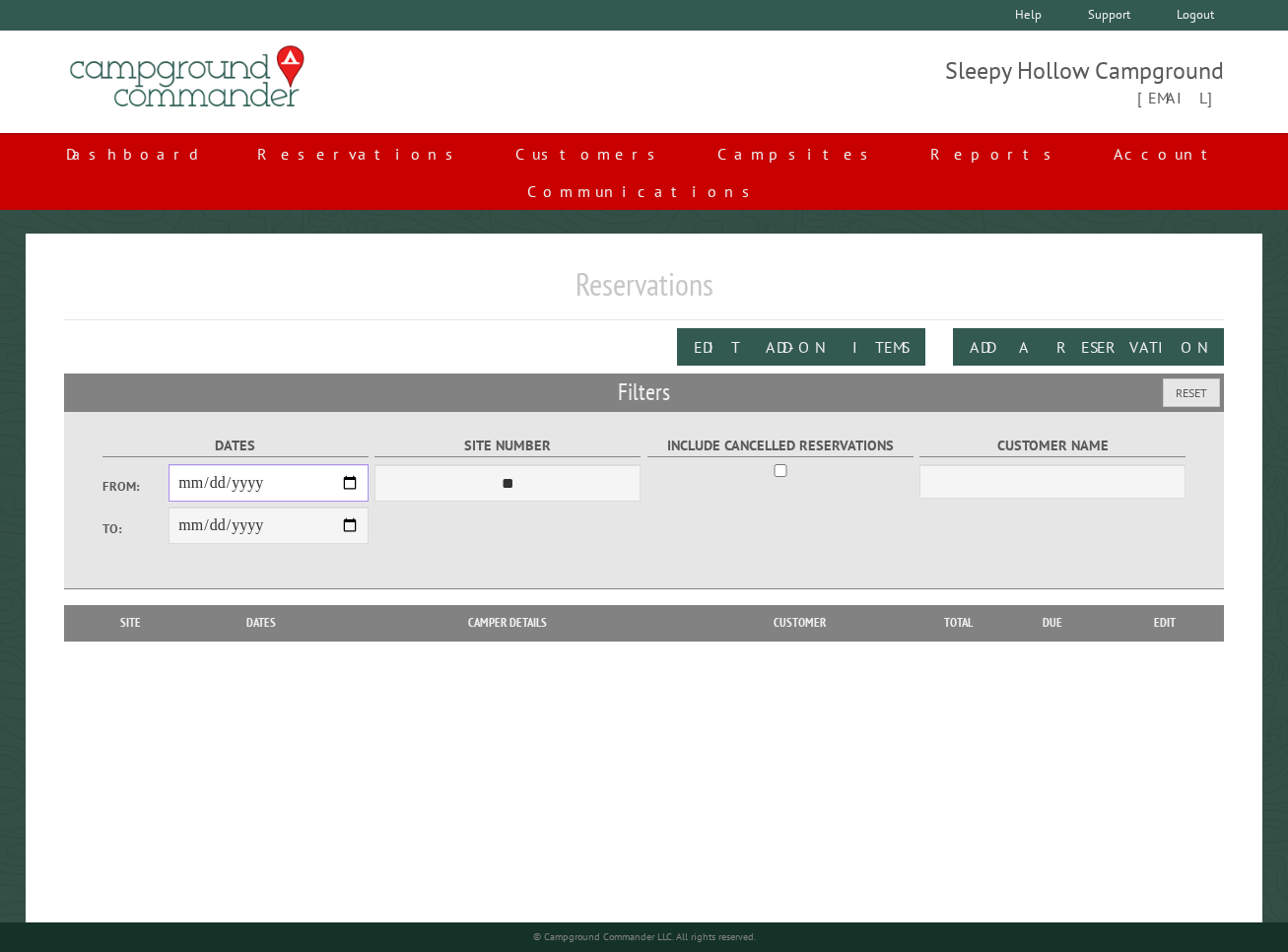 click on "**********" at bounding box center (268, 483) 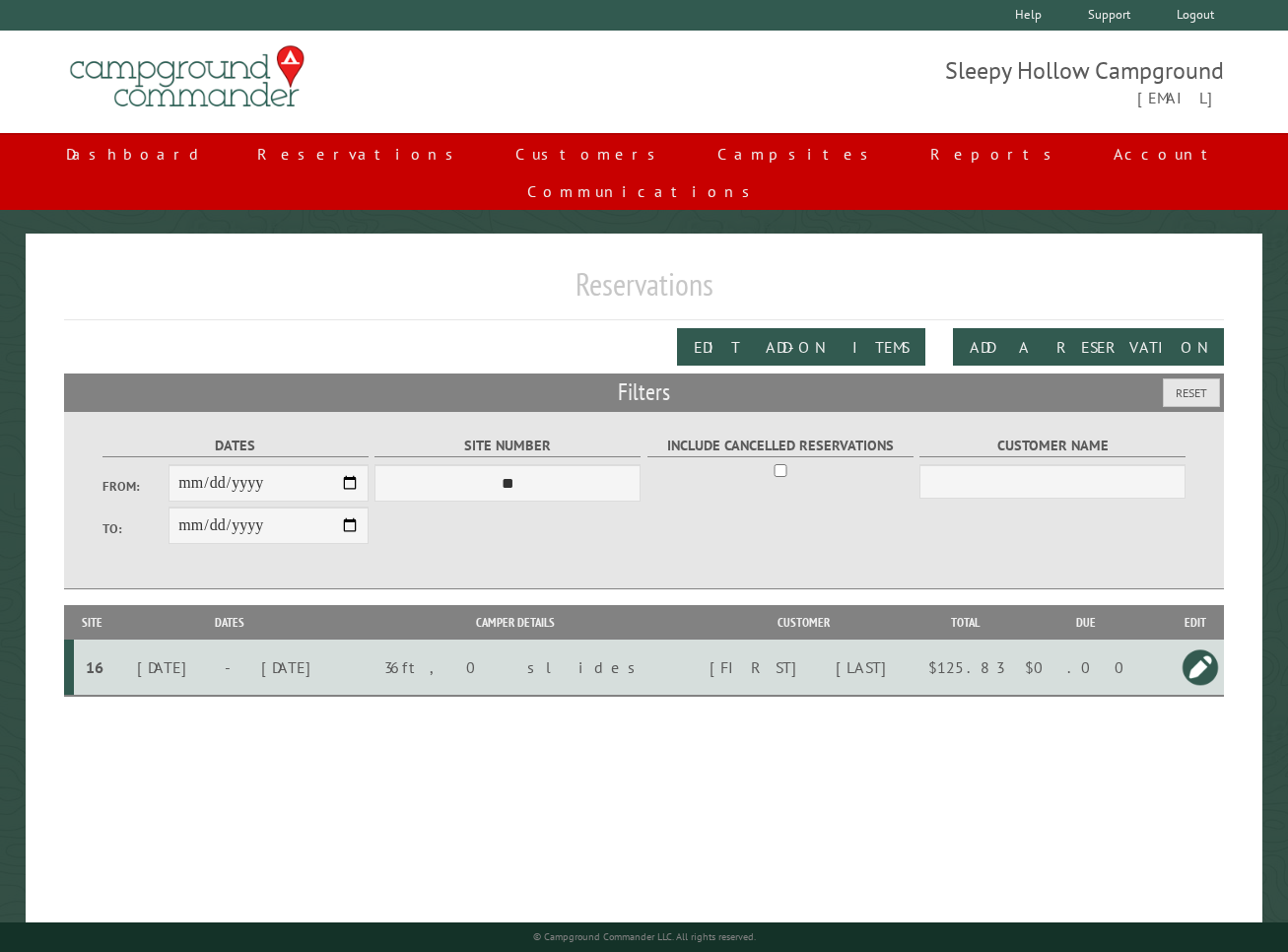 click at bounding box center (1200, 667) 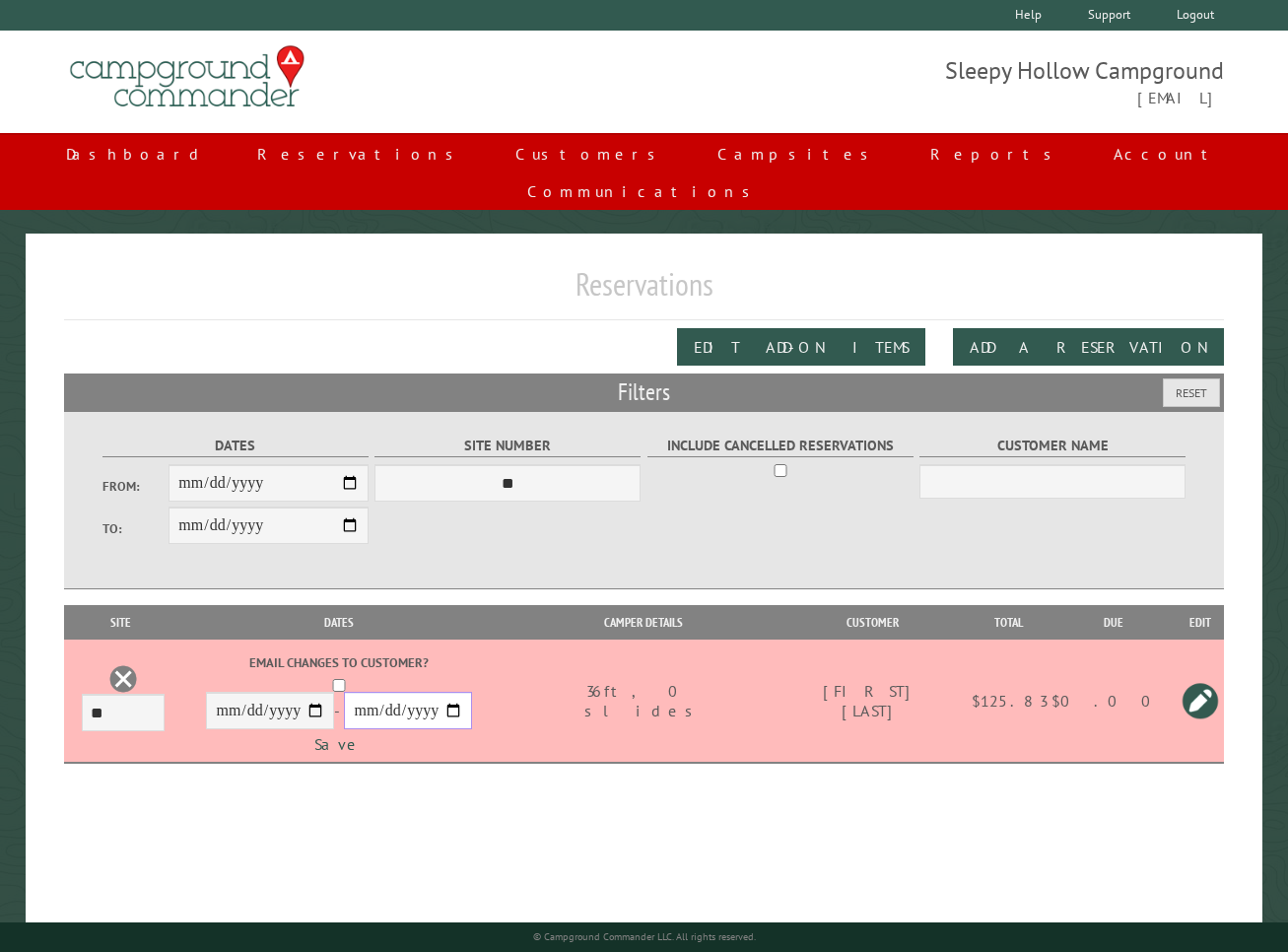 click on "**********" at bounding box center [408, 711] 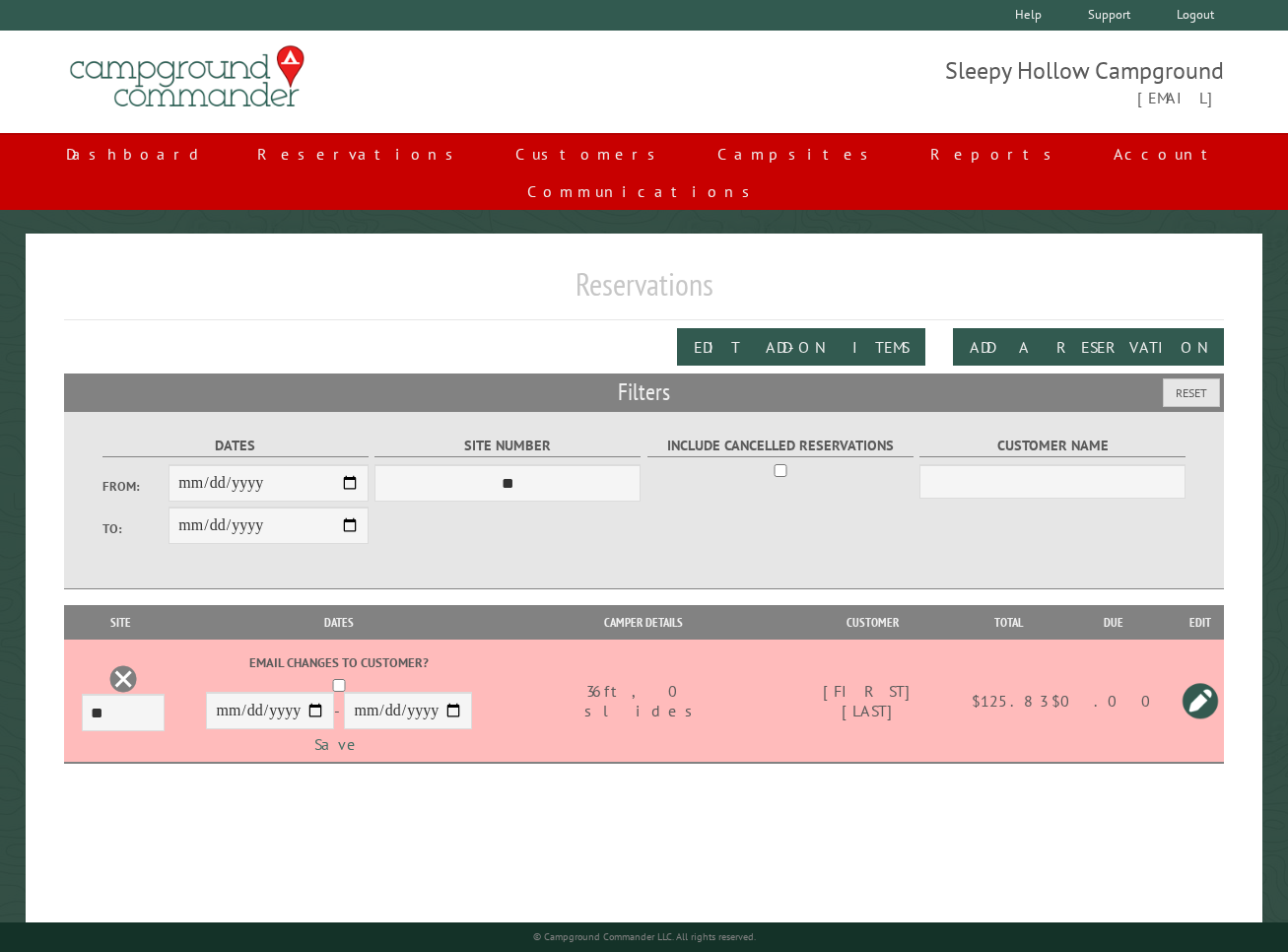 click on "Save" at bounding box center (339, 744) 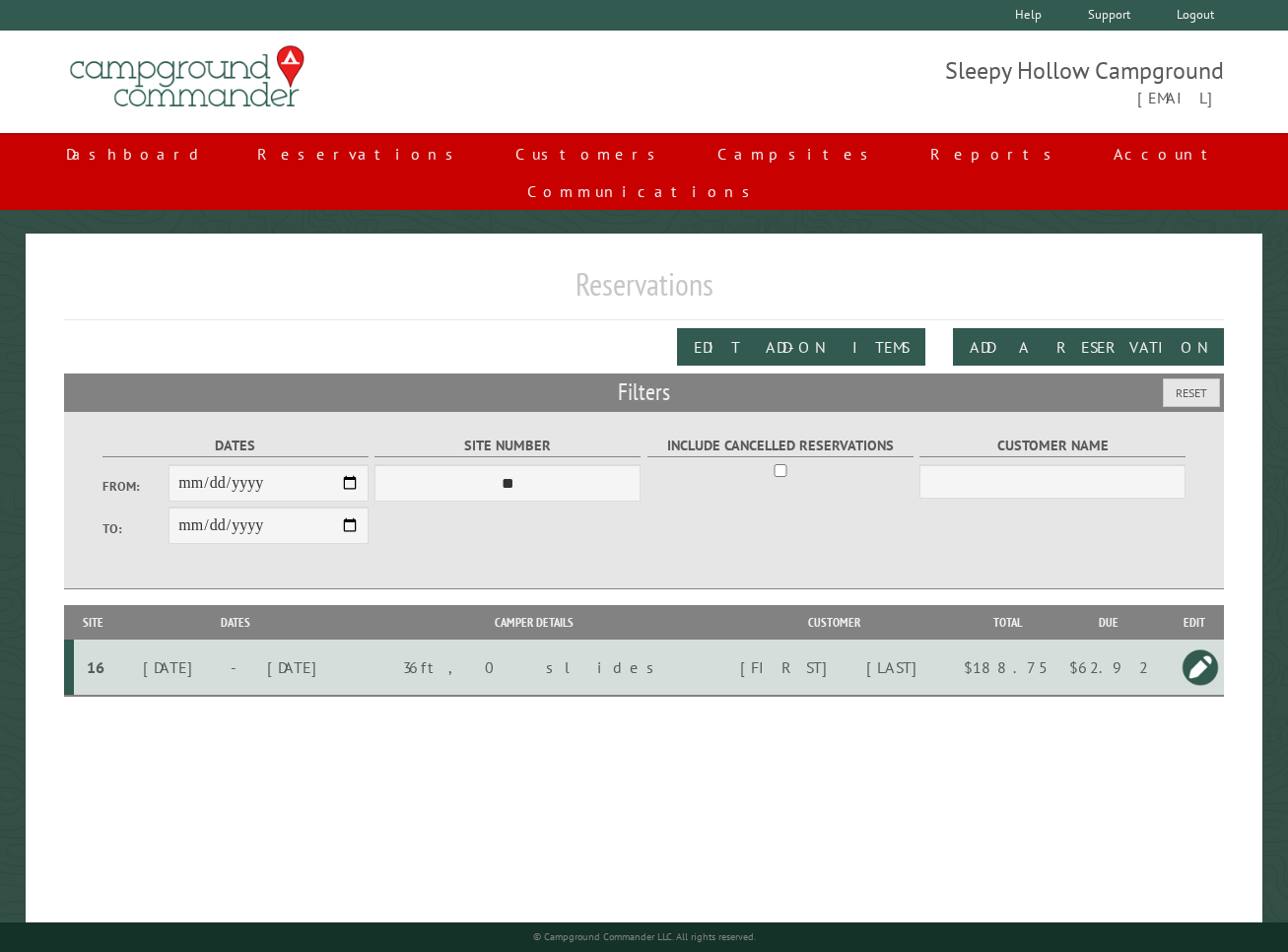 click at bounding box center [1200, 667] 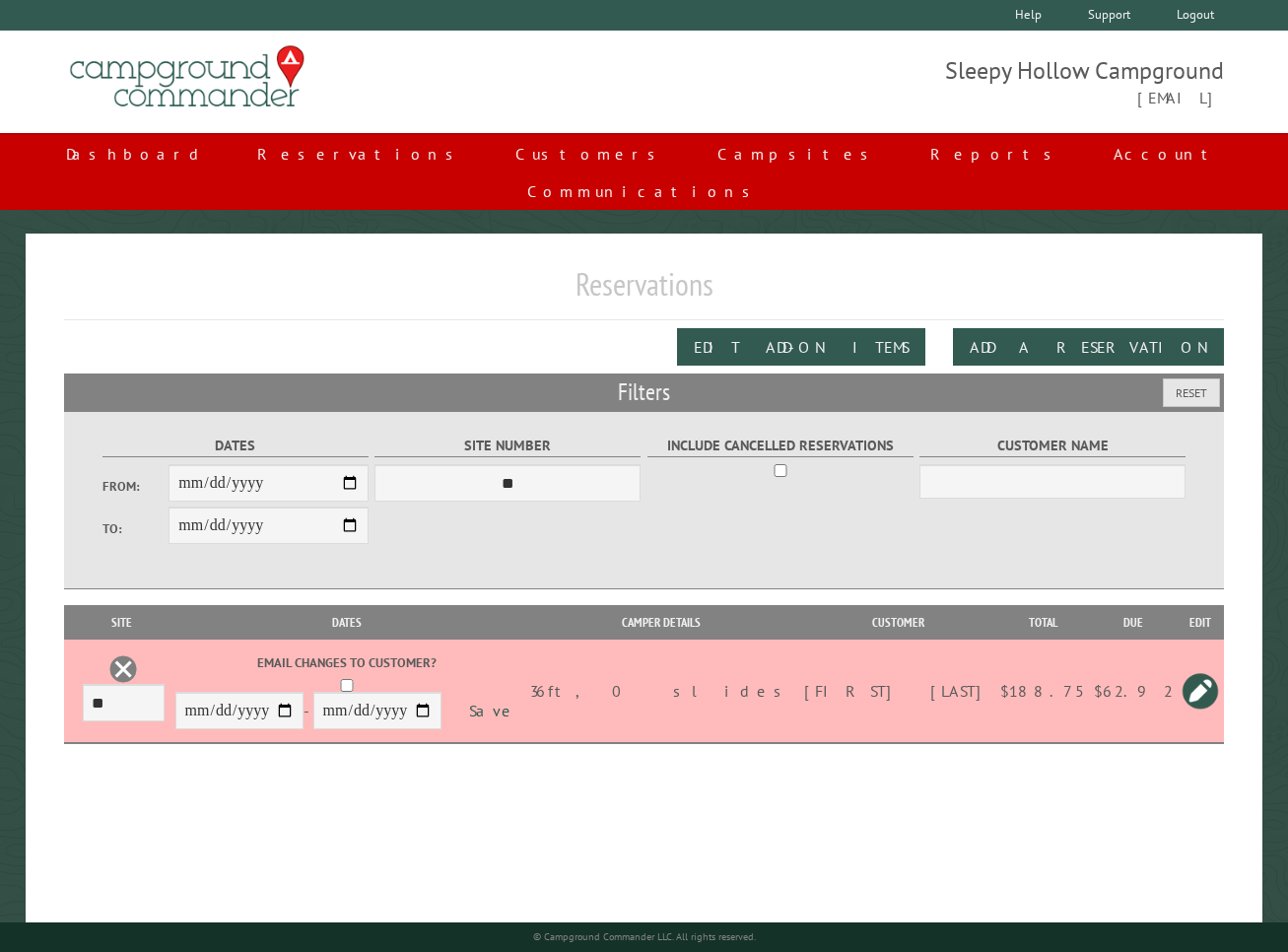 click at bounding box center [1200, 691] 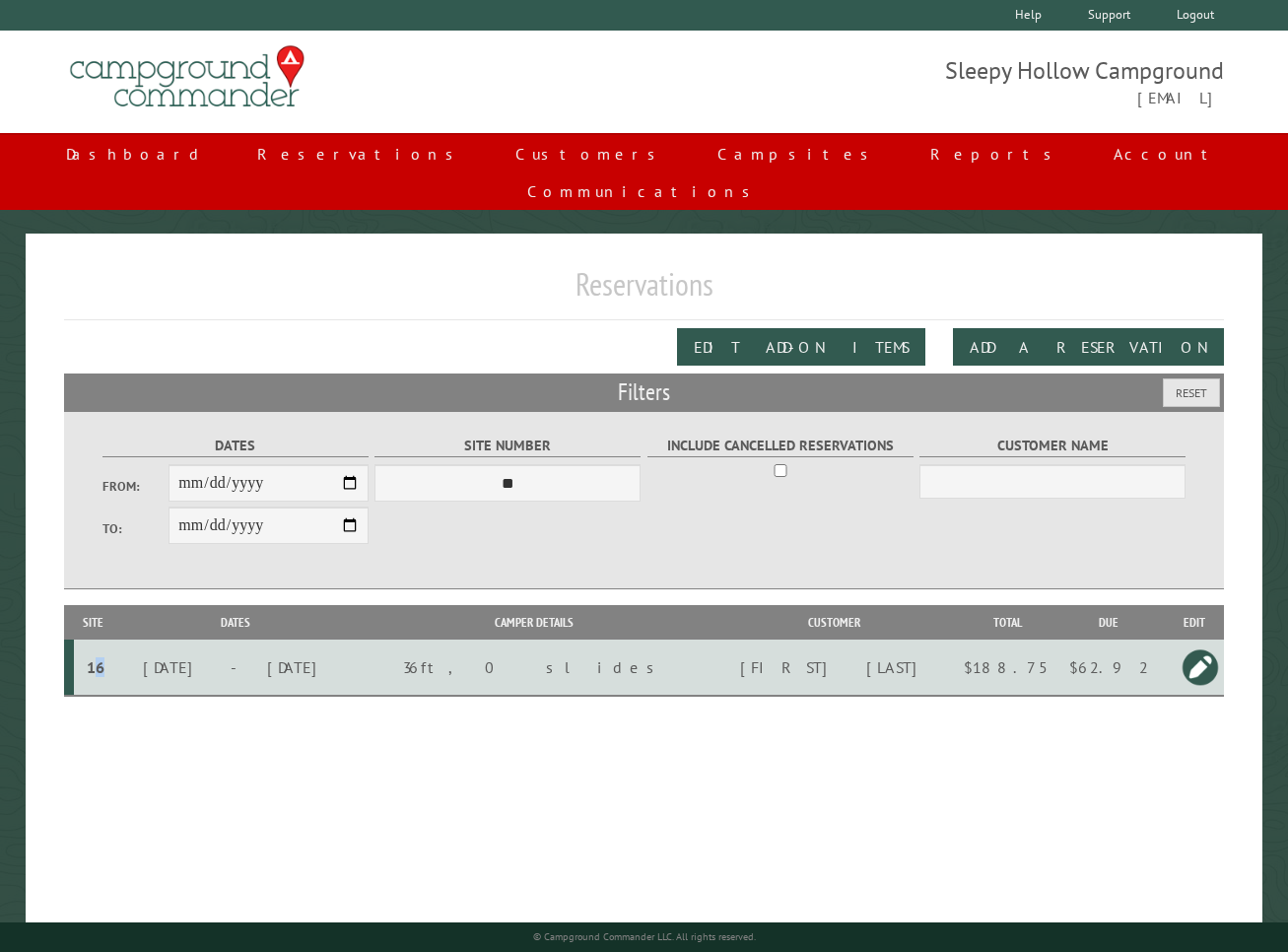 click on "16" at bounding box center (95, 667) 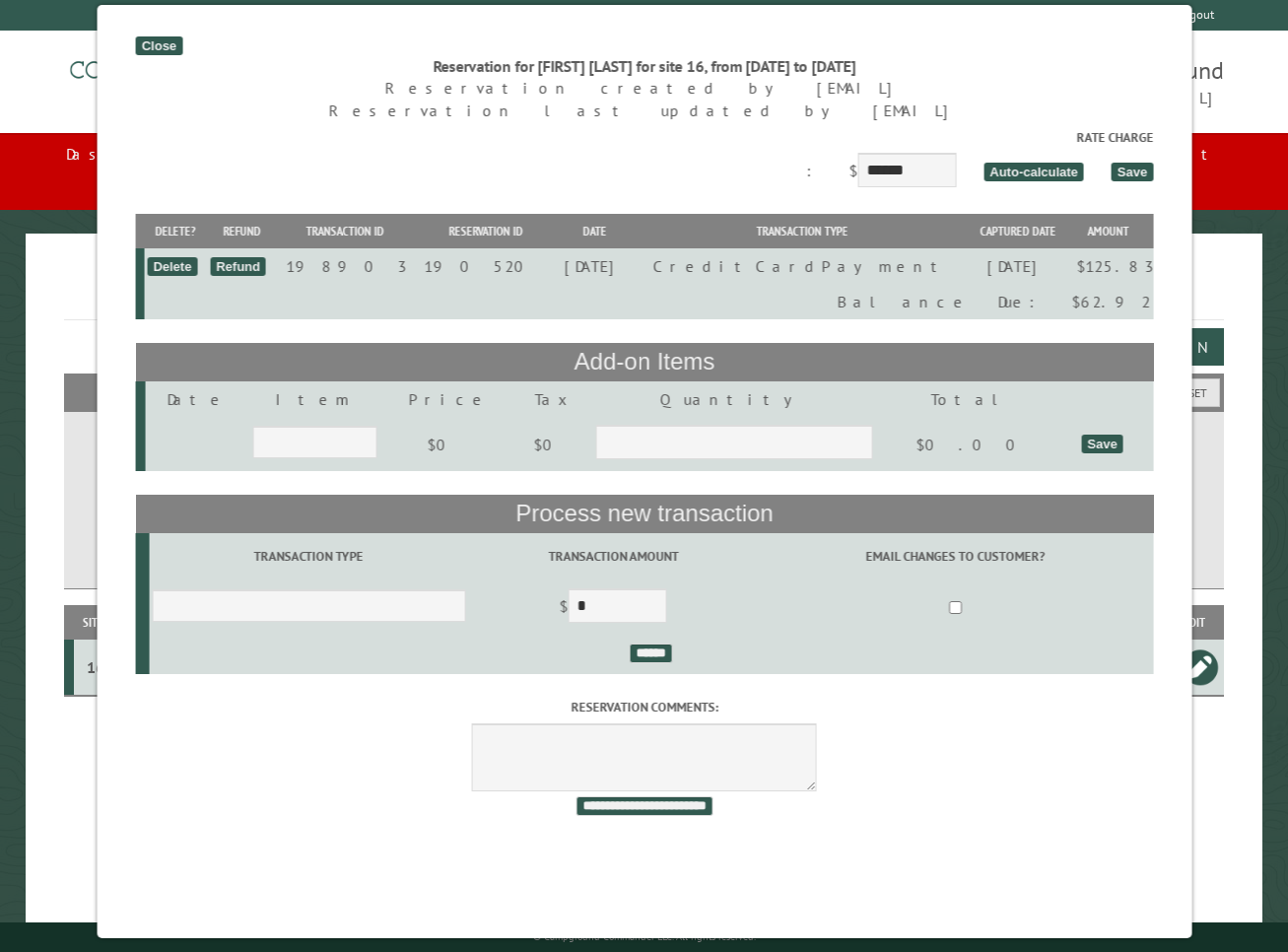 click on "**********" at bounding box center (644, 808) 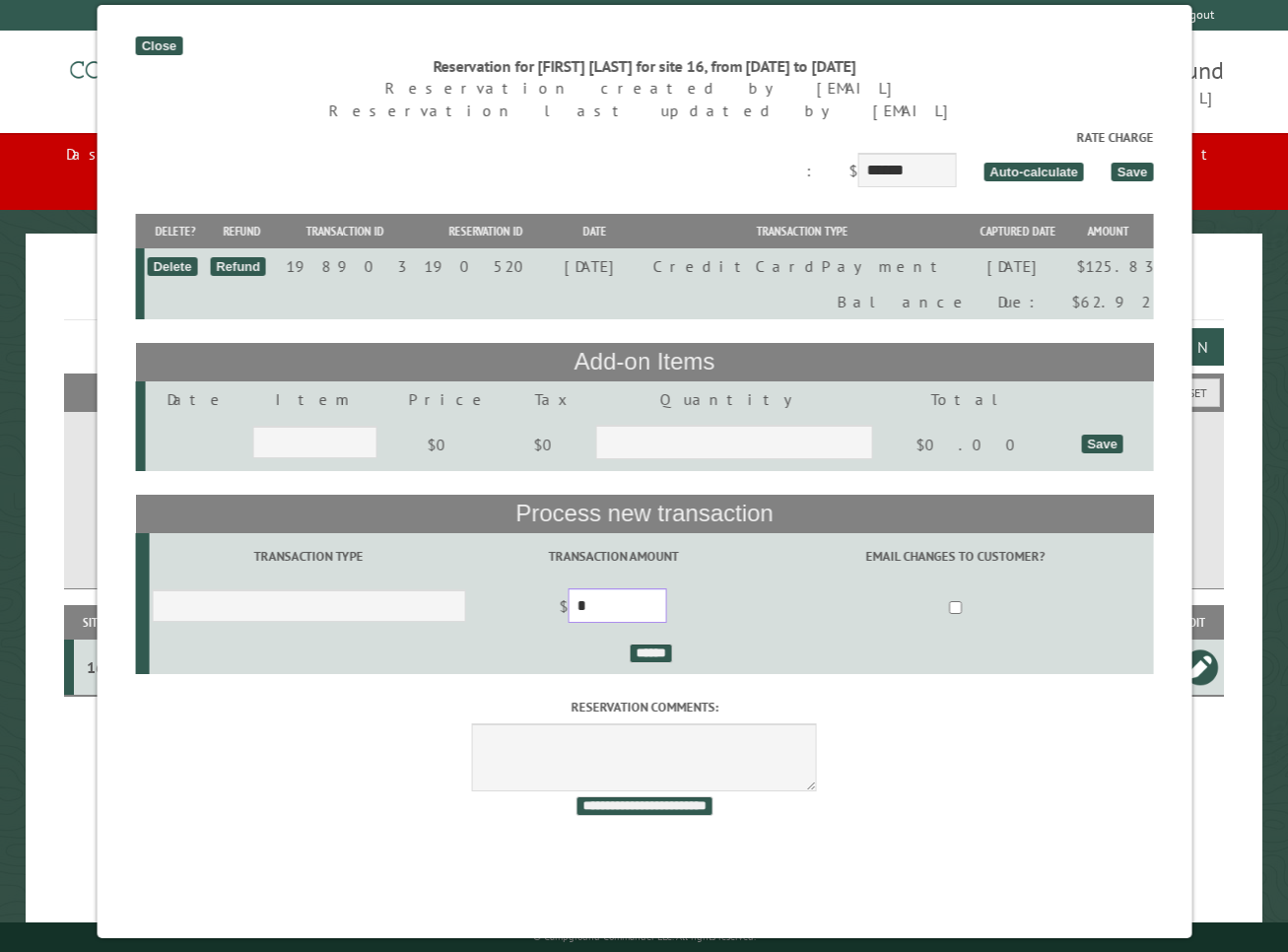 click on "*" at bounding box center [617, 605] 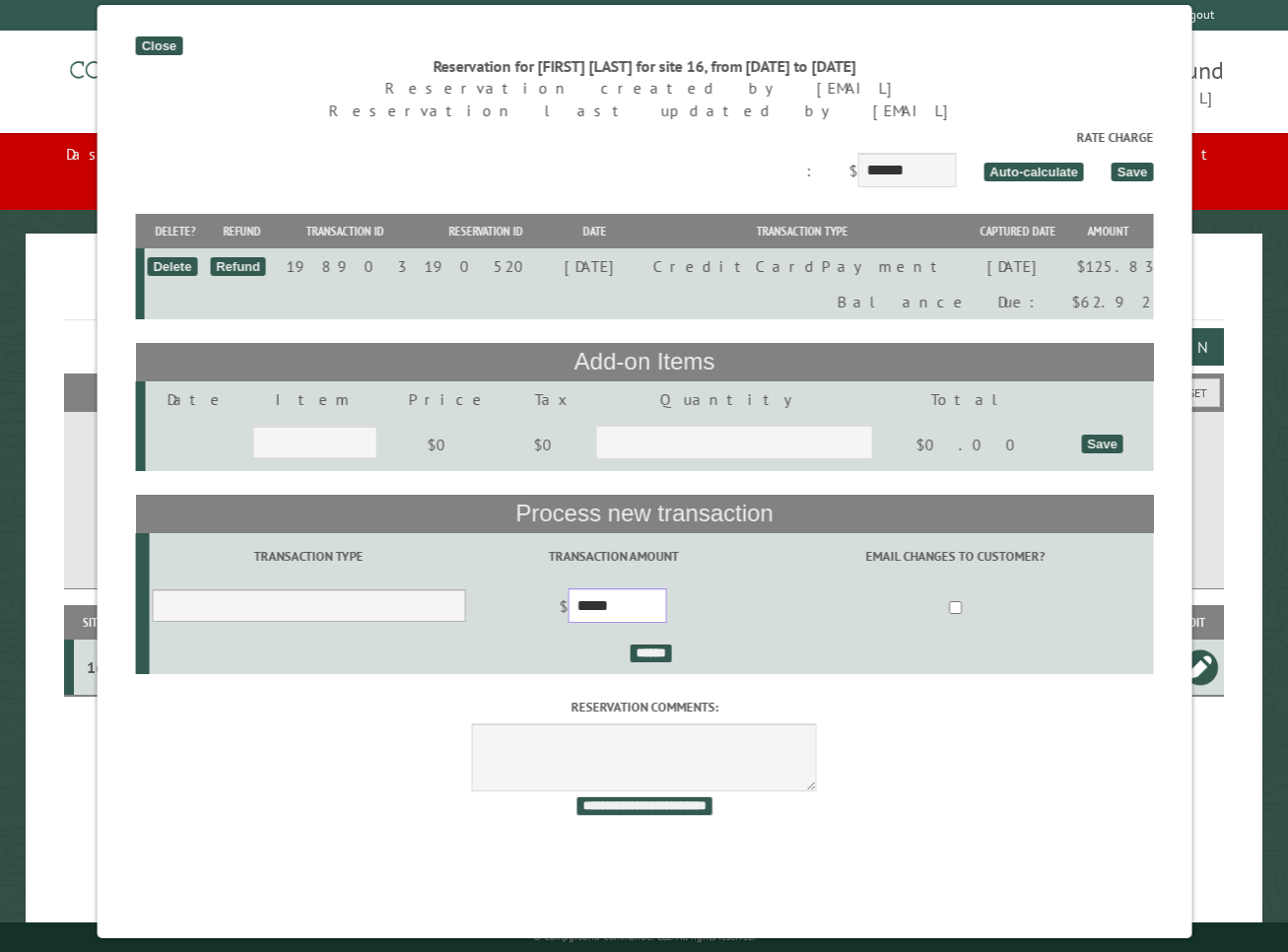 type on "*****" 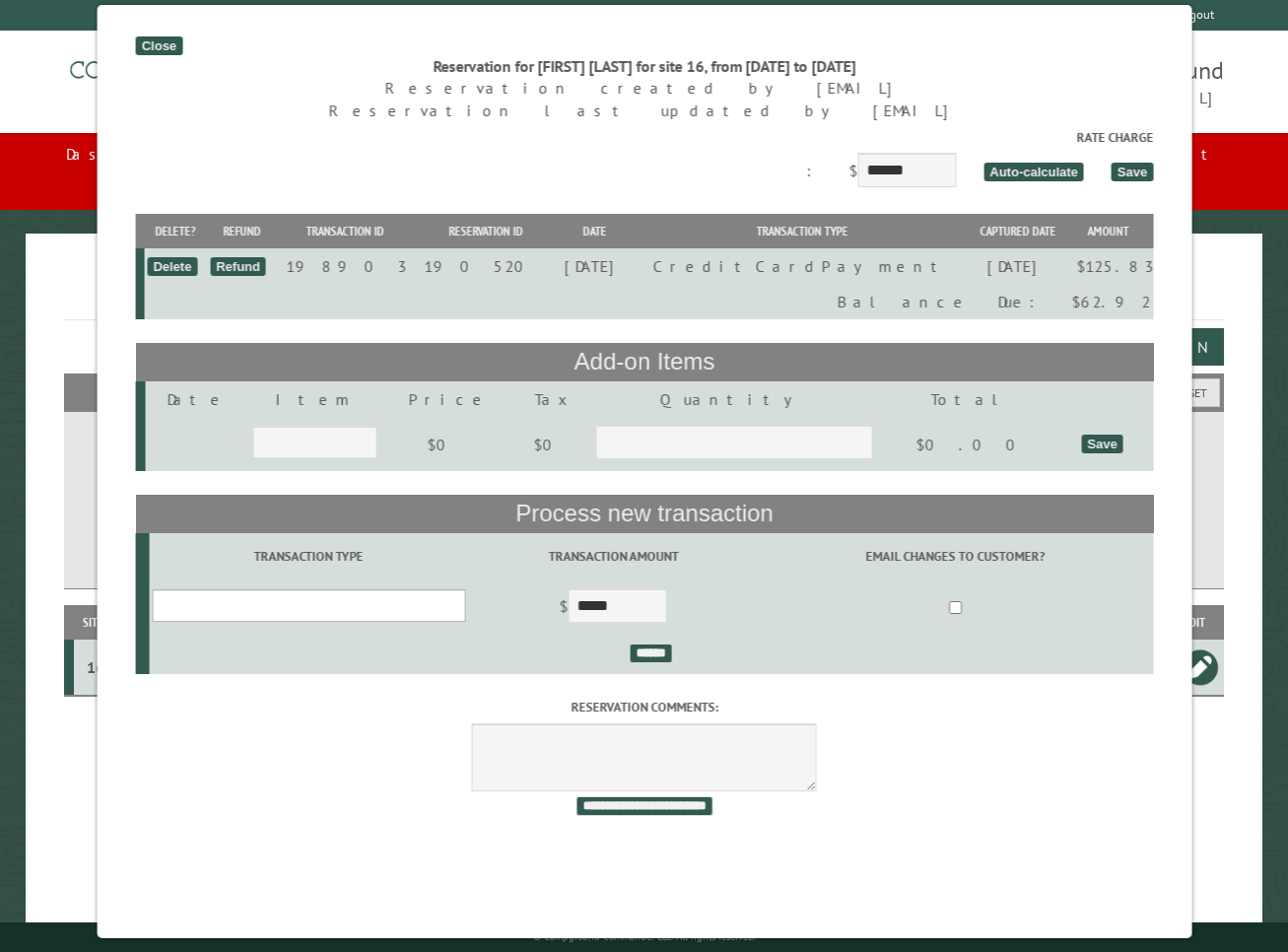 click on "**********" at bounding box center (308, 605) 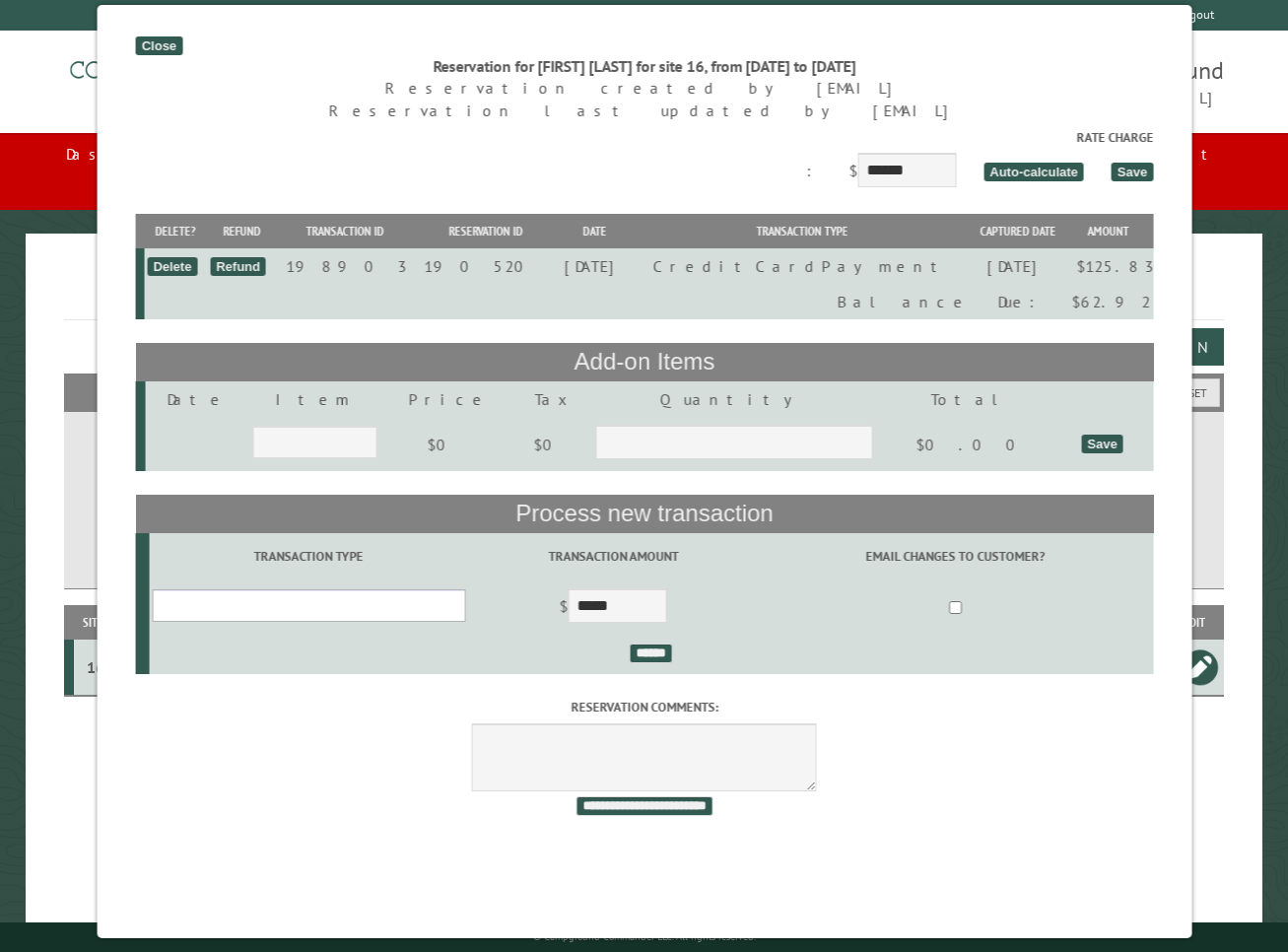 select on "*" 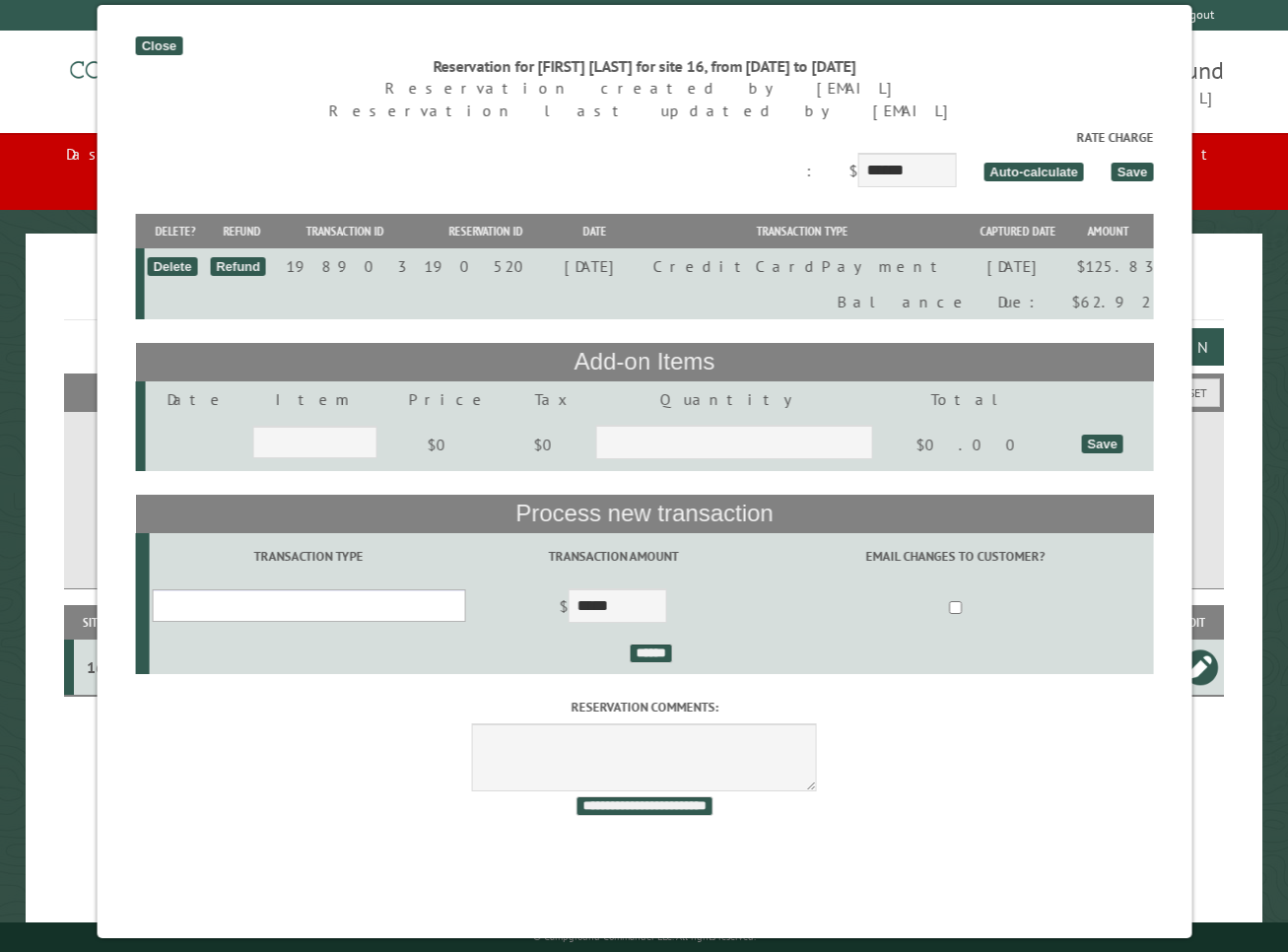 click on "**********" at bounding box center [308, 605] 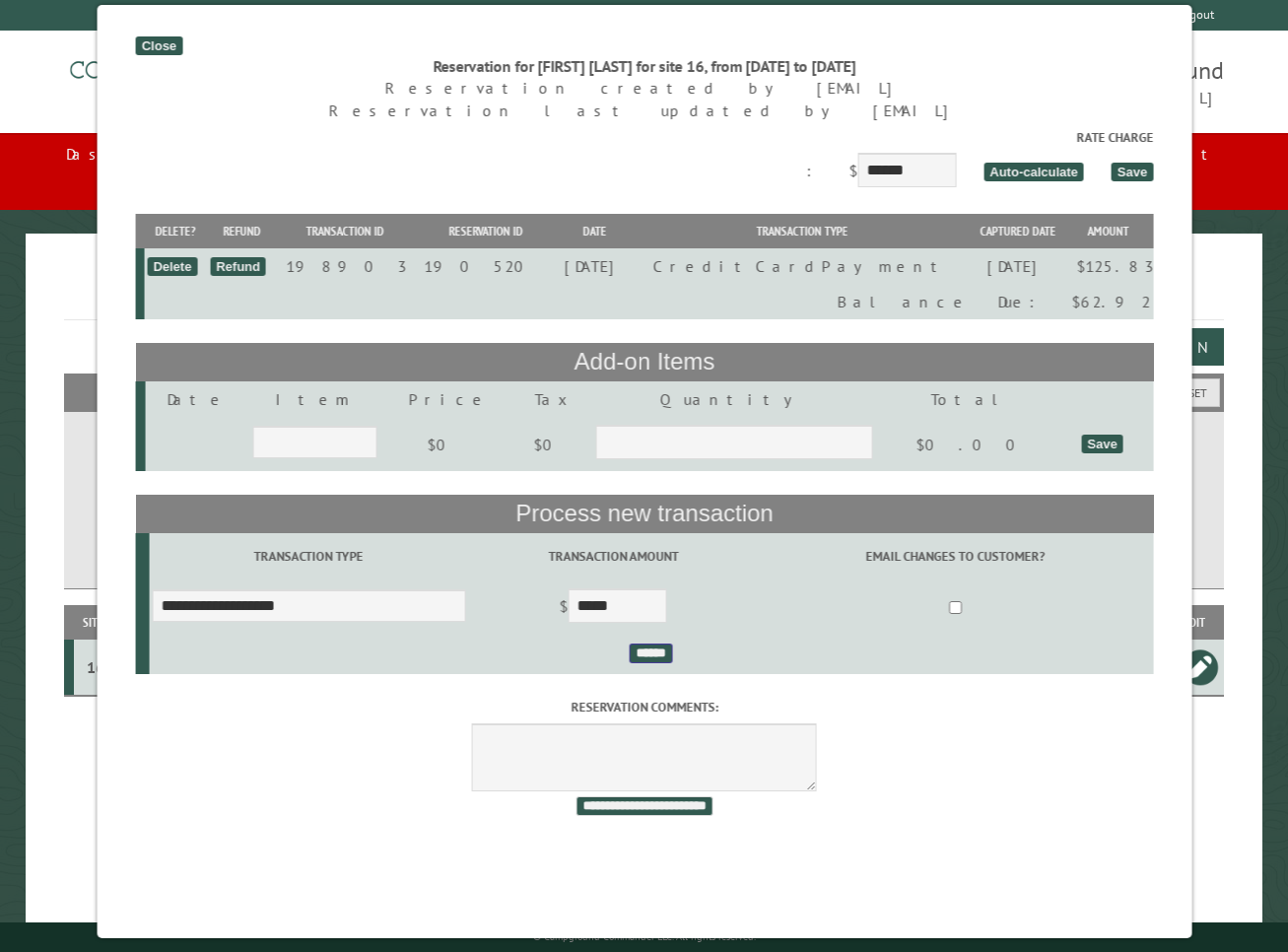 click on "******" at bounding box center (650, 653) 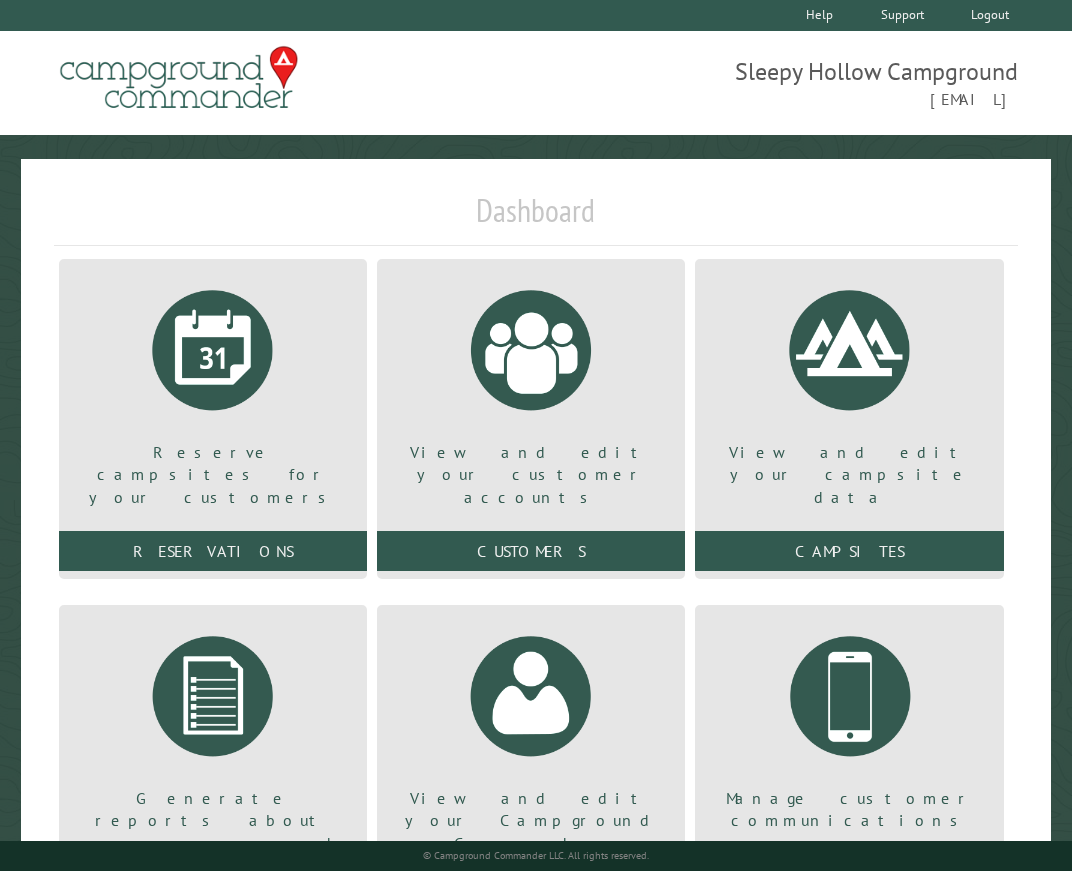 scroll, scrollTop: 0, scrollLeft: 0, axis: both 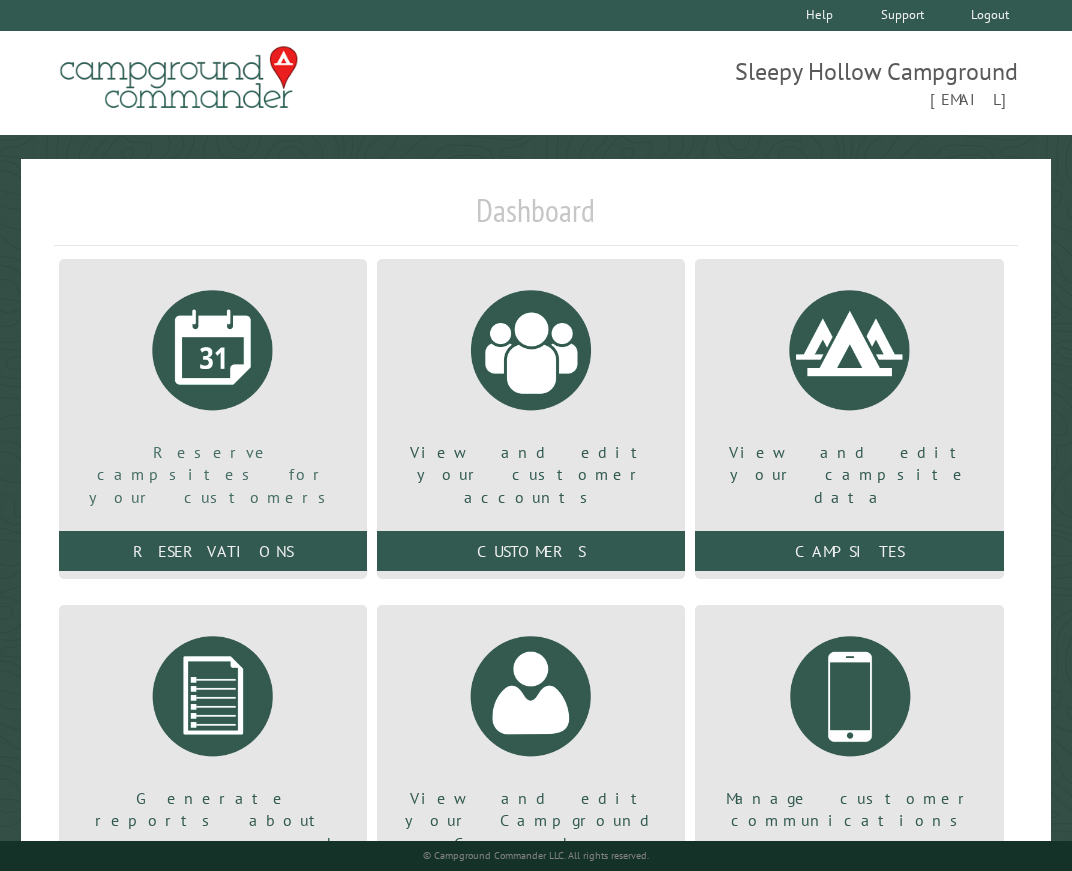 click at bounding box center (213, 350) 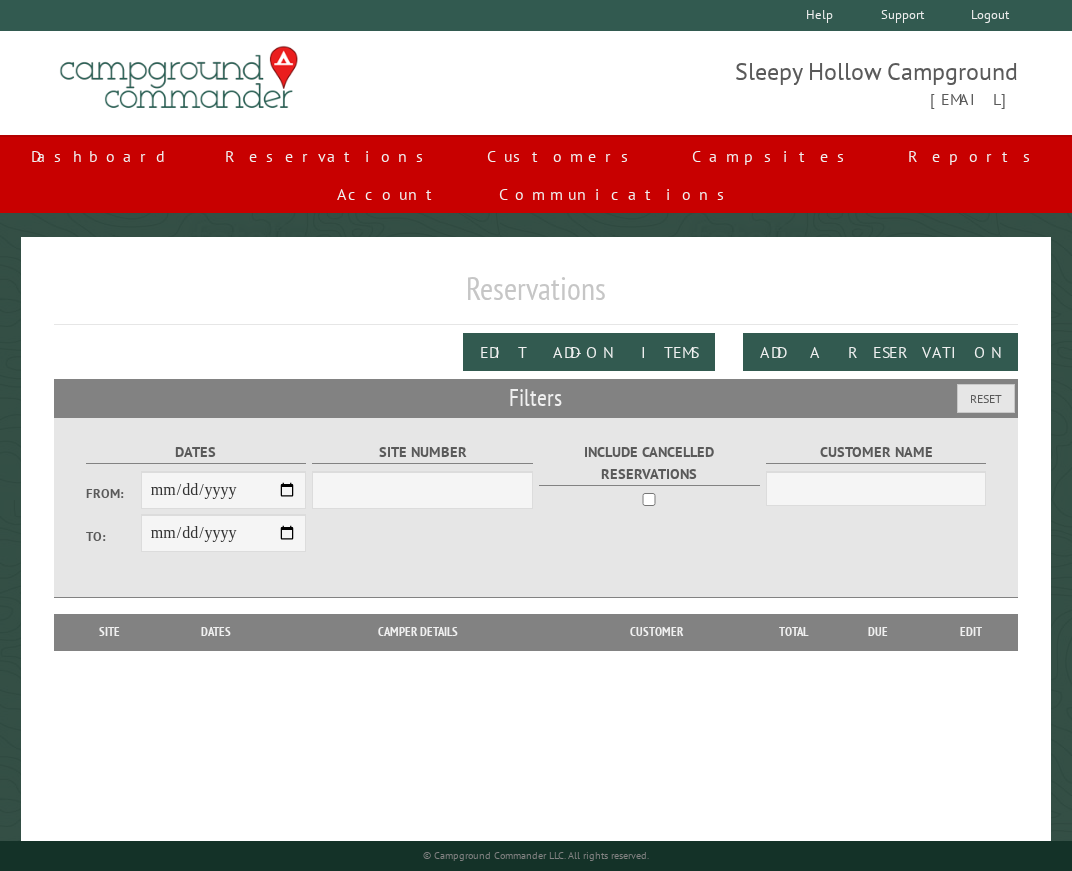 scroll, scrollTop: 0, scrollLeft: 0, axis: both 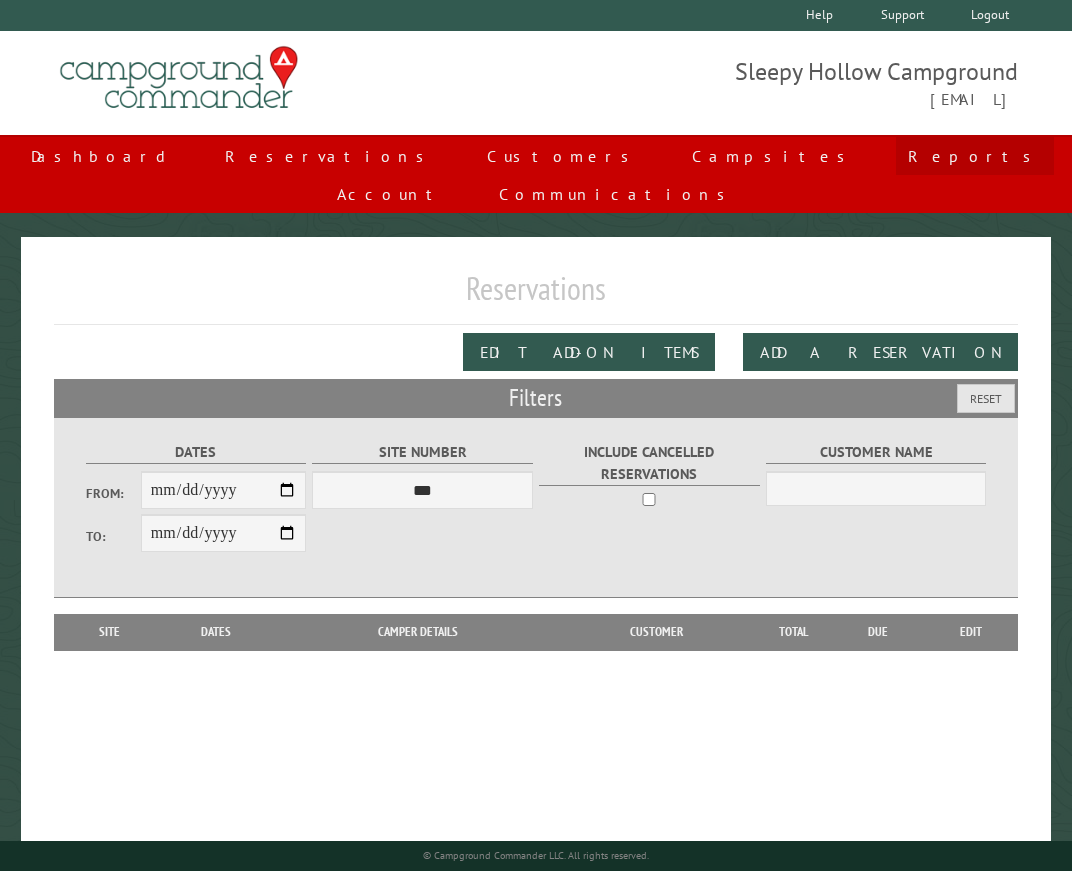 click on "Reports" at bounding box center (975, 156) 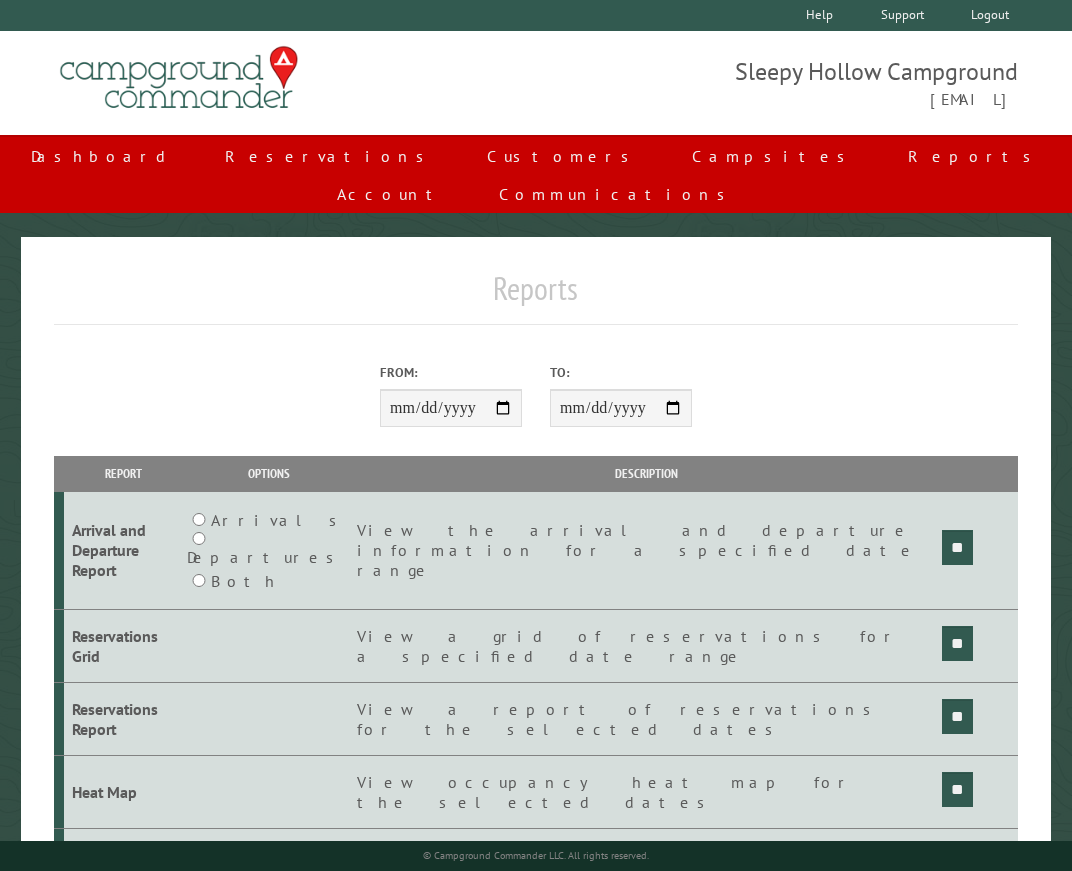 scroll, scrollTop: 0, scrollLeft: 0, axis: both 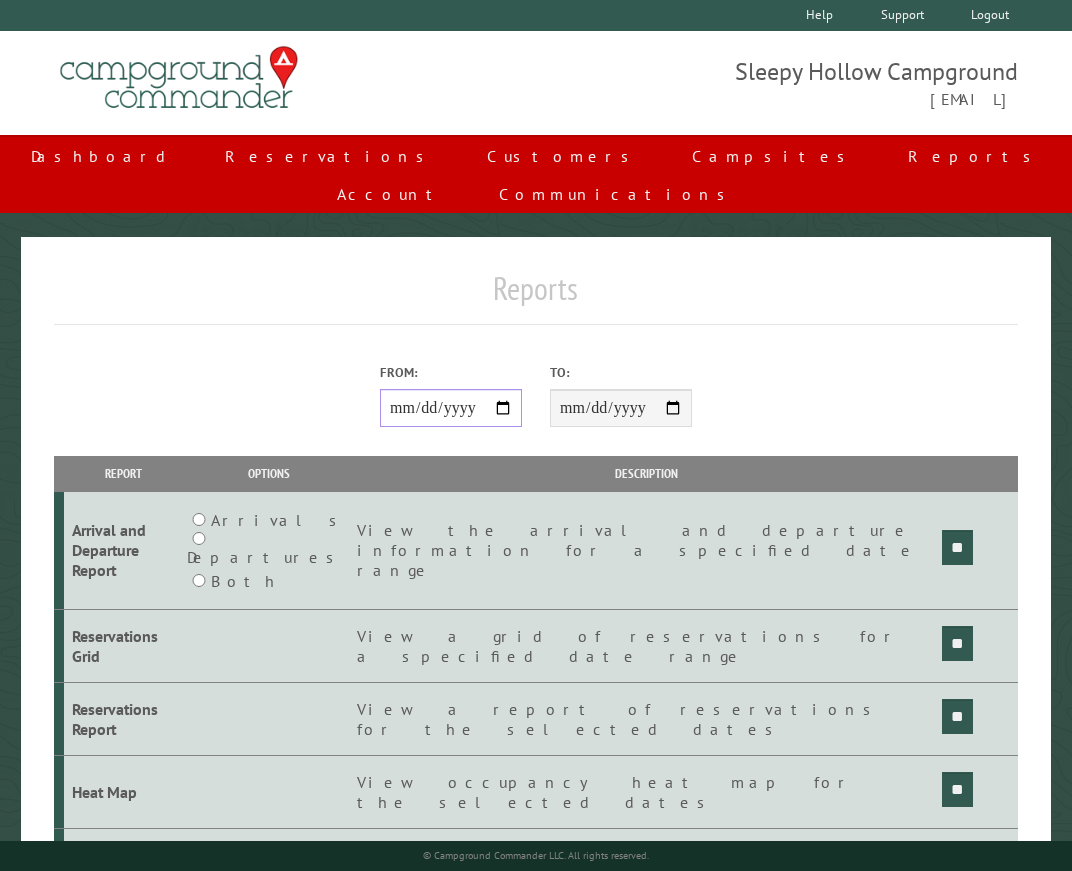 click on "From:" at bounding box center (451, 408) 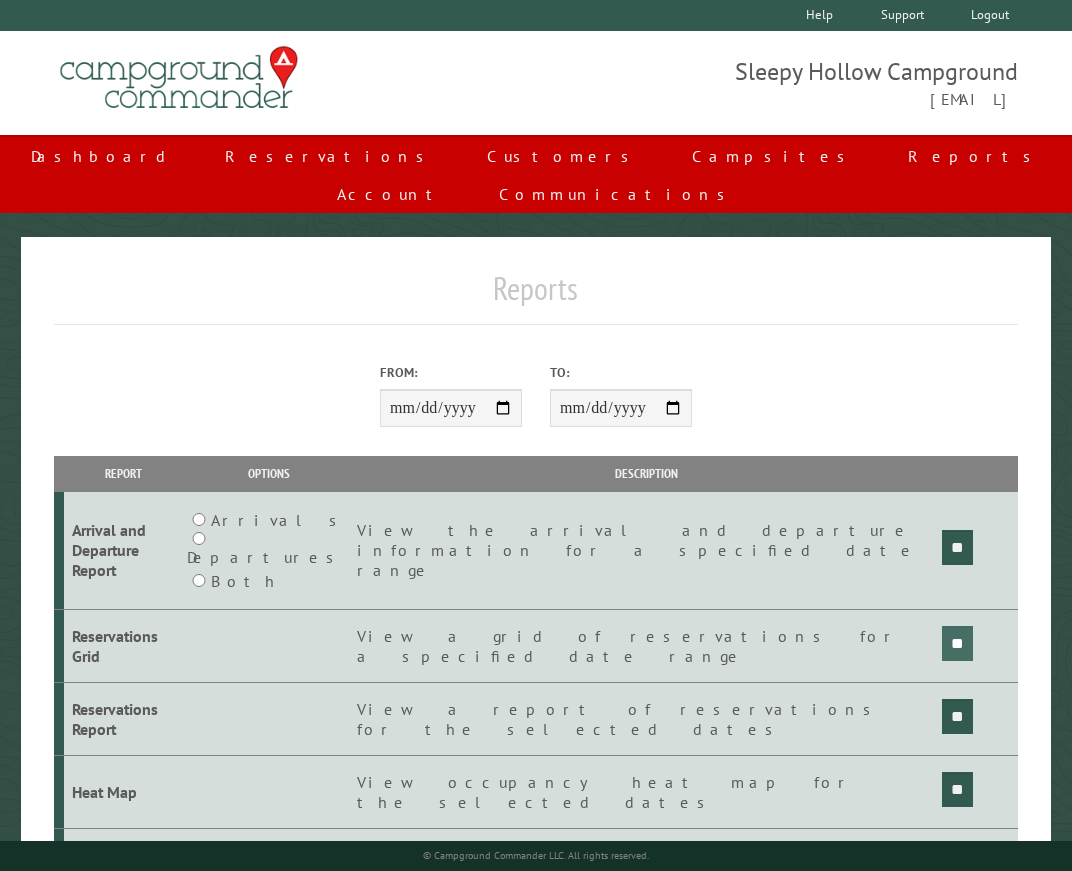 click on "**" at bounding box center (957, 547) 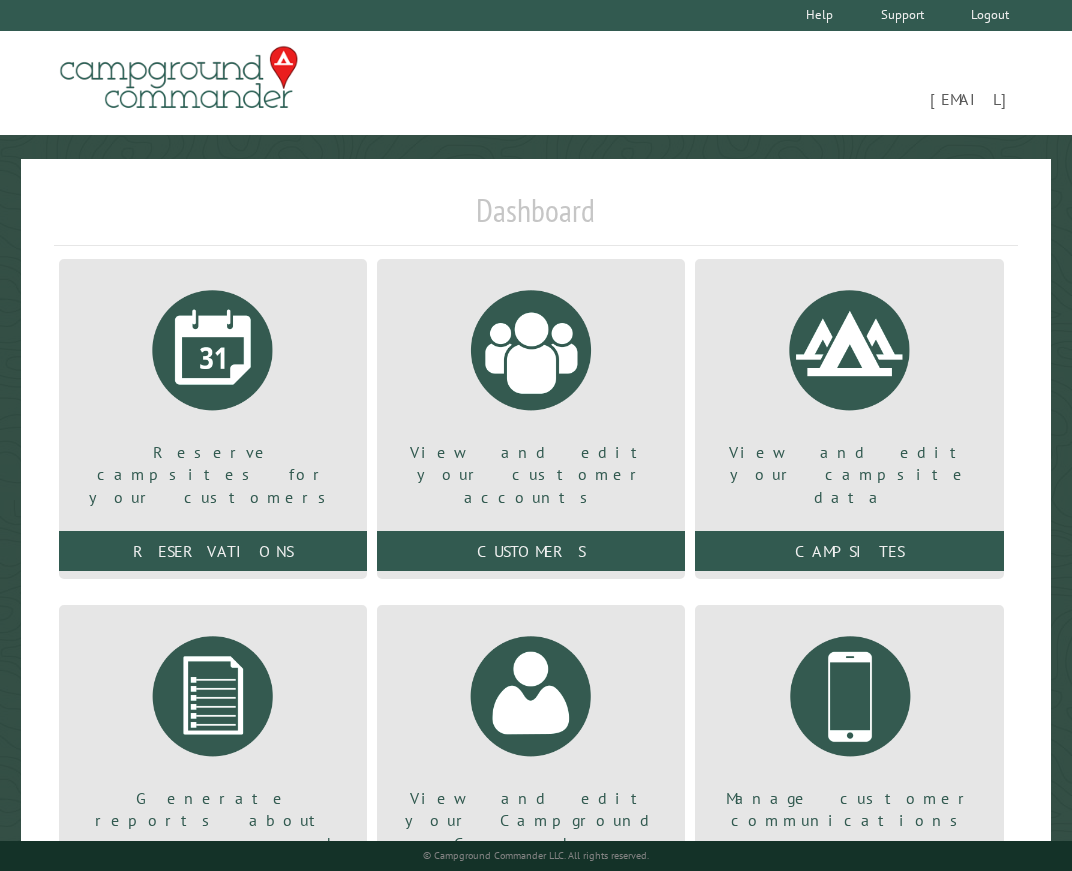 scroll, scrollTop: 0, scrollLeft: 0, axis: both 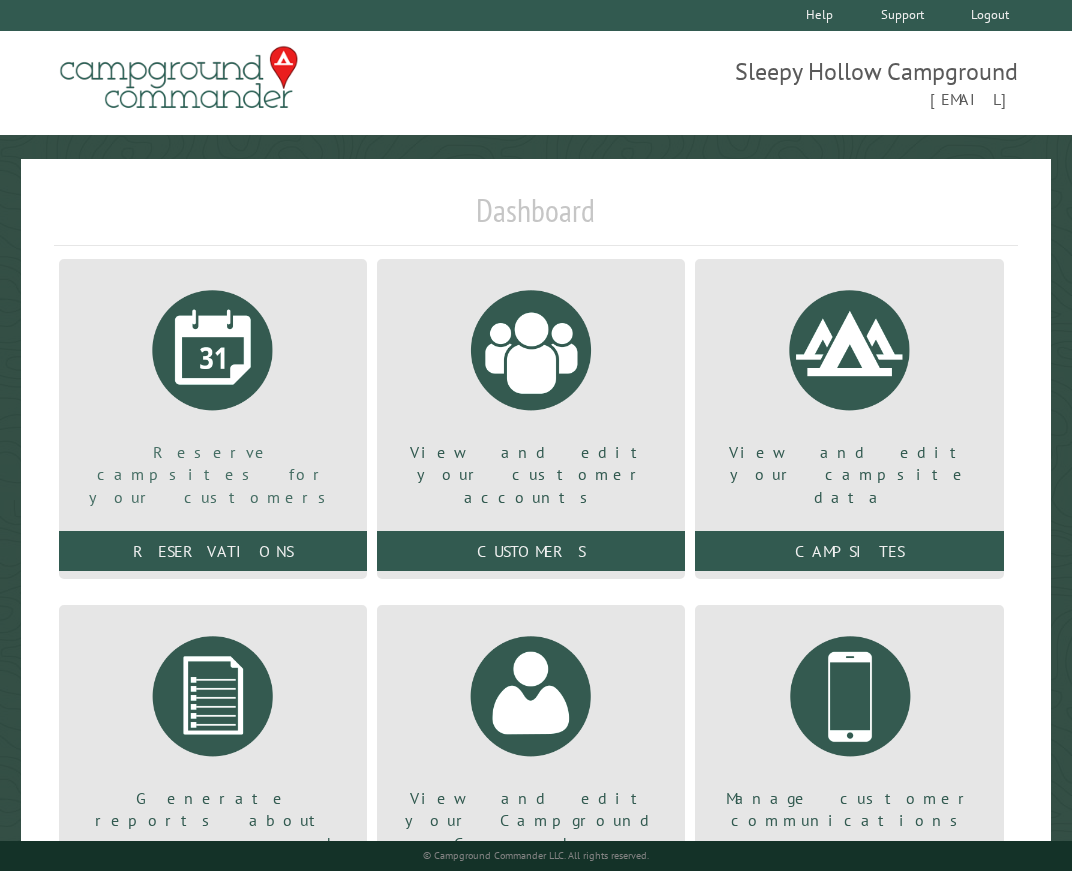 click at bounding box center [213, 350] 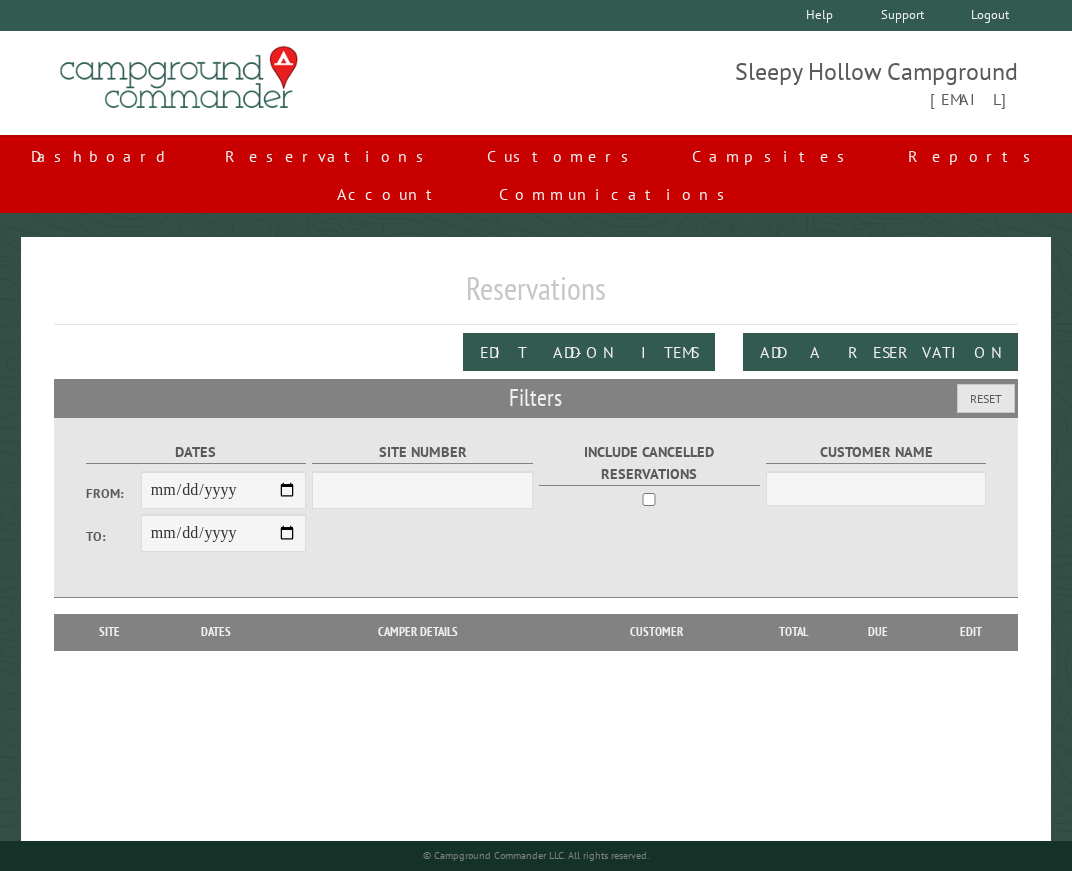 scroll, scrollTop: 0, scrollLeft: 0, axis: both 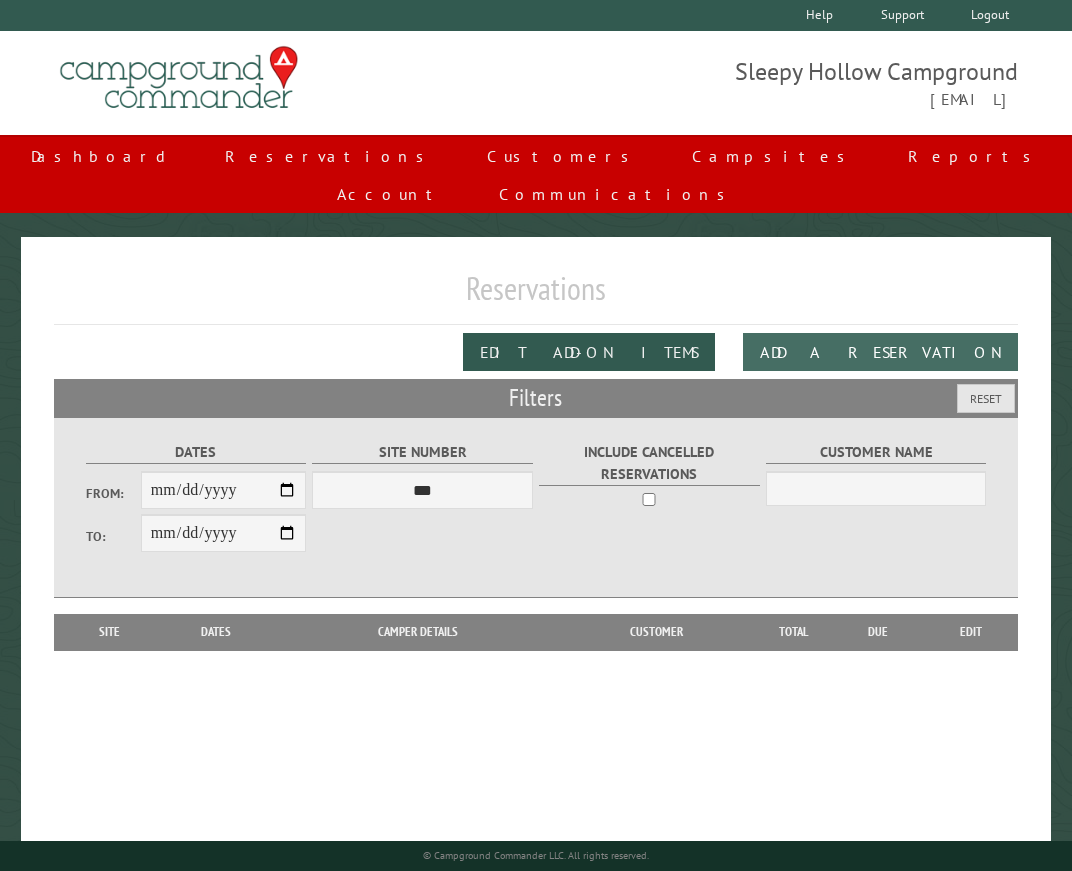 click on "Add a Reservation" at bounding box center (880, 352) 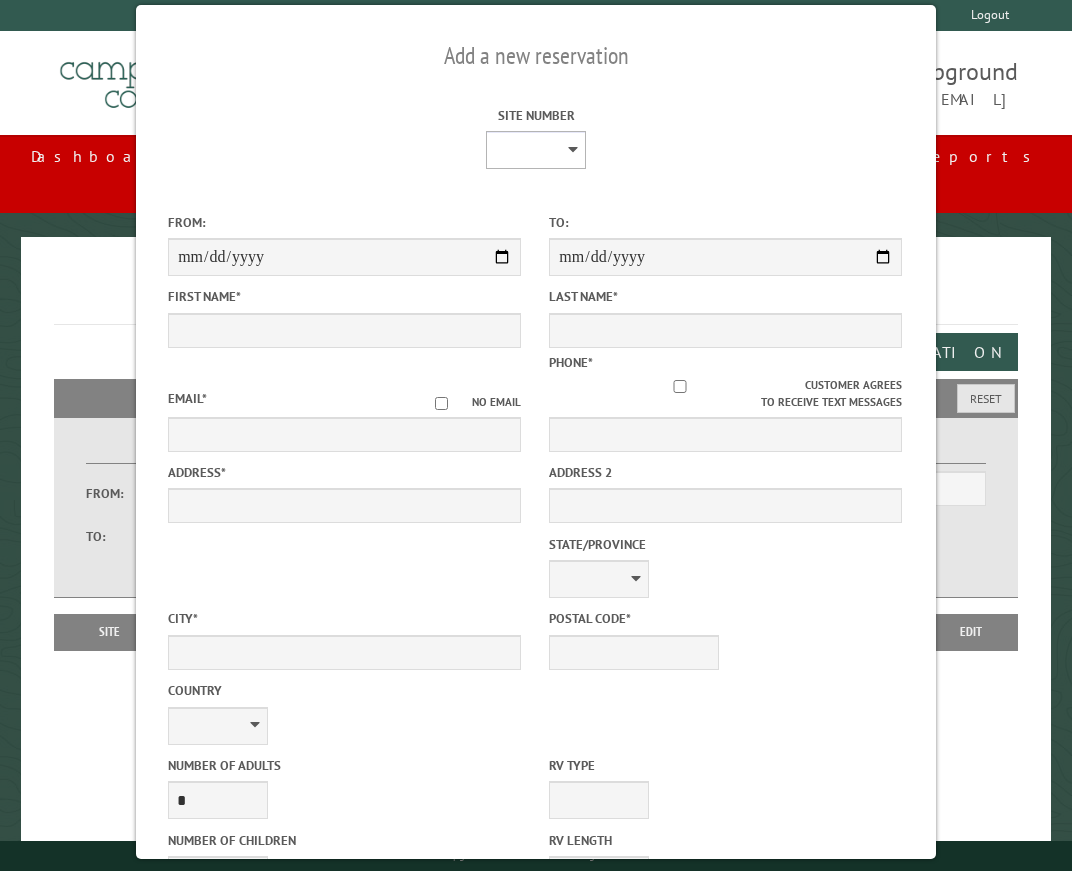 click on "* * * * * * * * * ** *** *** ** ** ** ** ** ** ** ** ** ** *** *** ** ** ** ** ** ** ** ** ** ** *** *** ** ** ** ** ** ** ** ** *** *** ** ** ** ** ** ** *** *** ** ** ** ** ** *** ** ** ** ** ** ** ** ** ** ** ** ** ** ** ** ** ** ** ** ** ** ** ** ** **" at bounding box center (536, 150) 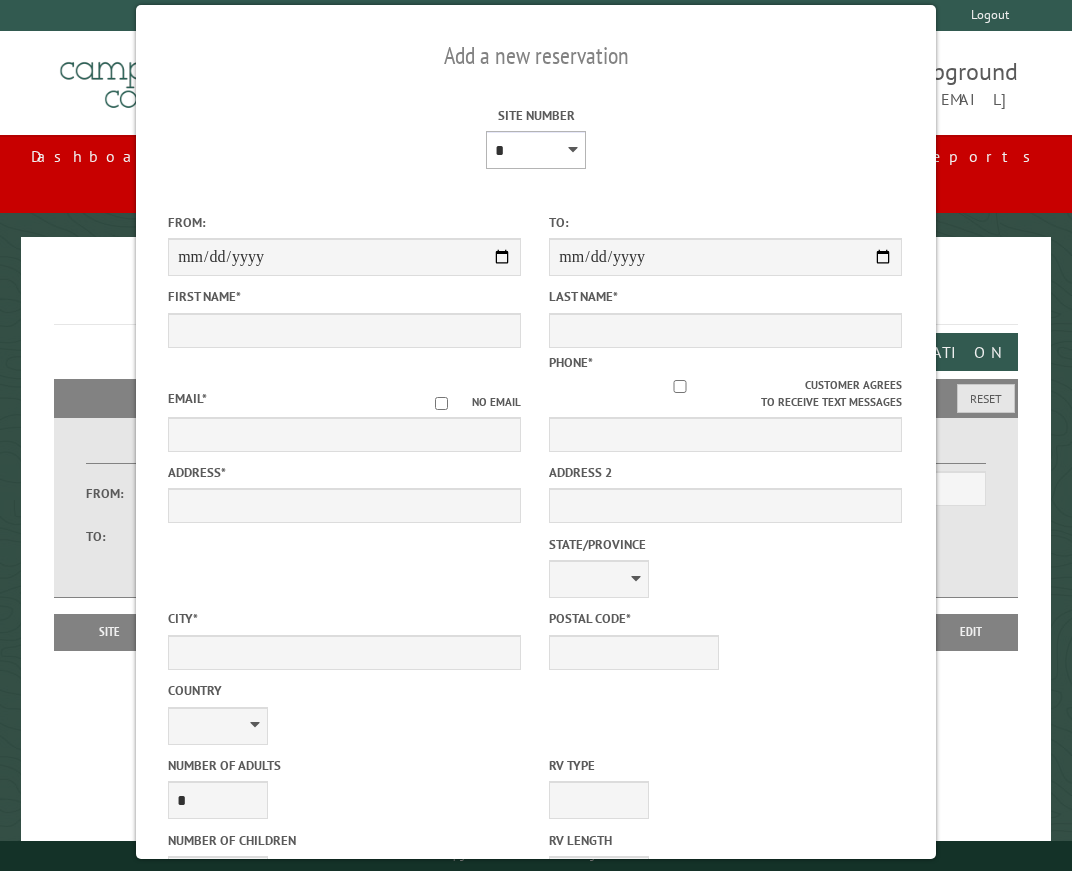 click on "* * * * * * * * * ** *** *** ** ** ** ** ** ** ** ** ** ** *** *** ** ** ** ** ** ** ** ** ** ** *** *** ** ** ** ** ** ** ** ** *** *** ** ** ** ** ** ** *** *** ** ** ** ** ** *** ** ** ** ** ** ** ** ** ** ** ** ** ** ** ** ** ** ** ** ** ** ** ** ** **" at bounding box center (536, 150) 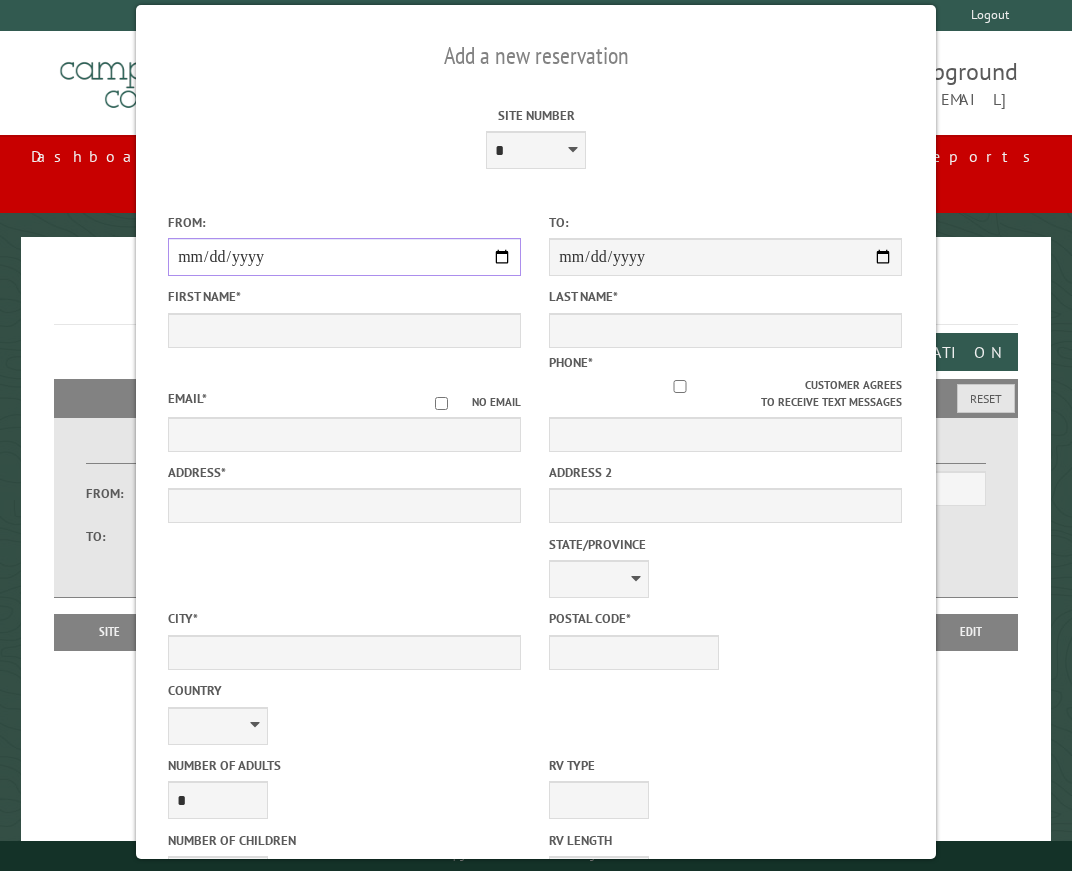 click on "From:" at bounding box center [344, 257] 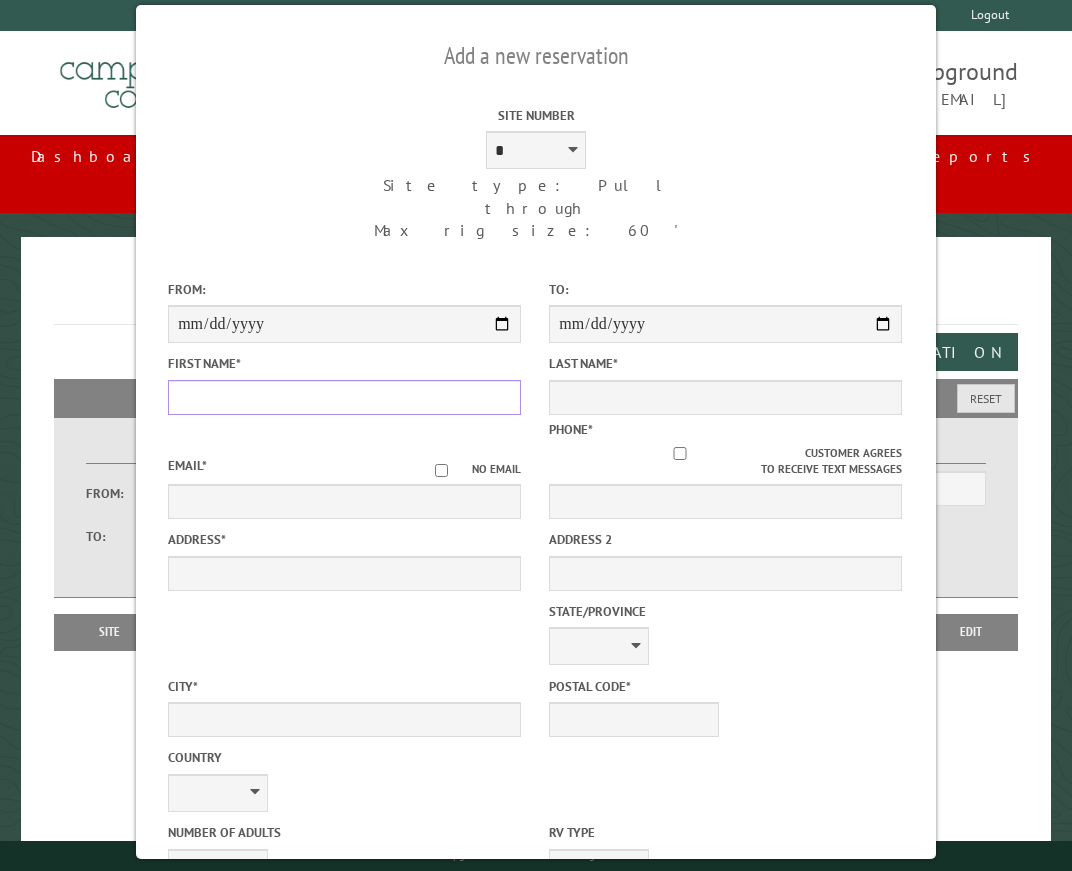 click on "First Name *" at bounding box center (344, 397) 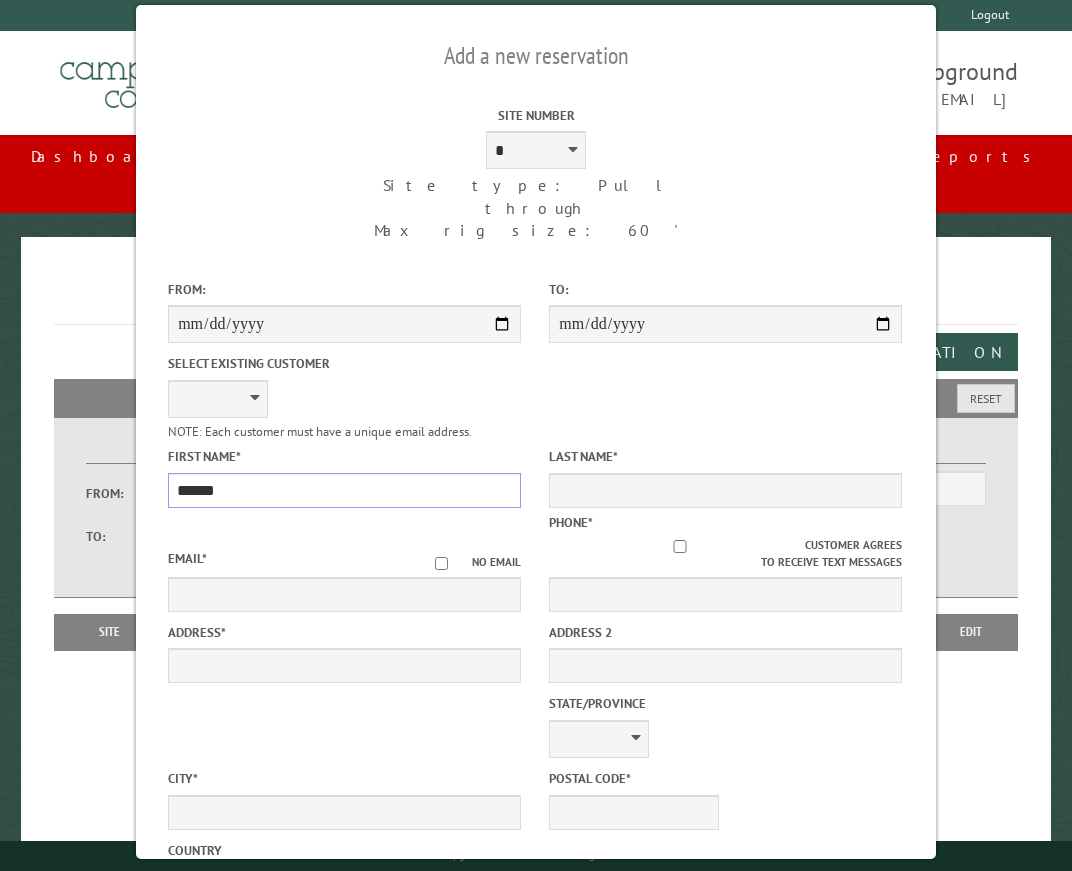type on "******" 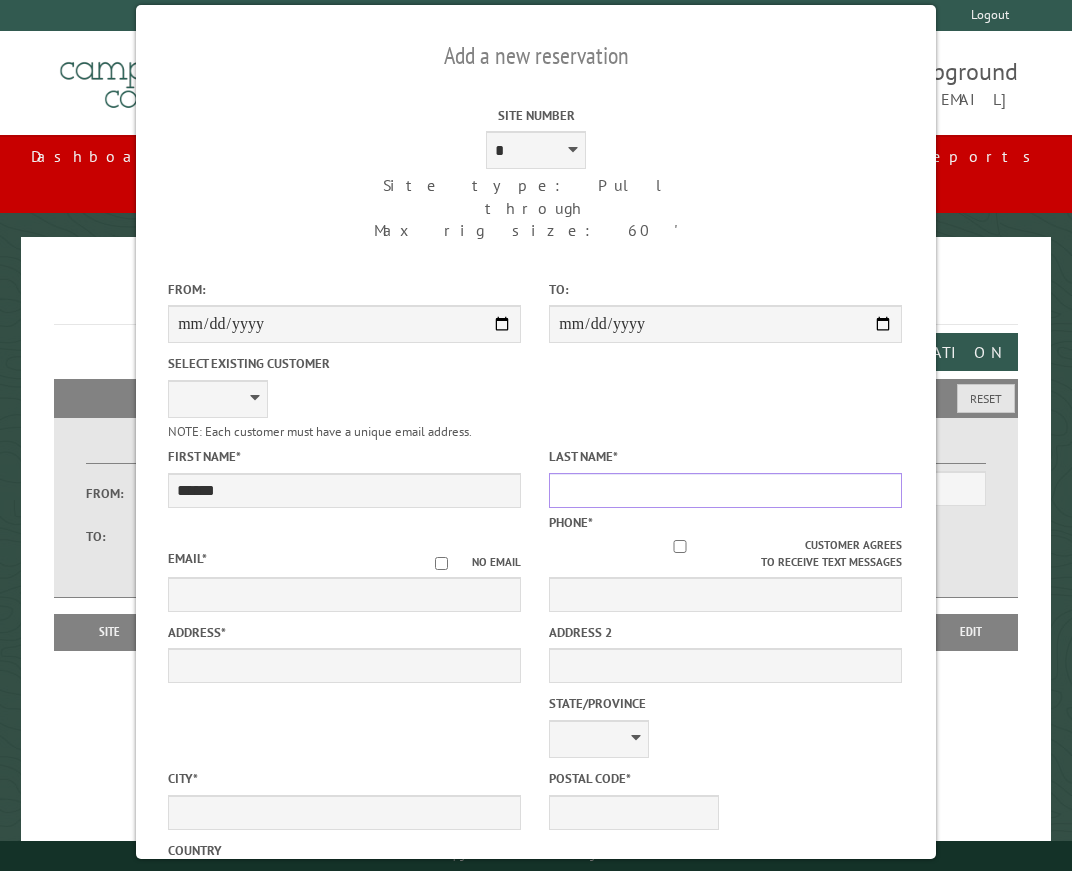 click on "Last Name *" at bounding box center (725, 490) 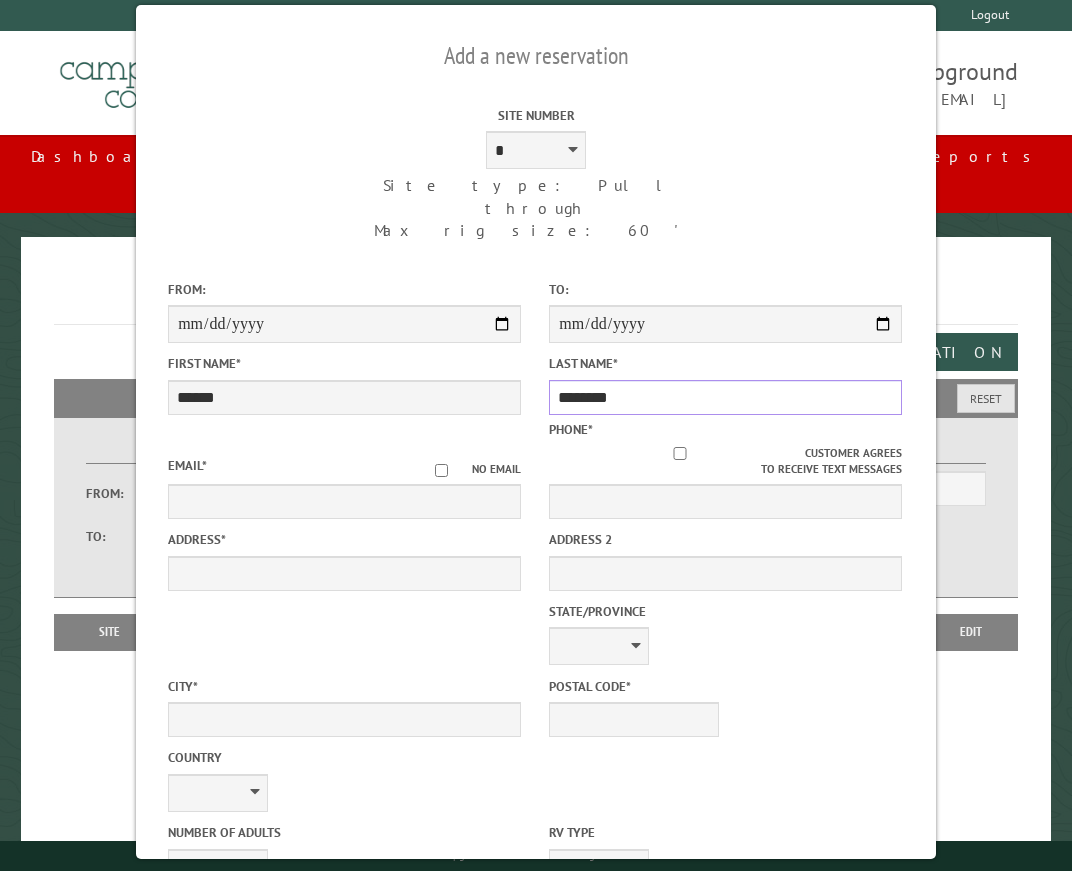 type on "********" 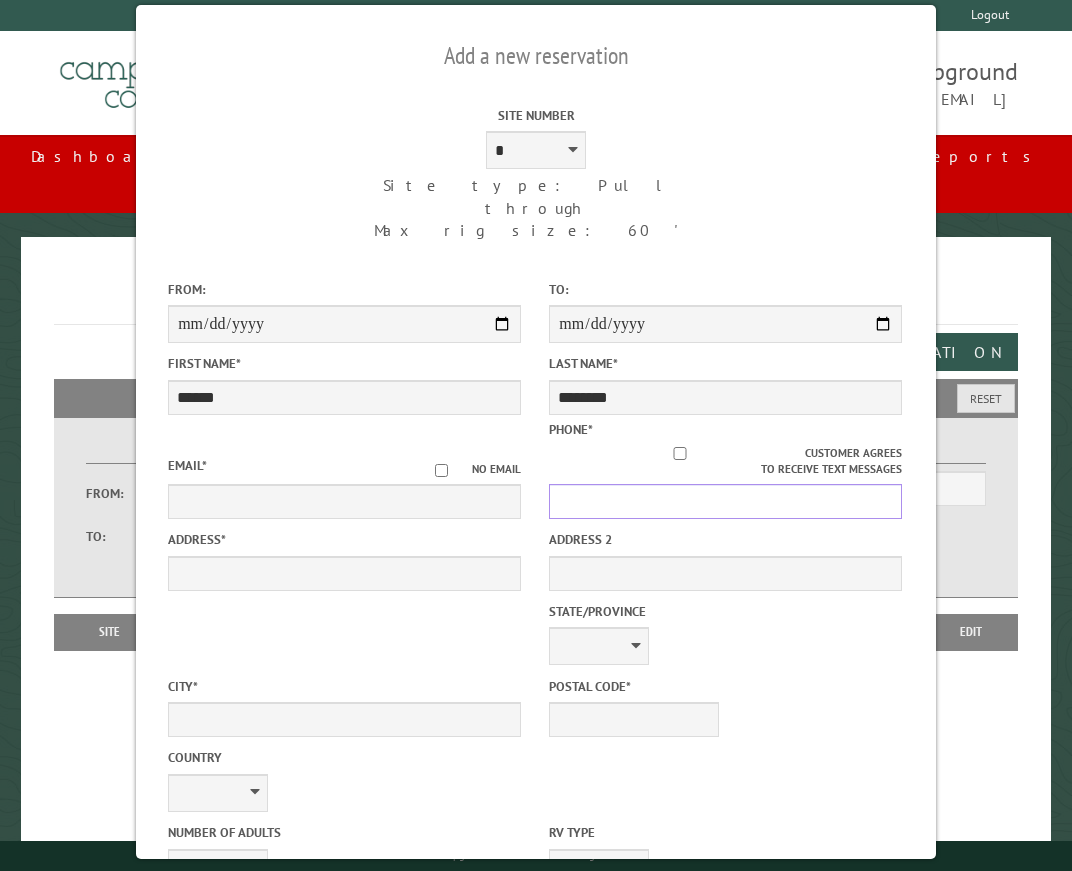 click on "Phone *" at bounding box center [725, 501] 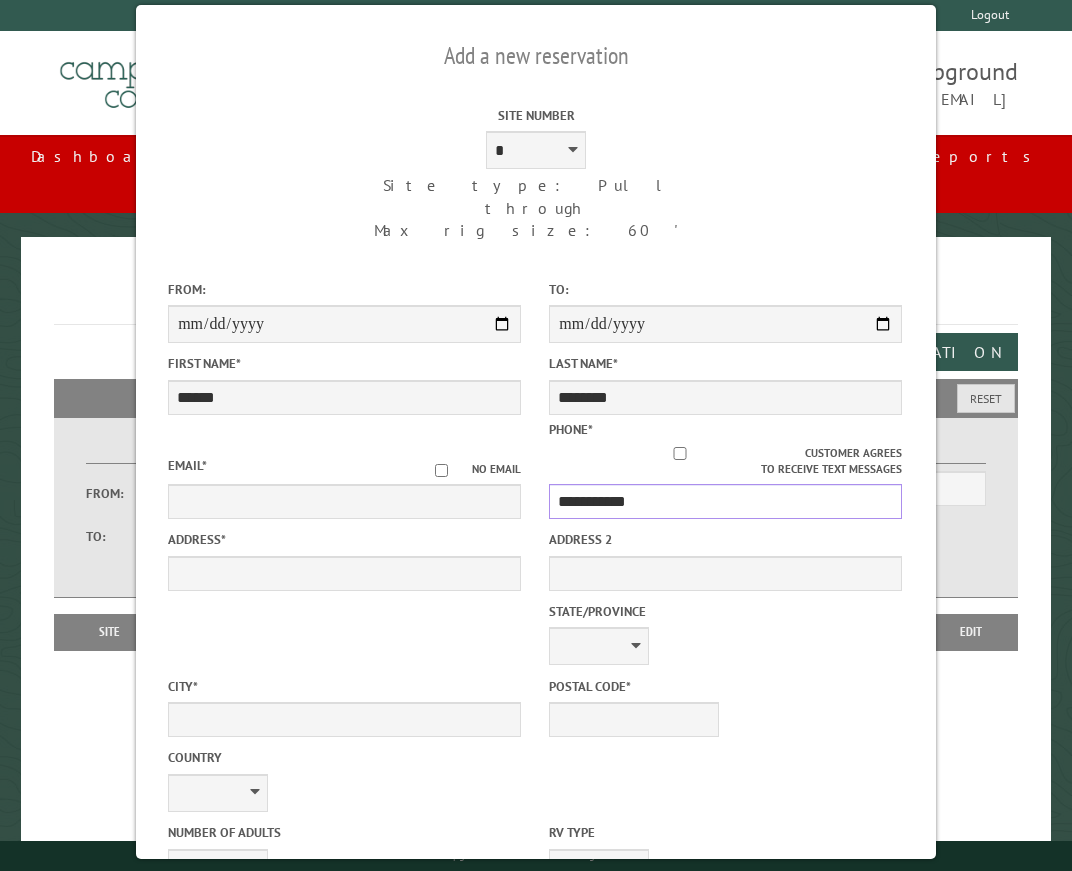 type on "**********" 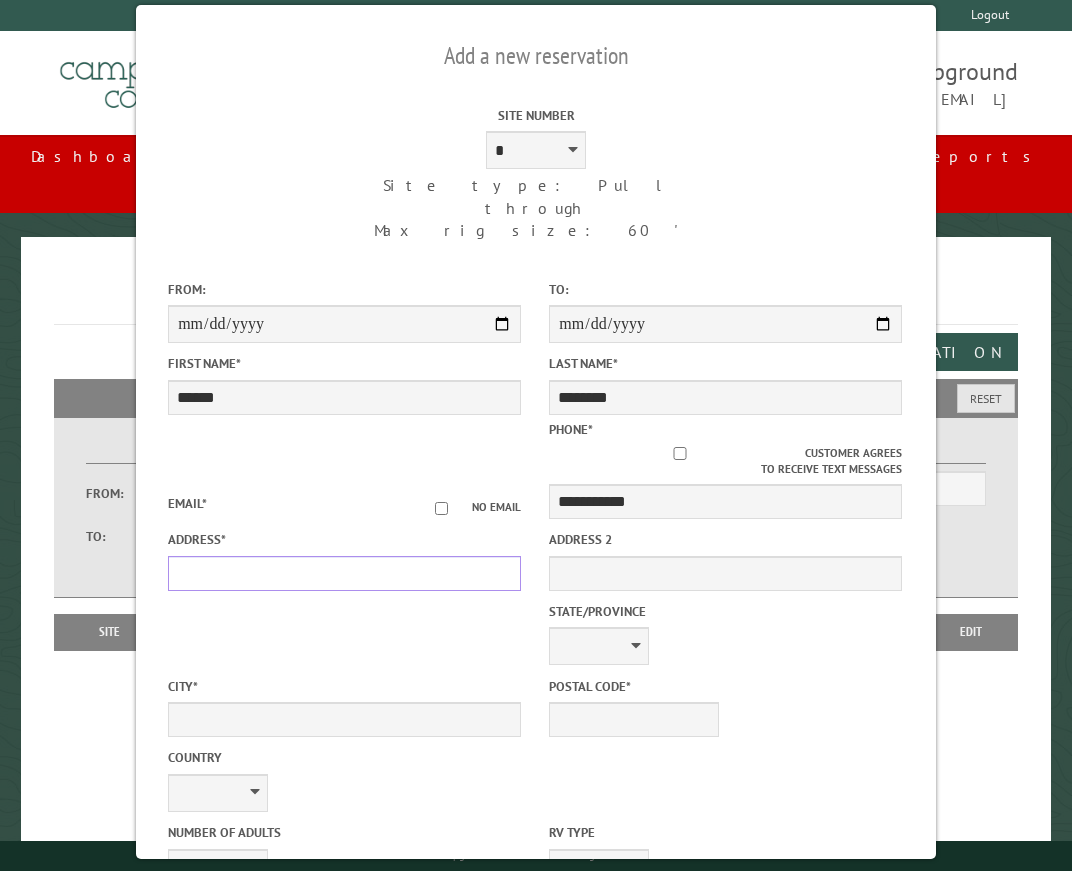 click on "Address *" at bounding box center [344, 573] 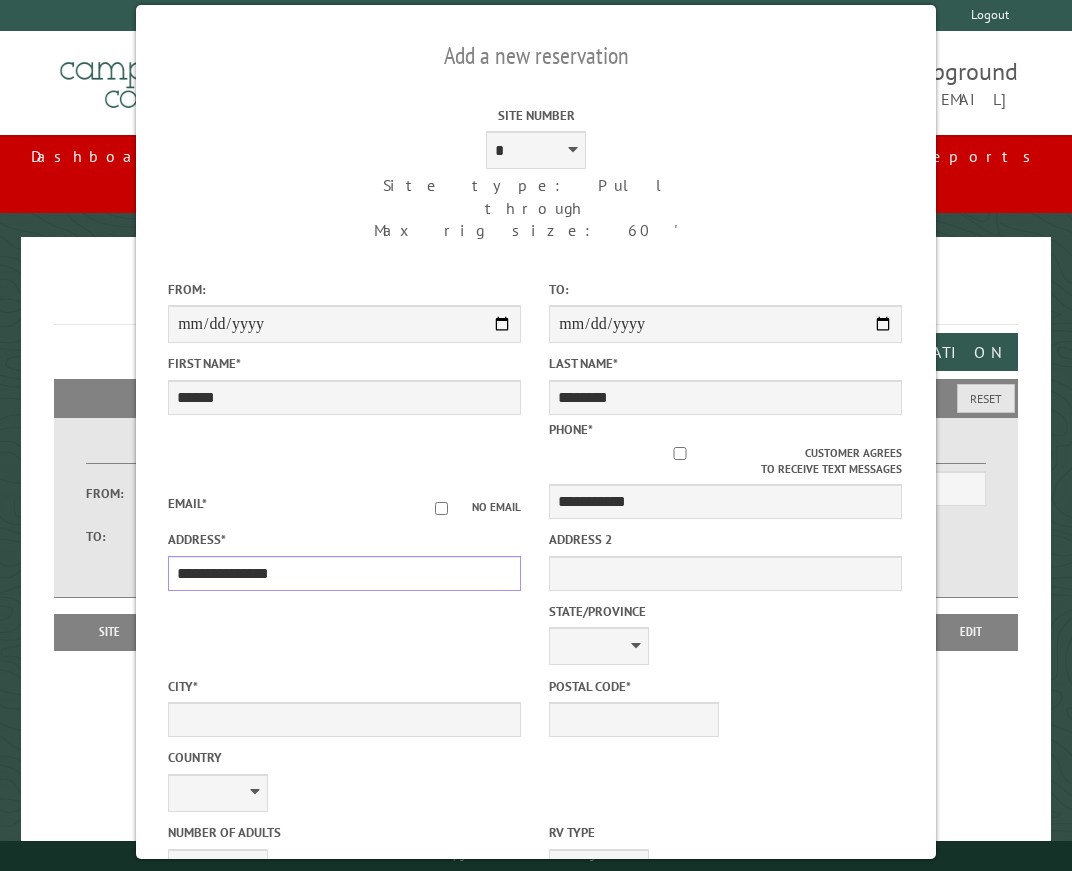 type on "**********" 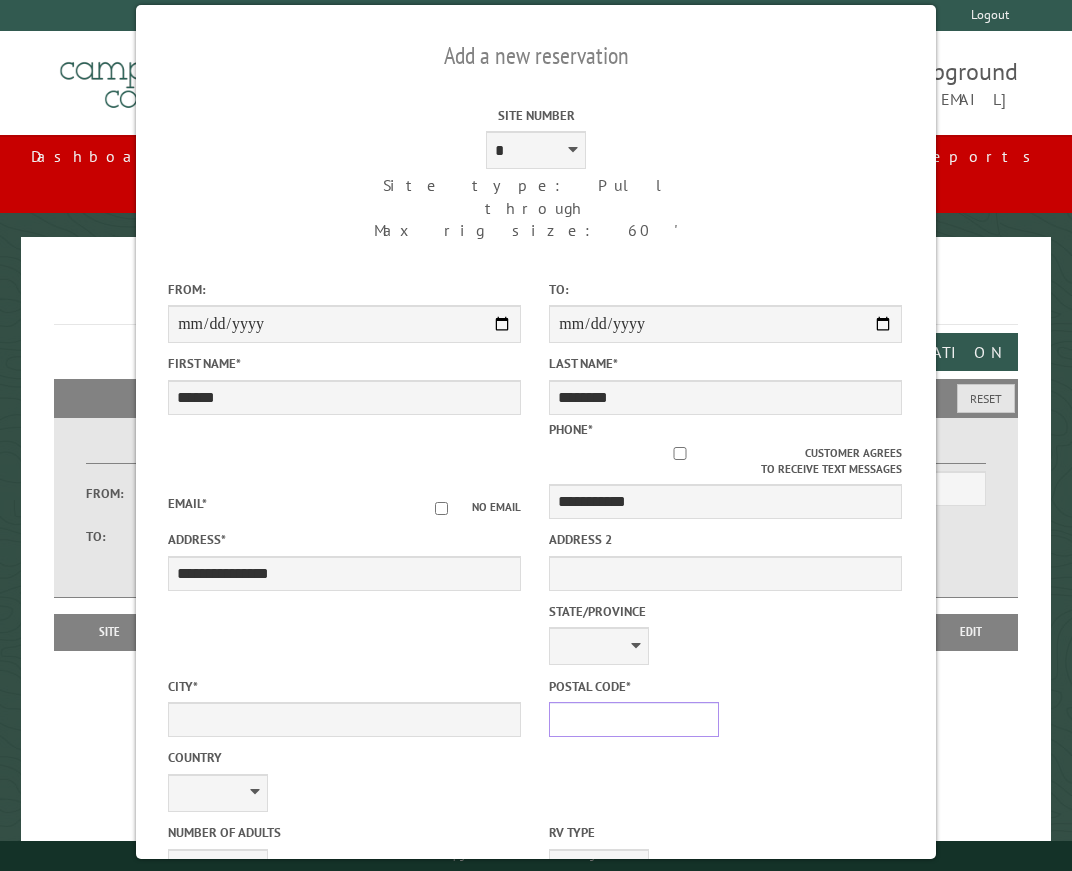 click on "Postal Code *" at bounding box center (634, 719) 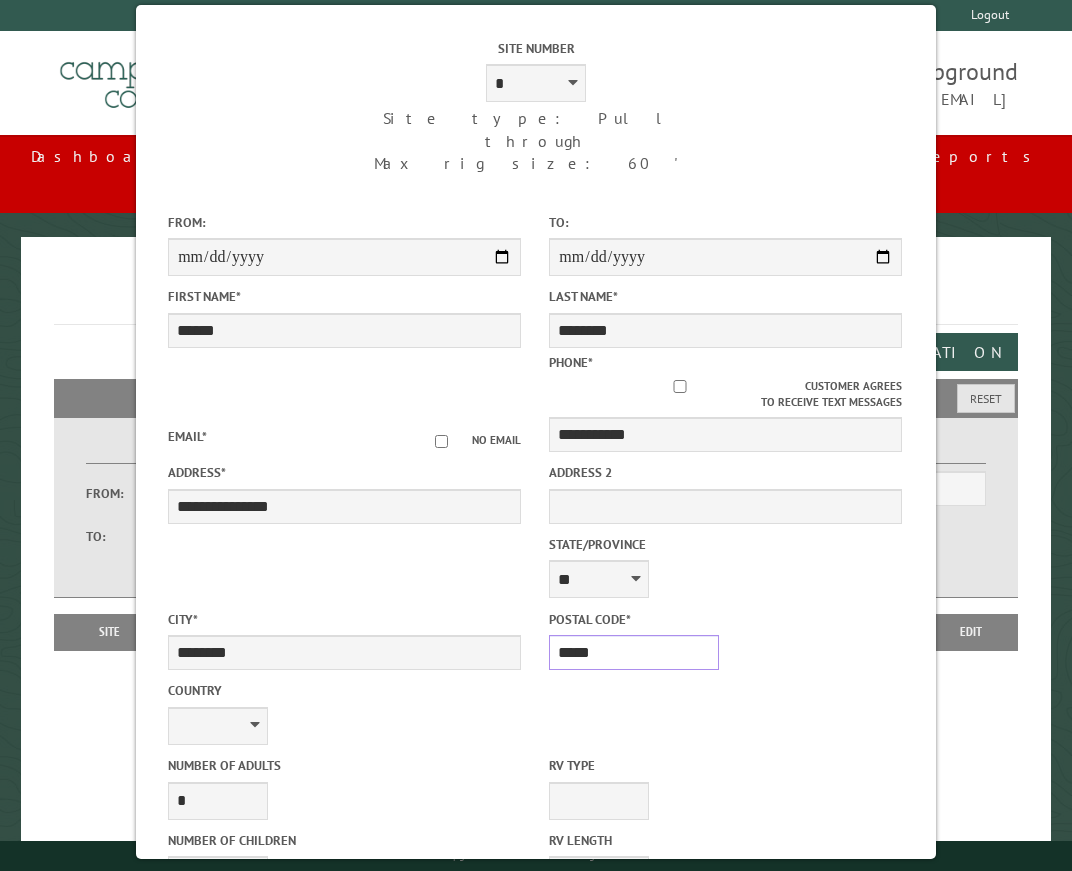scroll, scrollTop: 200, scrollLeft: 0, axis: vertical 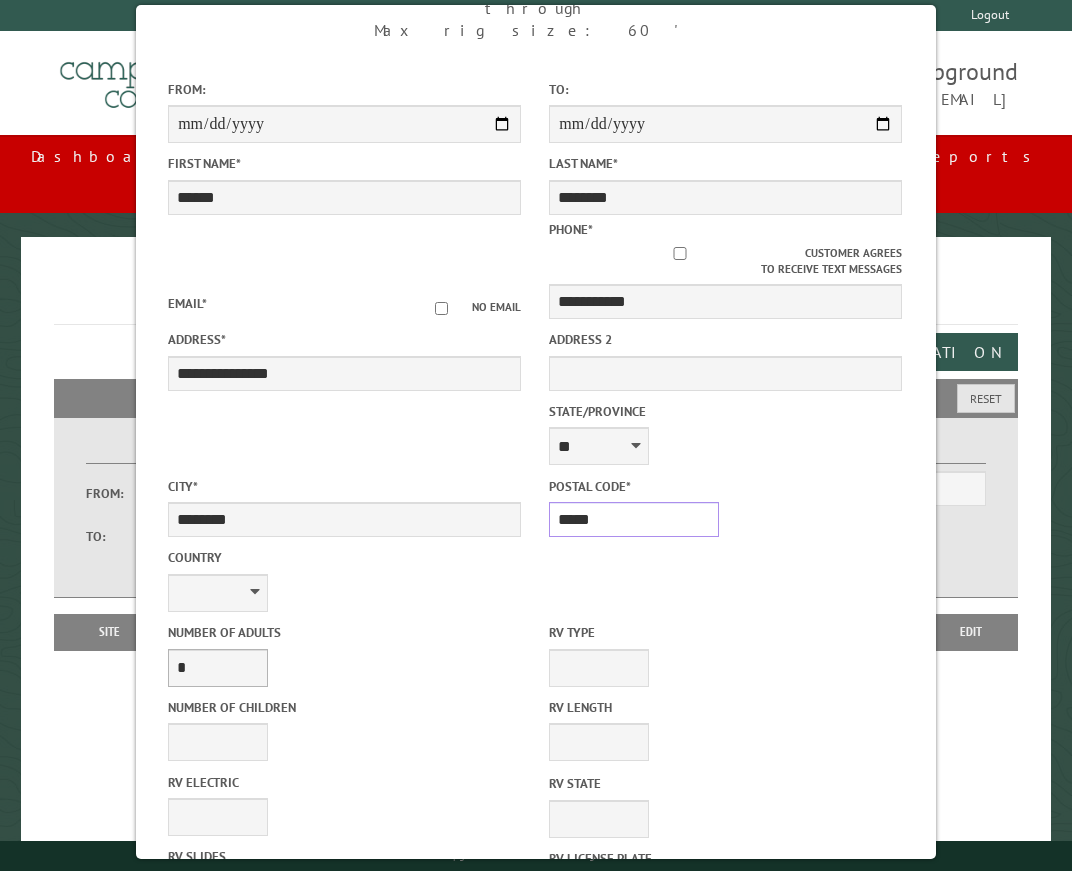 type on "*****" 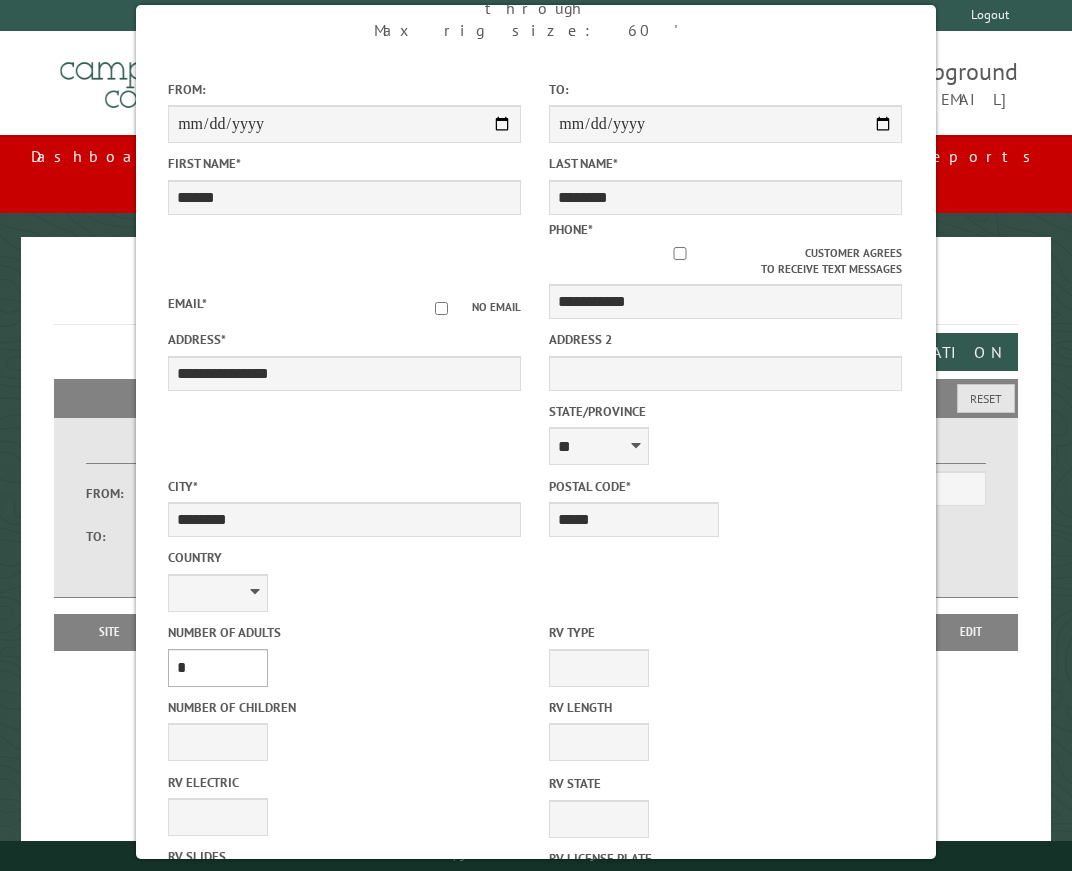 click on "* * * * * * * * * * **" at bounding box center [218, 668] 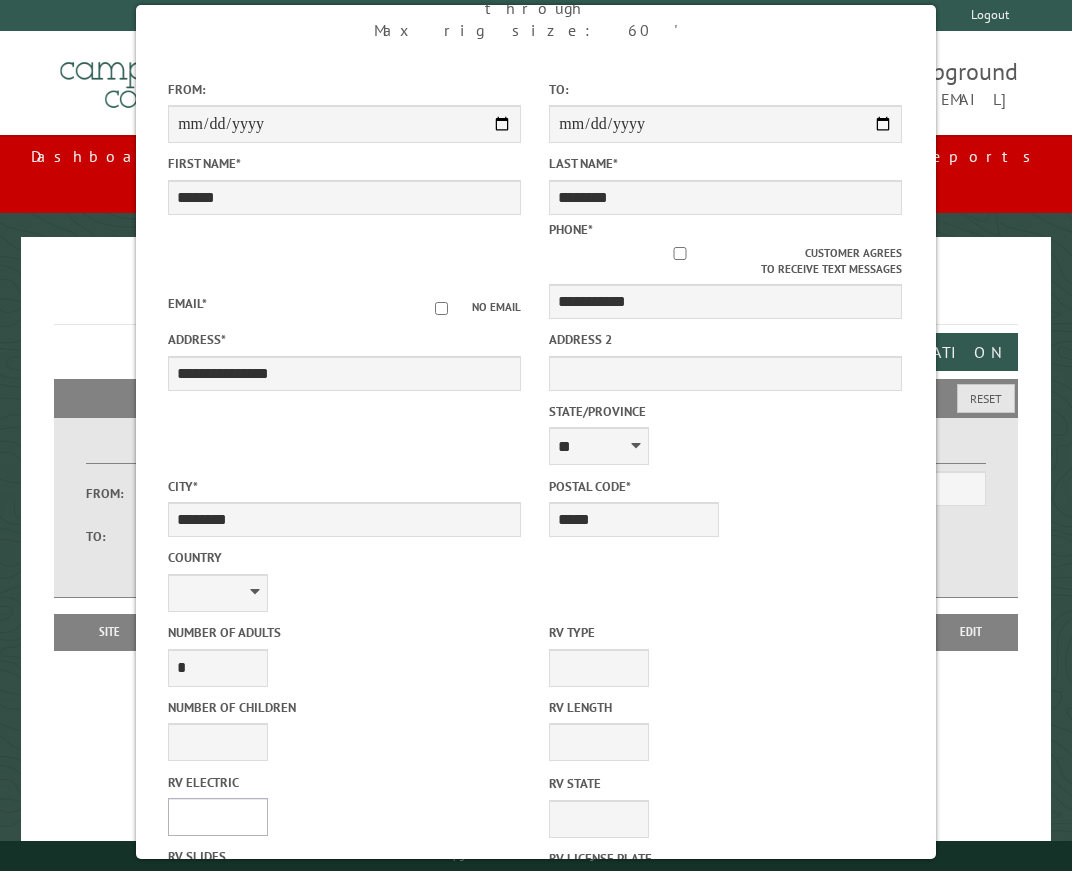 click on "**** *** *** ***" at bounding box center (218, 817) 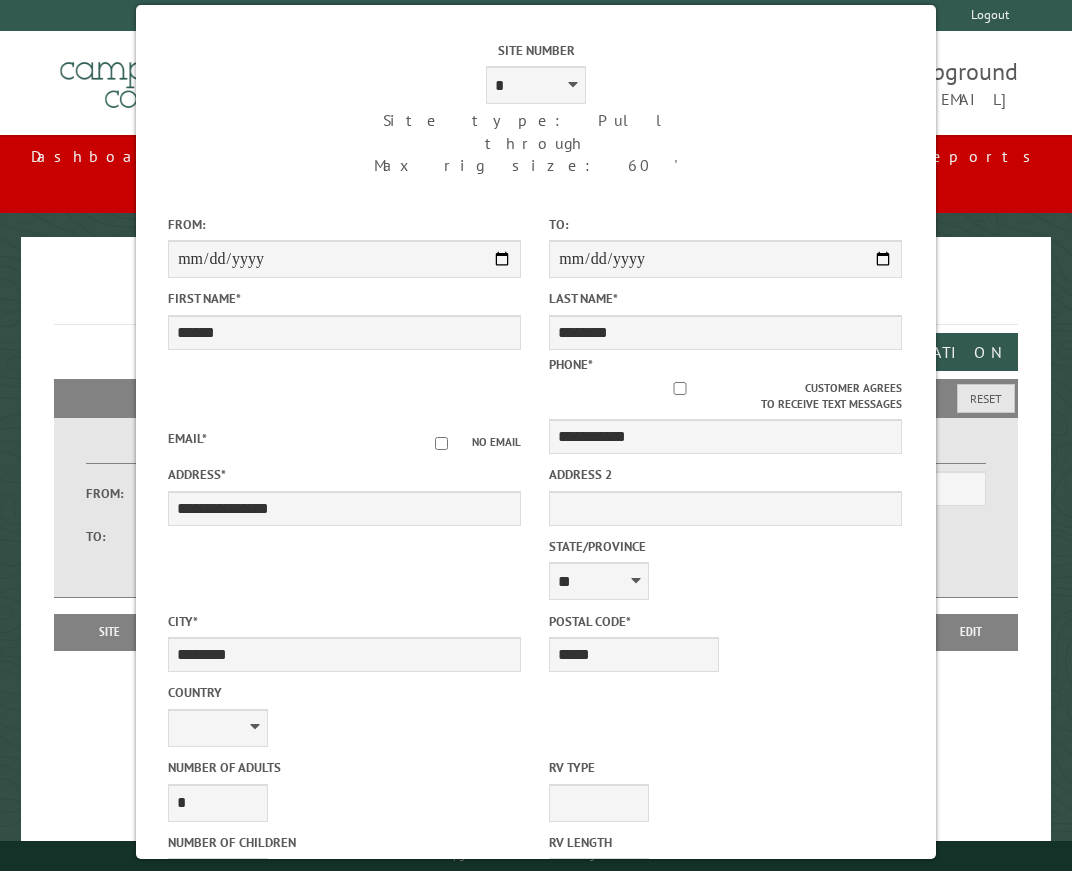 scroll, scrollTop: 100, scrollLeft: 0, axis: vertical 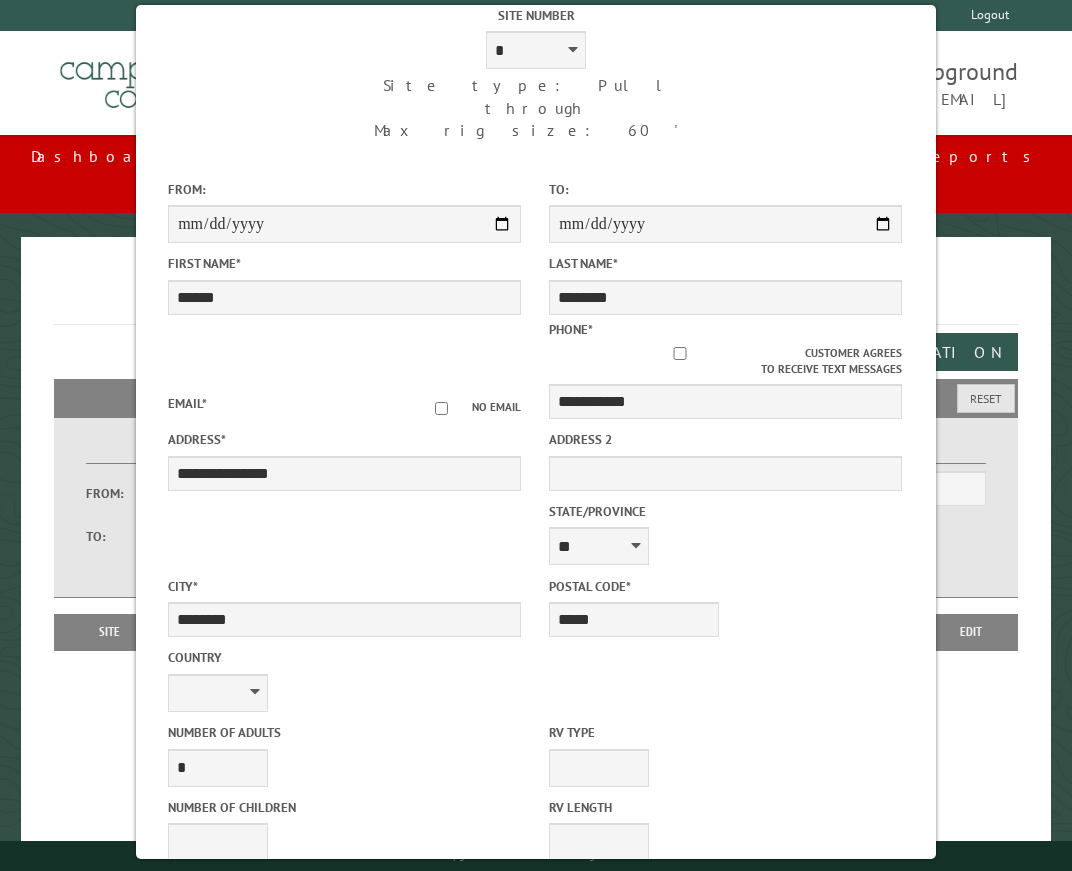 click on "**** *** *** ***" at bounding box center [218, 917] 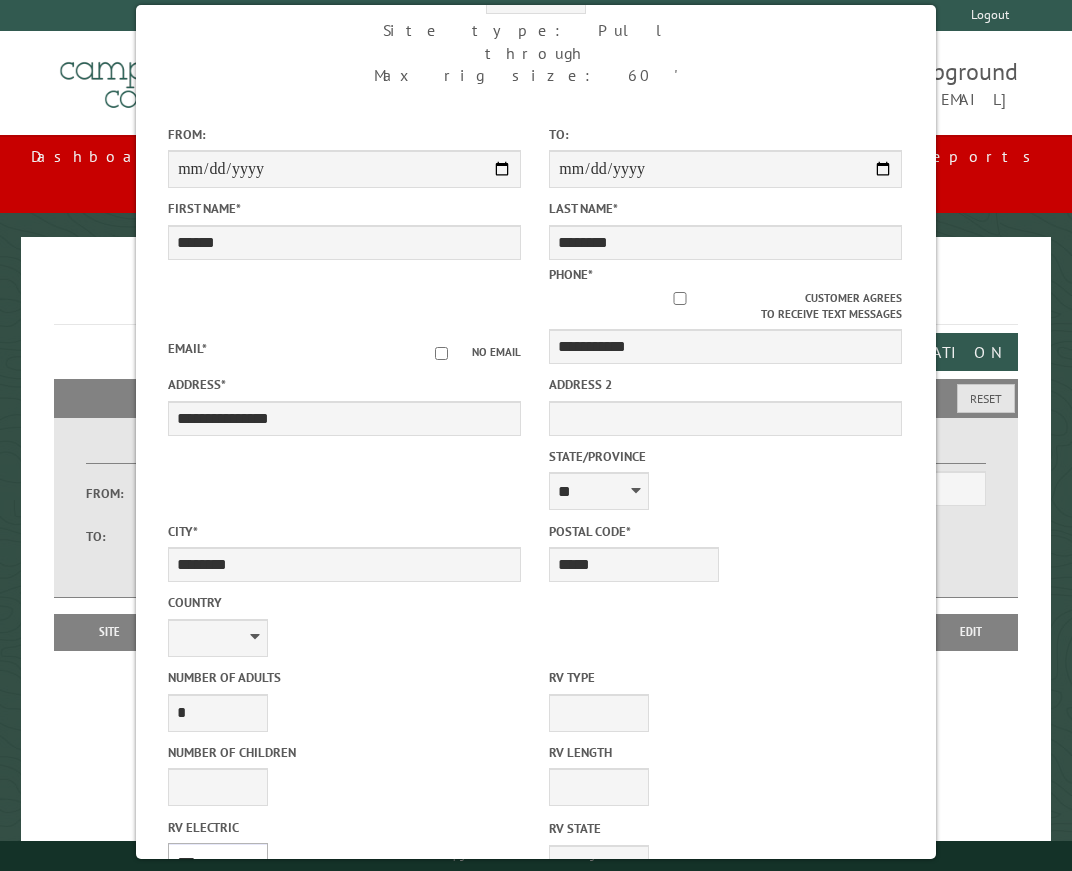 scroll, scrollTop: 200, scrollLeft: 0, axis: vertical 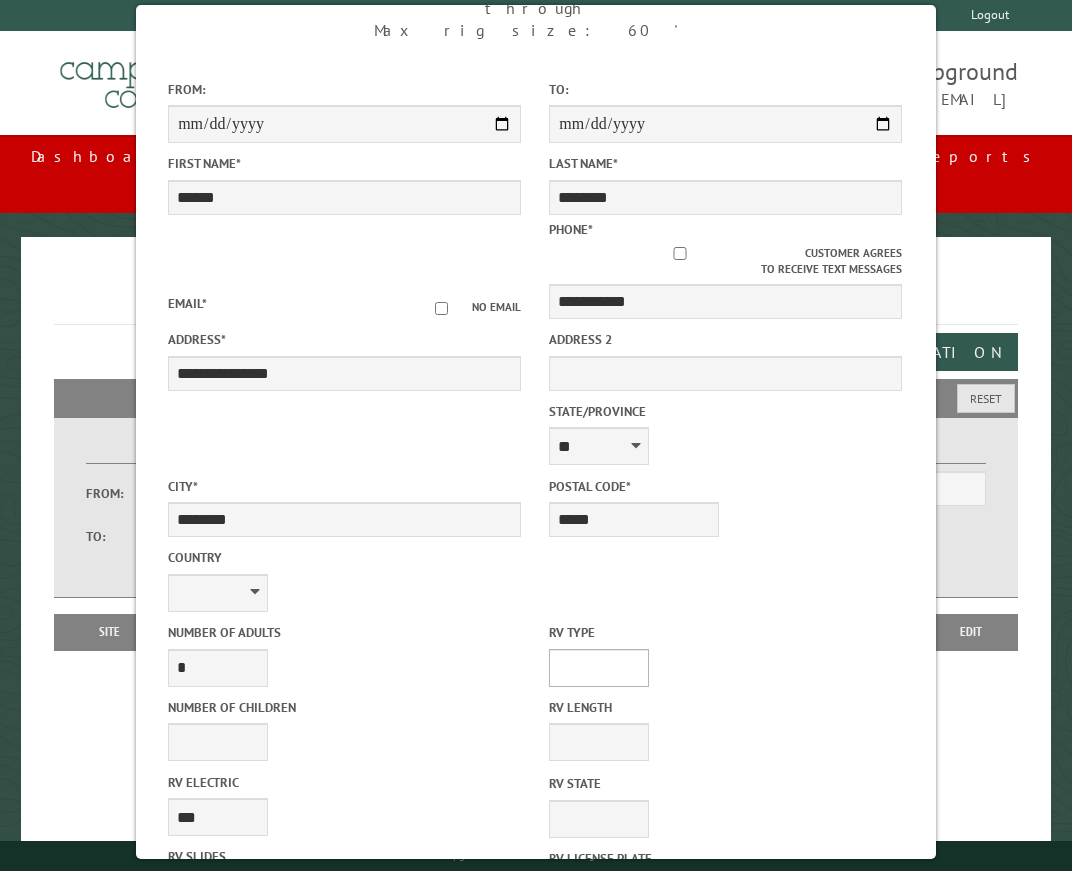 click on "**********" at bounding box center (599, 668) 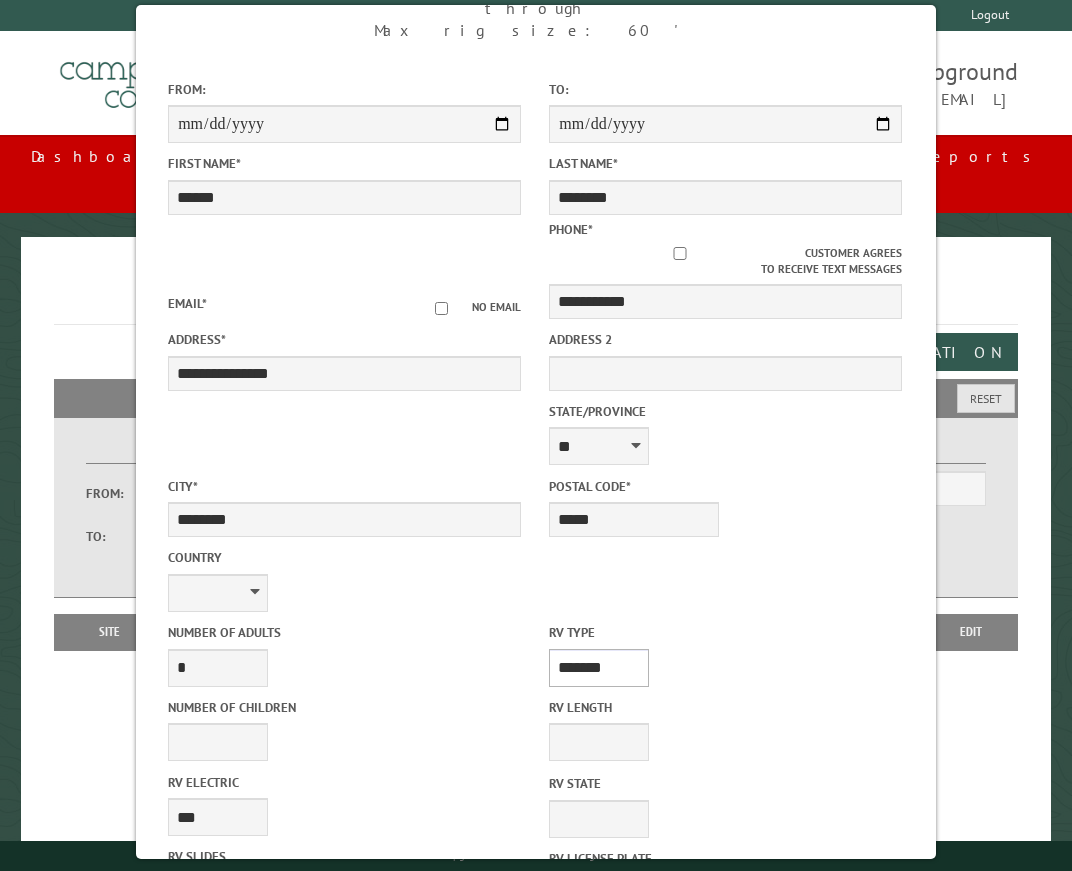 click on "**********" at bounding box center [599, 668] 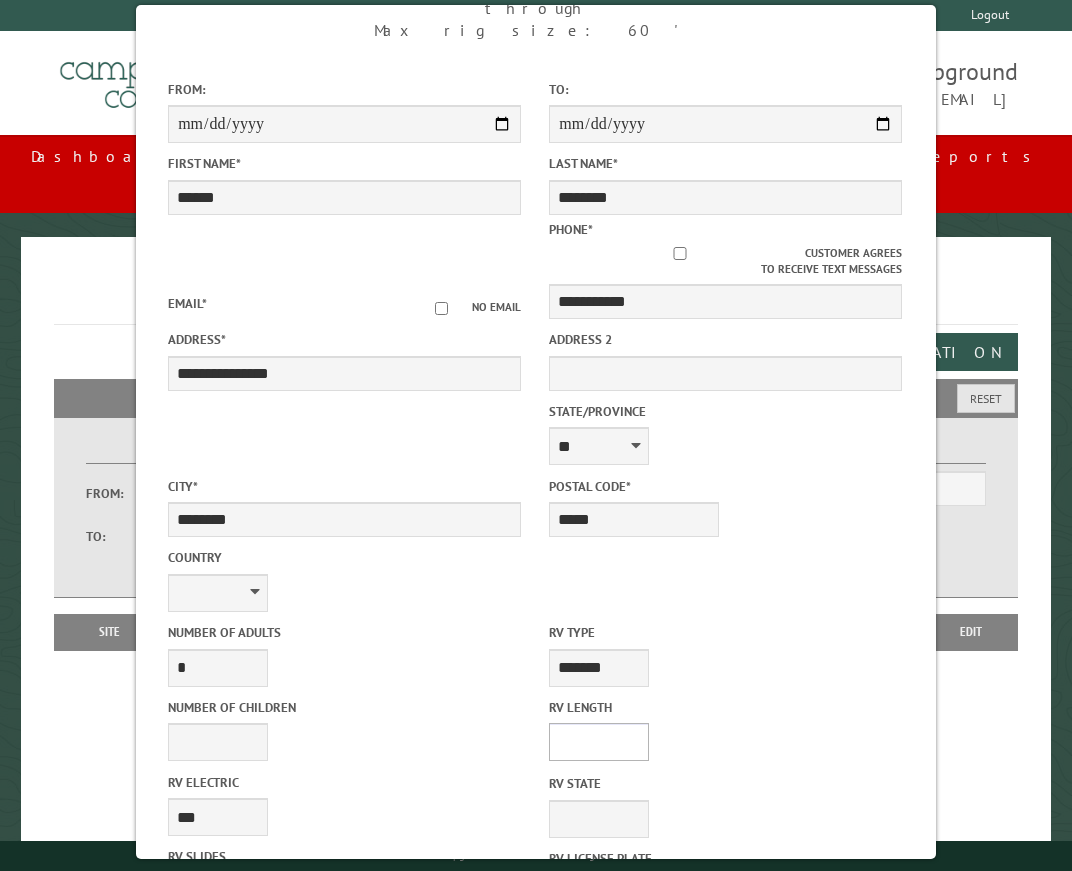 click on "* ** ** ** ** ** ** ** ** ** ** **" at bounding box center [599, 742] 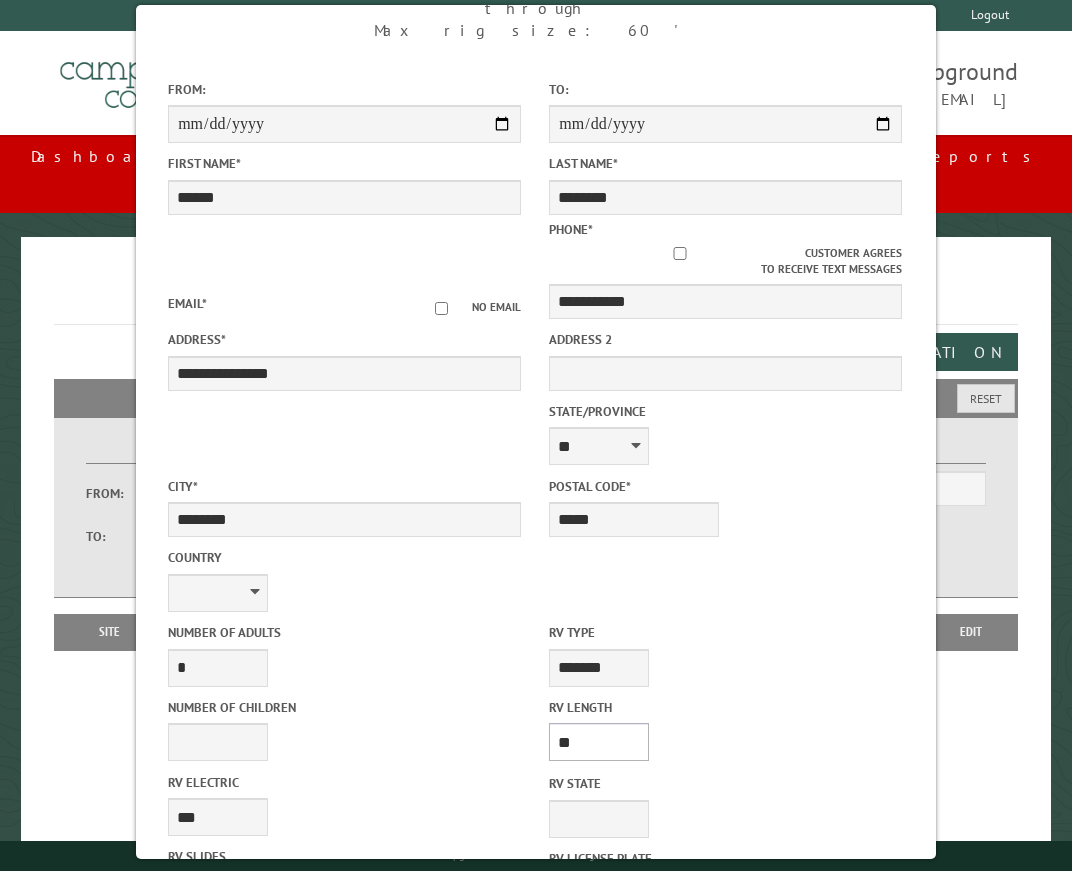 click on "* ** ** ** ** ** ** ** ** ** ** **" at bounding box center [599, 742] 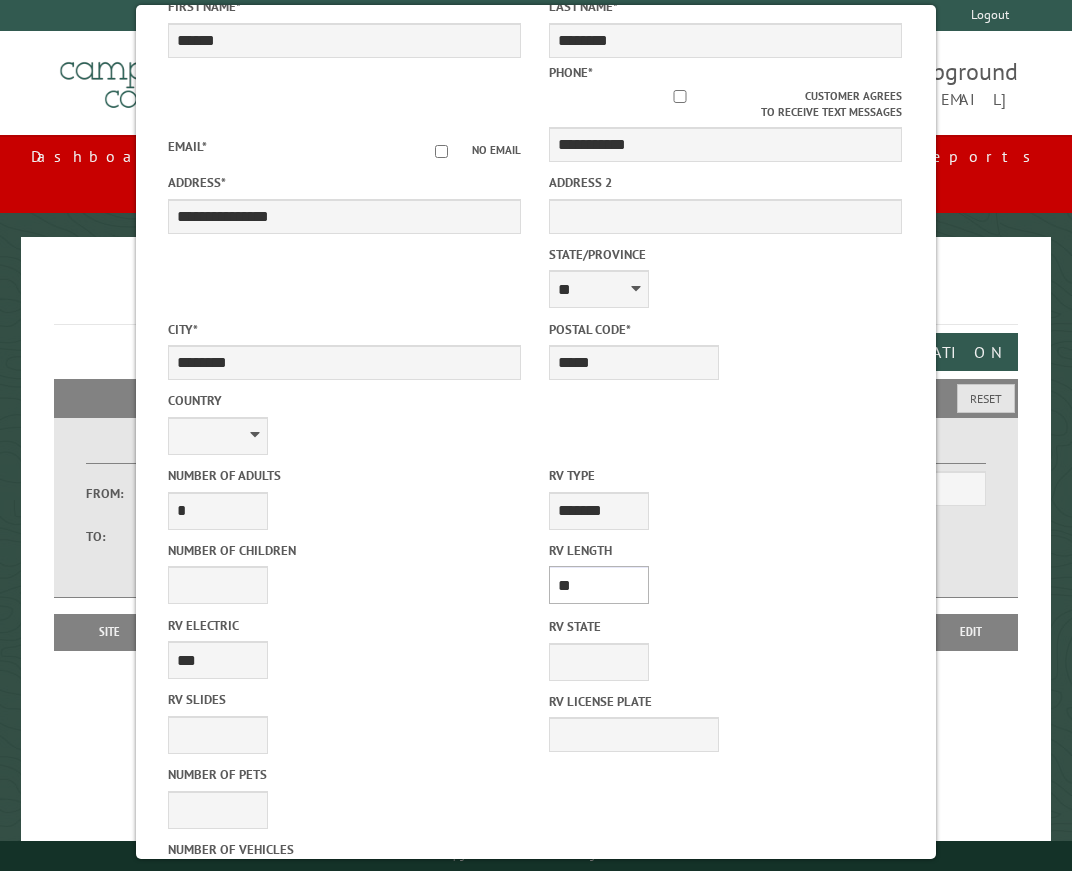 scroll, scrollTop: 400, scrollLeft: 0, axis: vertical 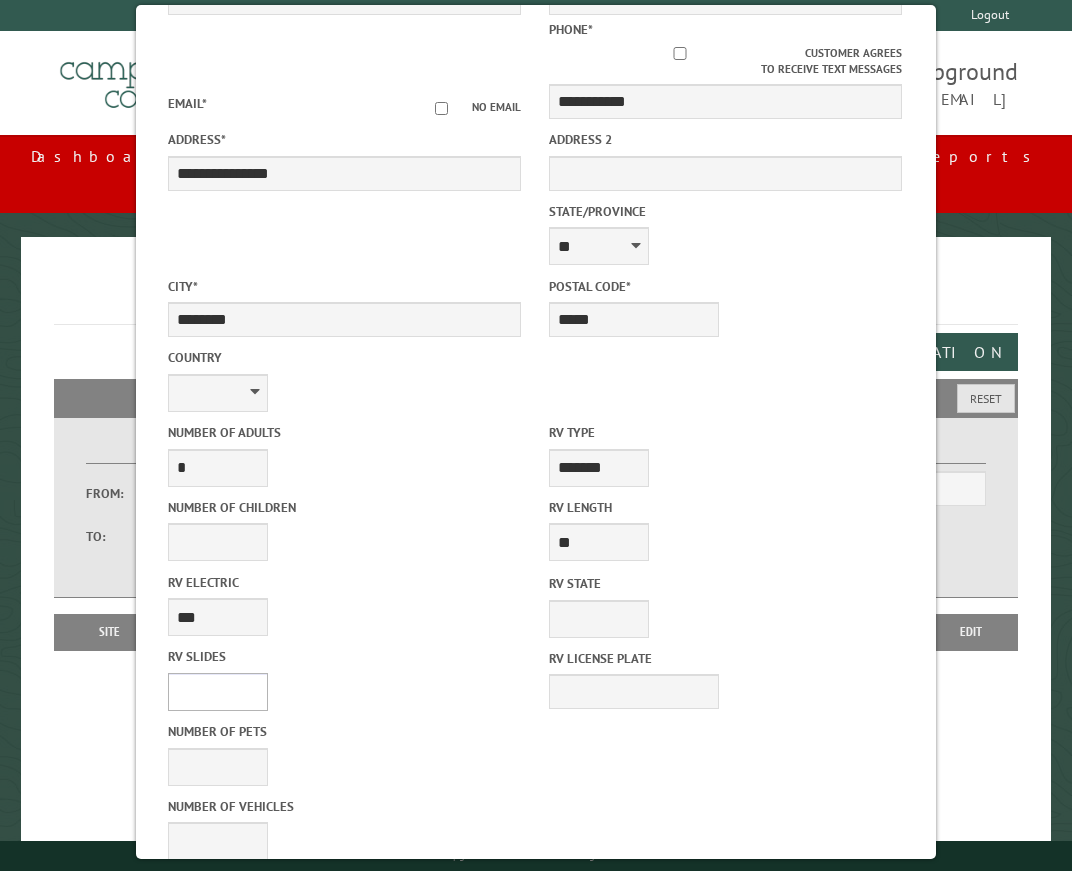 click on "* * * * * * * * * * **" at bounding box center [218, 692] 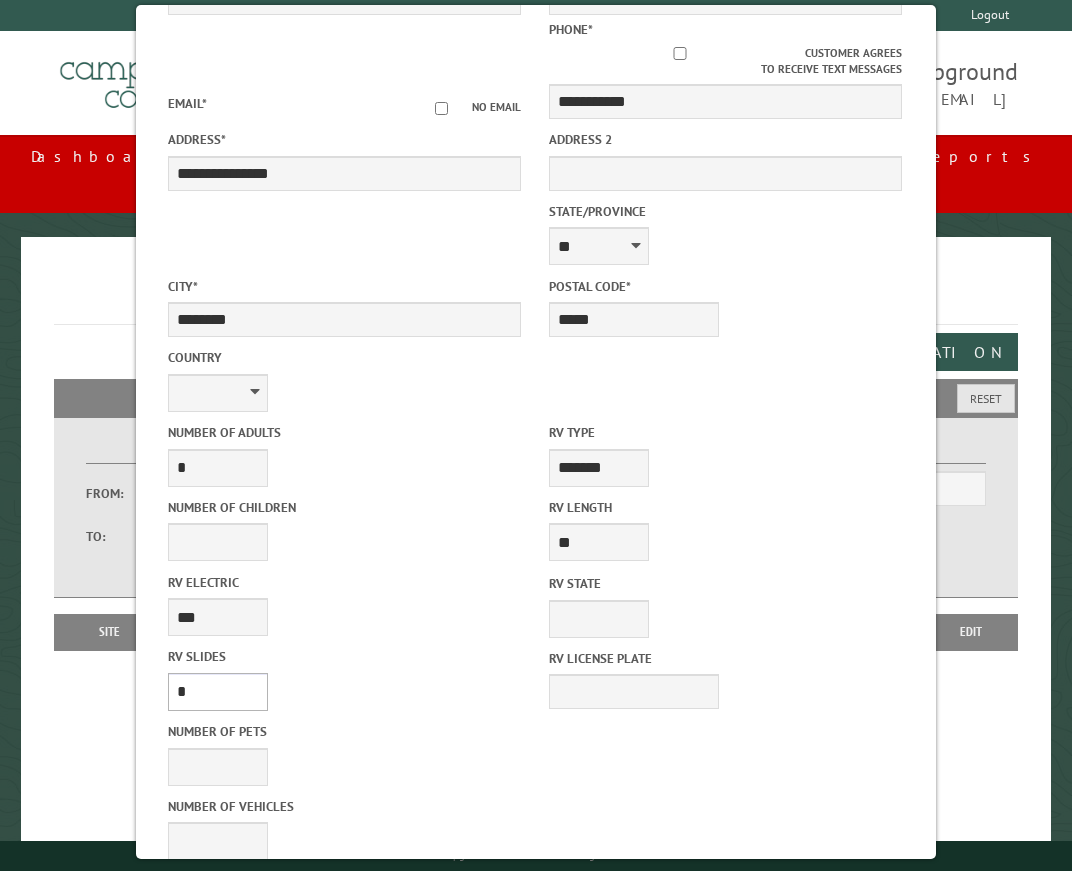 click on "* * * * * * * * * * **" at bounding box center (218, 692) 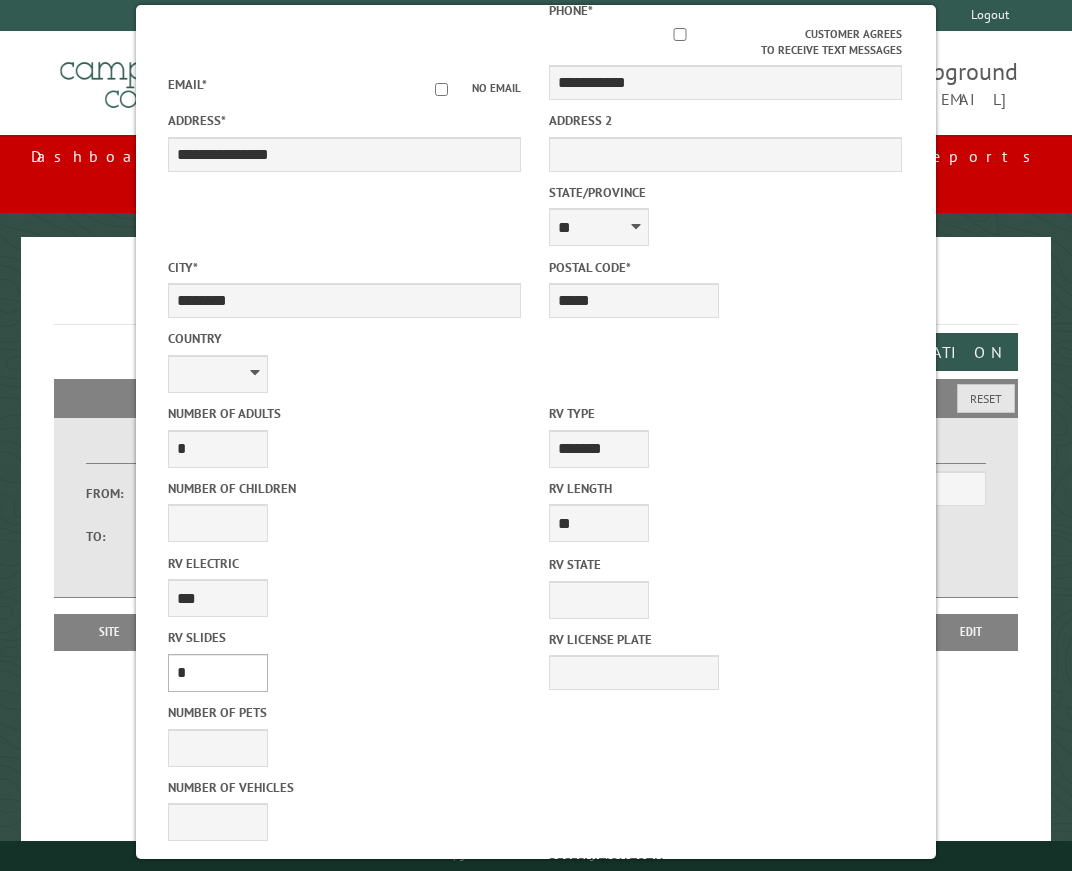 scroll, scrollTop: 423, scrollLeft: 0, axis: vertical 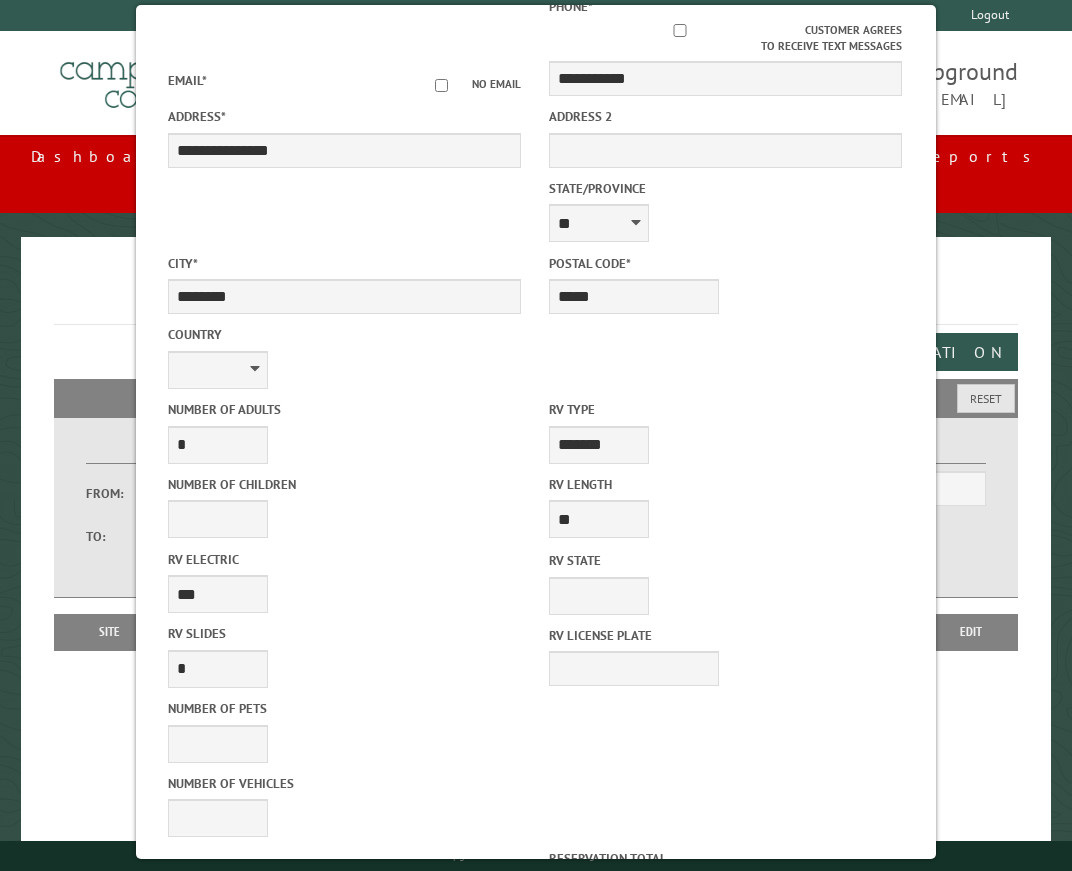 click on "Reserve Now" at bounding box center (445, 1189) 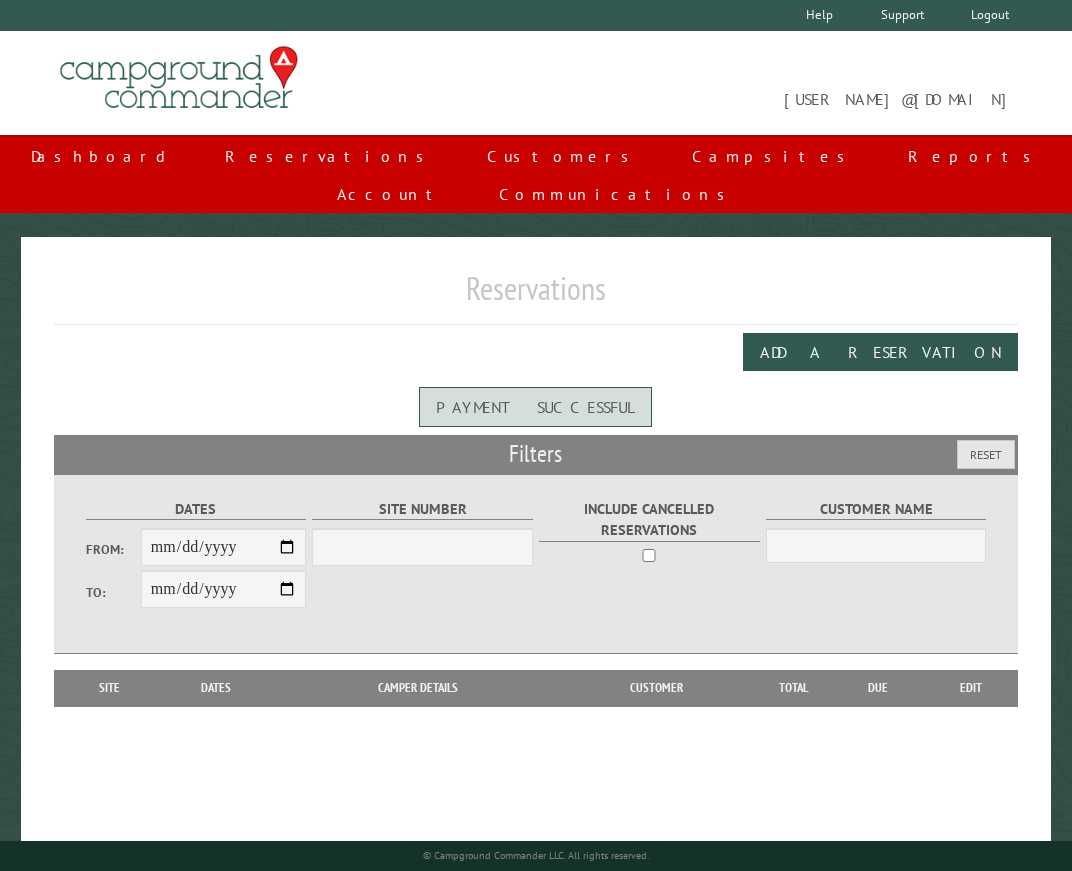 scroll, scrollTop: 0, scrollLeft: 0, axis: both 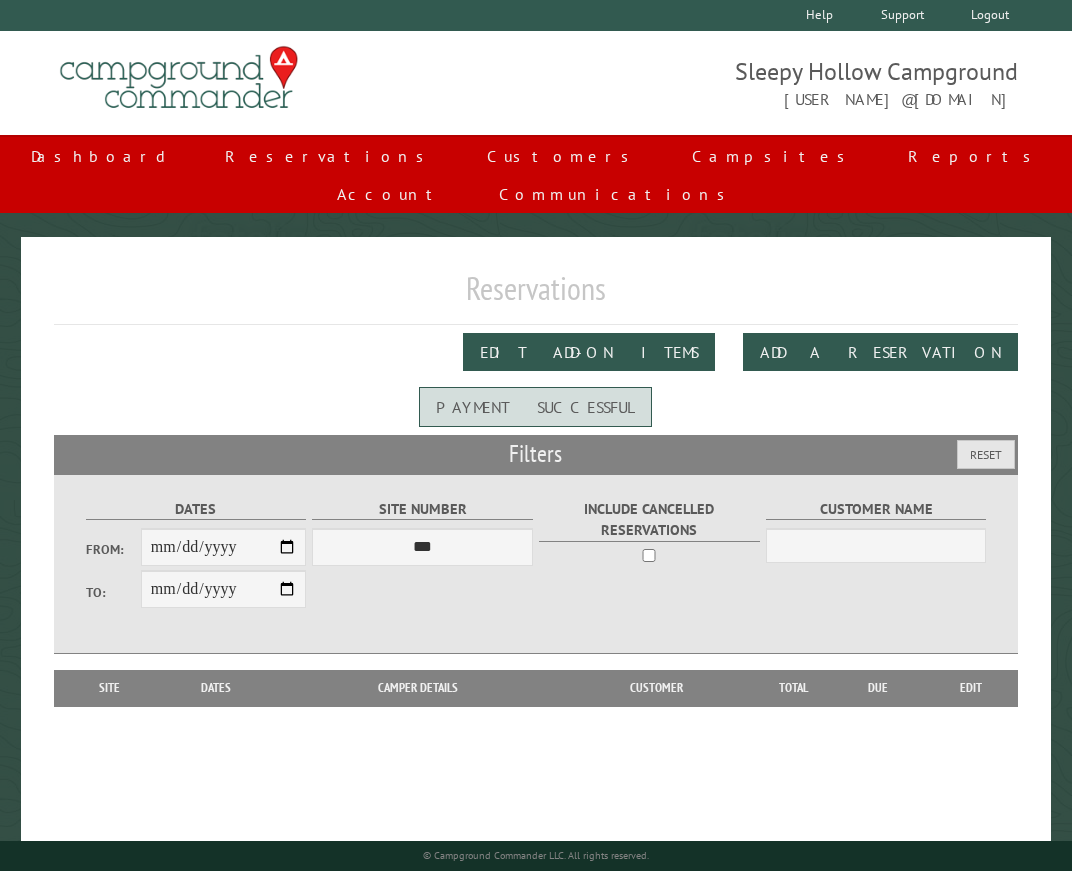click on "**********" at bounding box center (536, 78) 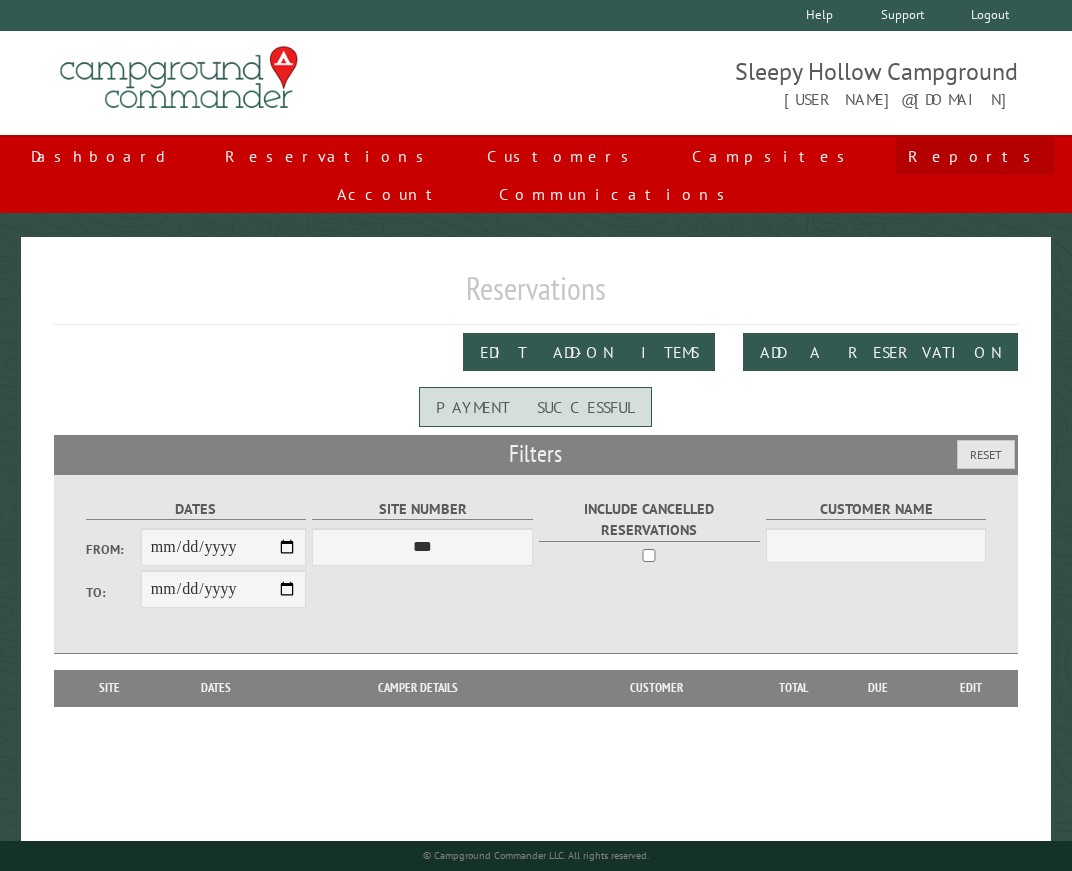 click on "Reports" at bounding box center [975, 156] 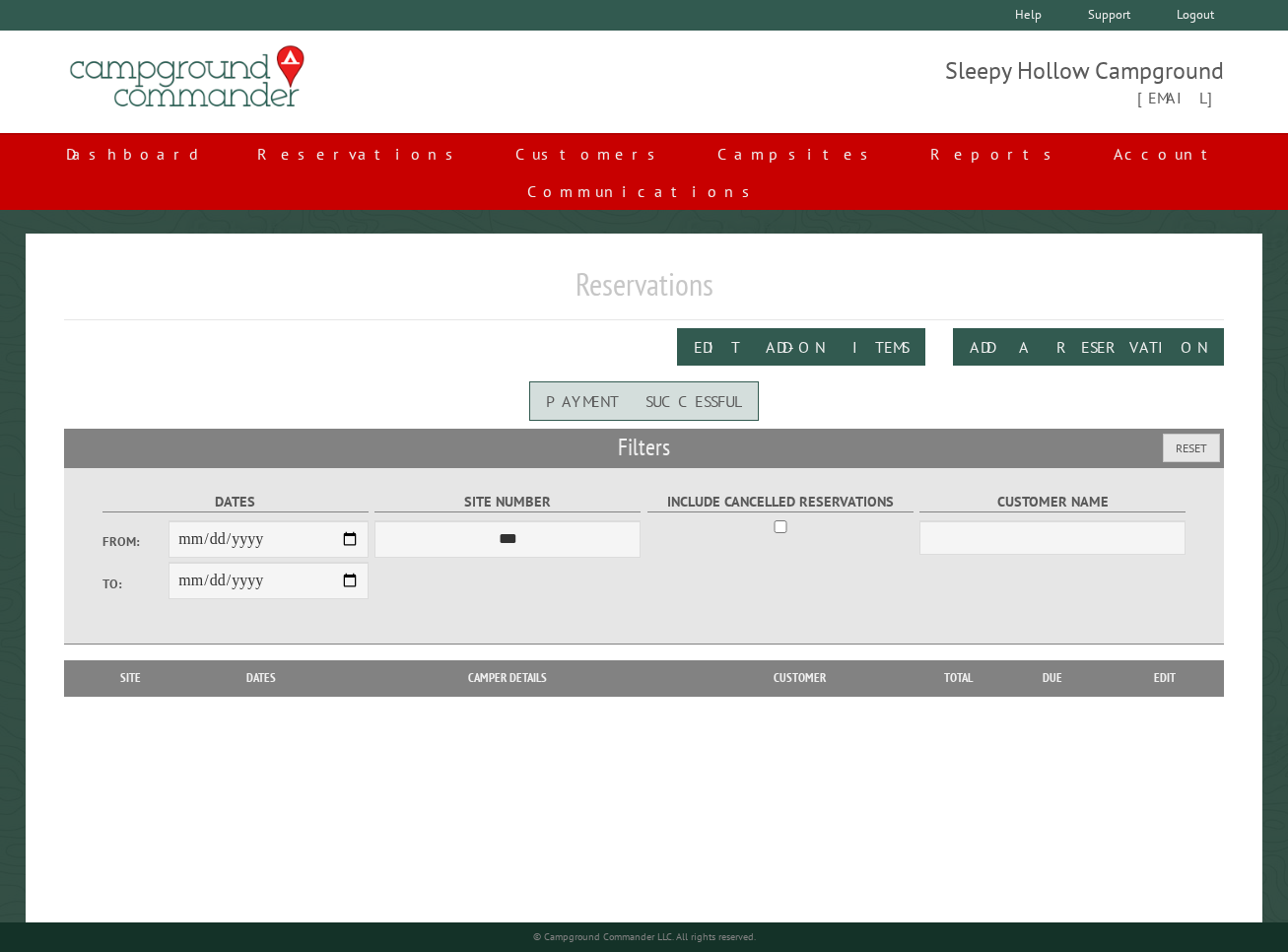 scroll, scrollTop: 0, scrollLeft: 0, axis: both 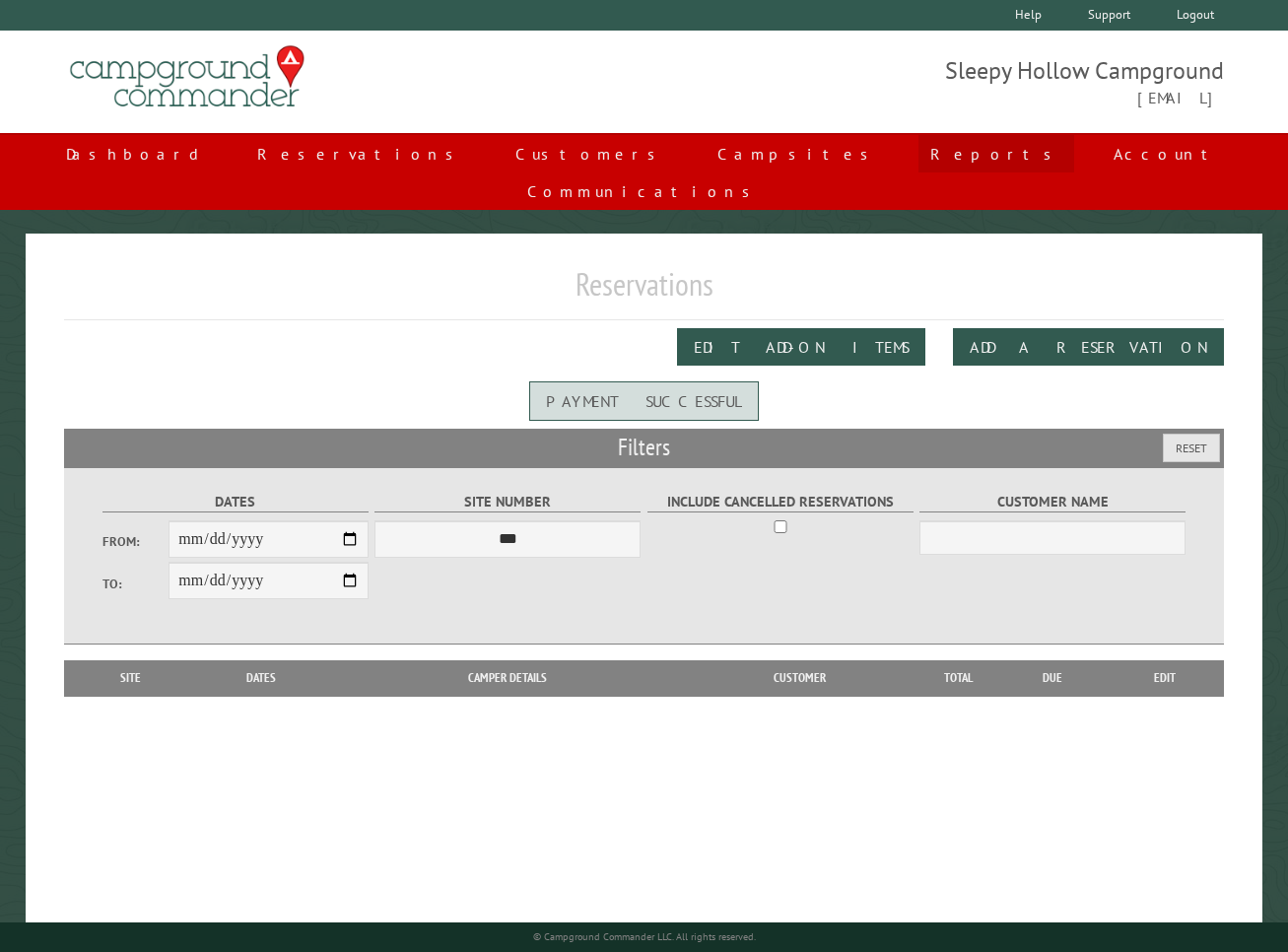 click on "Reports" at bounding box center (996, 154) 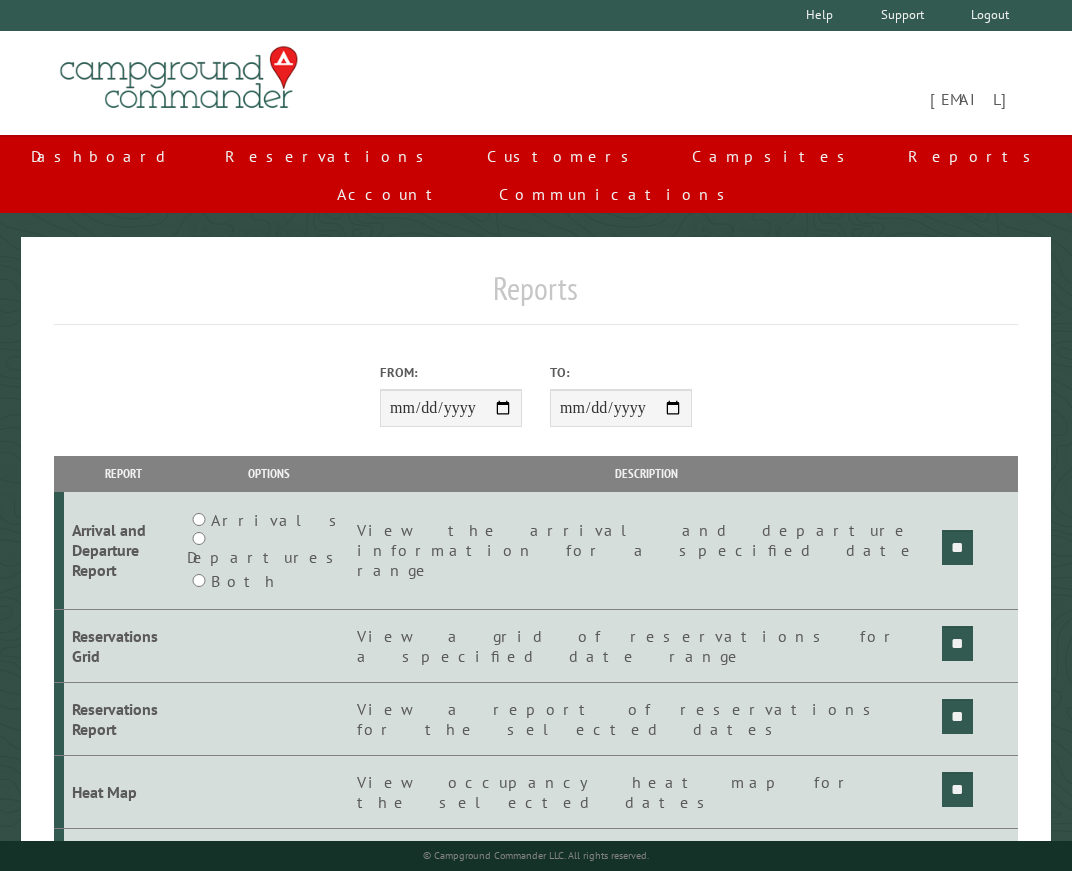 scroll, scrollTop: 0, scrollLeft: 0, axis: both 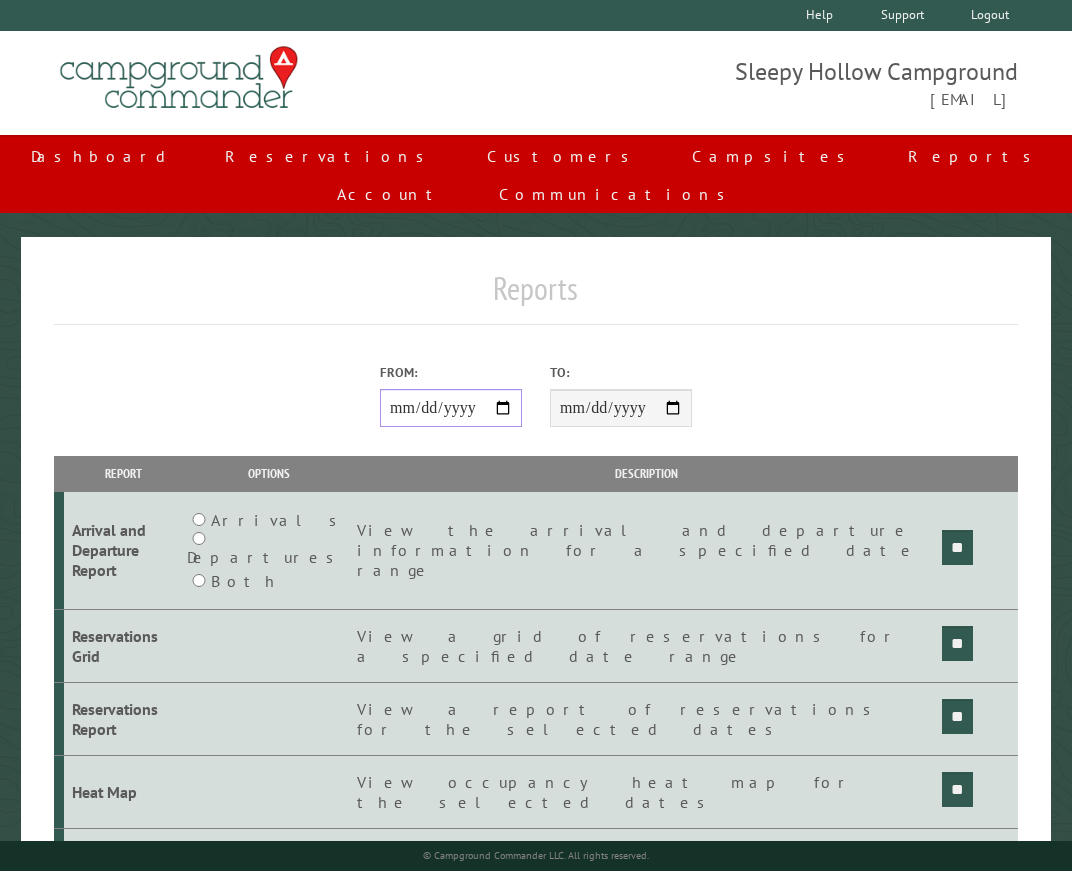 click on "From:" at bounding box center (451, 408) 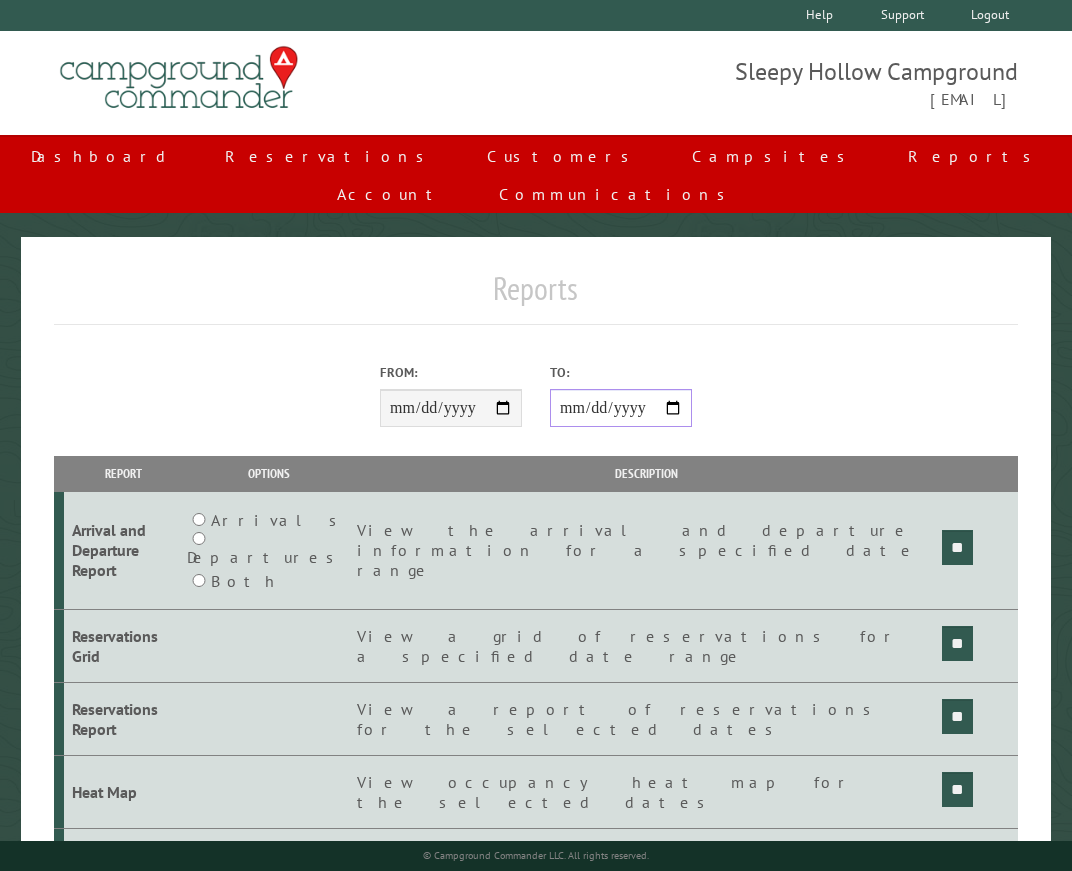 click on "**********" at bounding box center (621, 408) 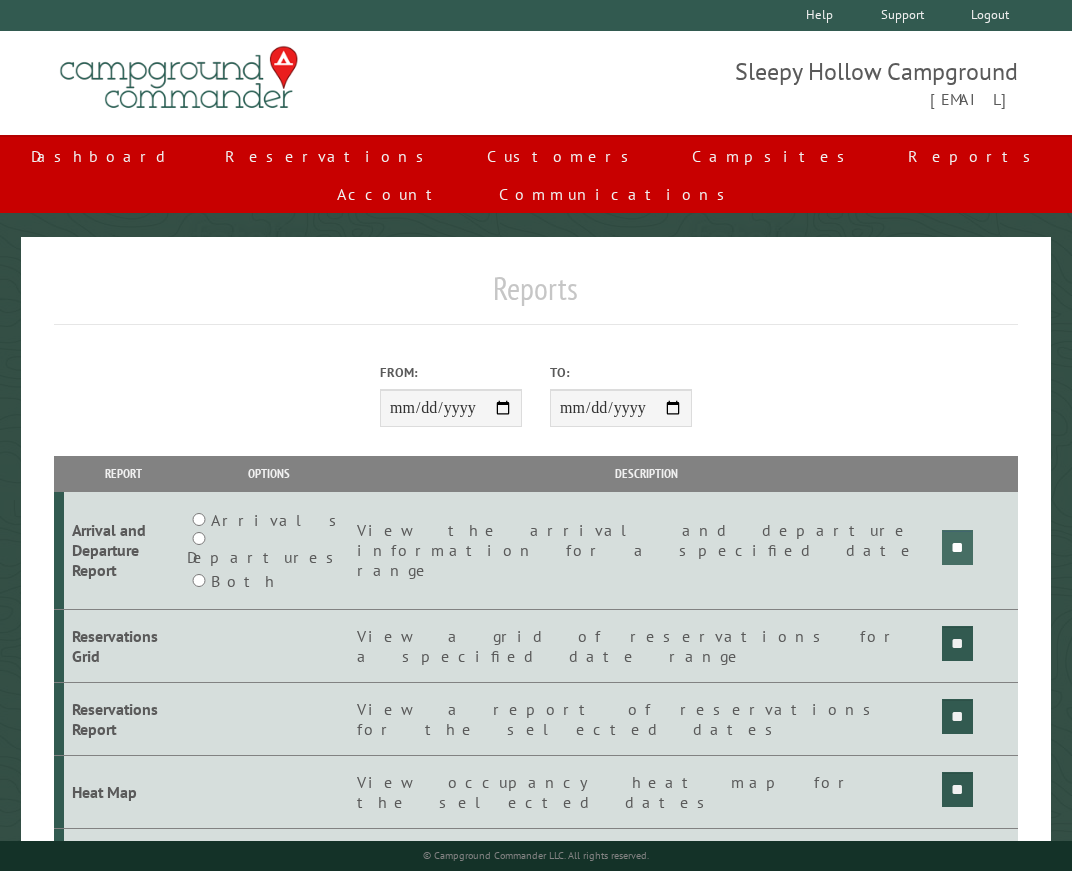 click on "**" at bounding box center [957, 547] 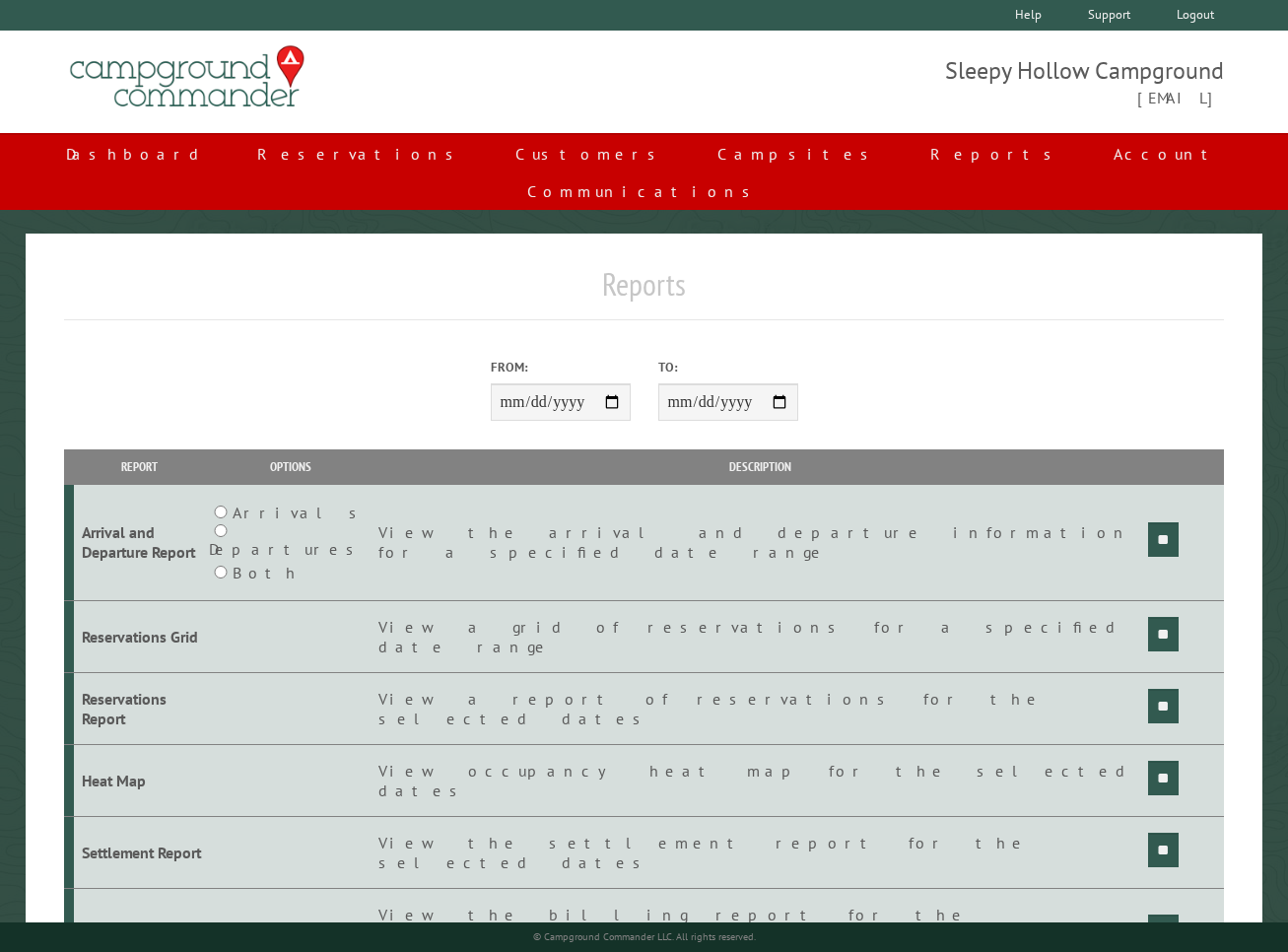 scroll, scrollTop: 0, scrollLeft: 0, axis: both 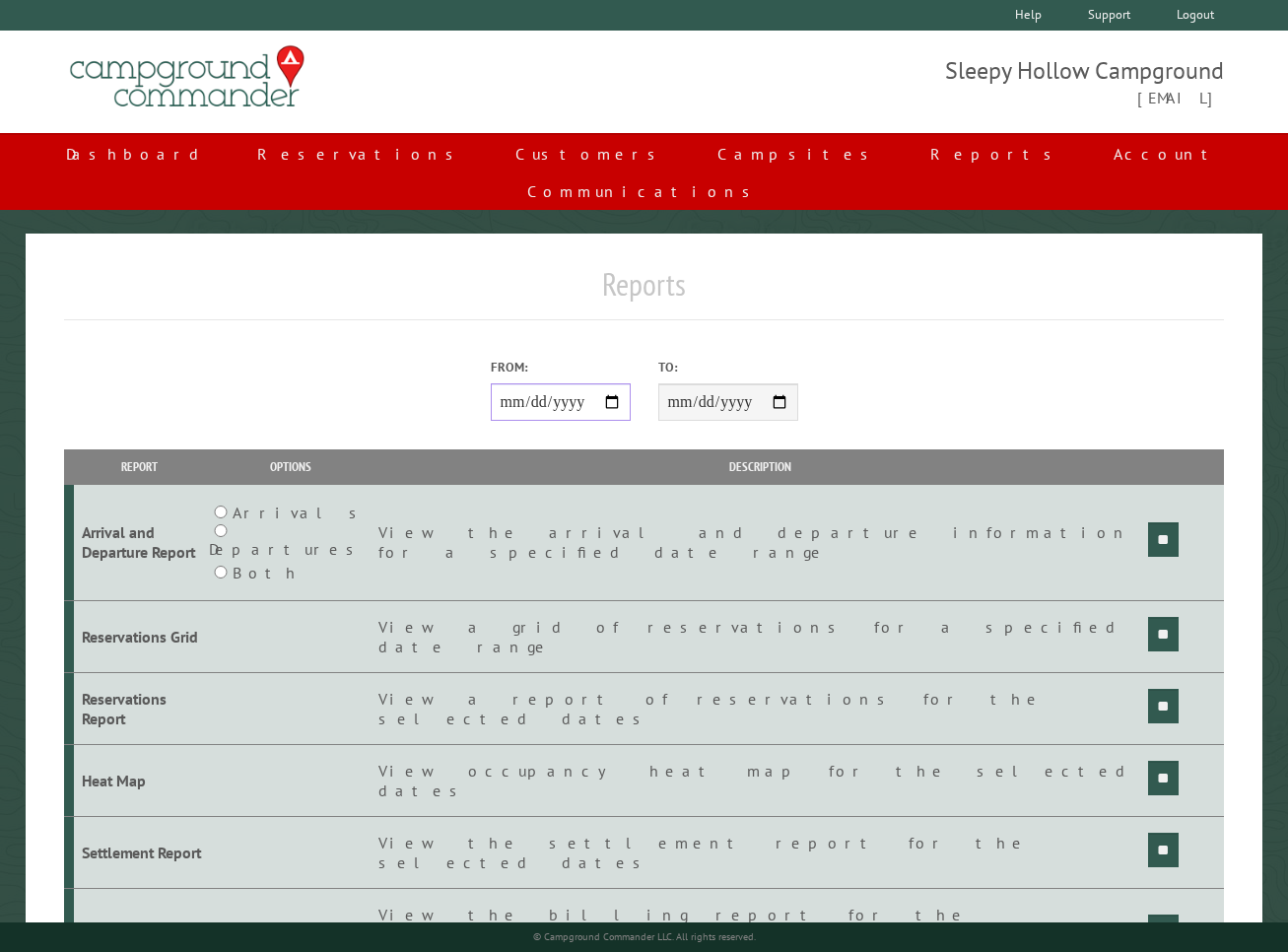 click on "From:" at bounding box center (561, 402) 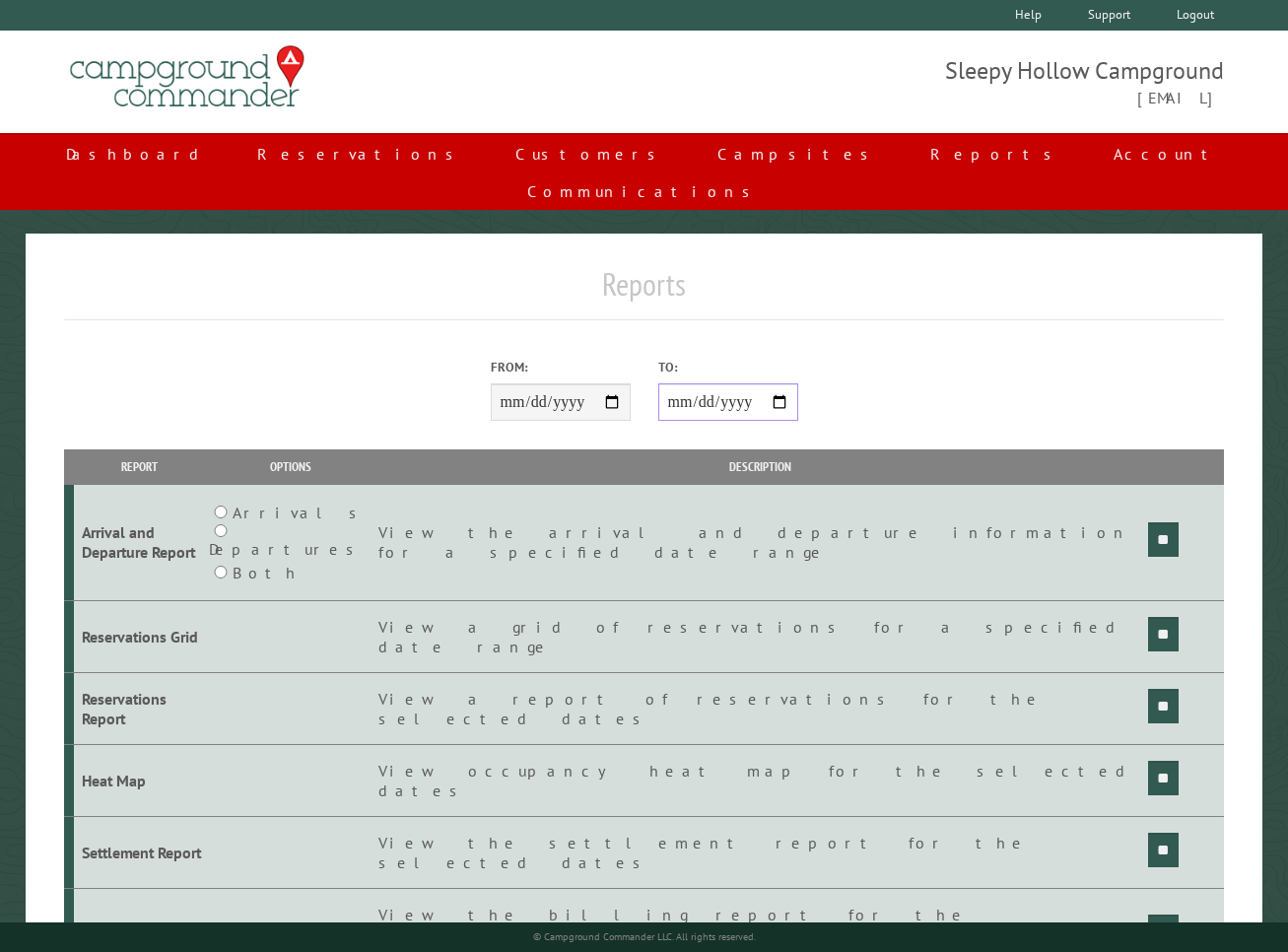 click on "**********" at bounding box center (728, 402) 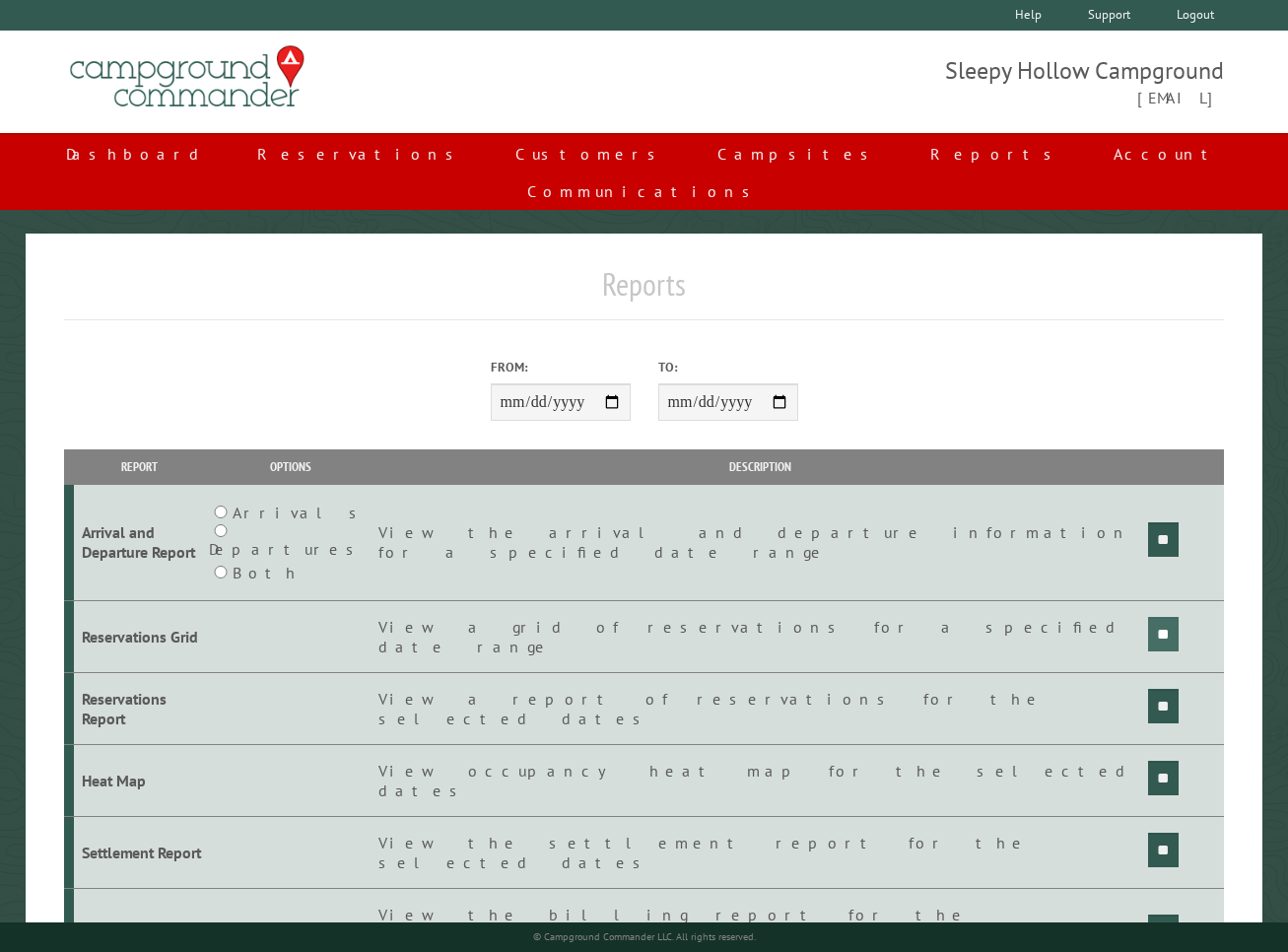 click on "**" at bounding box center (1163, 539) 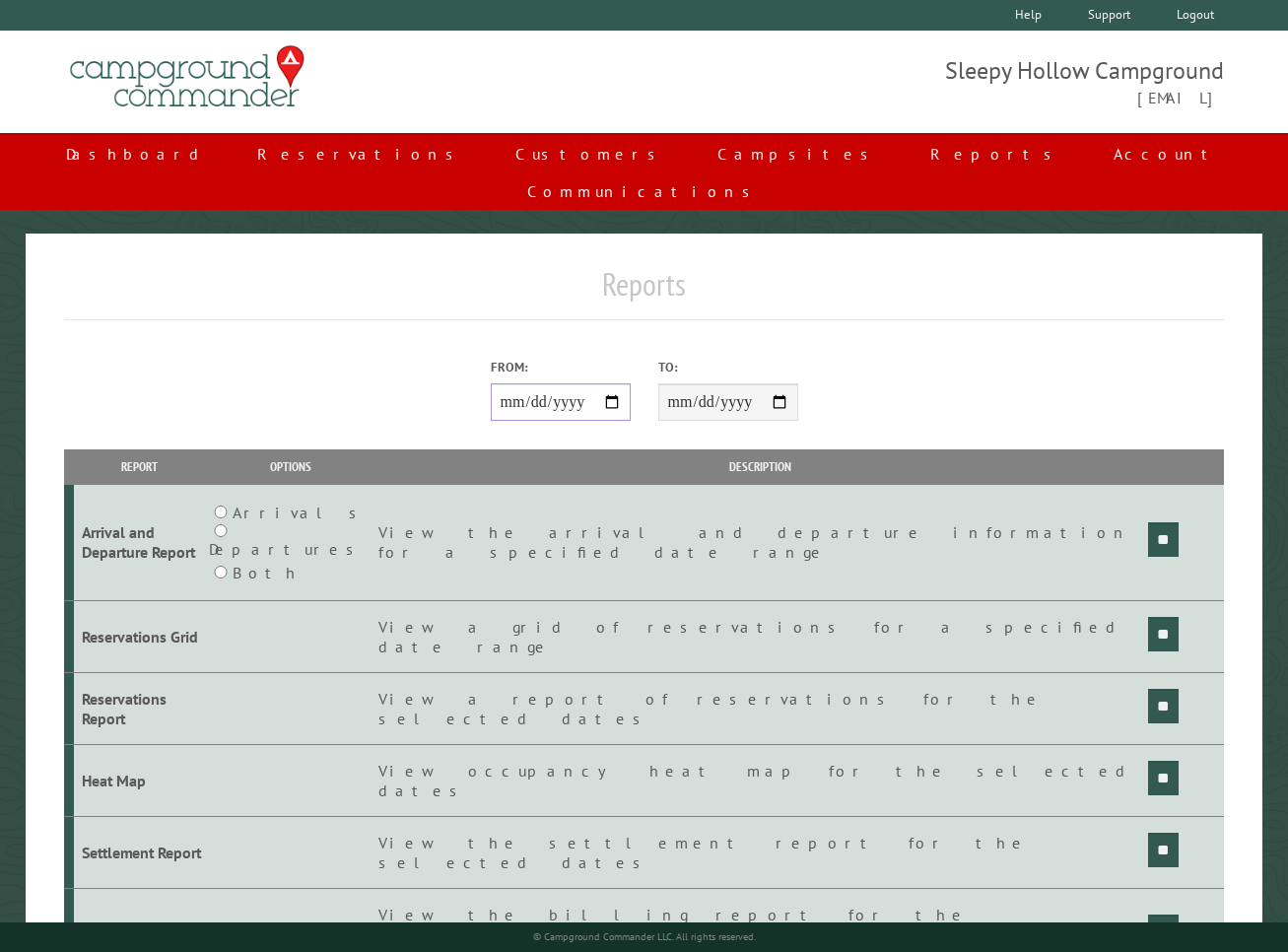 click on "**********" at bounding box center [561, 402] 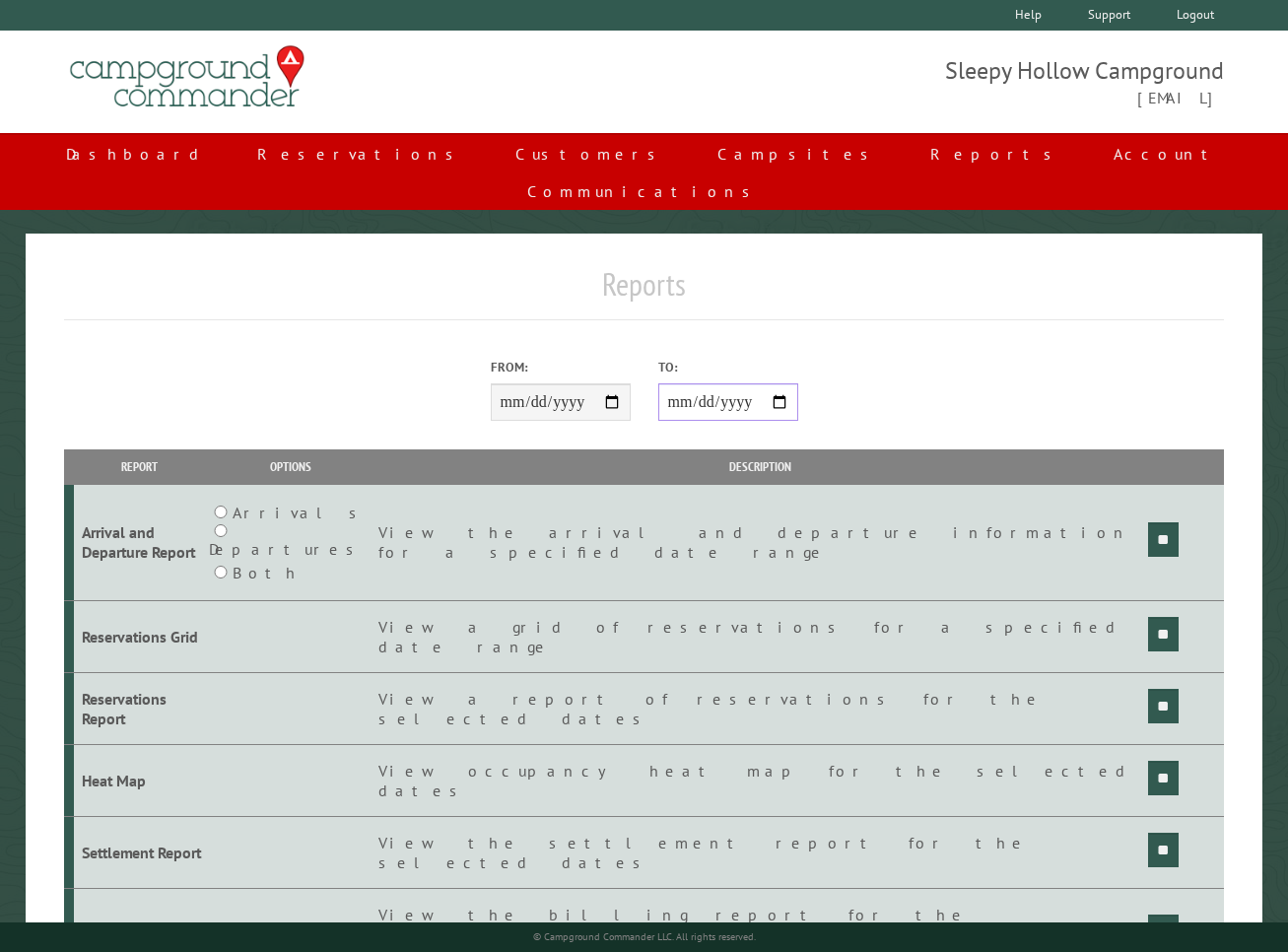 click on "**********" at bounding box center [728, 402] 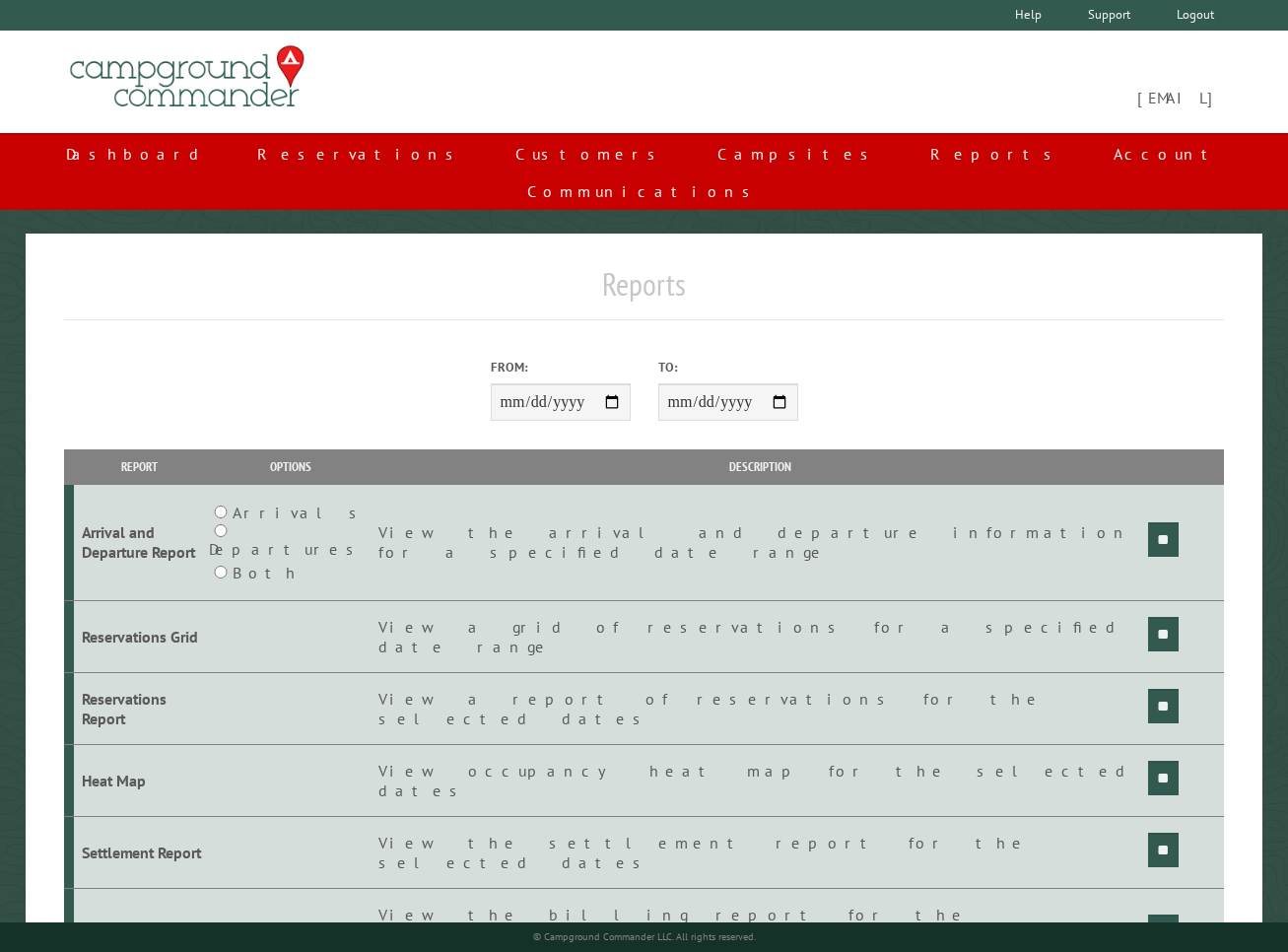 scroll, scrollTop: 0, scrollLeft: 0, axis: both 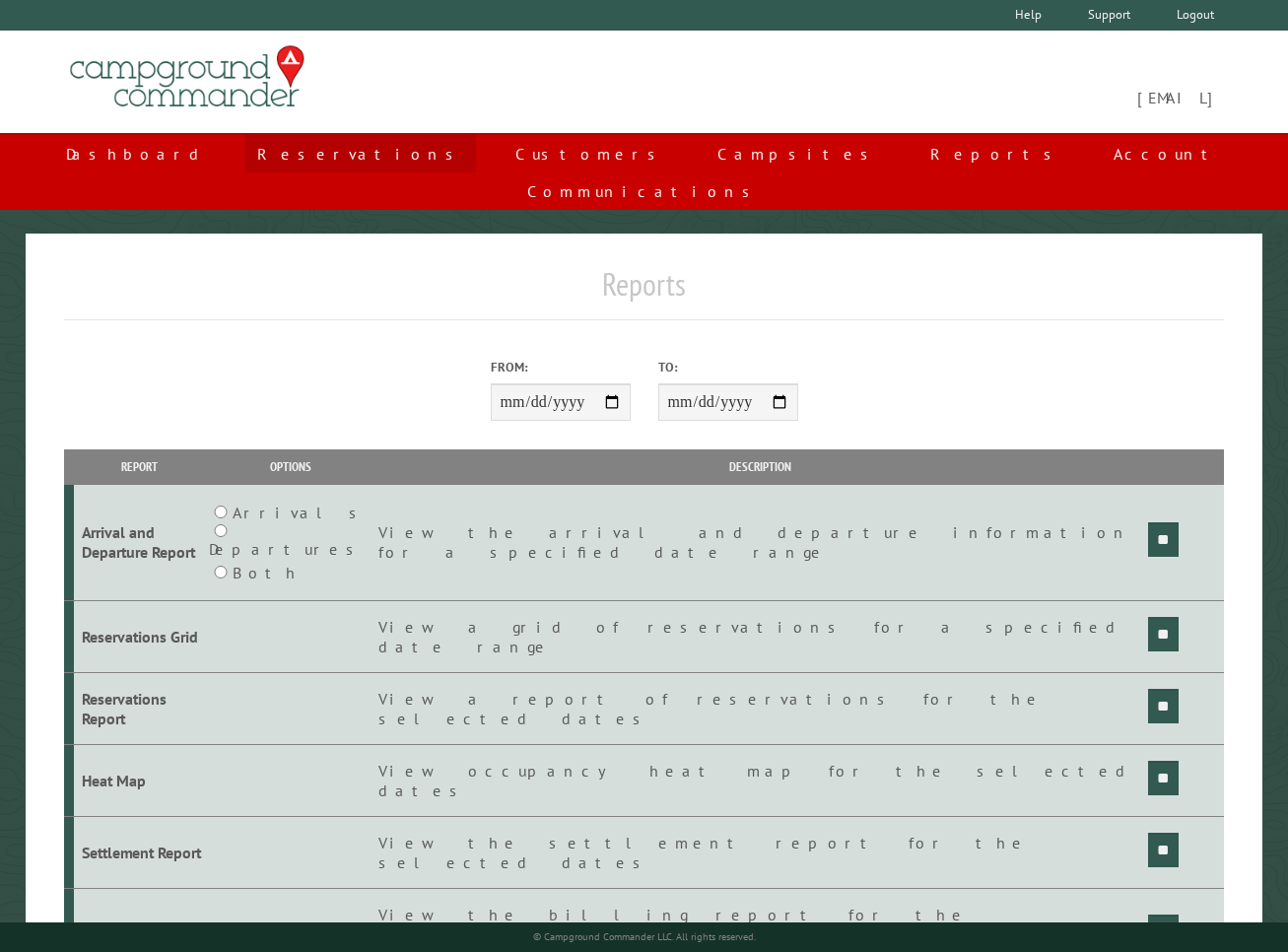 click on "Reservations" at bounding box center (361, 154) 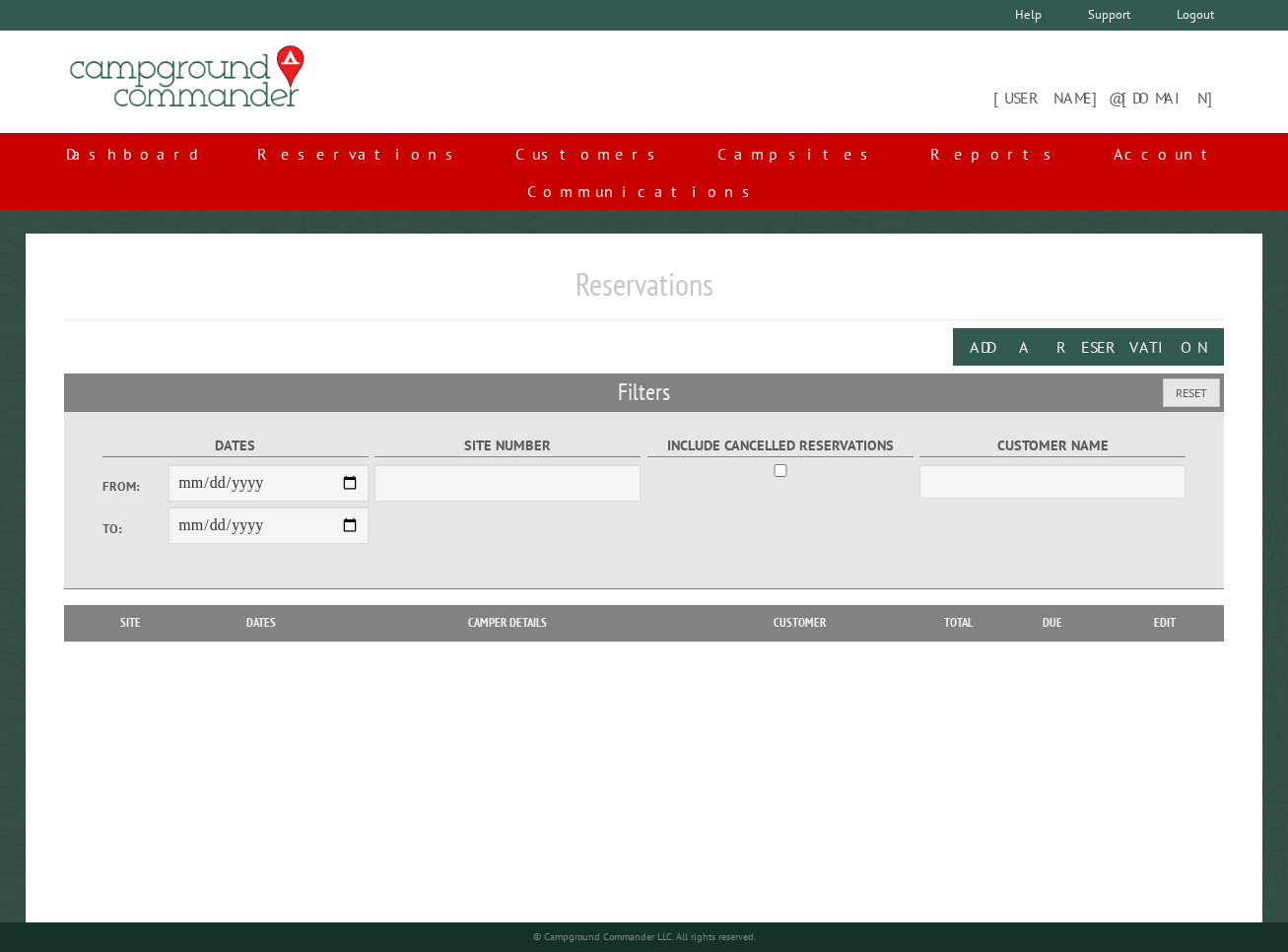 scroll, scrollTop: 0, scrollLeft: 0, axis: both 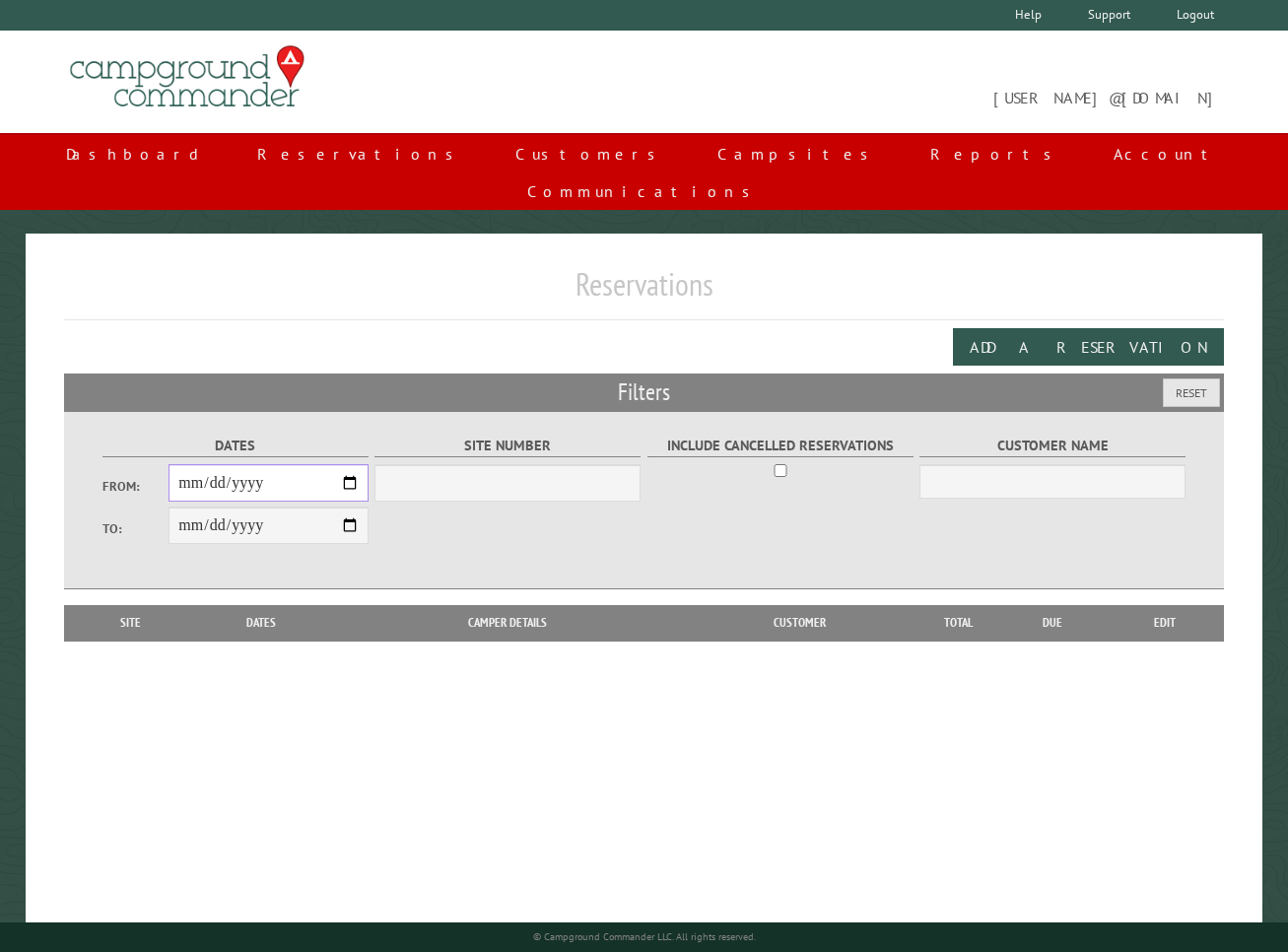 click on "From:" at bounding box center (268, 483) 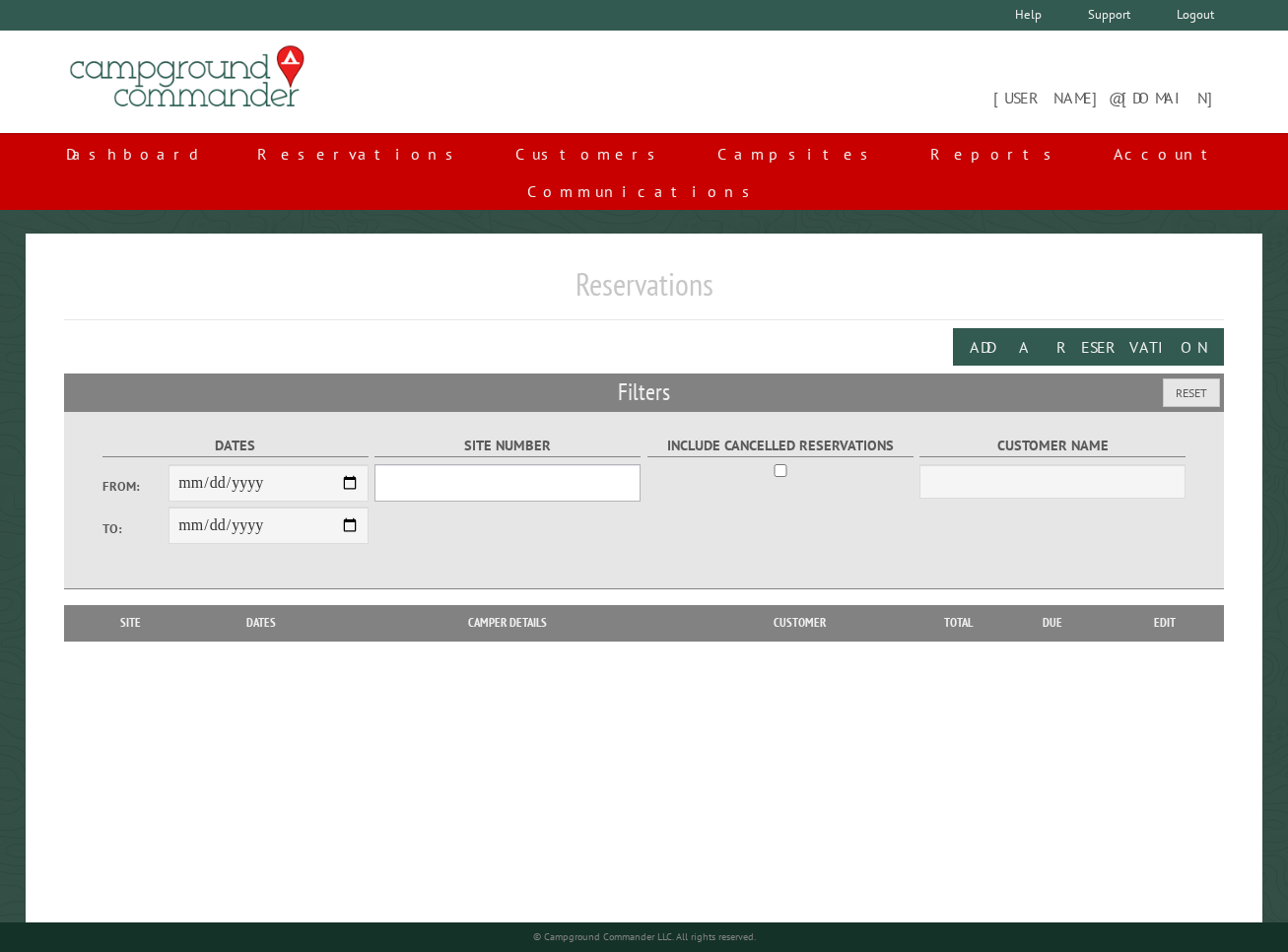 click on "Site Number" at bounding box center (508, 483) 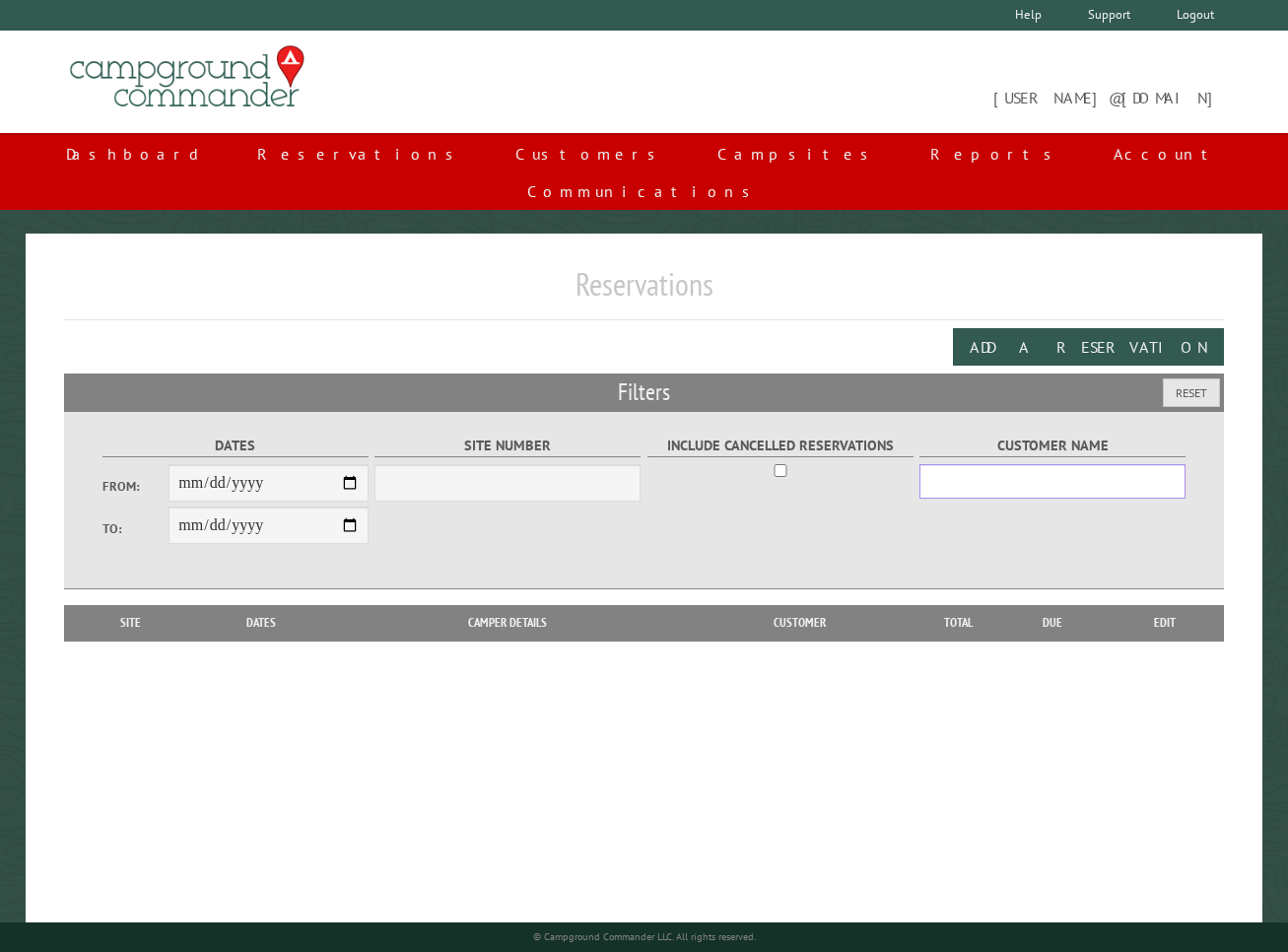 click on "Customer Name" at bounding box center [1052, 481] 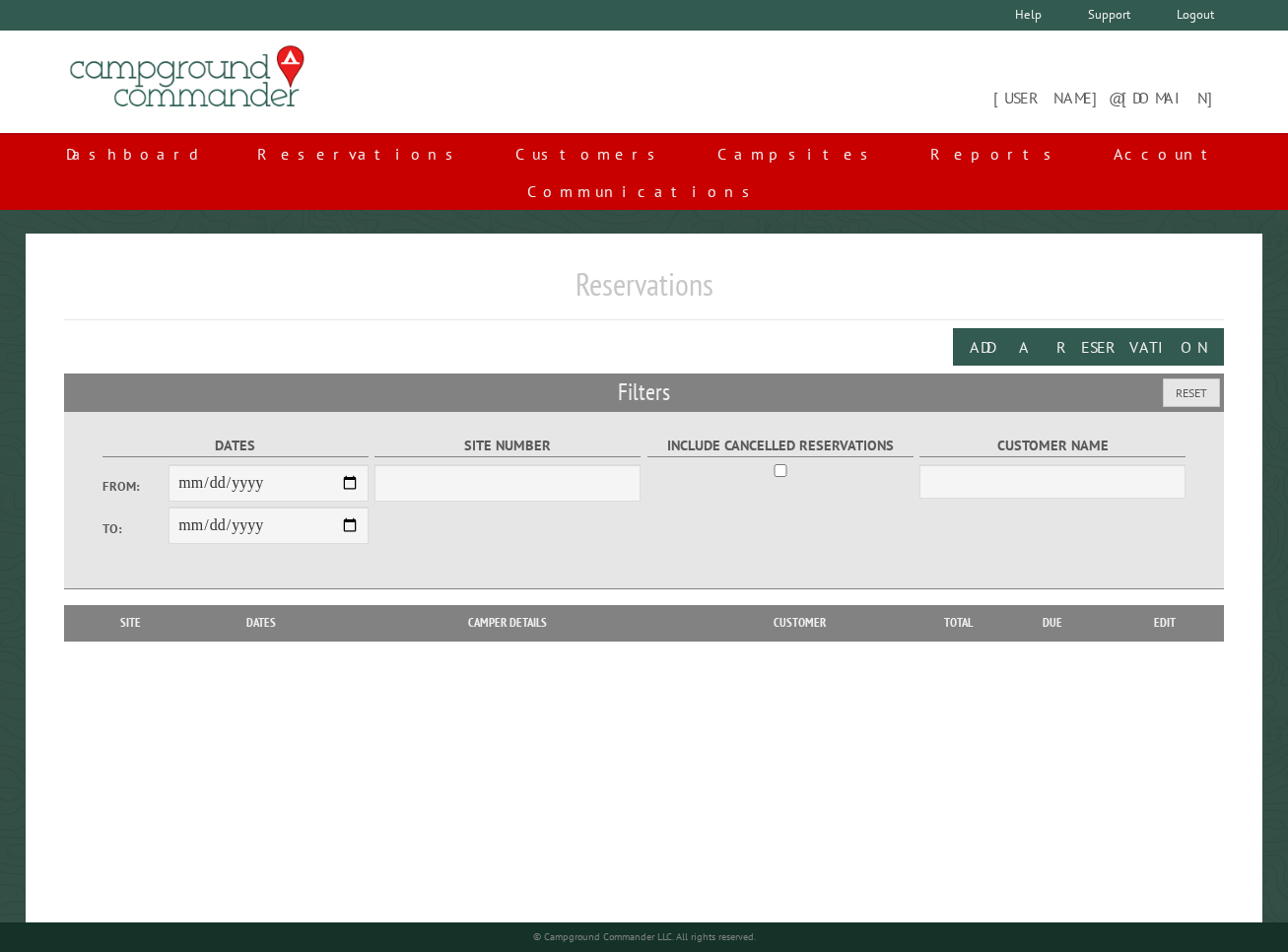 drag, startPoint x: 490, startPoint y: 241, endPoint x: 558, endPoint y: 349, distance: 127.62445 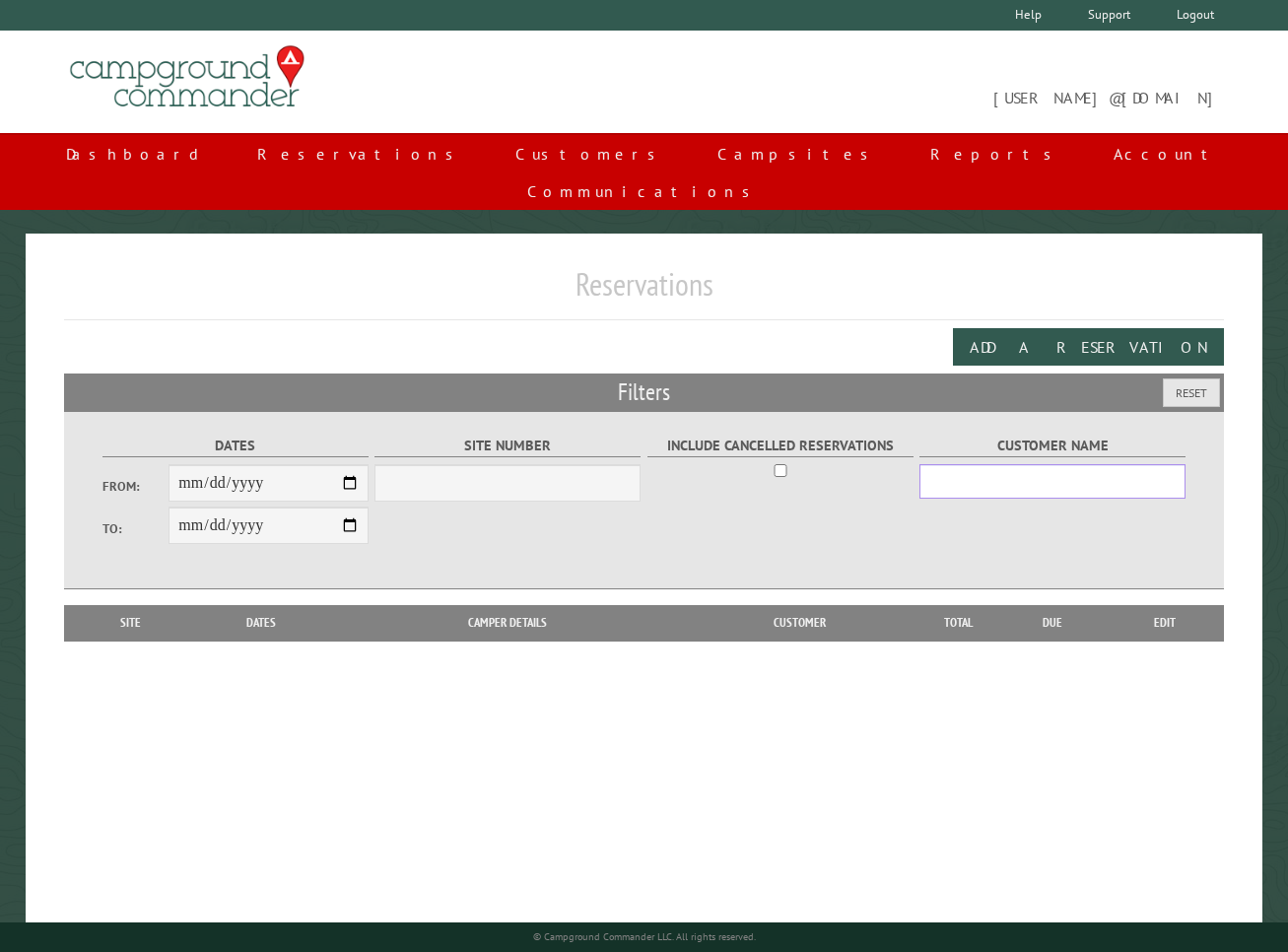 click on "Customer Name" at bounding box center [1052, 481] 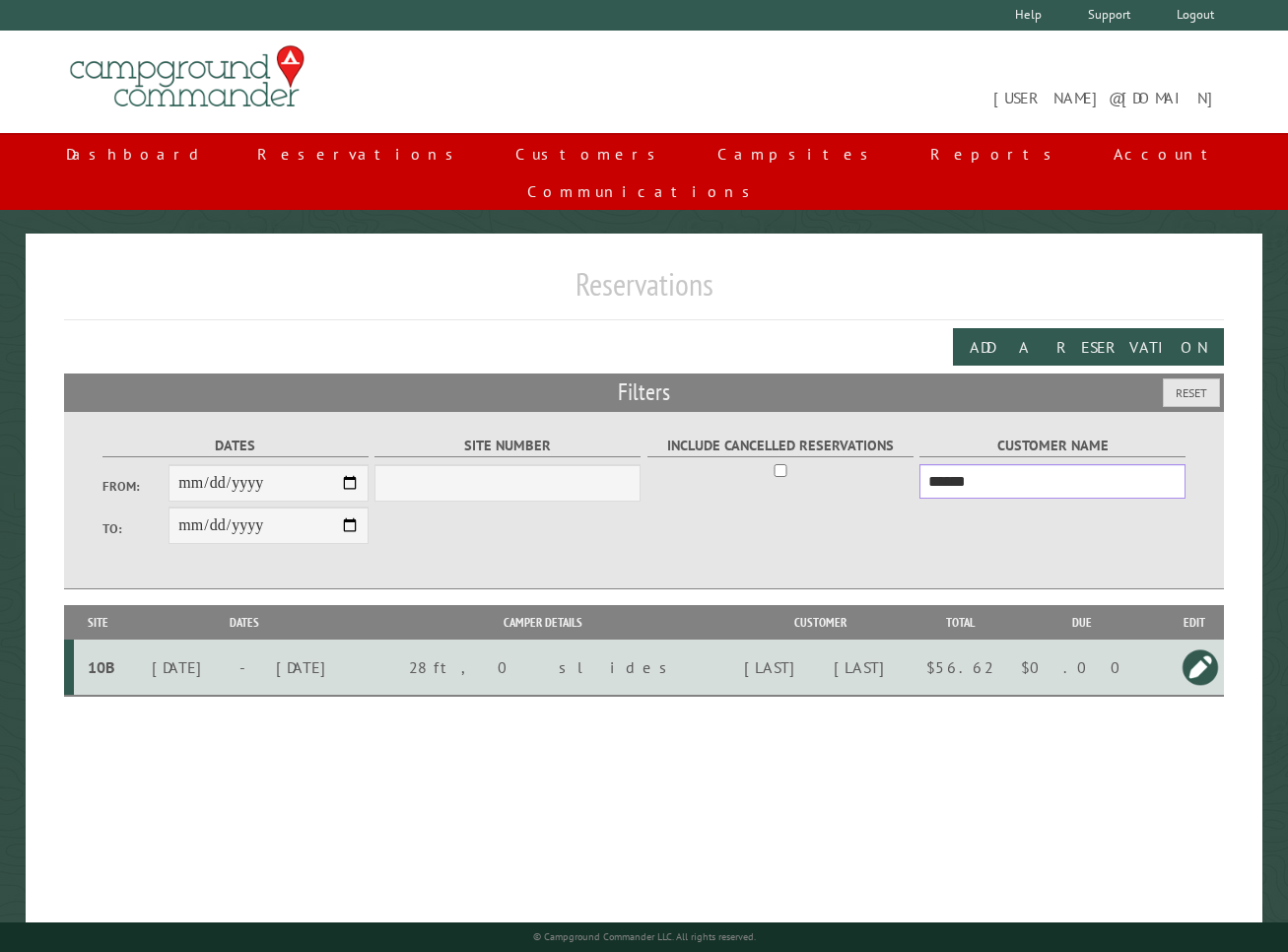type on "******" 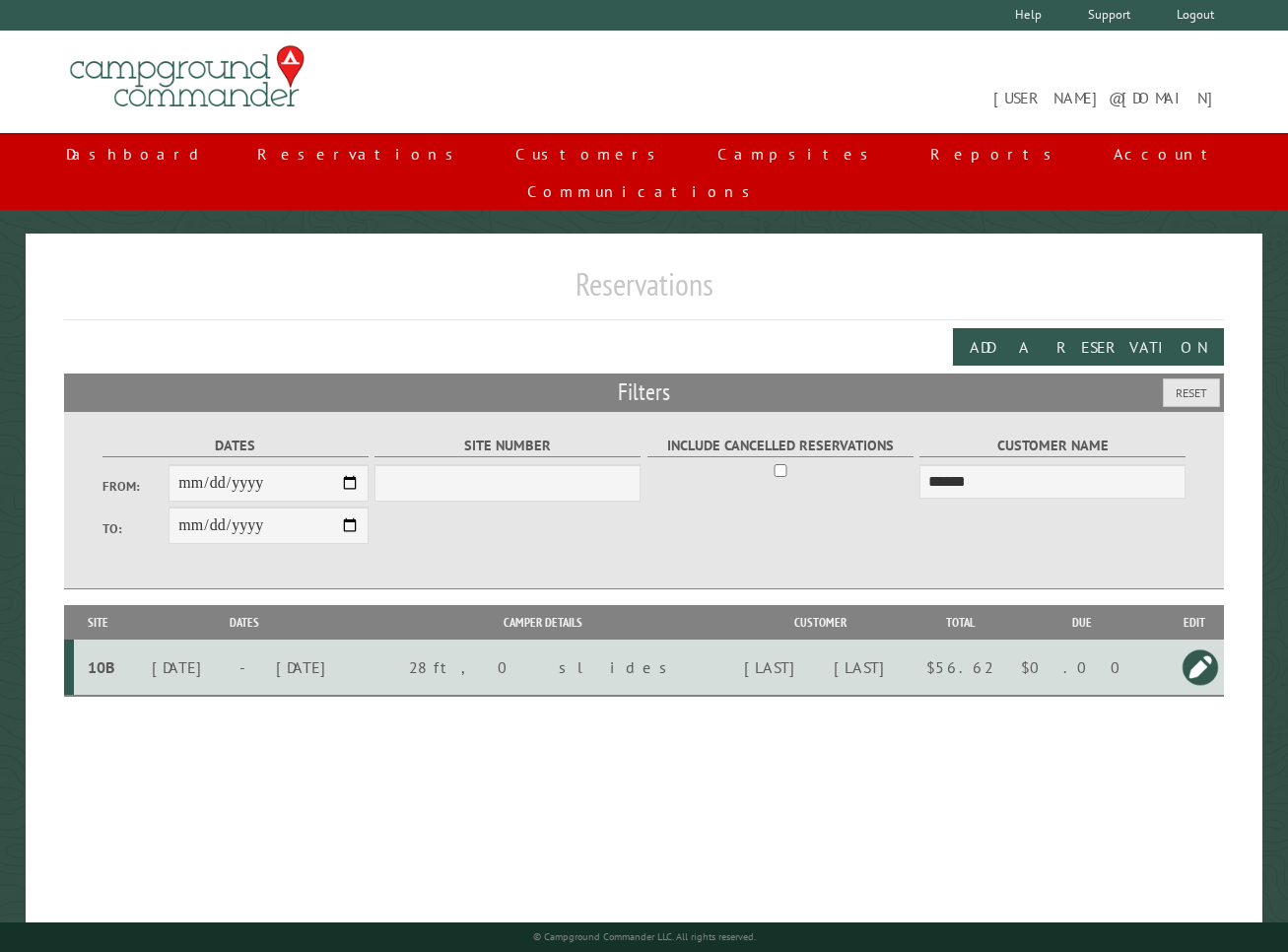 click at bounding box center [1200, 667] 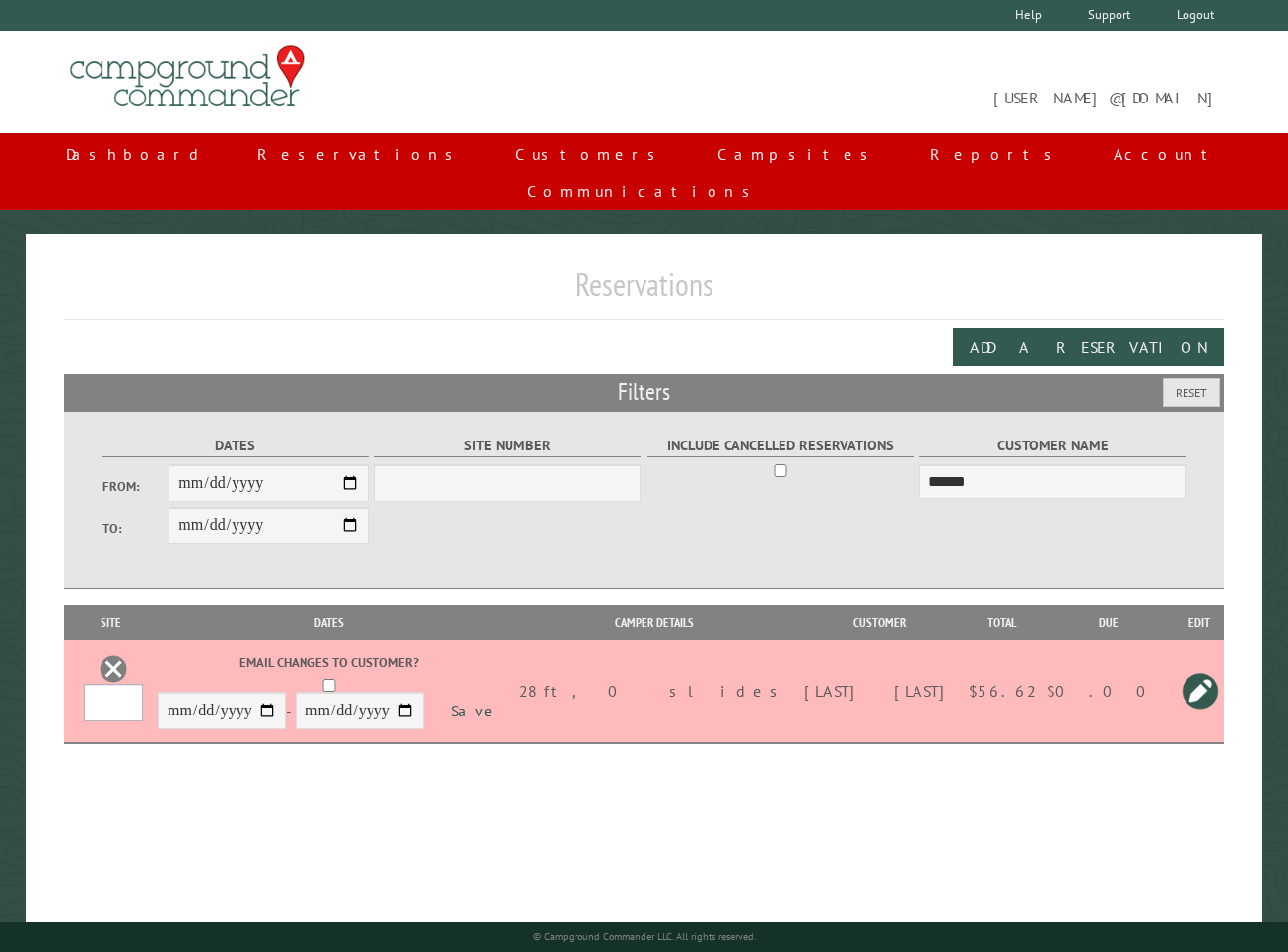 click on "Campsite" at bounding box center (113, 703) 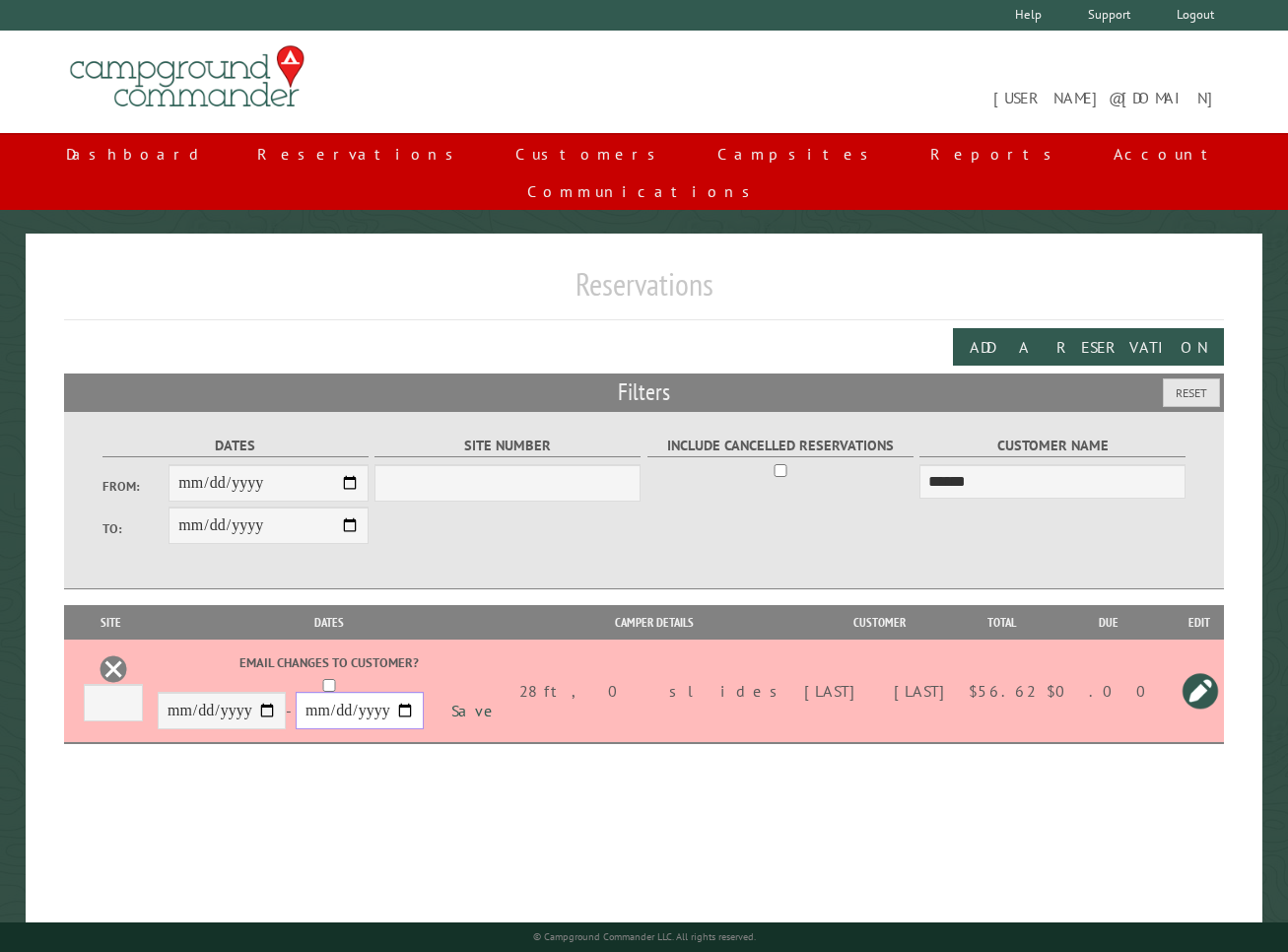 click on "**********" at bounding box center [360, 711] 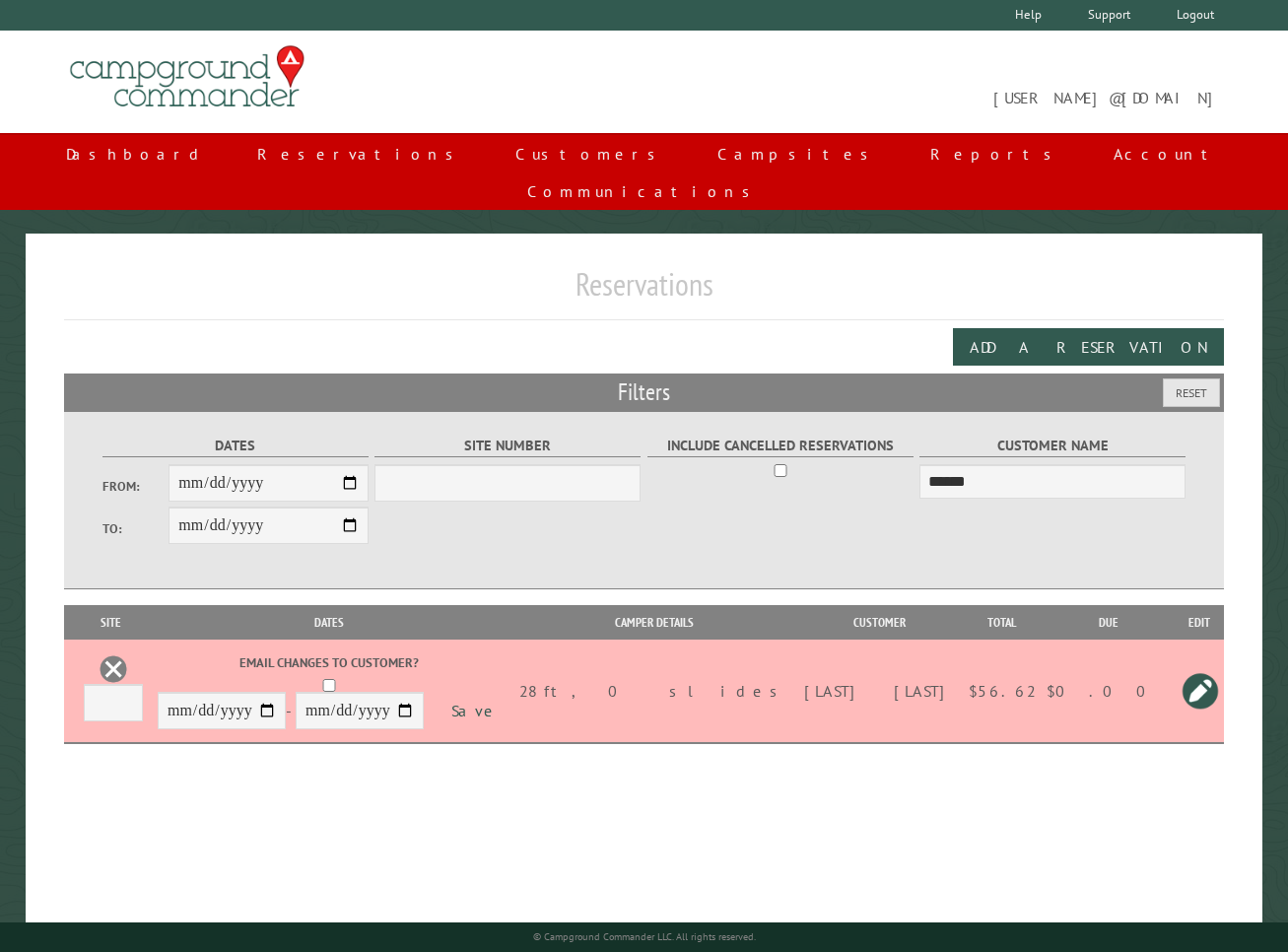 click on "Edit Add-on Items
Add a Reservation" at bounding box center (644, 347) 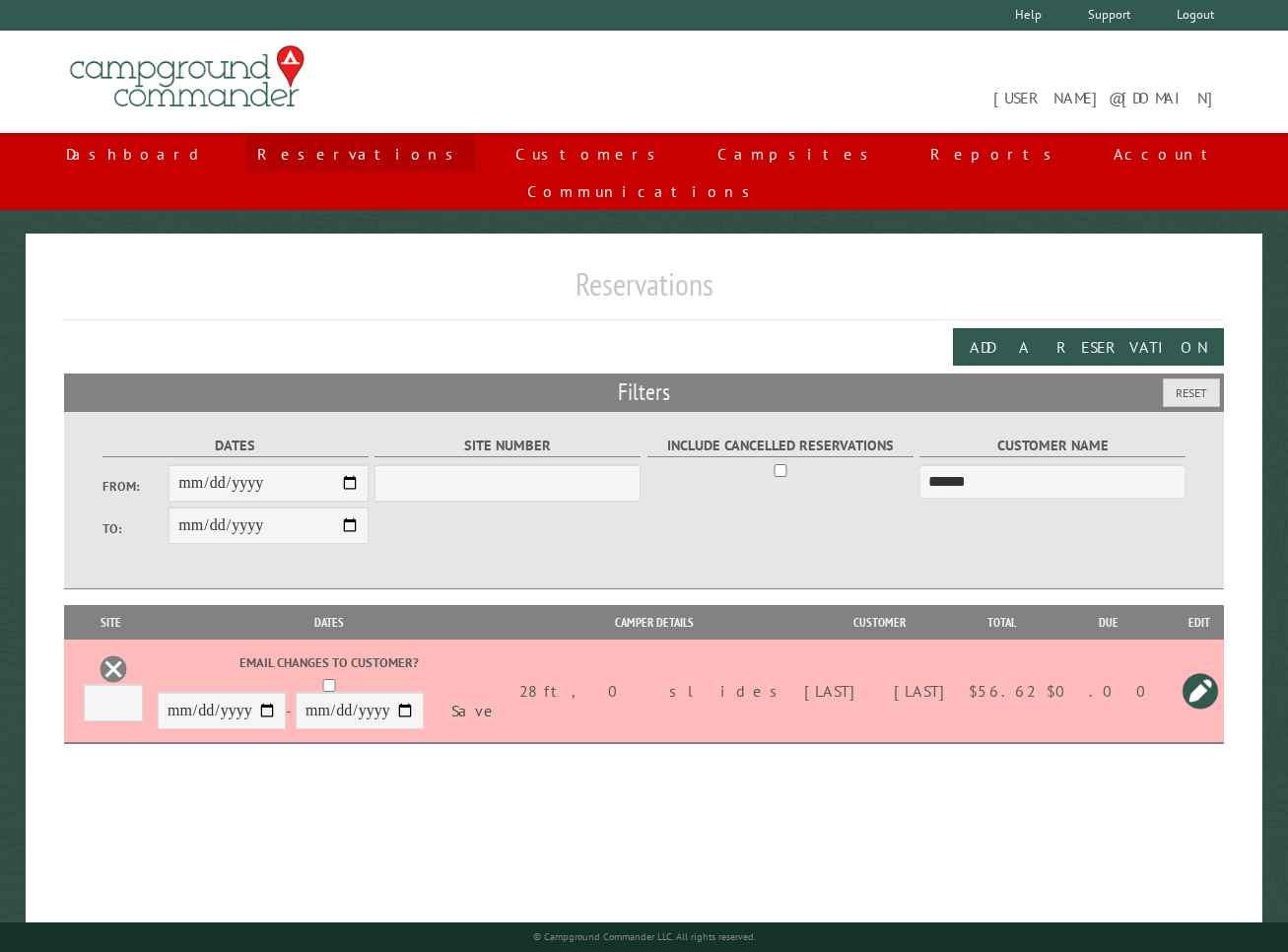 click on "Reservations" at bounding box center [361, 154] 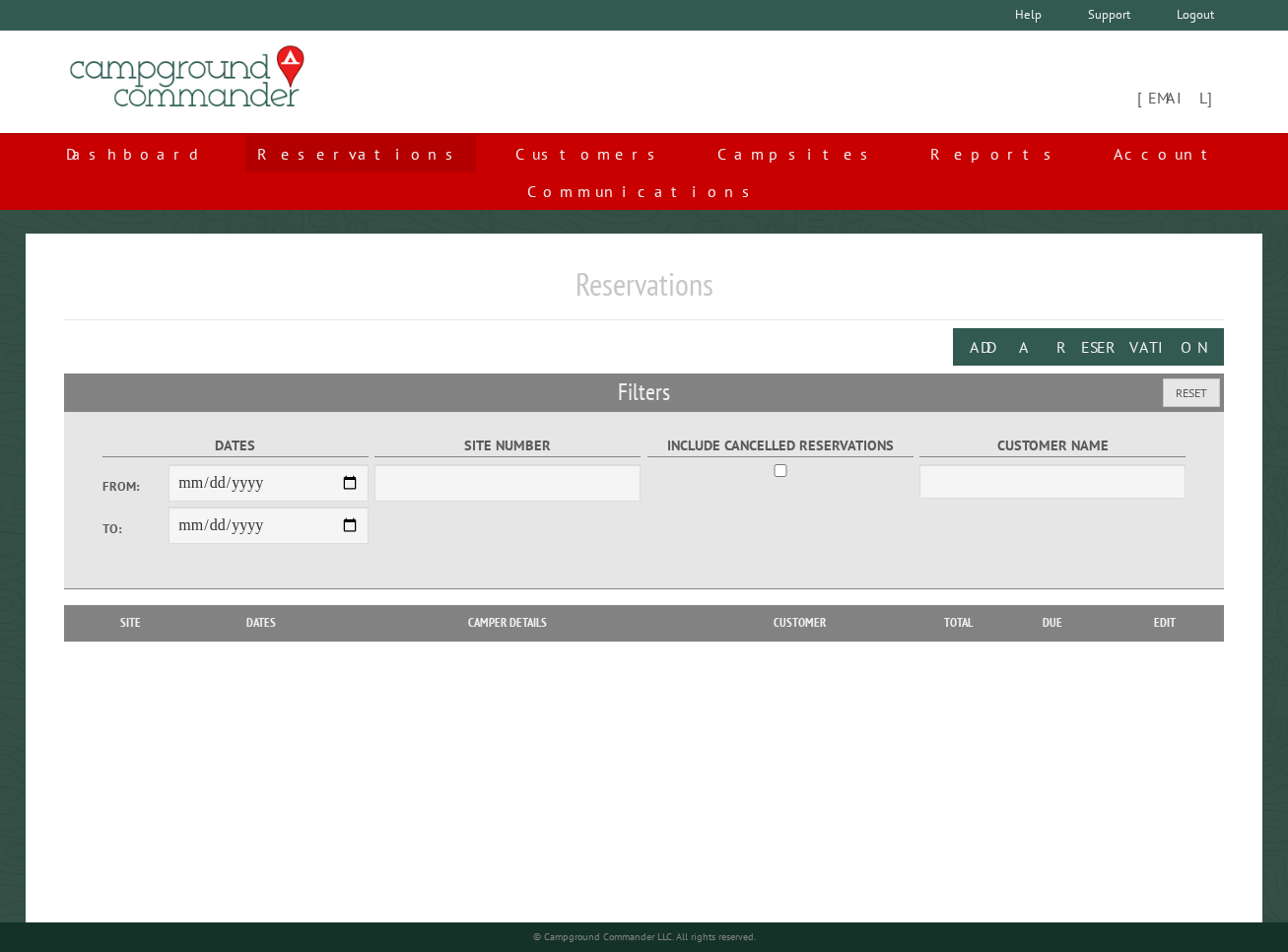 scroll, scrollTop: 0, scrollLeft: 0, axis: both 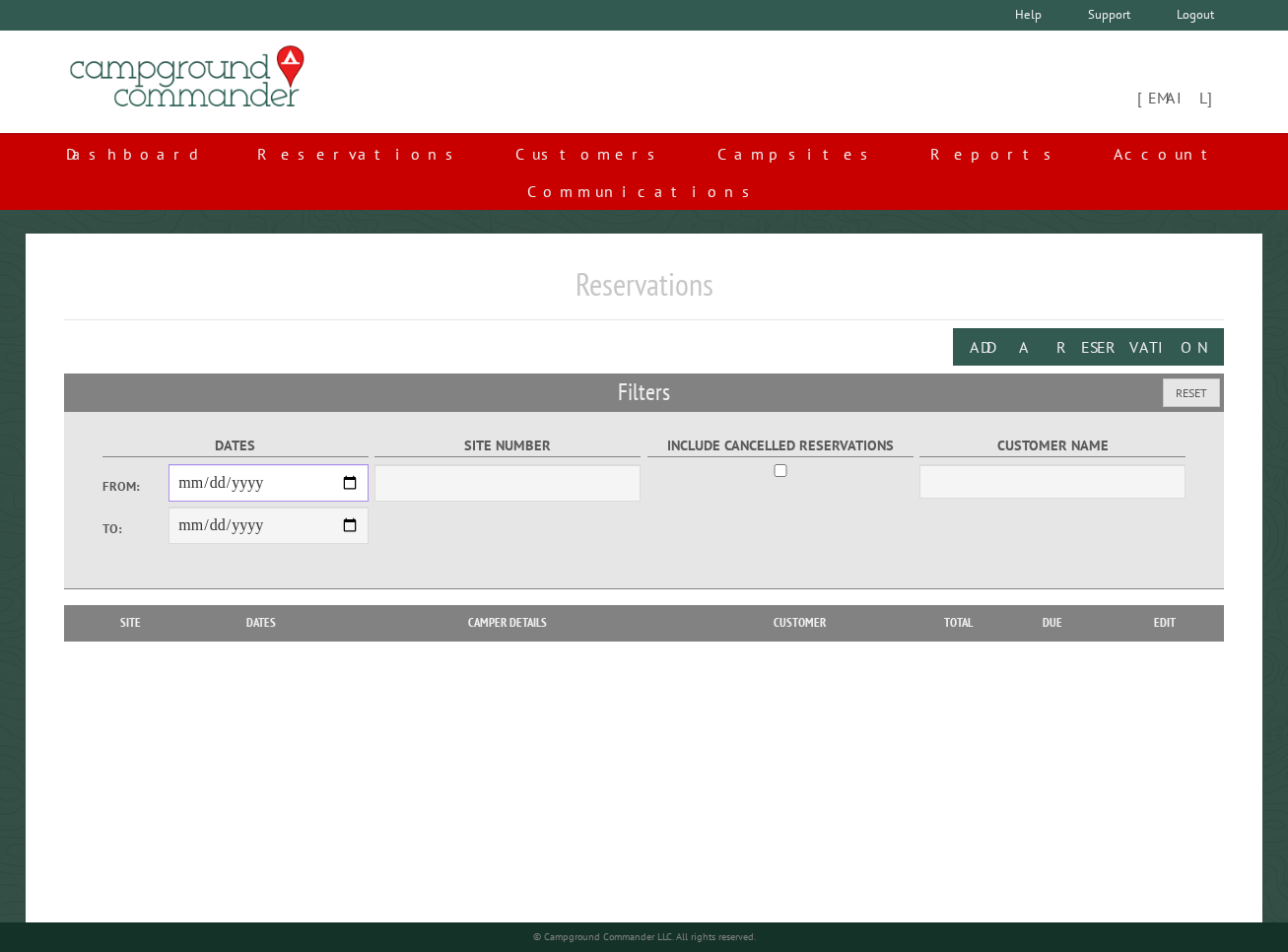 click on "From:" at bounding box center (268, 483) 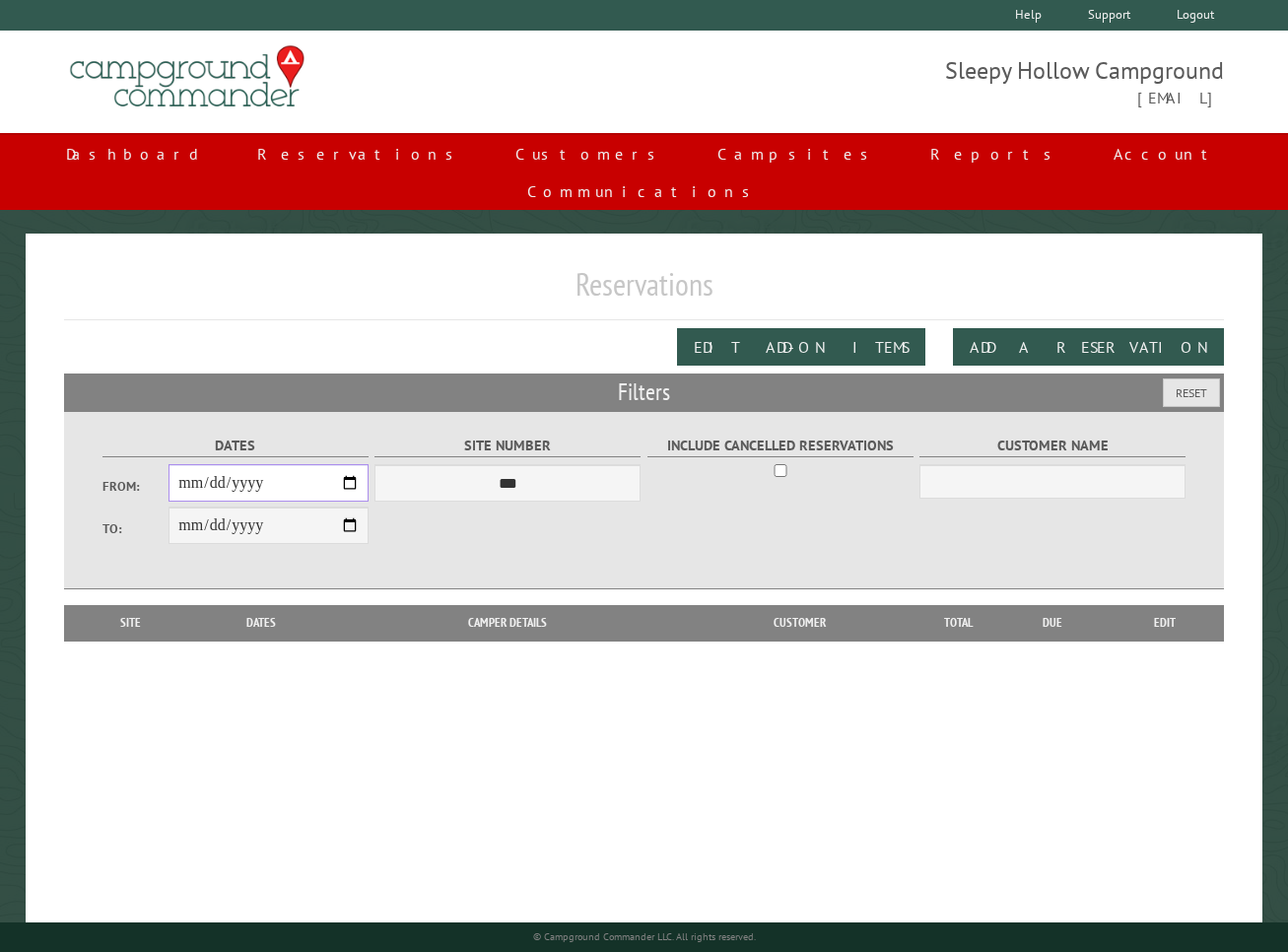 type on "**********" 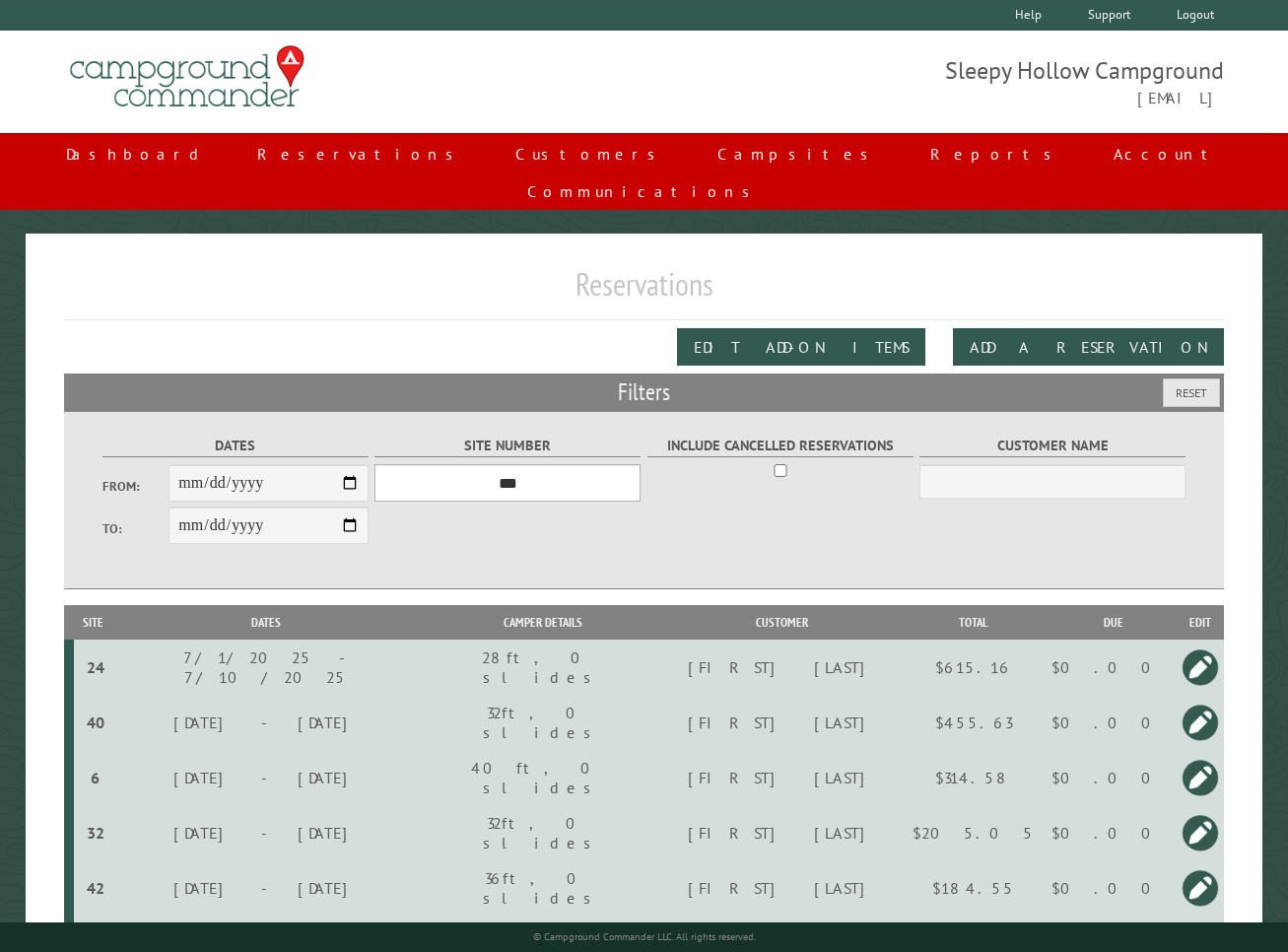 click on "*** * * * * * * * * * ** *** *** ** ** ** ** ** ** ** ** ** ** *** *** ** ** ** ** ** ** ** ** ** ** *** *** ** ** ** ** ** ** ** ** *** *** ** ** ** ** ** ** *** *** ** ** ** ** ** *** ** ** ** ** ** ** ** ** ** ** ** ** ** ** ** ** ** ** ** ** ** ** ** ** **" at bounding box center (508, 483) 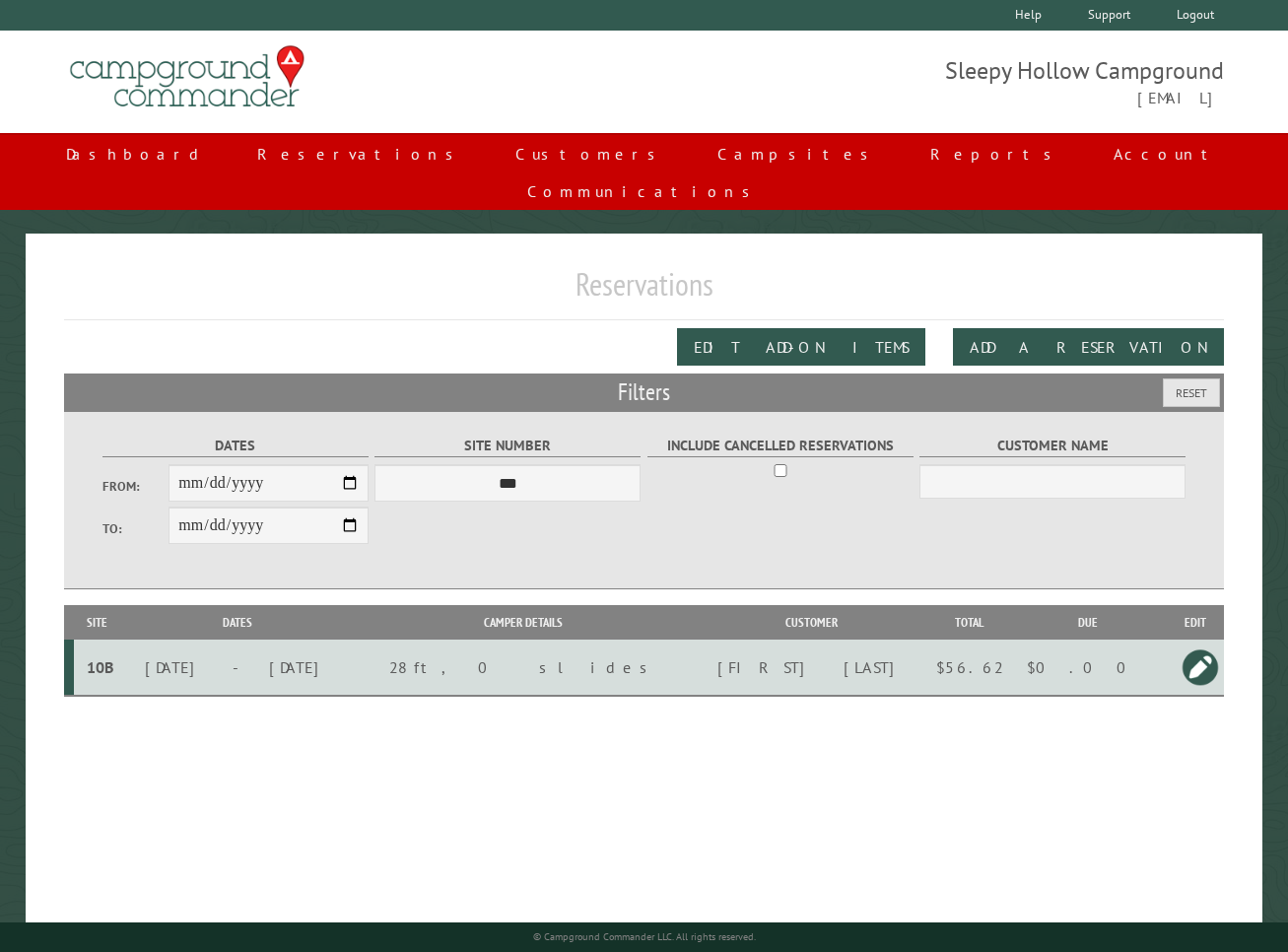click on "10B" at bounding box center [100, 667] 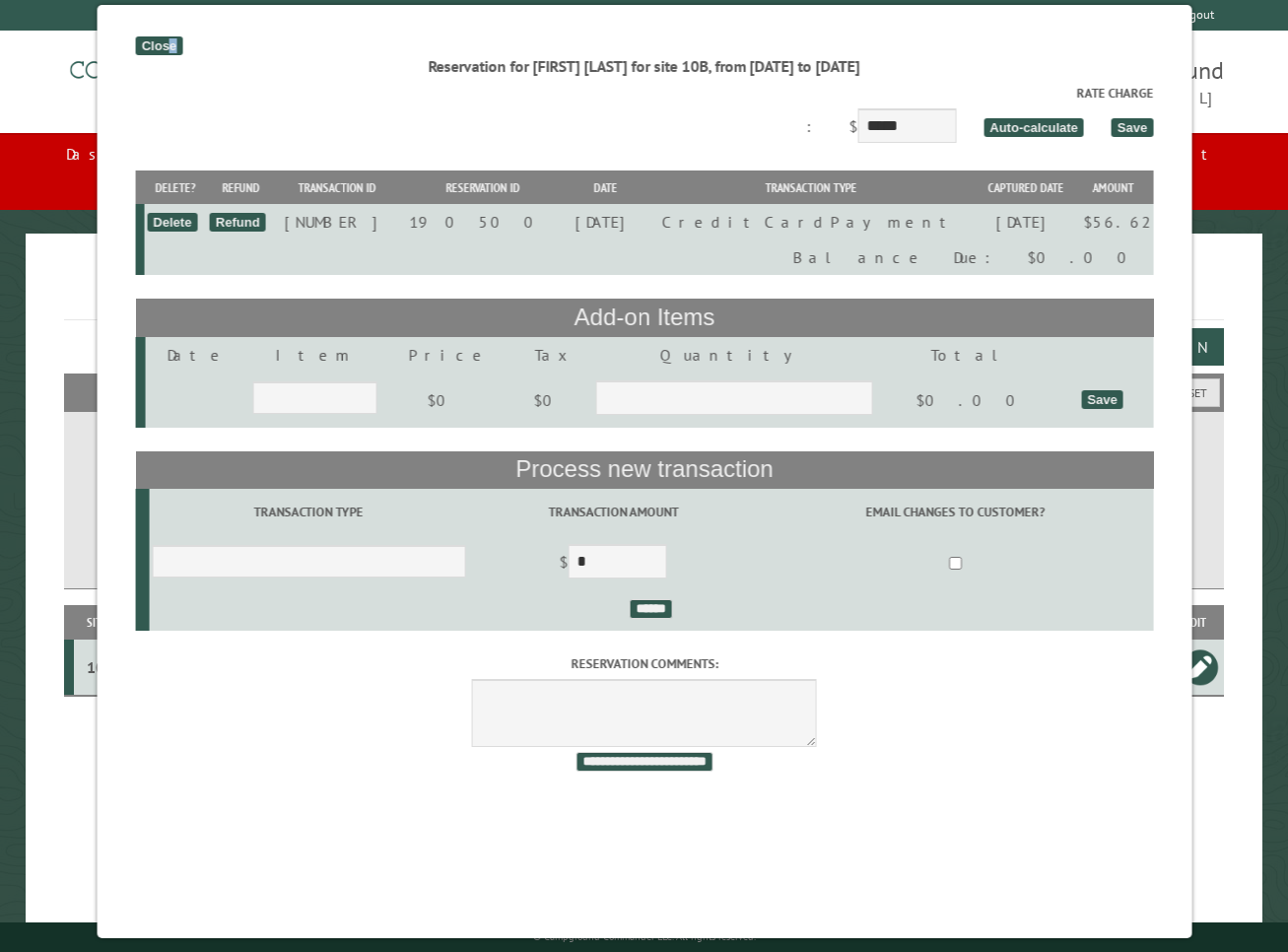 click on "Close" at bounding box center (158, 45) 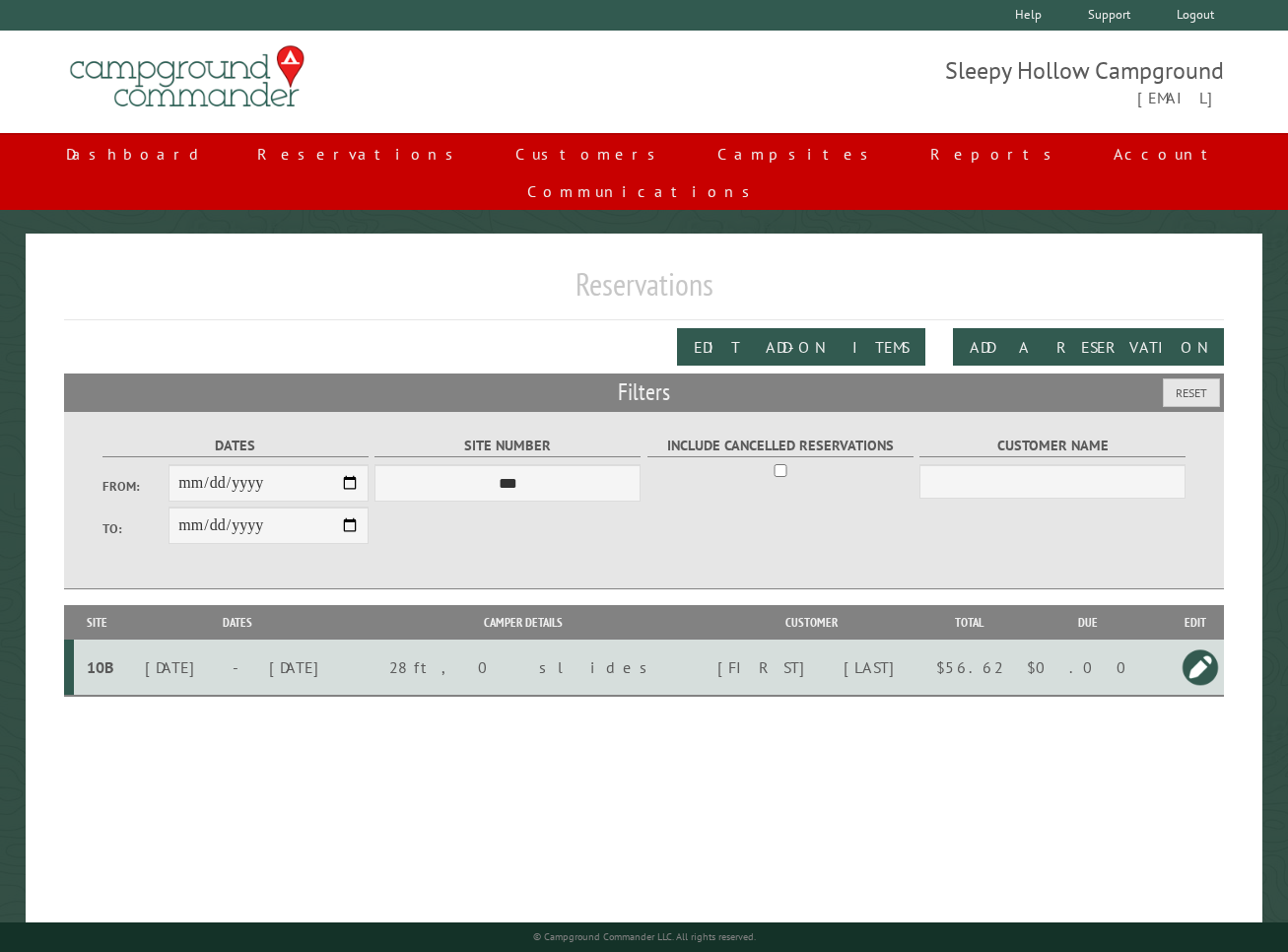 click at bounding box center [1200, 667] 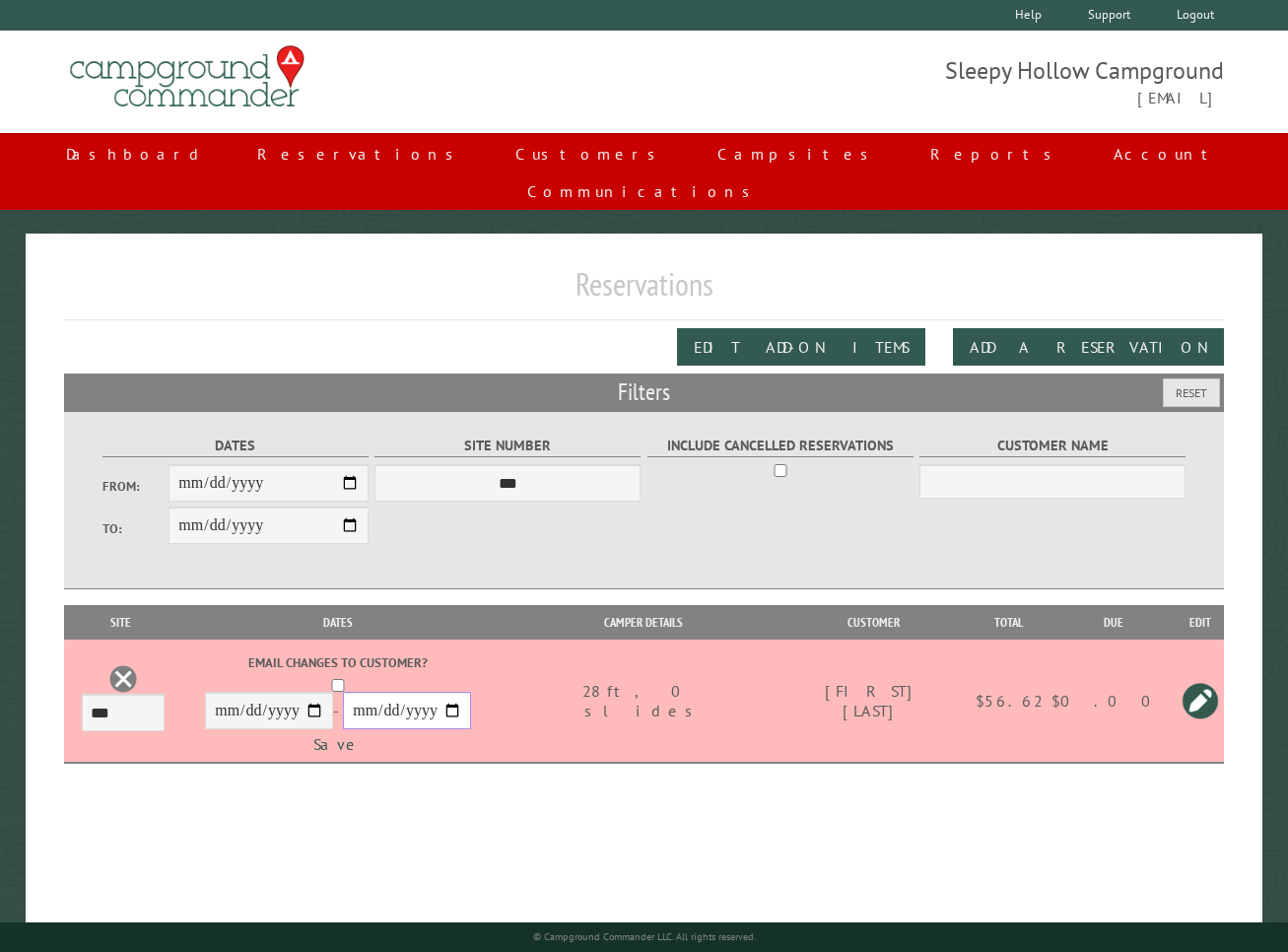 click on "**********" at bounding box center (123, 700) 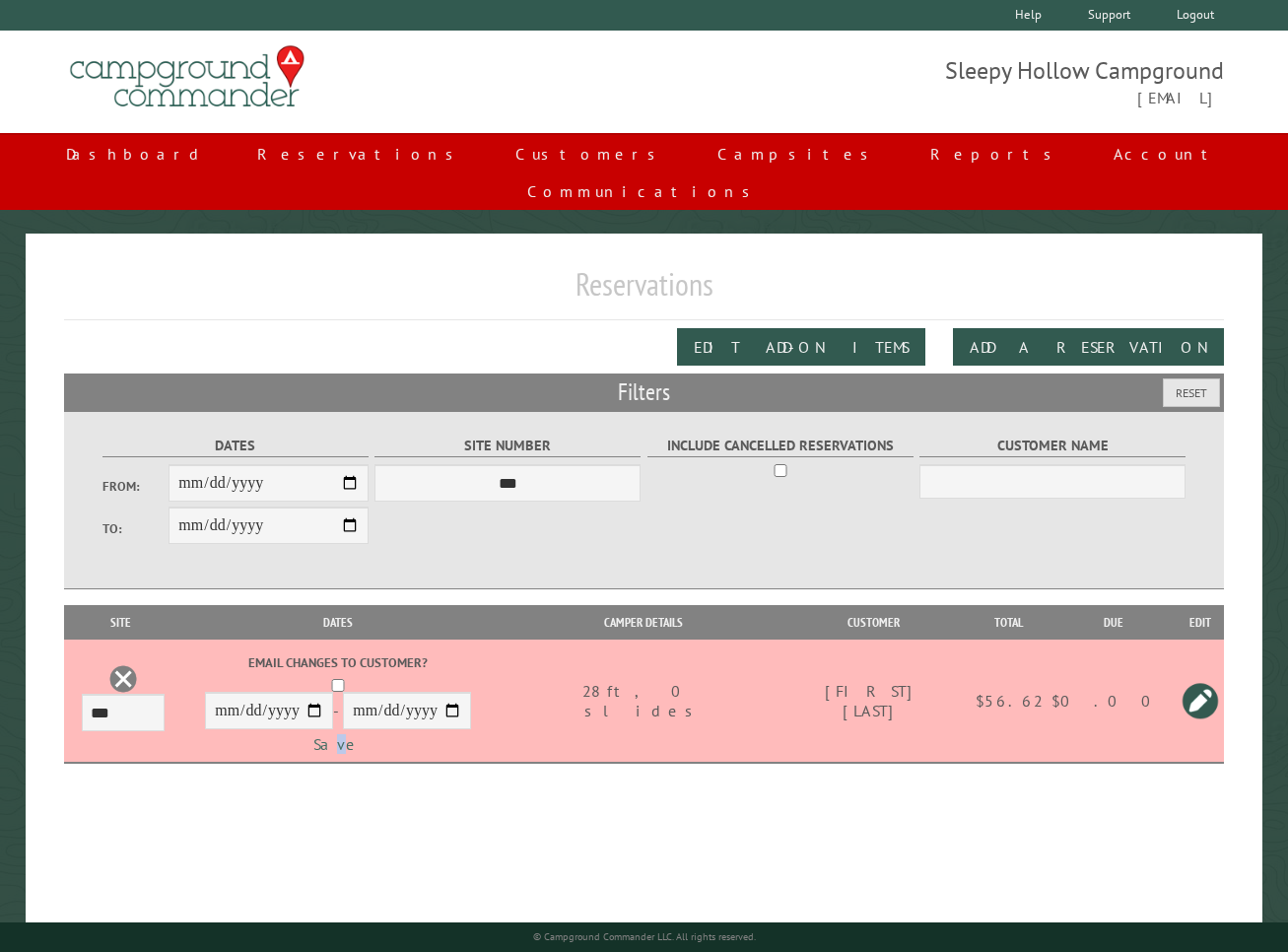 click on "Save" at bounding box center [338, 744] 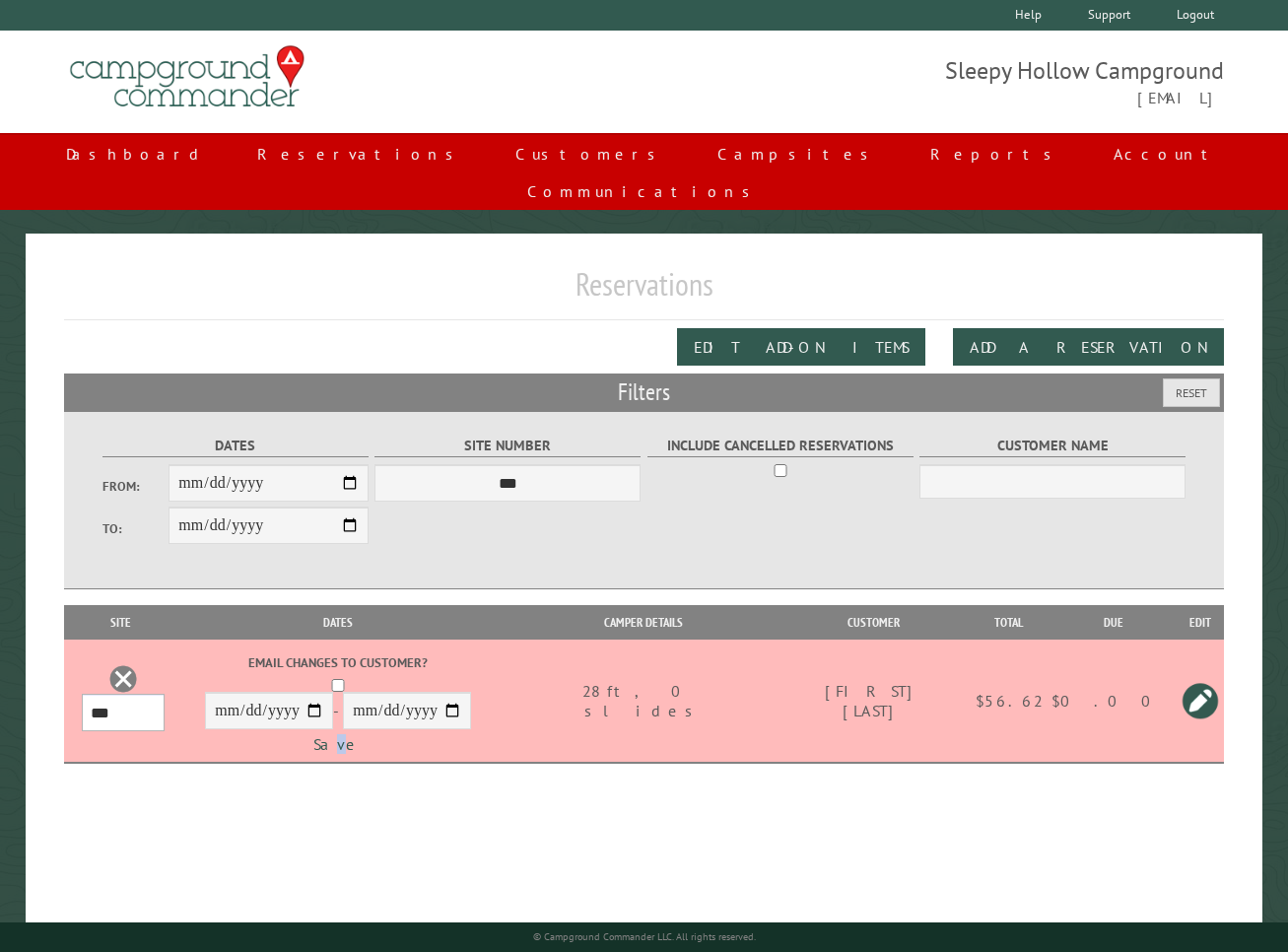 click on "*** * * * * * * * * * ** *** *** ** ** ** ** ** ** ** ** ** ** *** *** ** ** ** ** ** ** ** ** ** ** *** *** ** ** ** ** ** ** ** ** *** *** ** ** ** ** ** ** *** *** ** ** ** ** ** *** ** ** ** ** ** ** ** ** ** ** ** ** ** ** ** ** ** ** ** ** ** ** ** ** **" at bounding box center (123, 713) 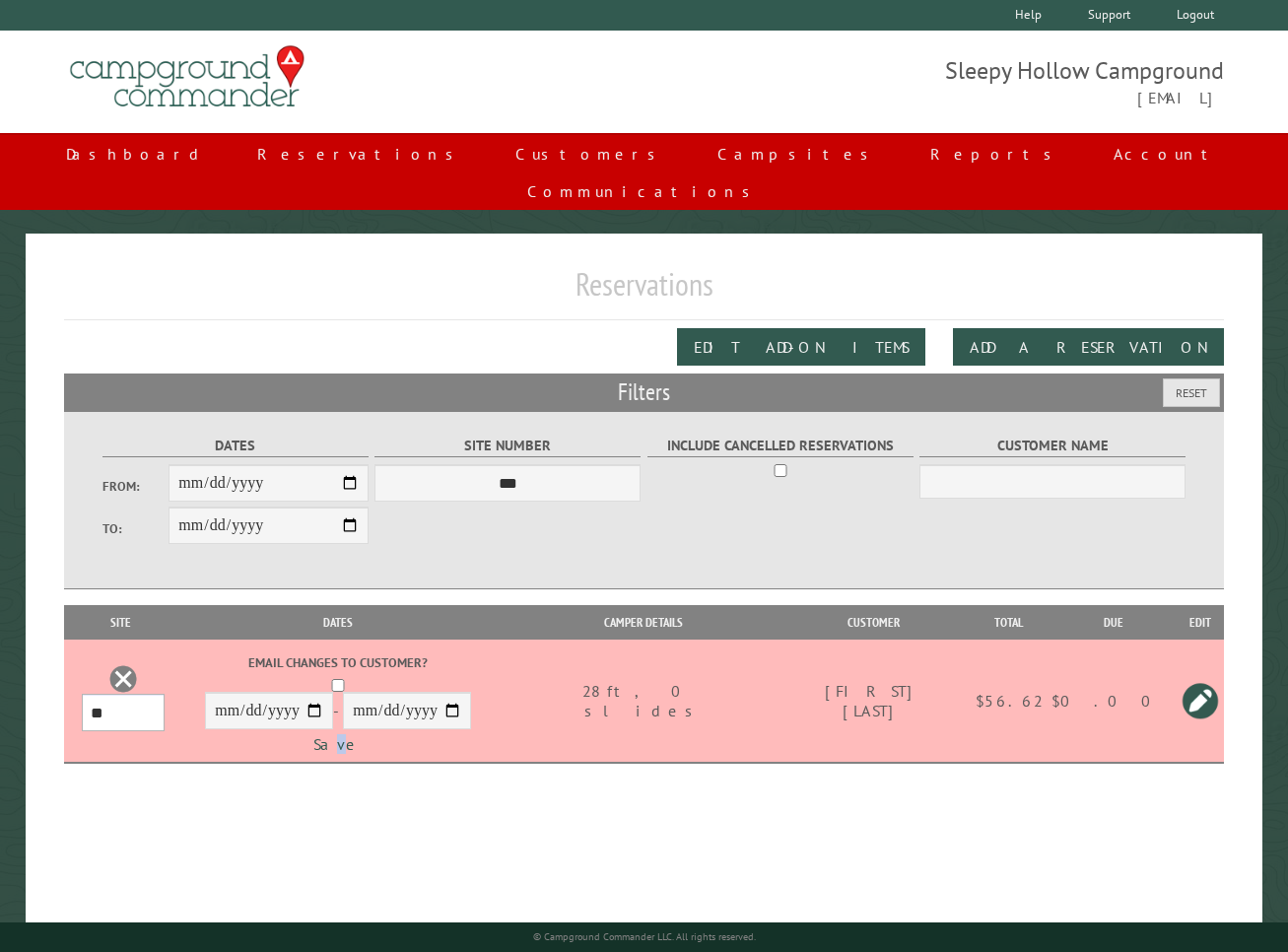 click on "*** * * * * * * * * * ** *** *** ** ** ** ** ** ** ** ** ** ** *** *** ** ** ** ** ** ** ** ** ** ** *** *** ** ** ** ** ** ** ** ** *** *** ** ** ** ** ** ** *** *** ** ** ** ** ** *** ** ** ** ** ** ** ** ** ** ** ** ** ** ** ** ** ** ** ** ** ** ** ** ** **" at bounding box center [123, 713] 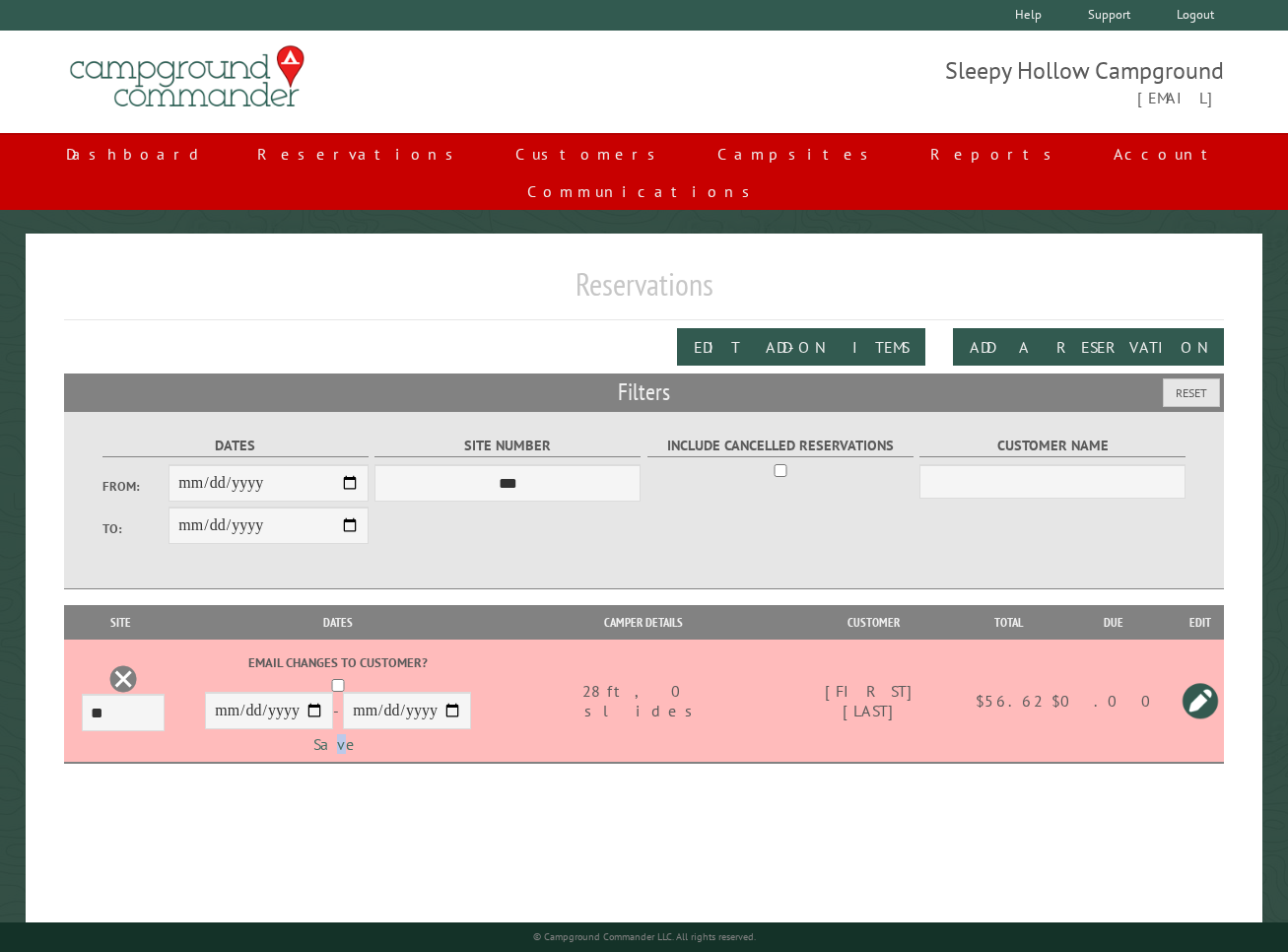 click on "Save" at bounding box center [338, 744] 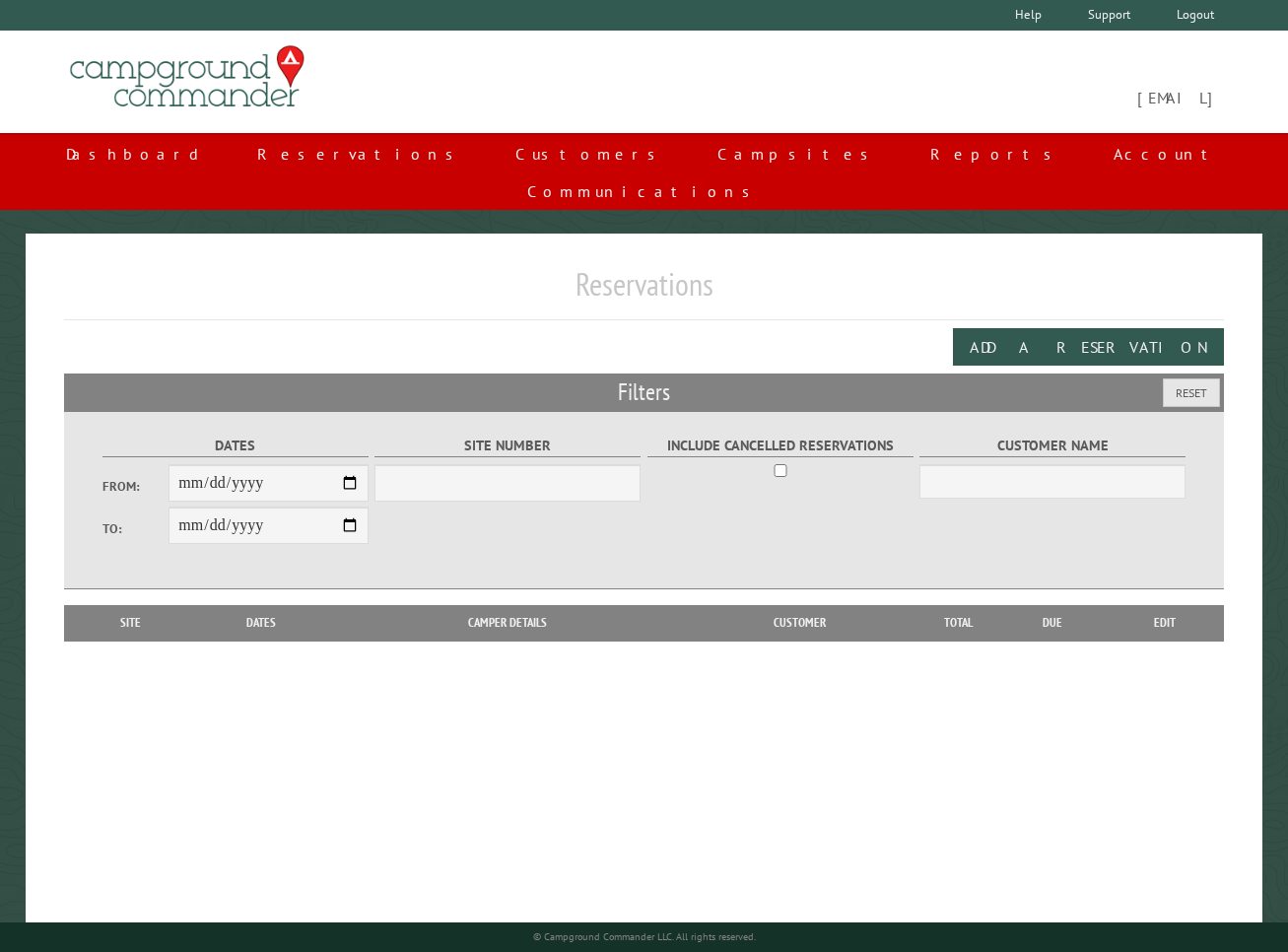 scroll, scrollTop: 0, scrollLeft: 0, axis: both 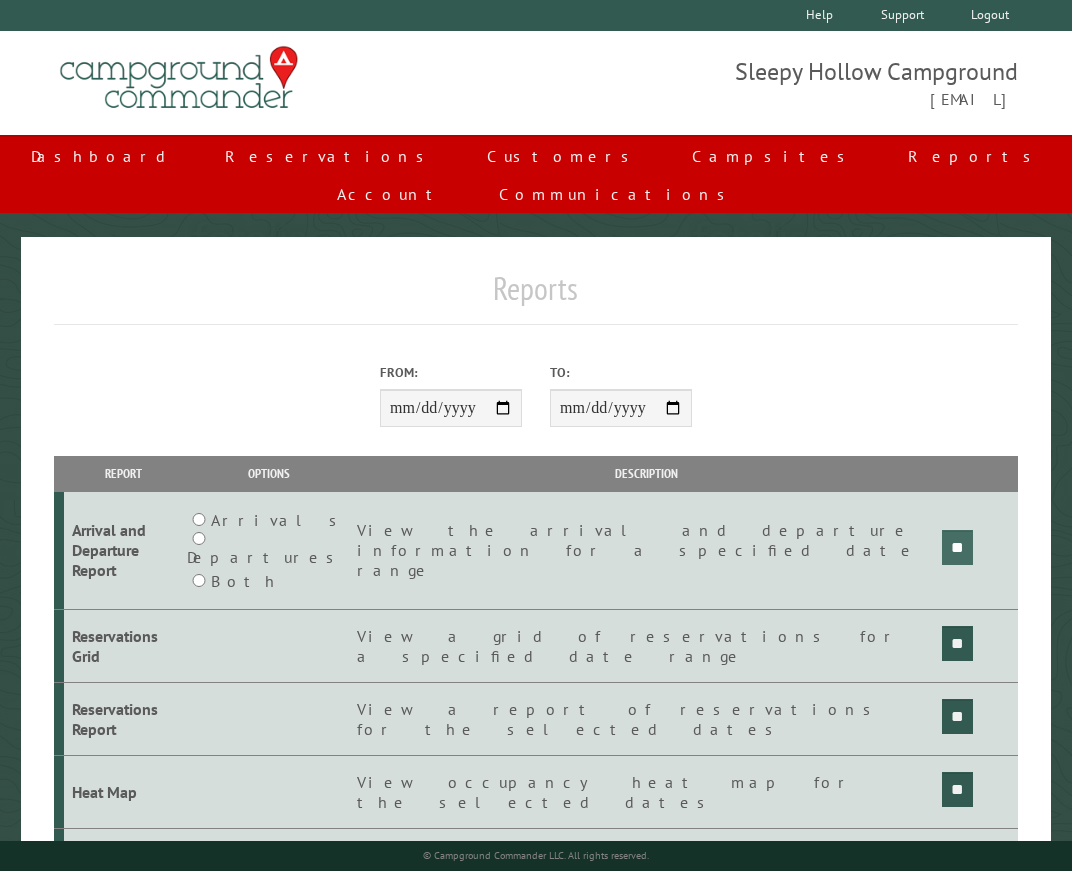 click on "**" at bounding box center (957, 547) 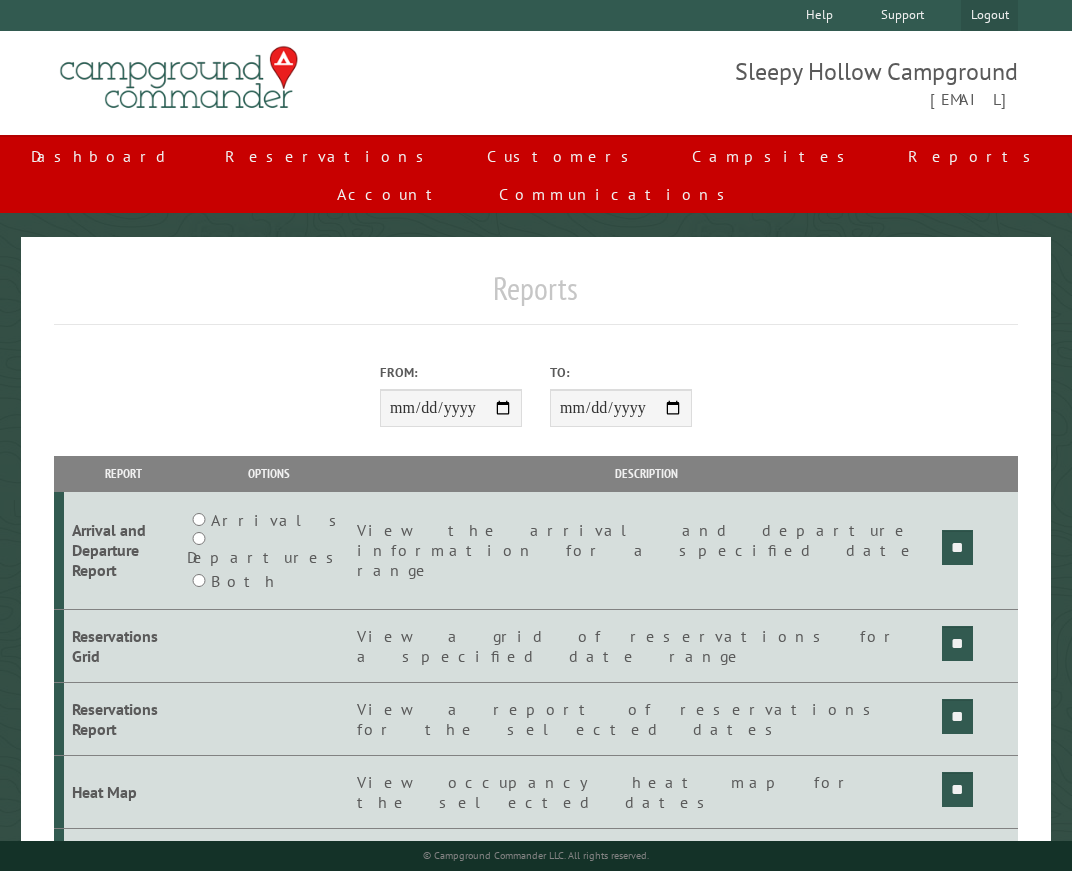 click on "Logout" at bounding box center [989, 15] 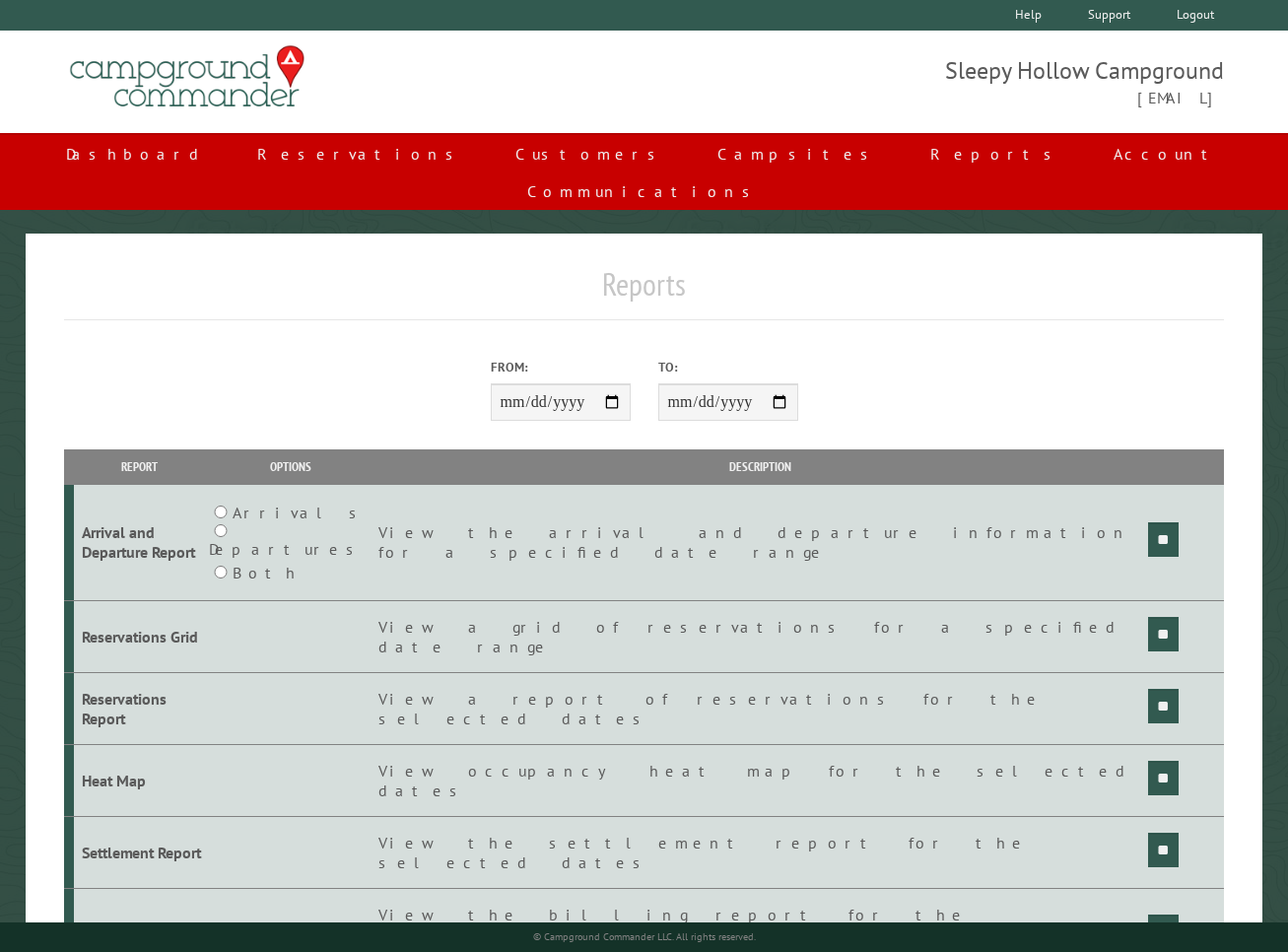 scroll, scrollTop: 0, scrollLeft: 0, axis: both 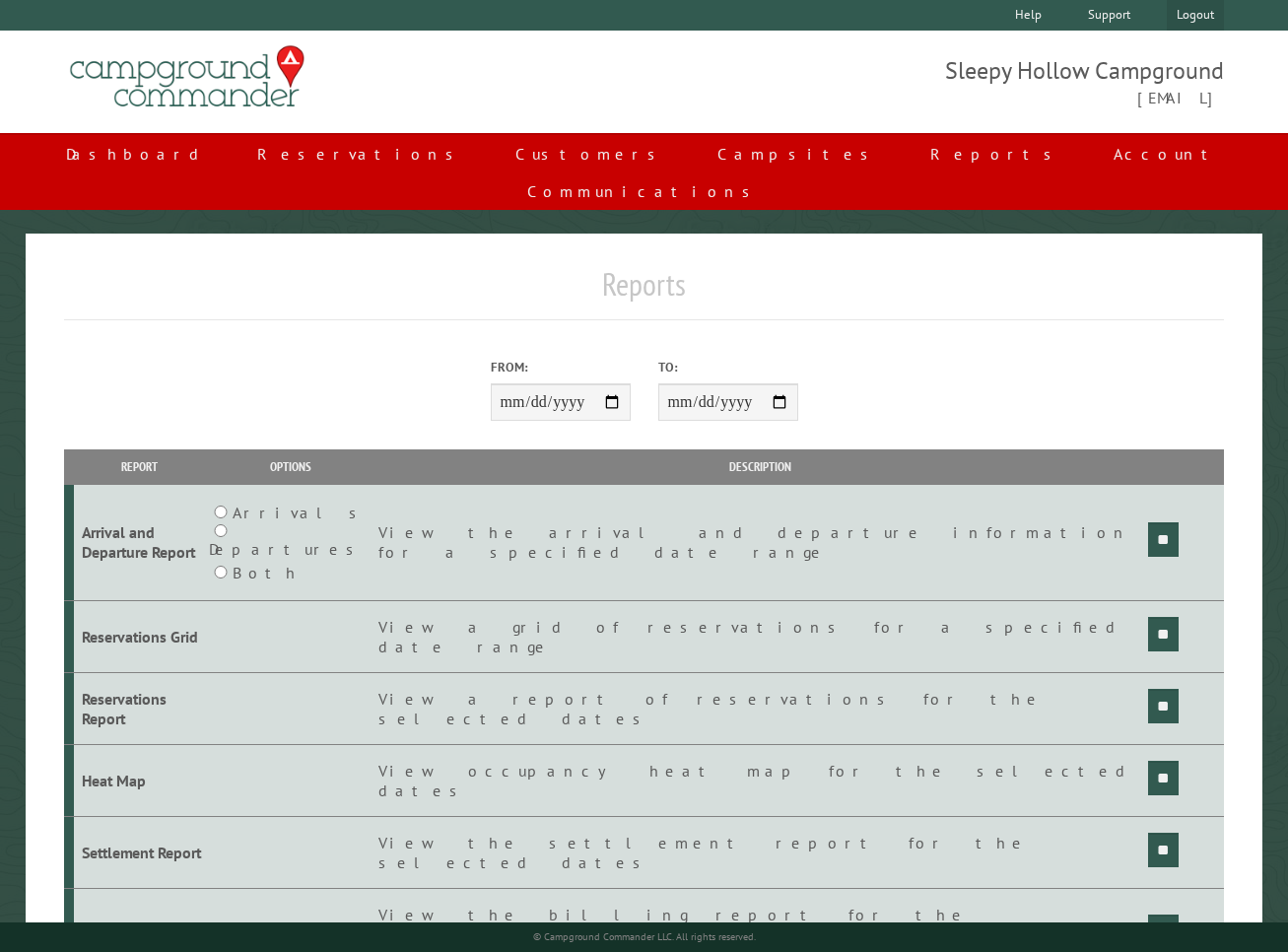 click on "Logout" at bounding box center (1194, 15) 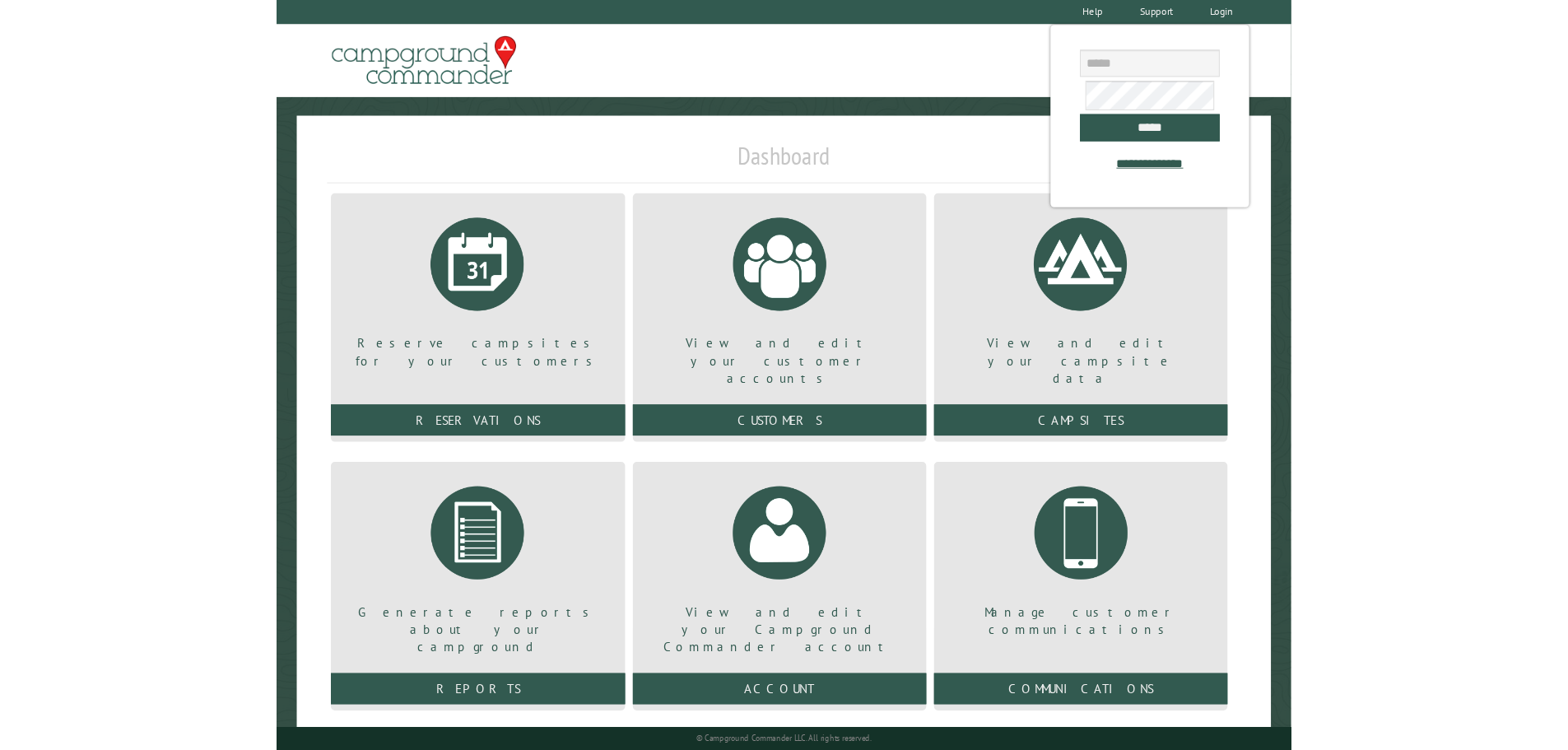 scroll, scrollTop: 0, scrollLeft: 0, axis: both 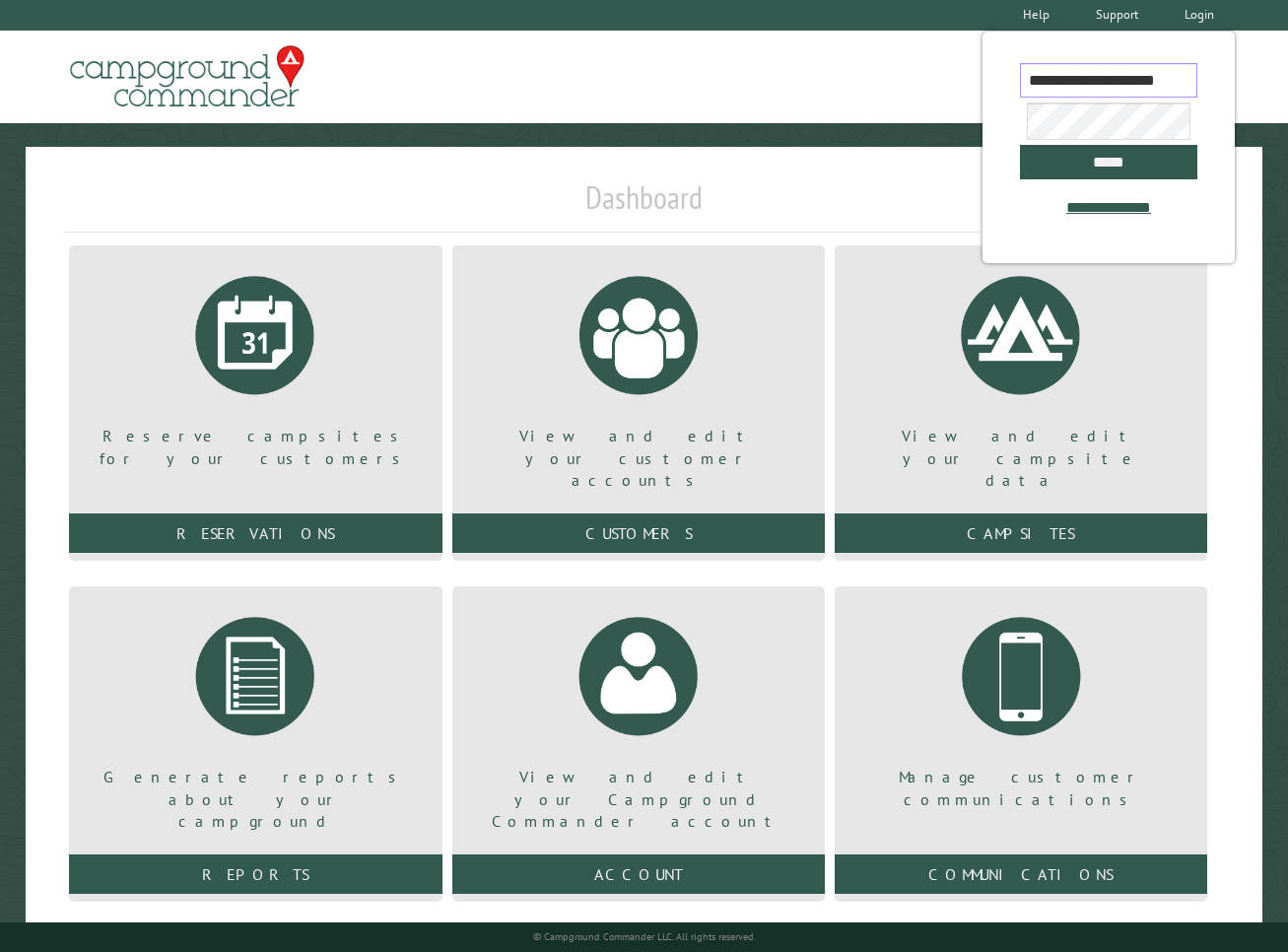 click on "**********" at bounding box center (1109, 80) 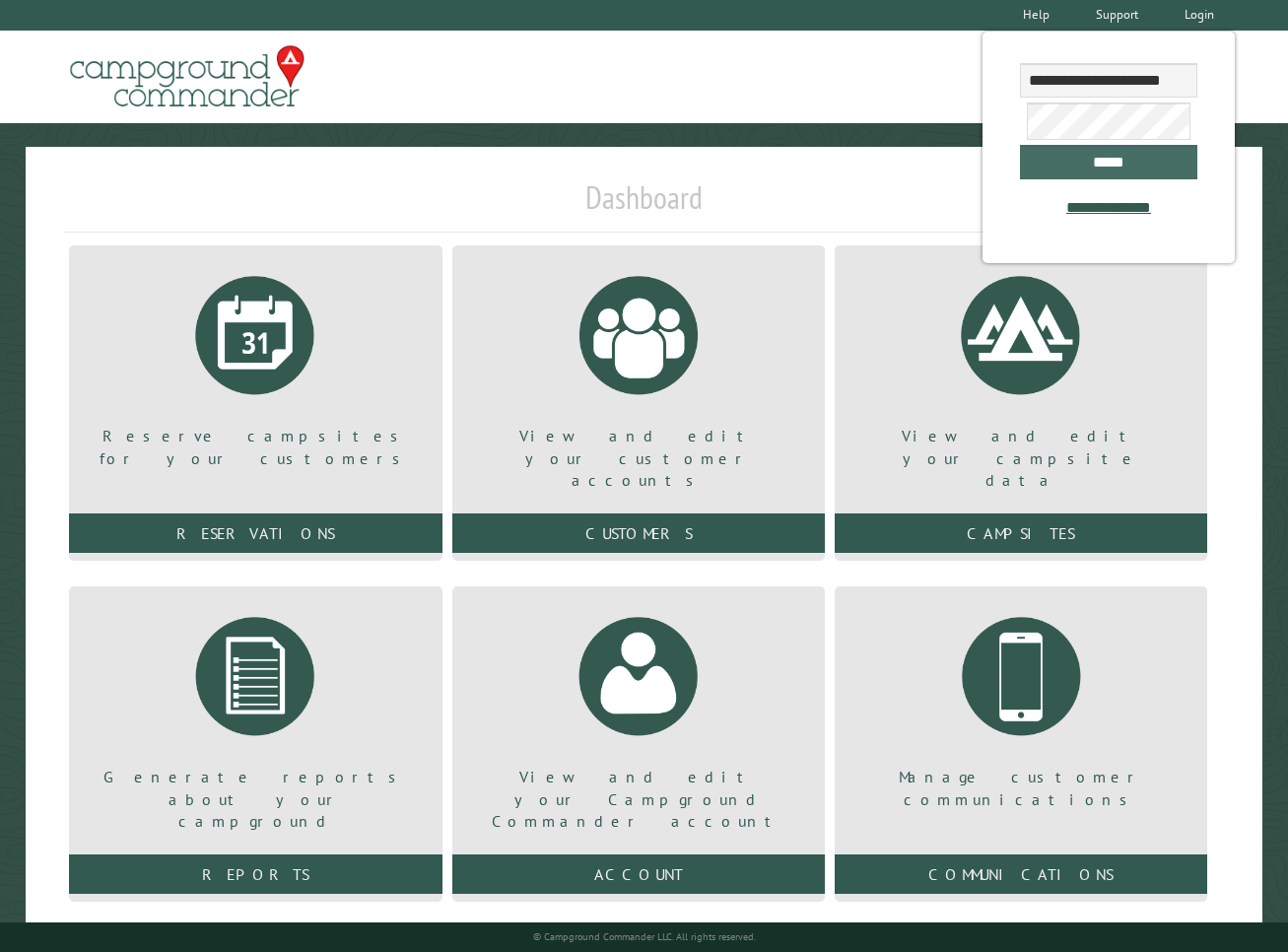 click on "*****" at bounding box center (1109, 162) 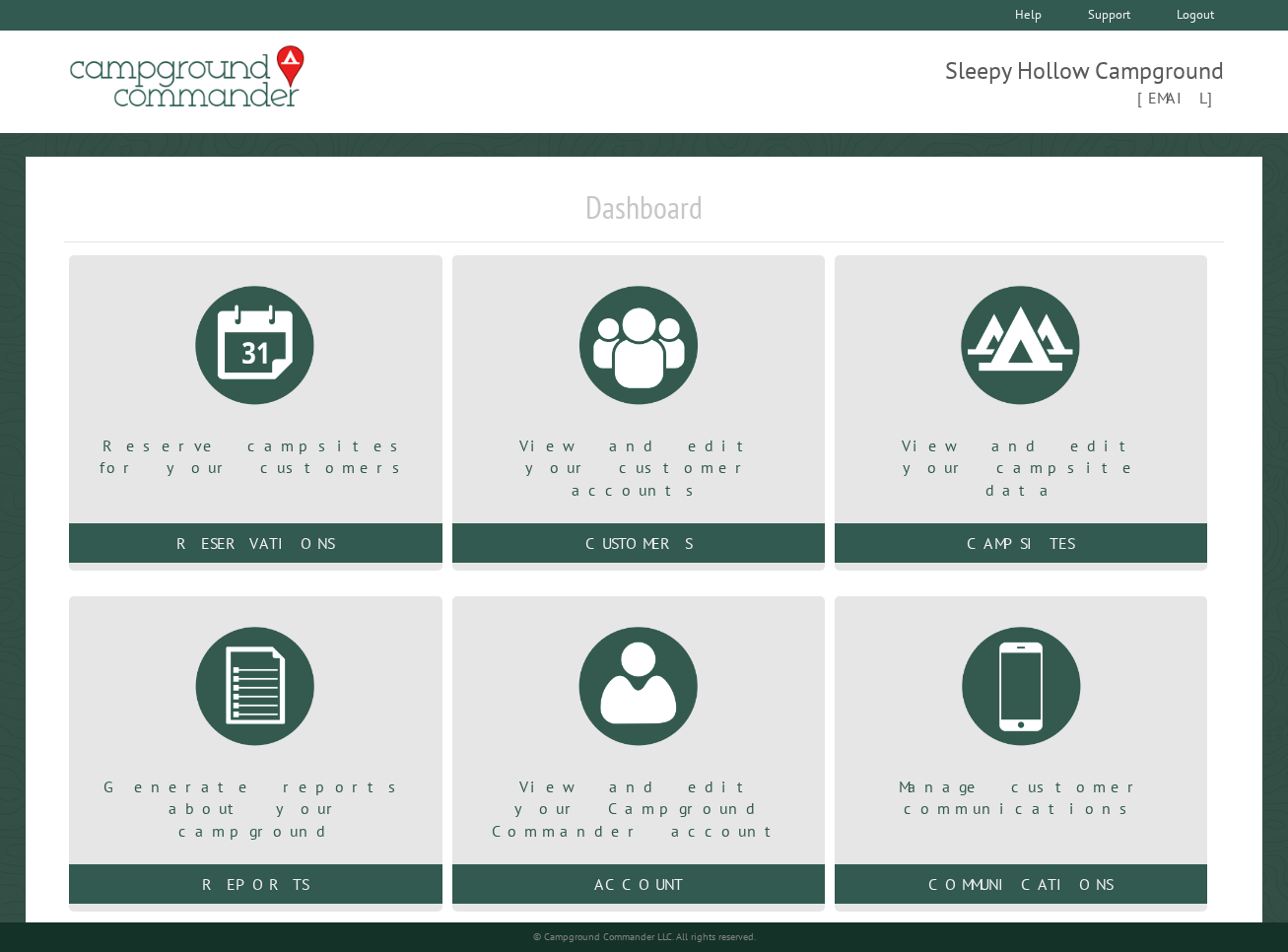 click on "**********" at bounding box center (644, 77) 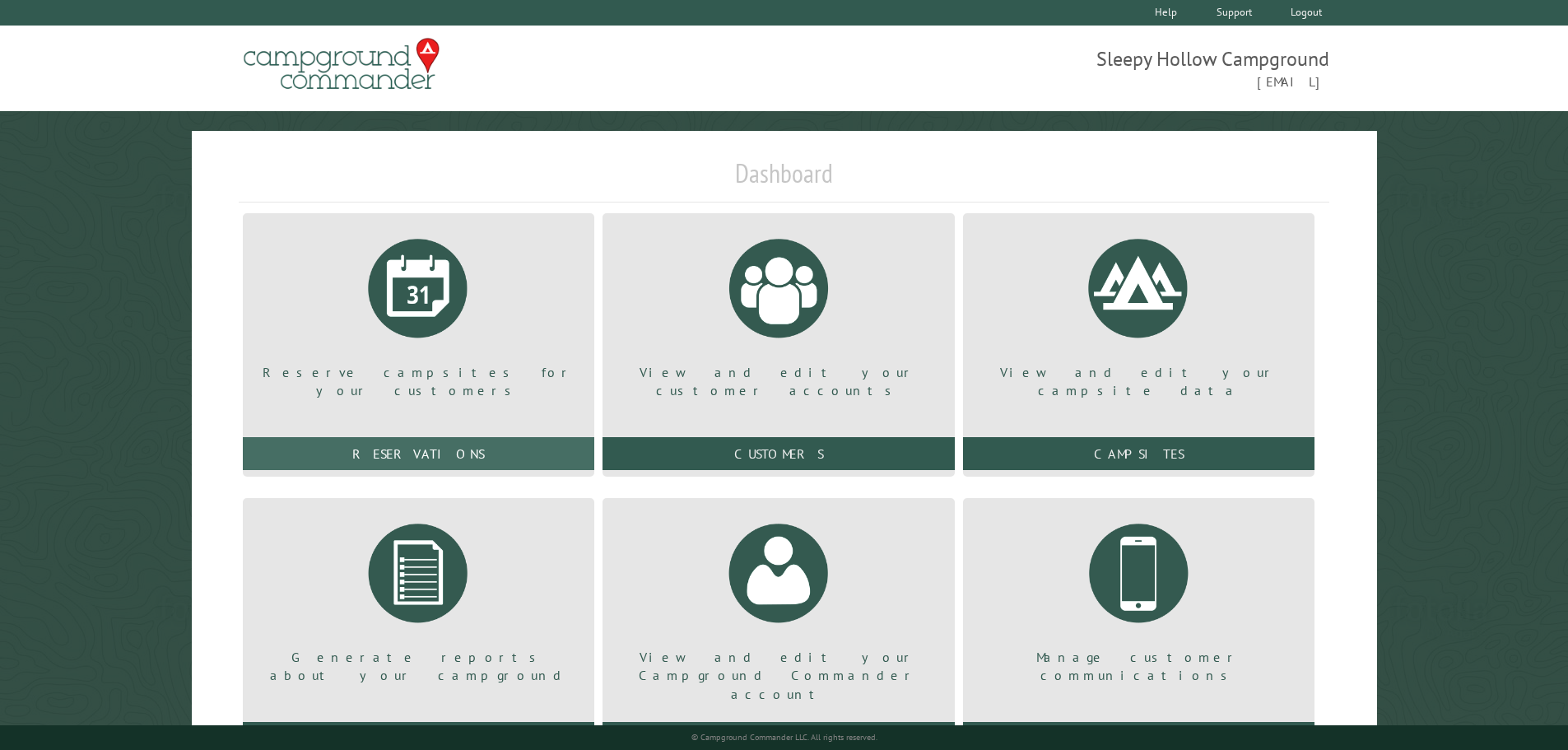 click on "Reservations" at bounding box center [418, 454] 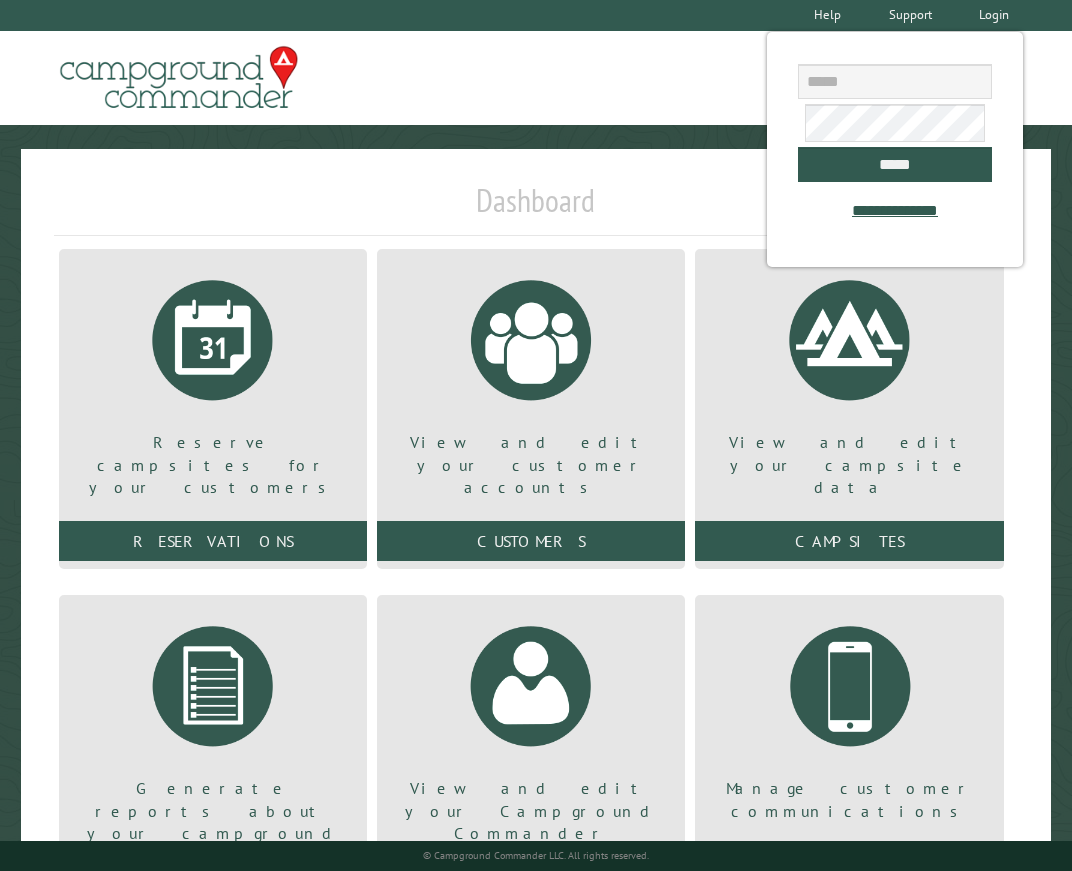 scroll, scrollTop: 0, scrollLeft: 0, axis: both 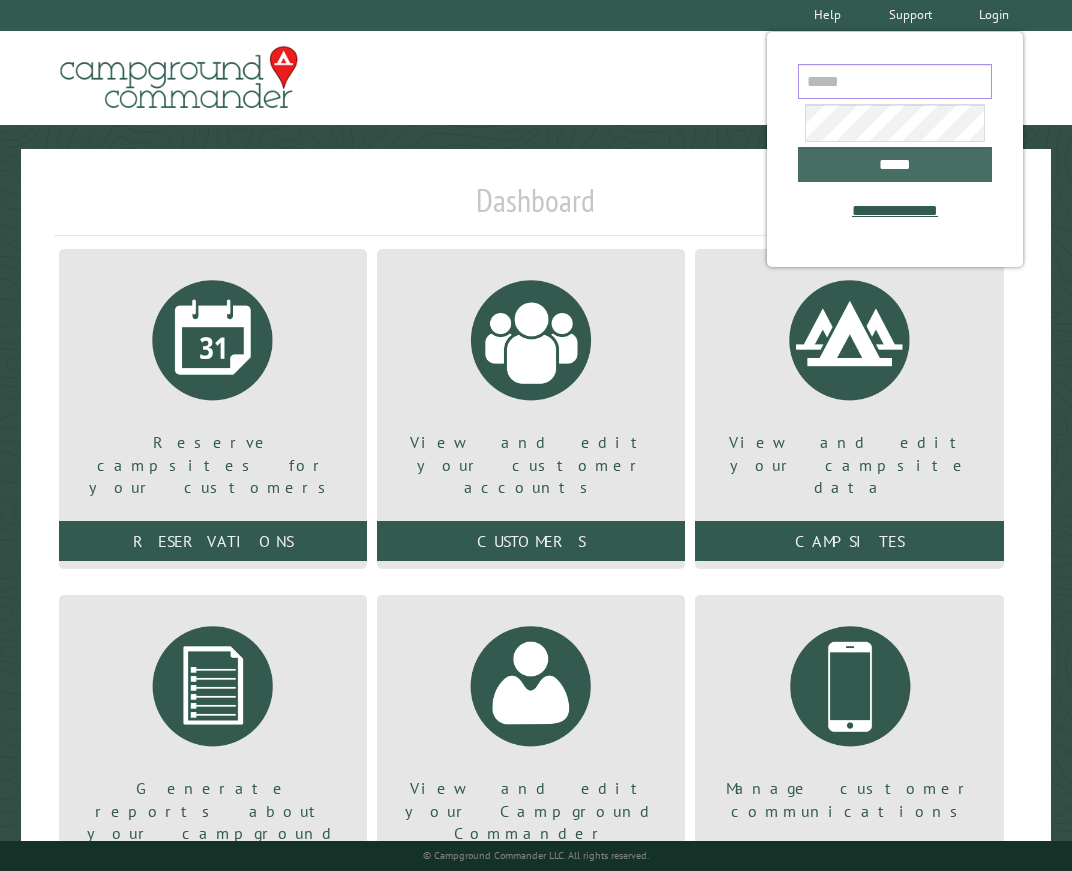 type on "**********" 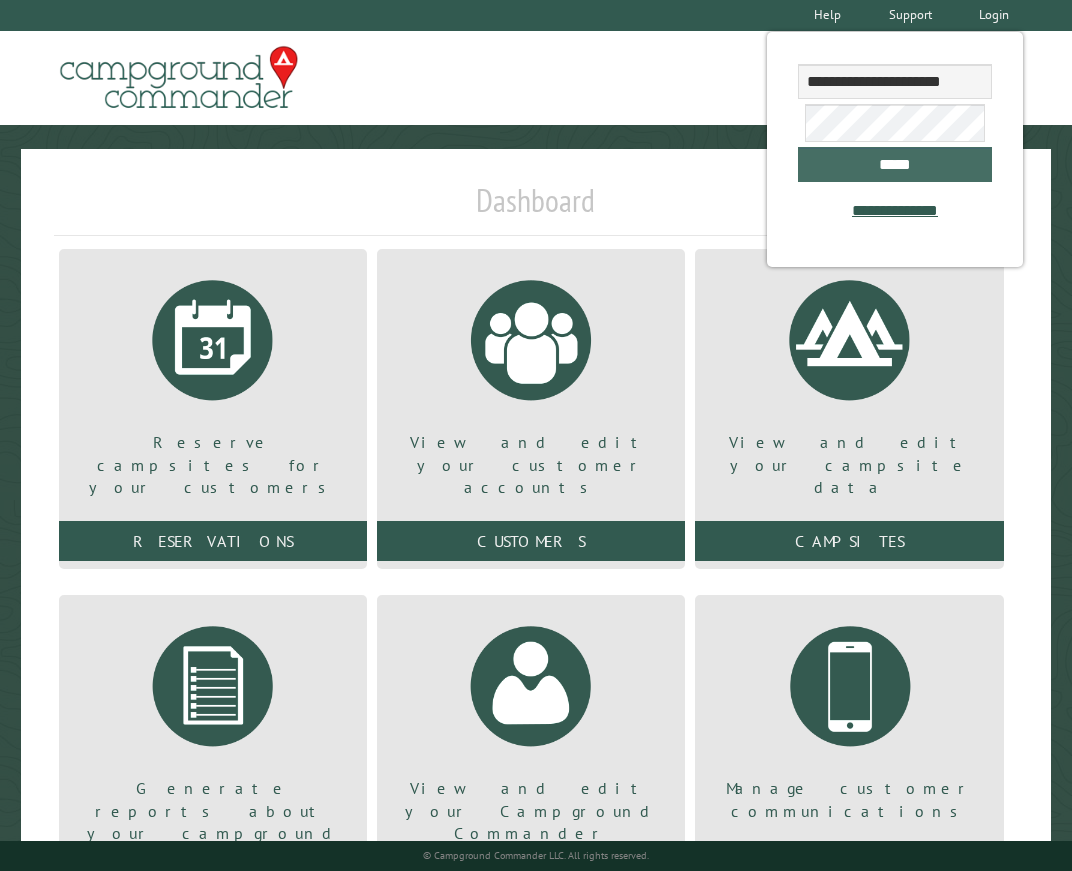 click on "*****" at bounding box center [894, 164] 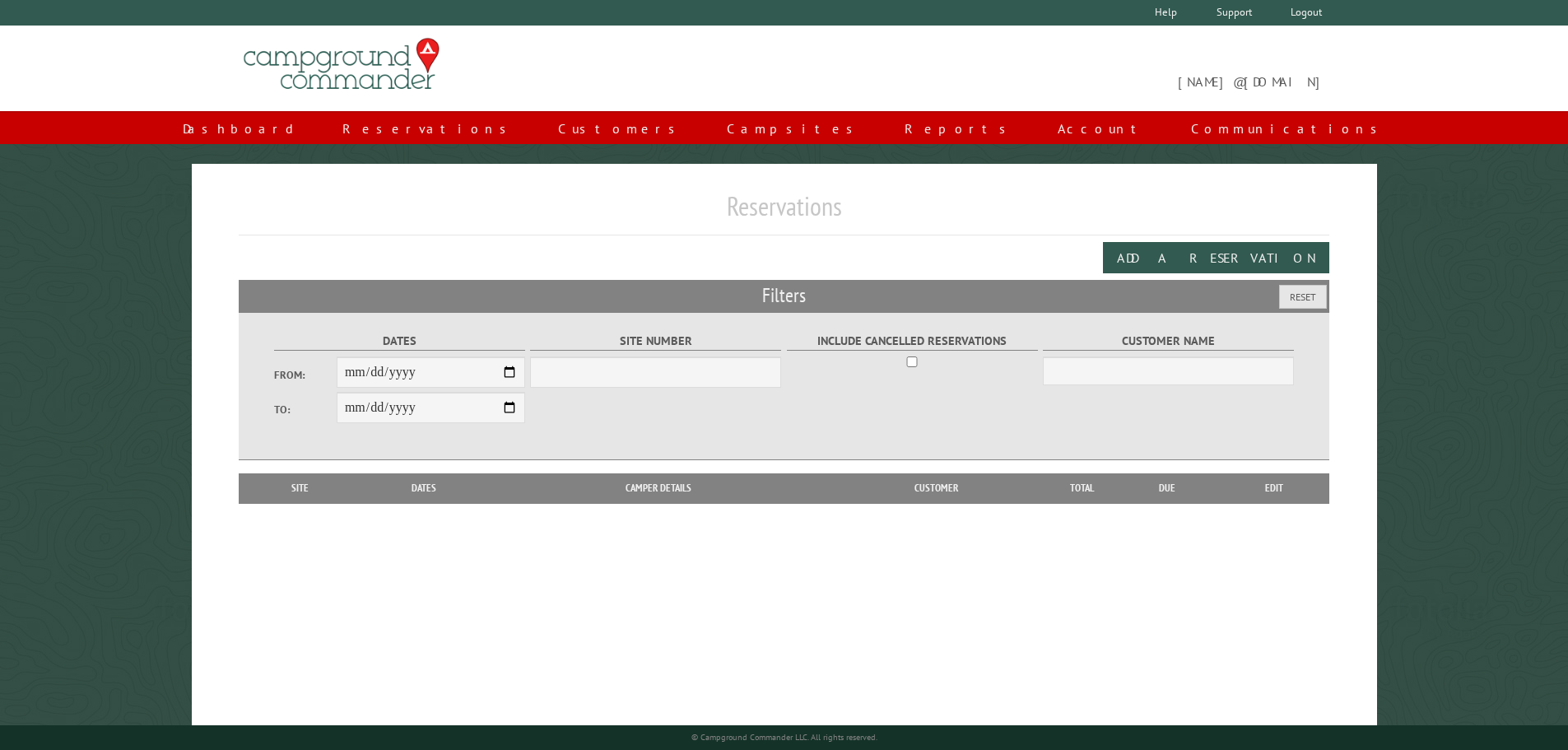 scroll, scrollTop: 0, scrollLeft: 0, axis: both 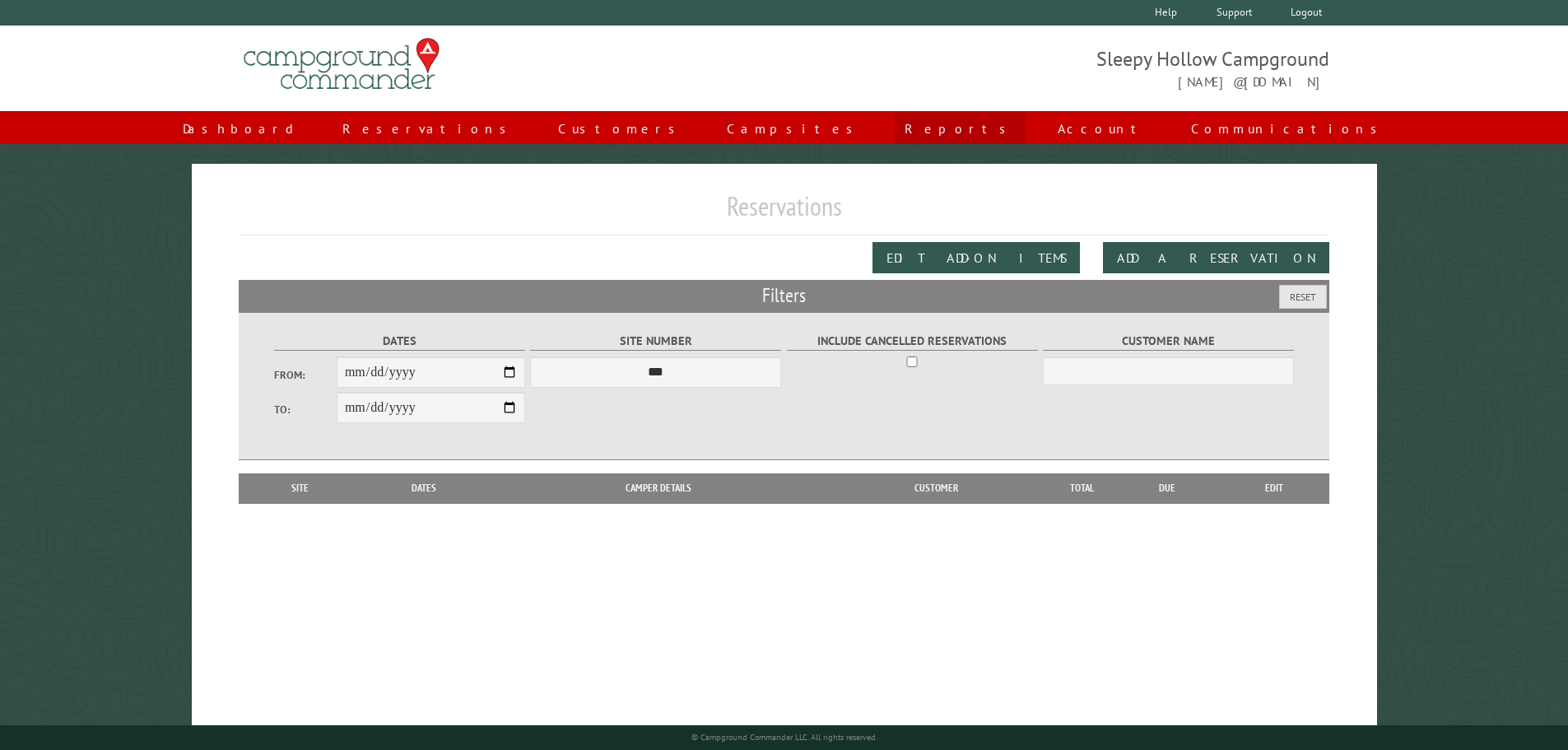 click on "Reports" at bounding box center (960, 128) 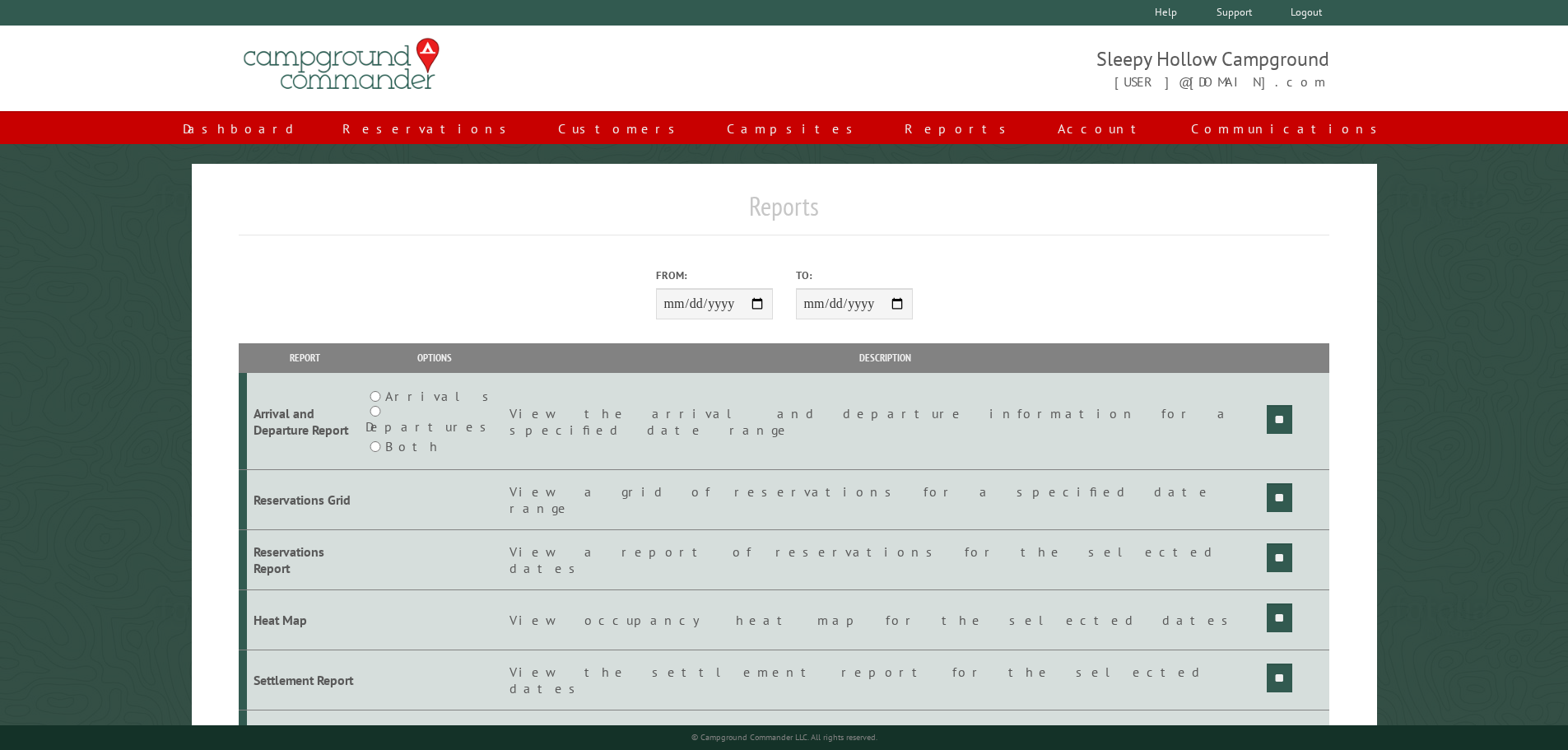 scroll, scrollTop: 0, scrollLeft: 0, axis: both 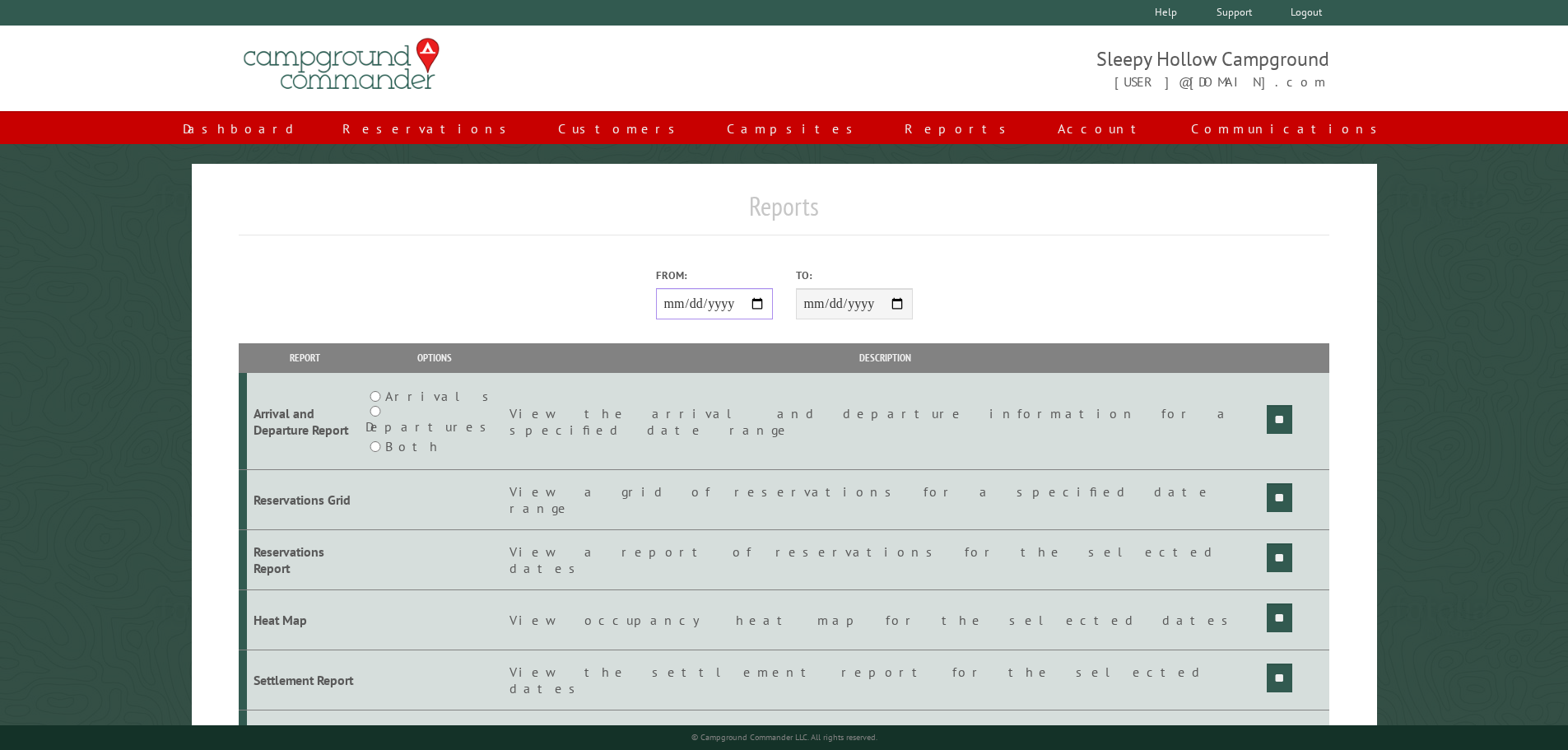 click on "From:" at bounding box center (714, 304) 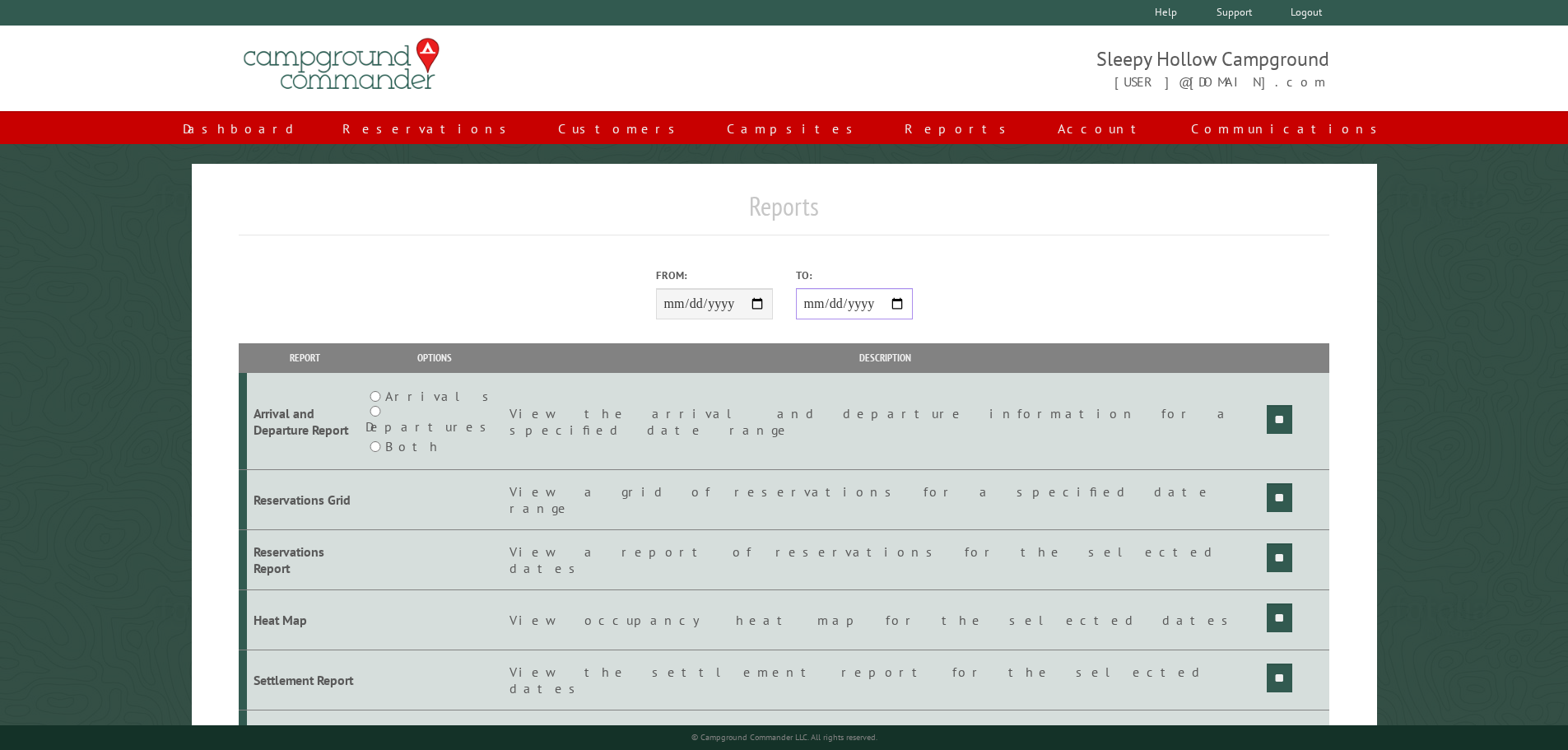 click on "**********" at bounding box center (854, 304) 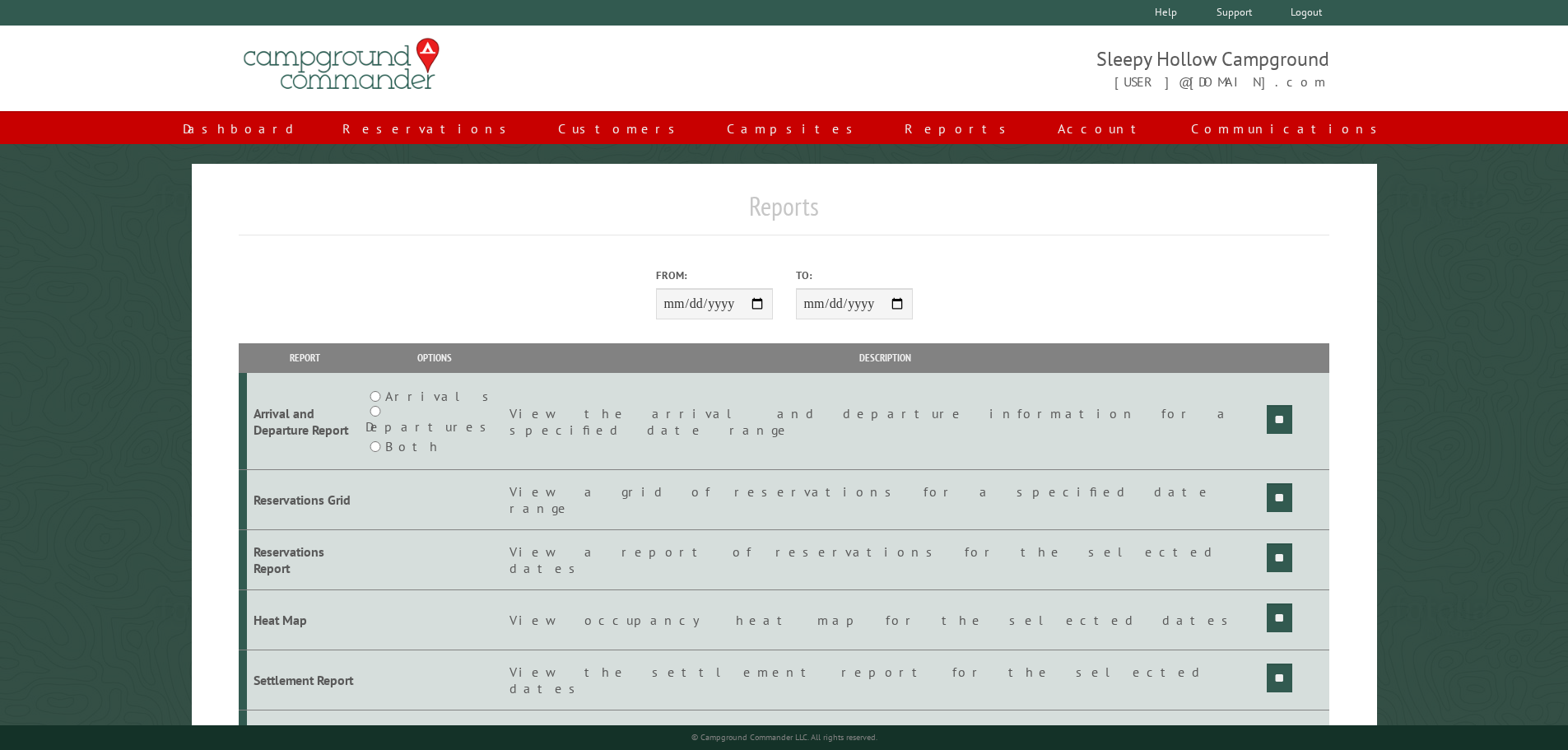 click on "Arrivals" at bounding box center (441, 396) 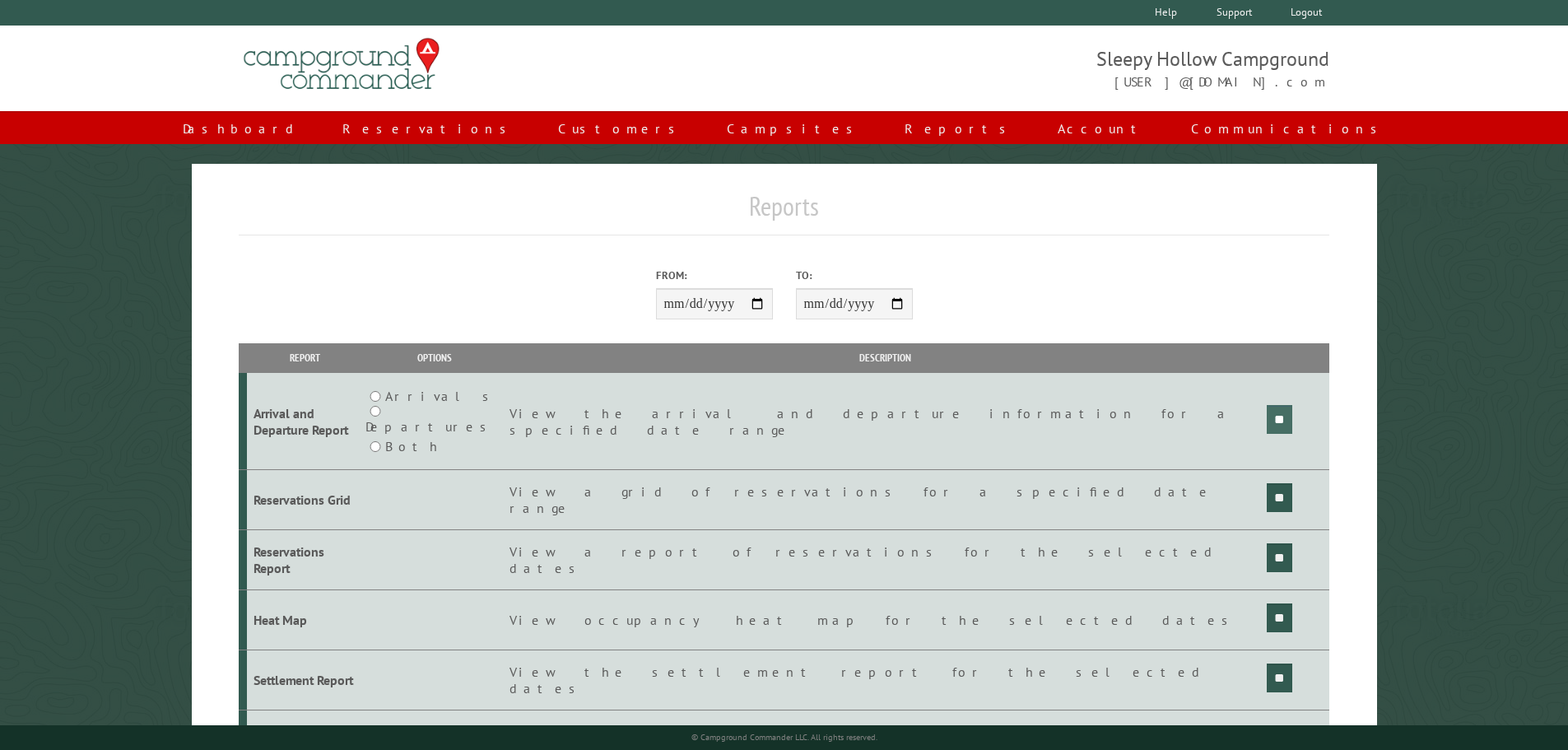 click on "**" at bounding box center [1279, 419] 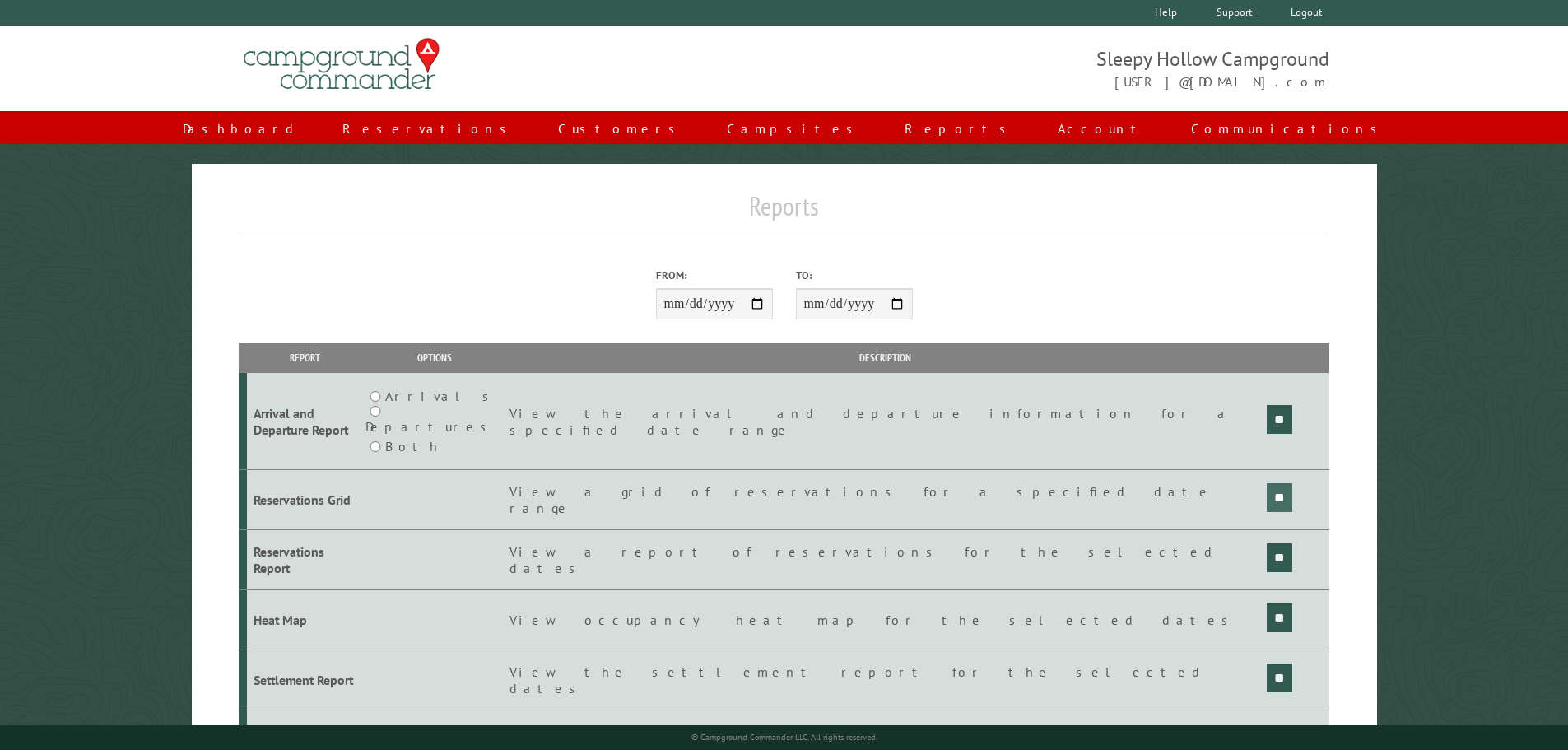 click on "**" at bounding box center [1279, 419] 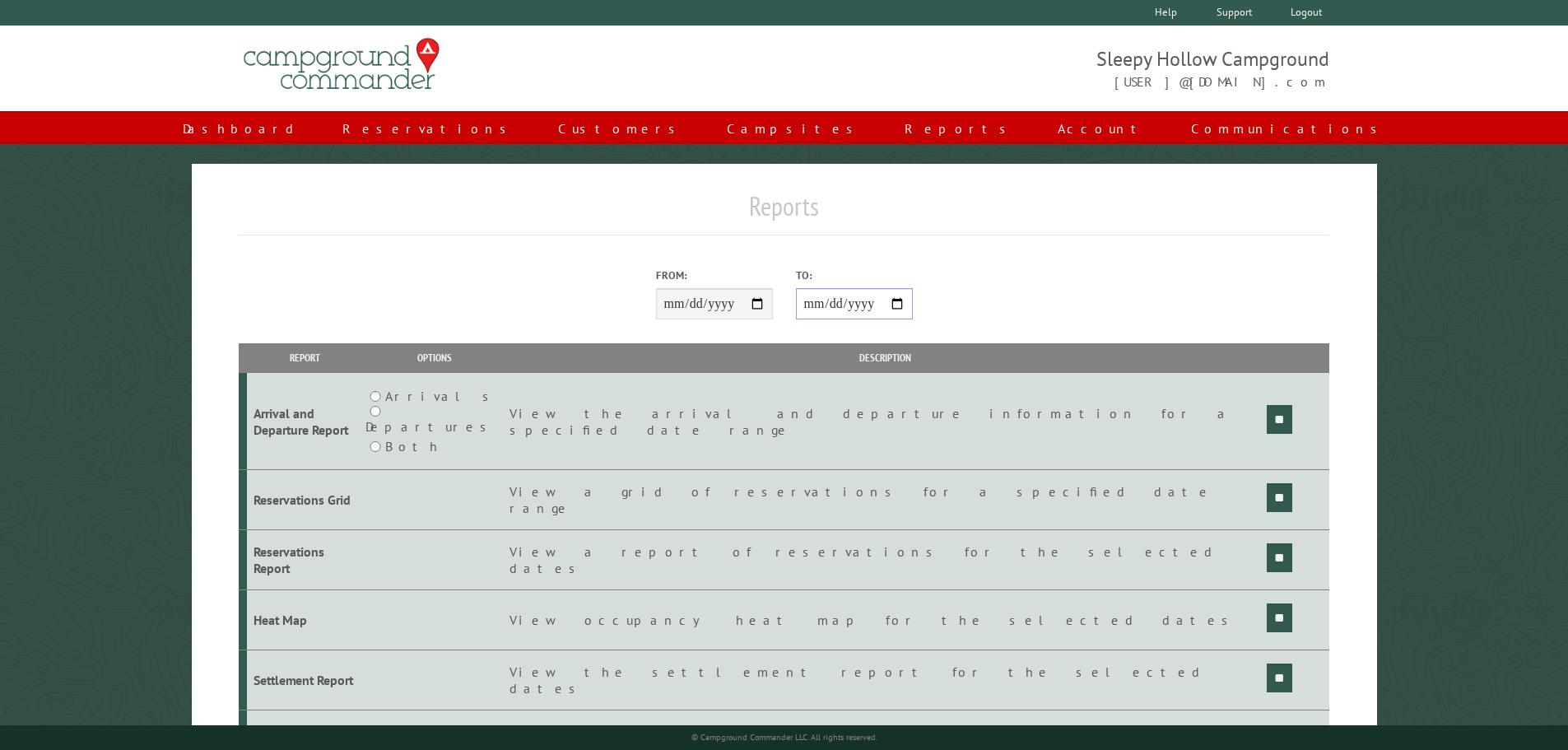 click on "**********" at bounding box center [854, 304] 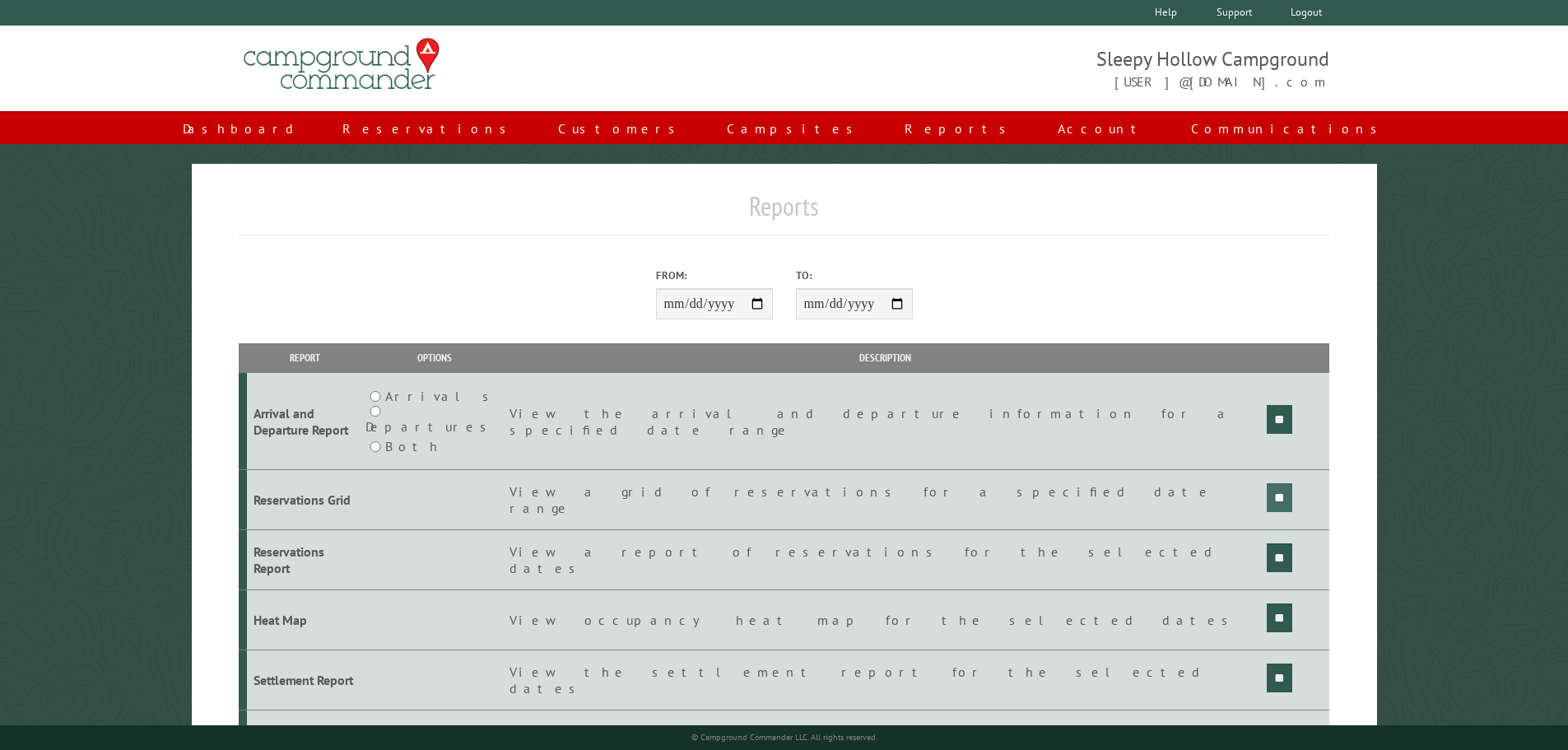 click on "**" at bounding box center [1279, 419] 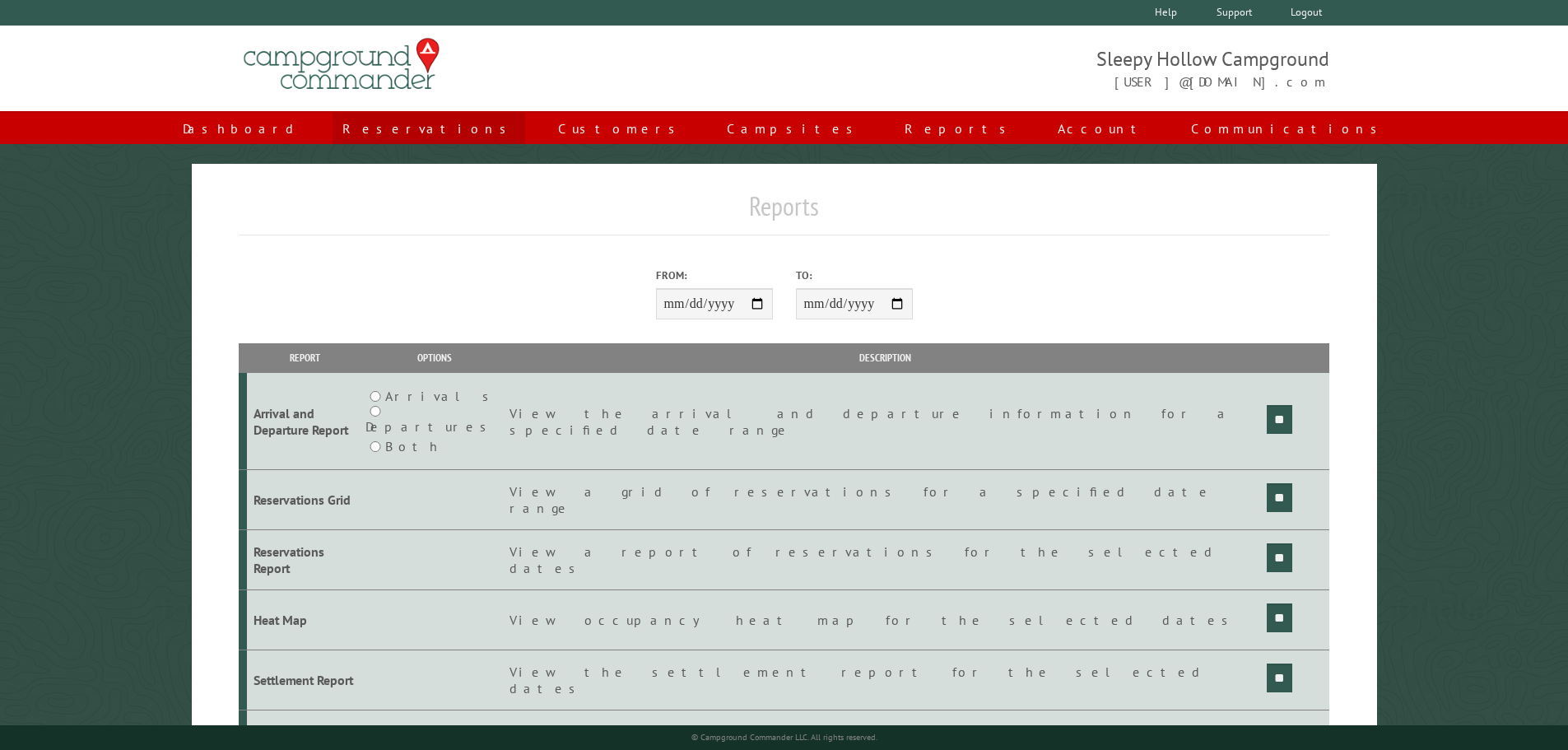 click on "Reservations" at bounding box center (429, 128) 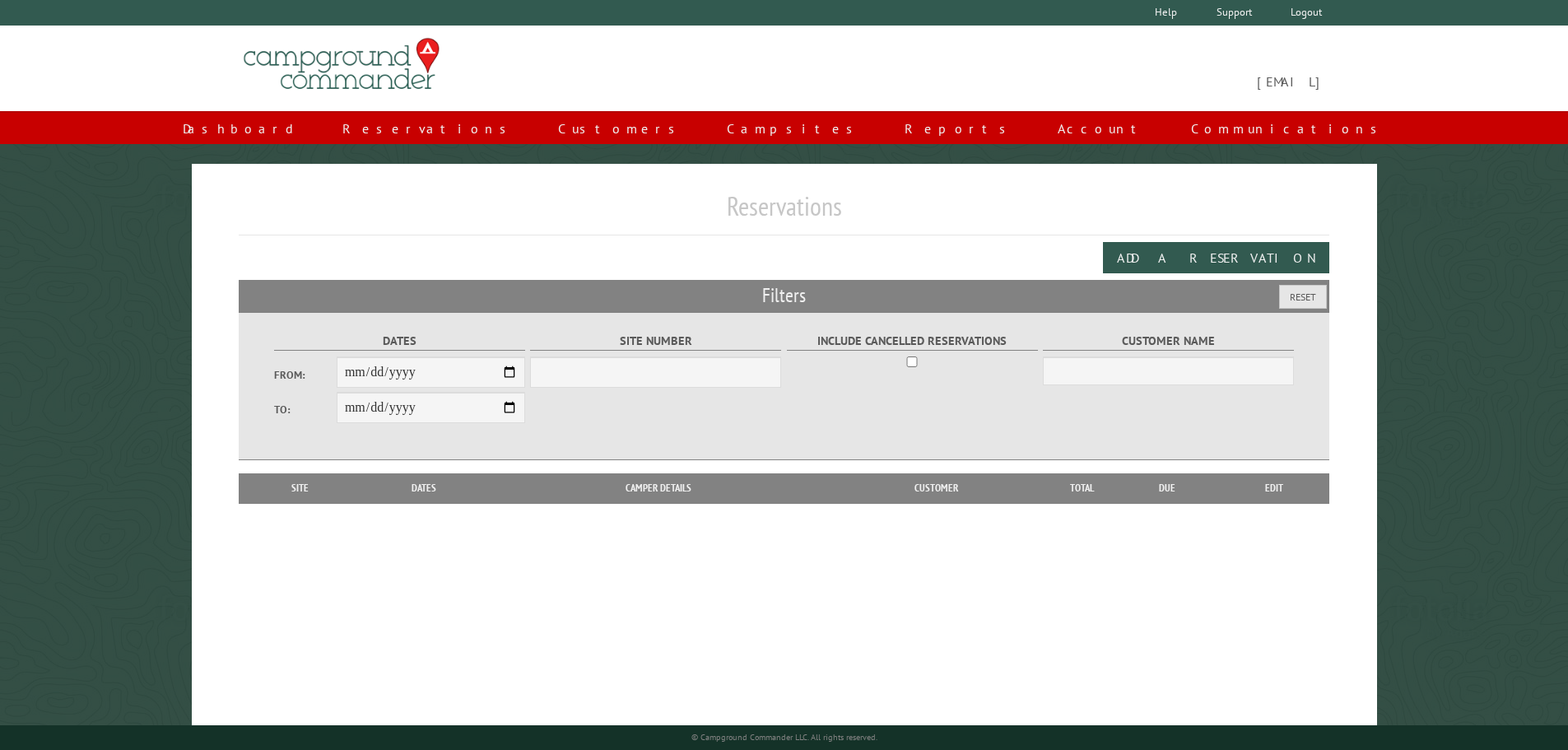 scroll, scrollTop: 0, scrollLeft: 0, axis: both 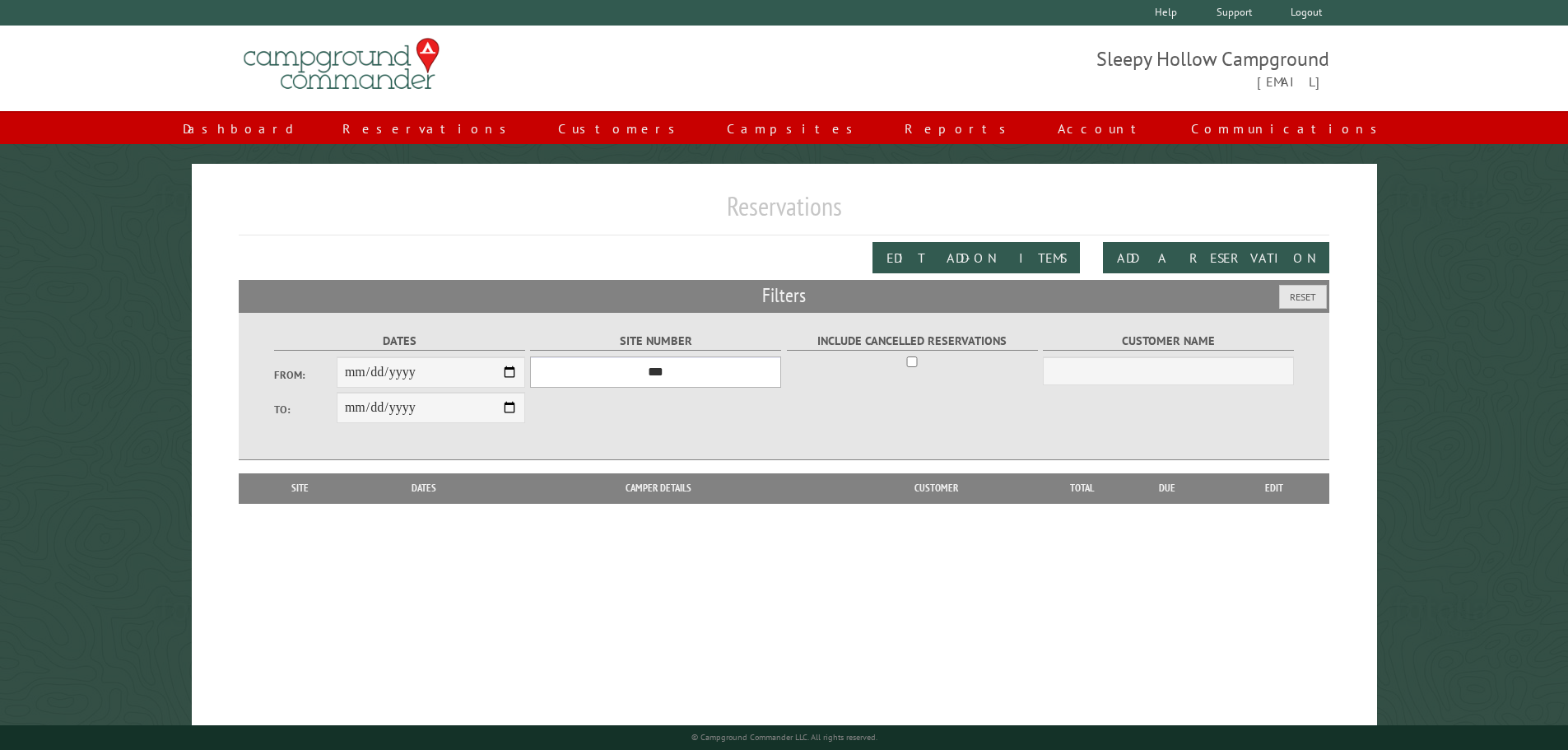 click on "*** * * * * * * * * * ** *** *** ** ** ** ** ** ** ** ** ** ** *** *** ** ** ** ** ** ** ** ** ** ** *** *** ** ** ** ** ** ** ** ** *** *** ** ** ** ** ** ** *** *** ** ** ** ** ** *** ** ** ** ** ** ** ** ** ** ** ** ** ** ** ** ** ** ** ** ** ** ** ** ** **" at bounding box center (655, 372) 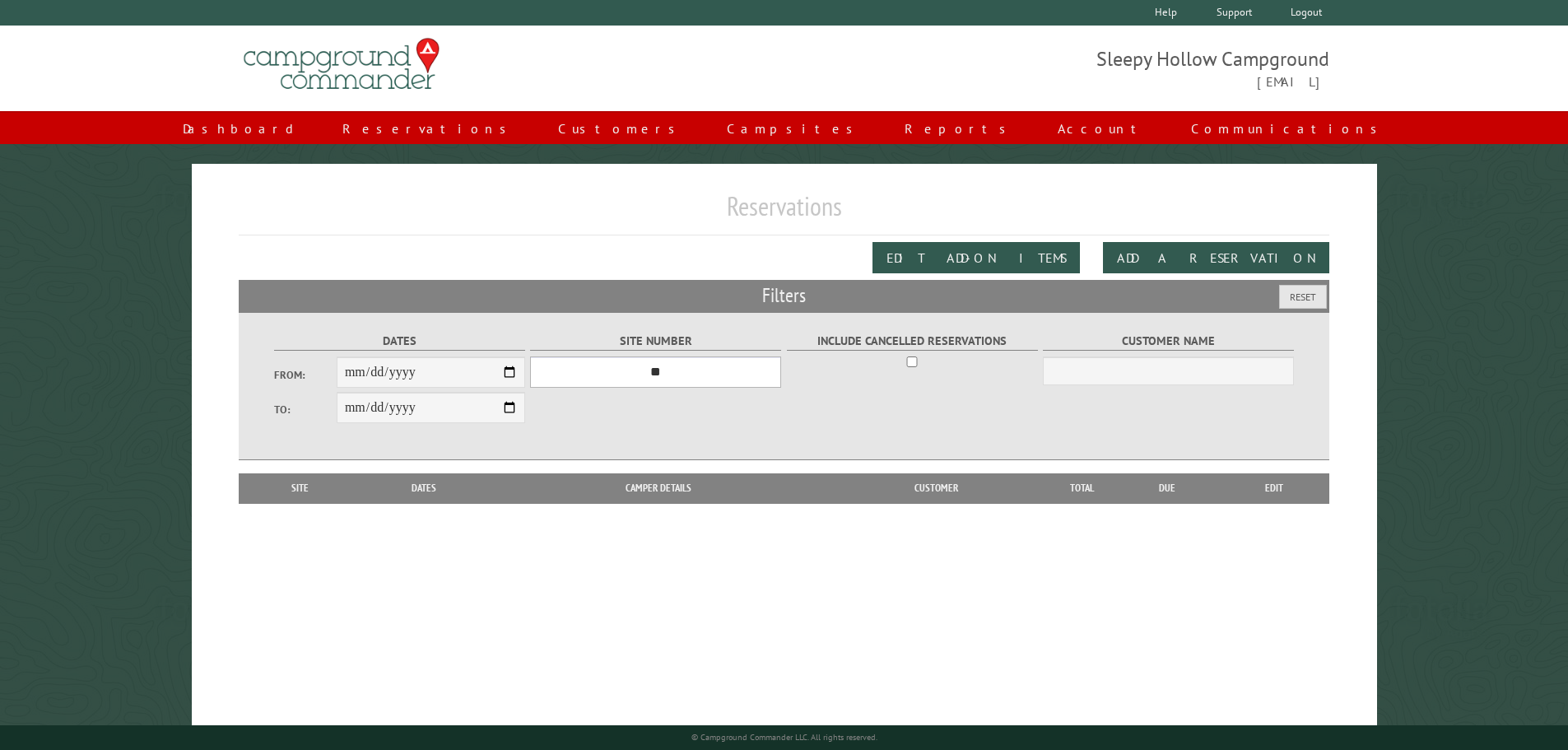 click on "*** * * * * * * * * * ** *** *** ** ** ** ** ** ** ** ** ** ** *** *** ** ** ** ** ** ** ** ** ** ** *** *** ** ** ** ** ** ** ** ** *** *** ** ** ** ** ** ** *** *** ** ** ** ** ** *** ** ** ** ** ** ** ** ** ** ** ** ** ** ** ** ** ** ** ** ** ** ** ** ** **" at bounding box center (655, 372) 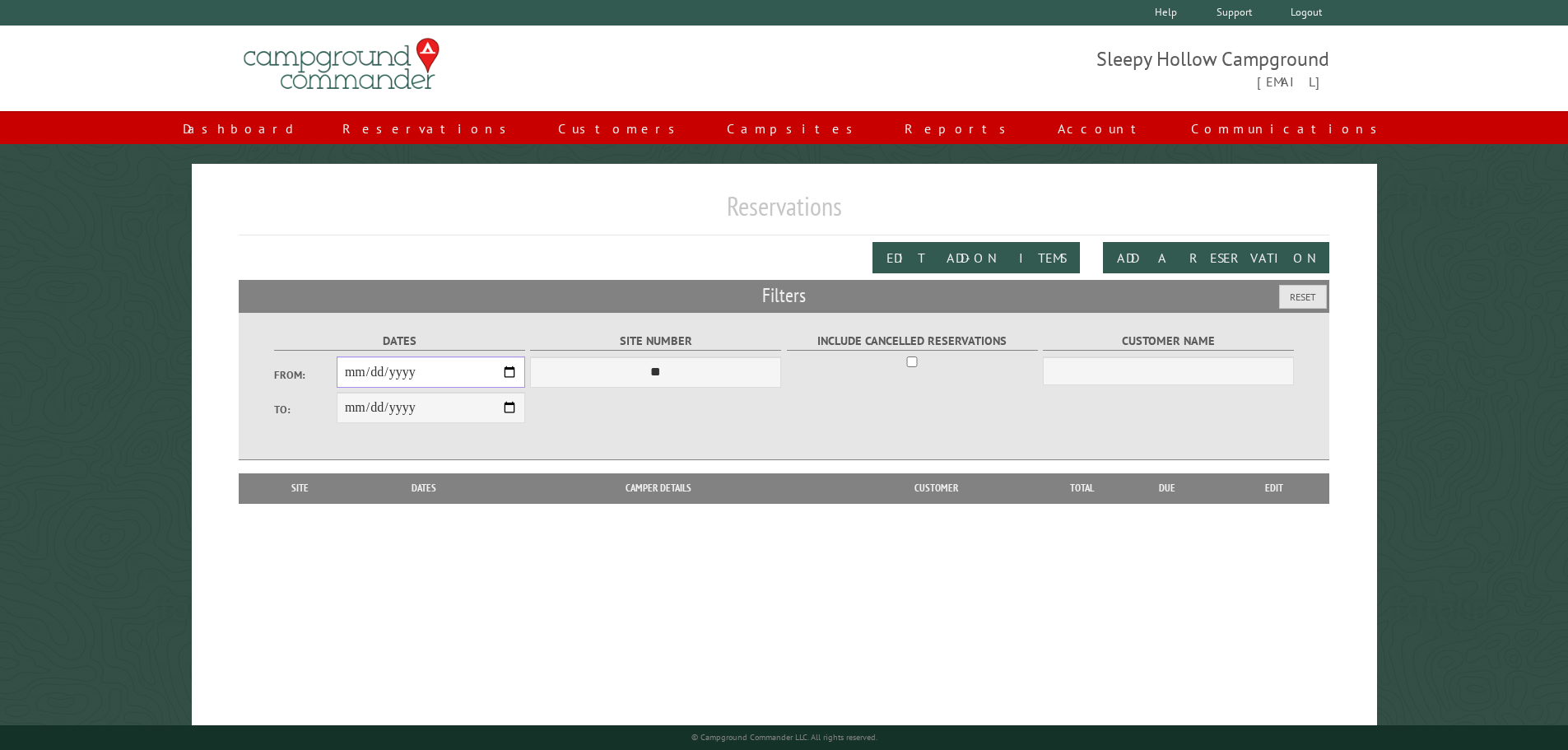 click on "From:" at bounding box center [430, 372] 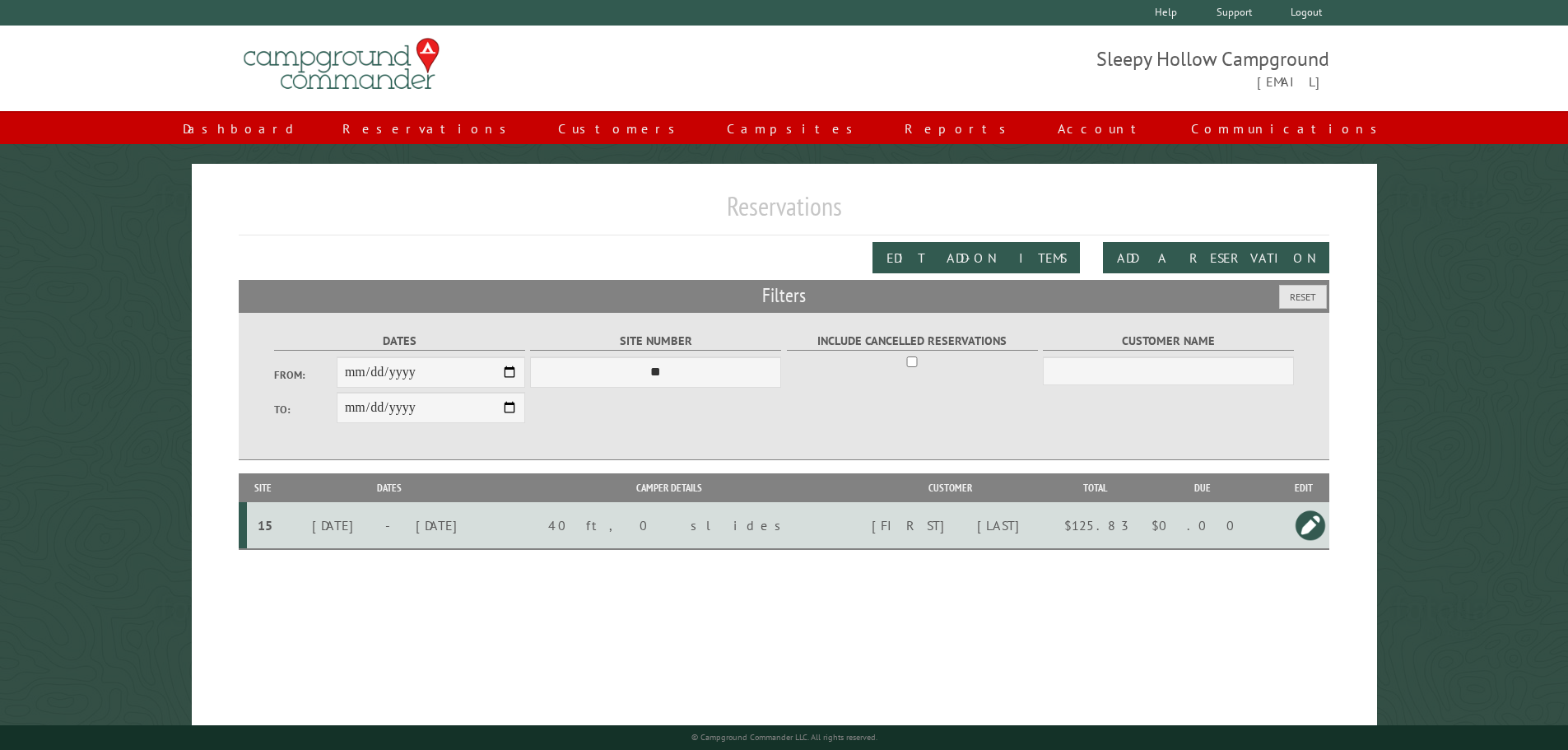click at bounding box center [1310, 525] 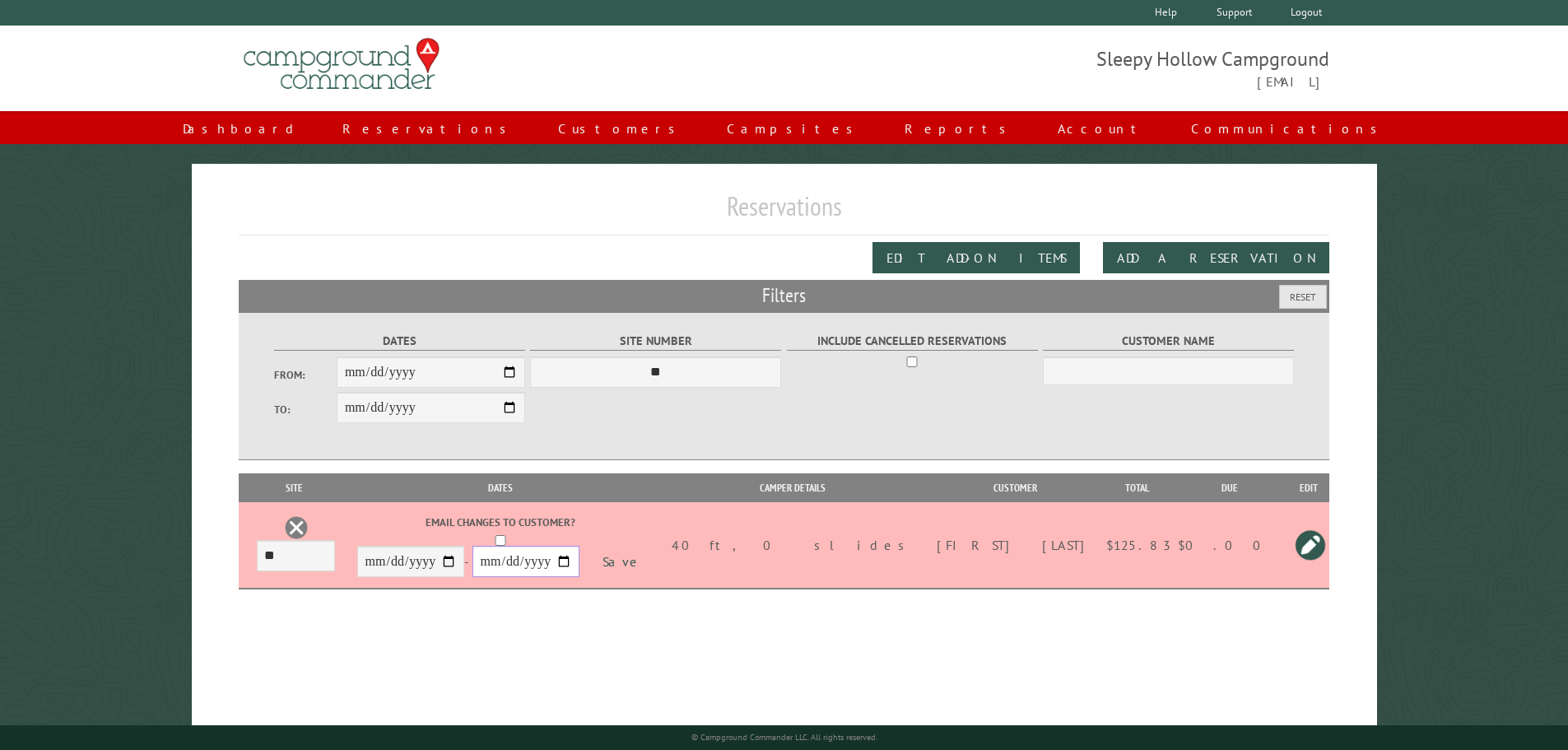 click on "**********" at bounding box center [526, 561] 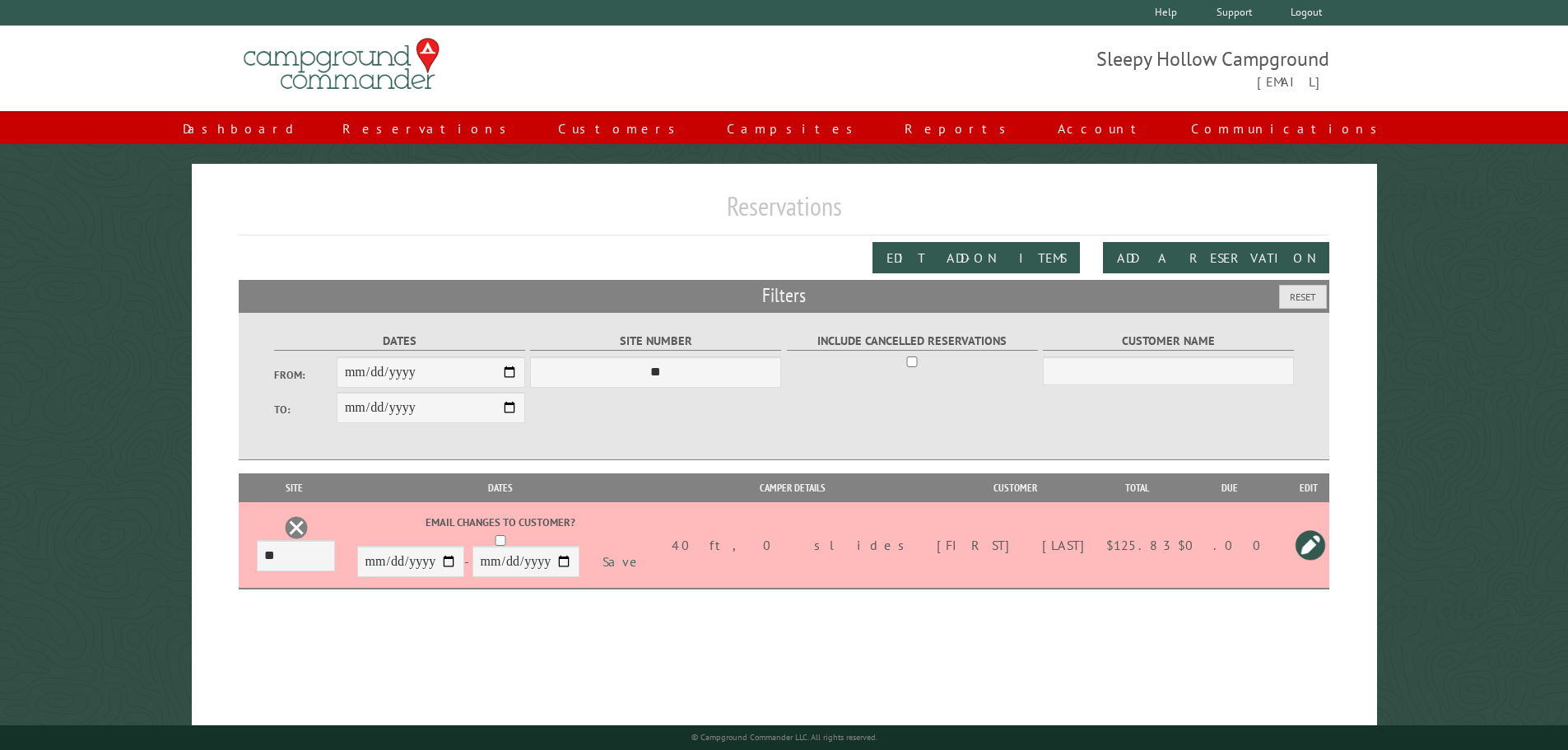 click on "Save" at bounding box center (623, 562) 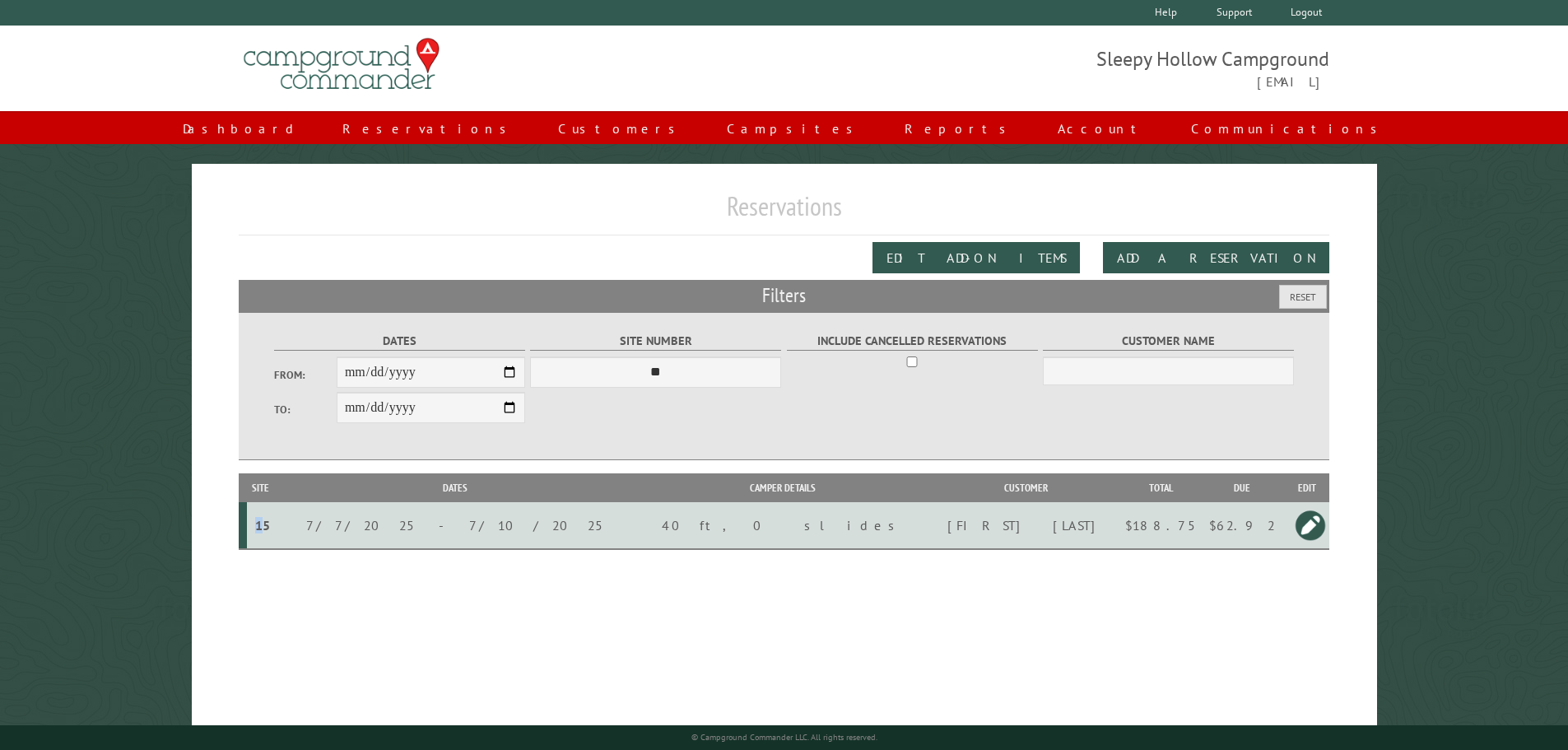 click on "15" at bounding box center [263, 525] 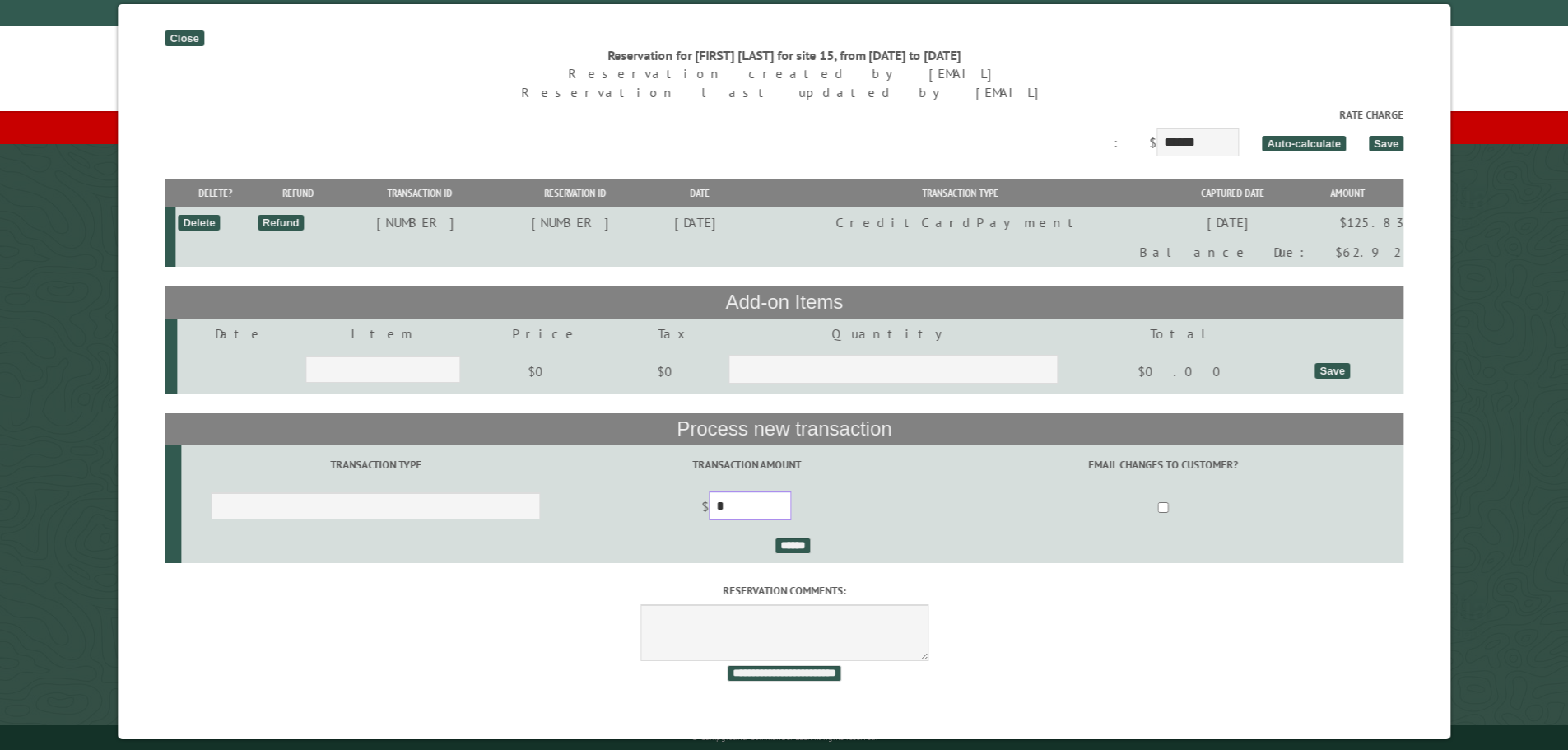 drag, startPoint x: 768, startPoint y: 517, endPoint x: 728, endPoint y: 535, distance: 43.863424 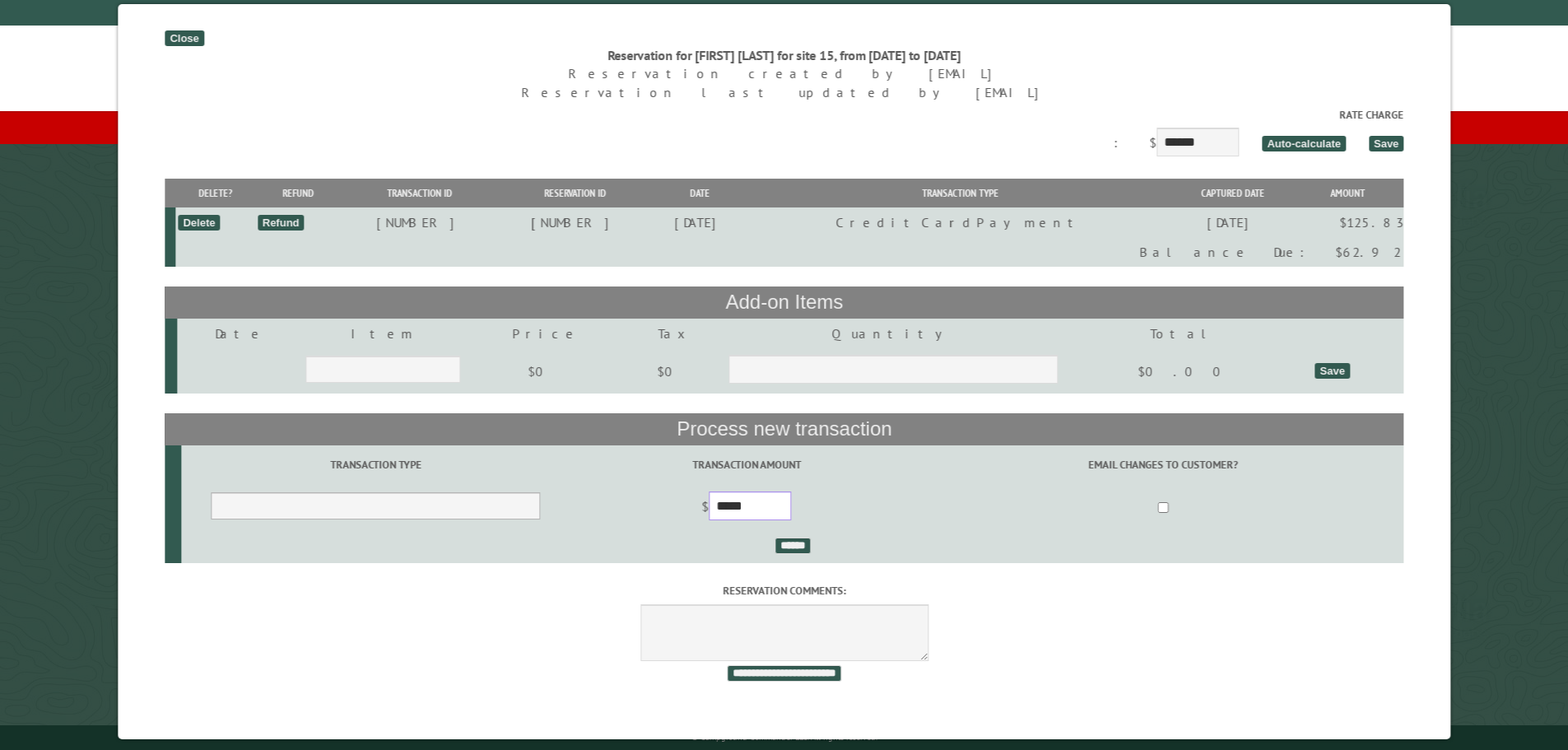 type on "*****" 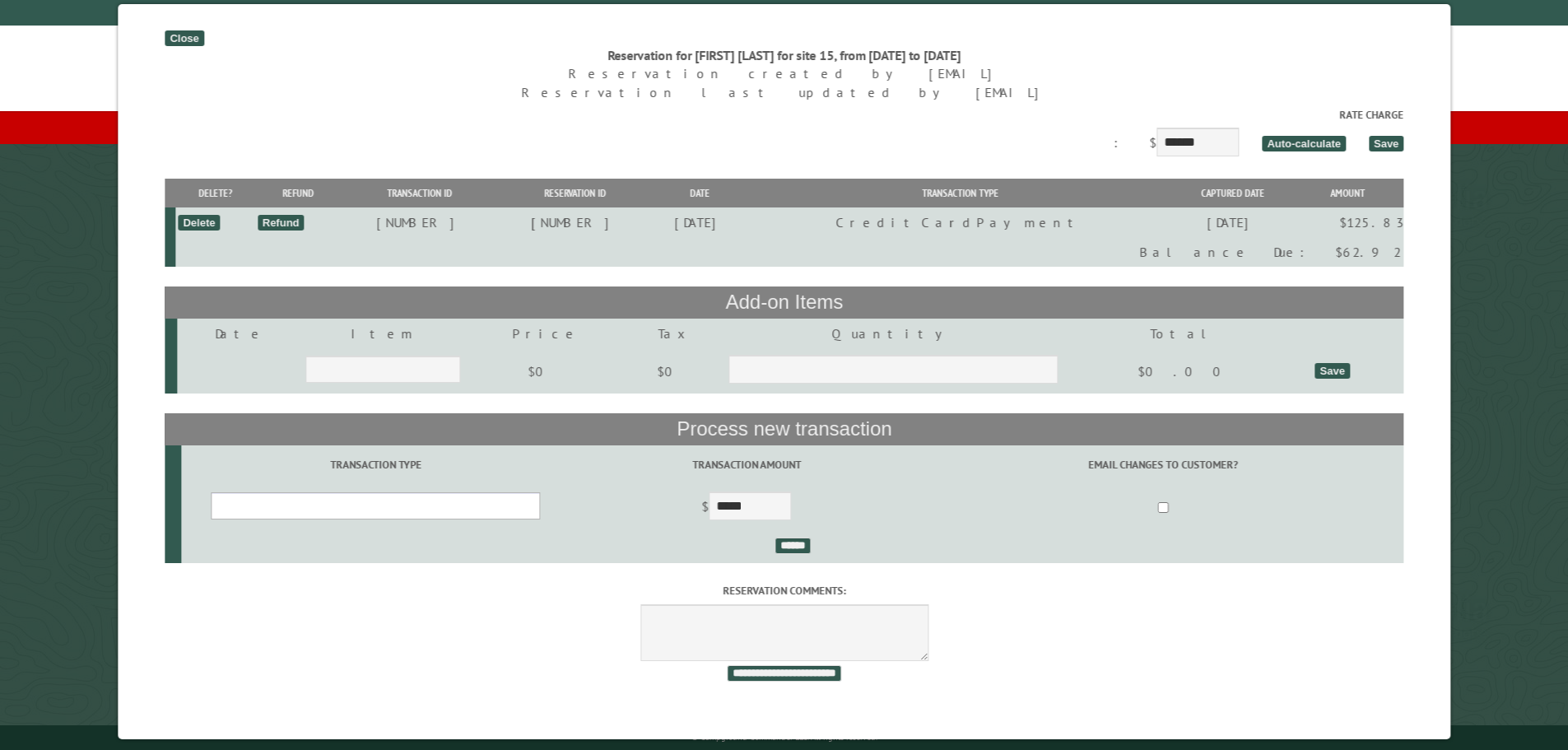 drag, startPoint x: 510, startPoint y: 515, endPoint x: 503, endPoint y: 524, distance: 11.40175 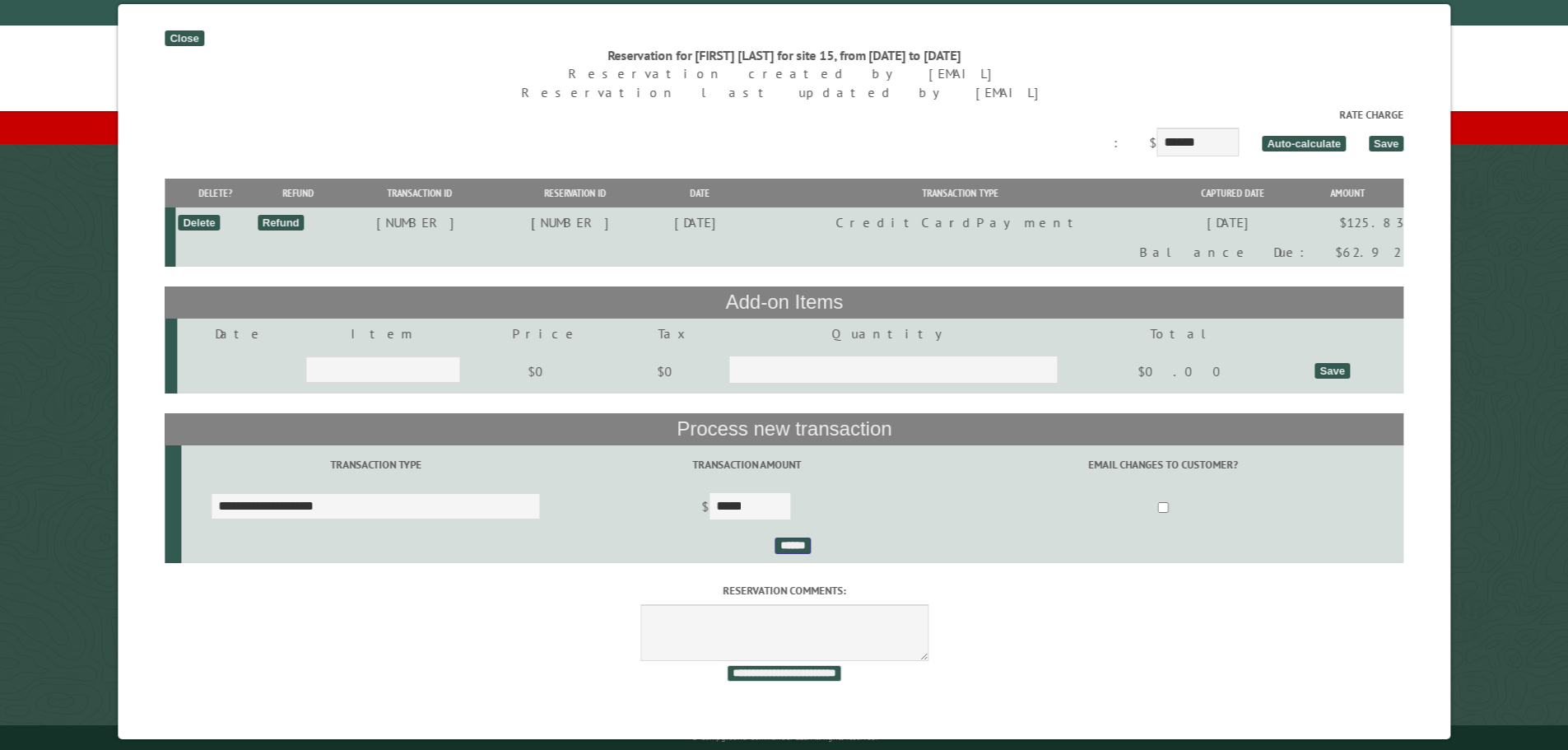 click on "******" at bounding box center [792, 546] 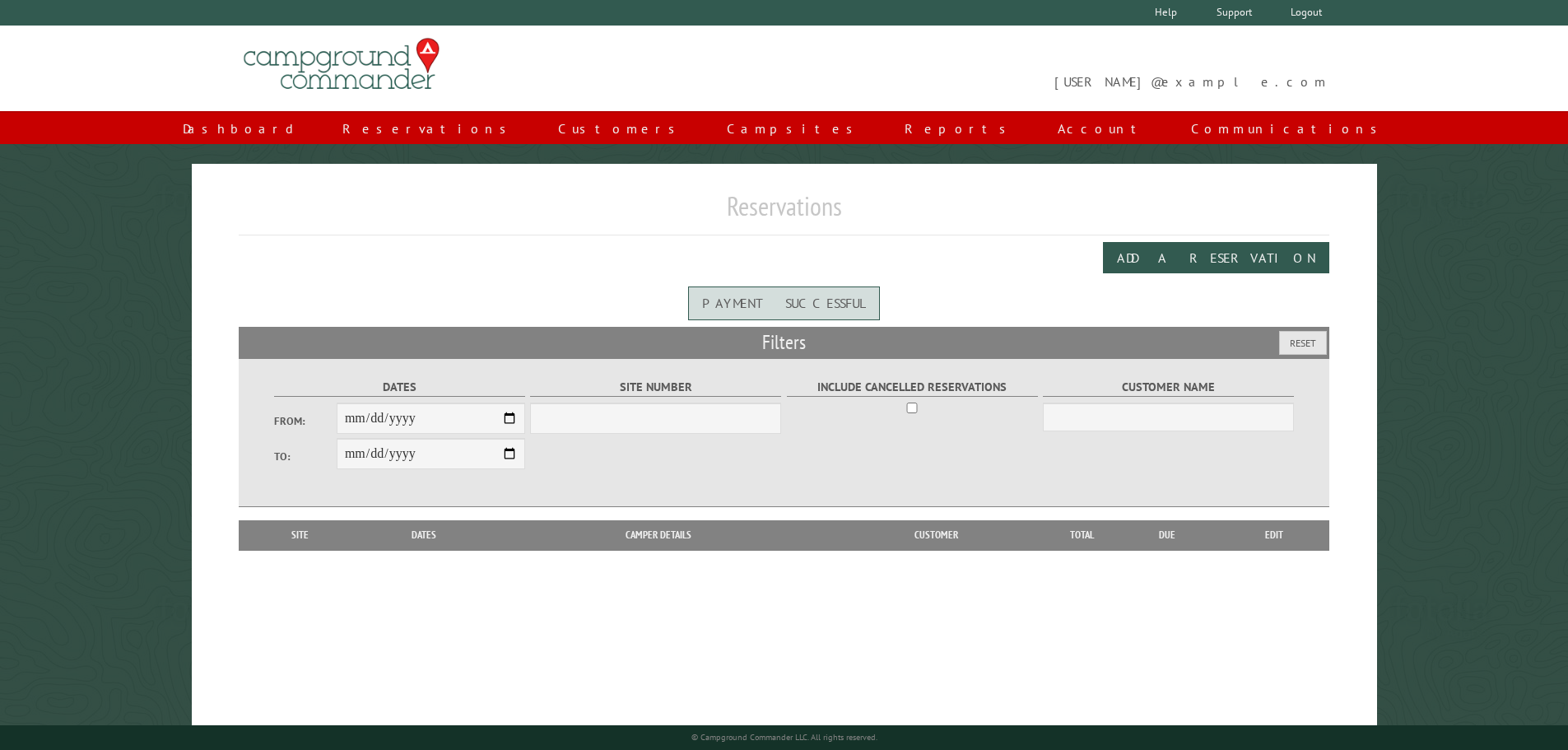 scroll, scrollTop: 0, scrollLeft: 0, axis: both 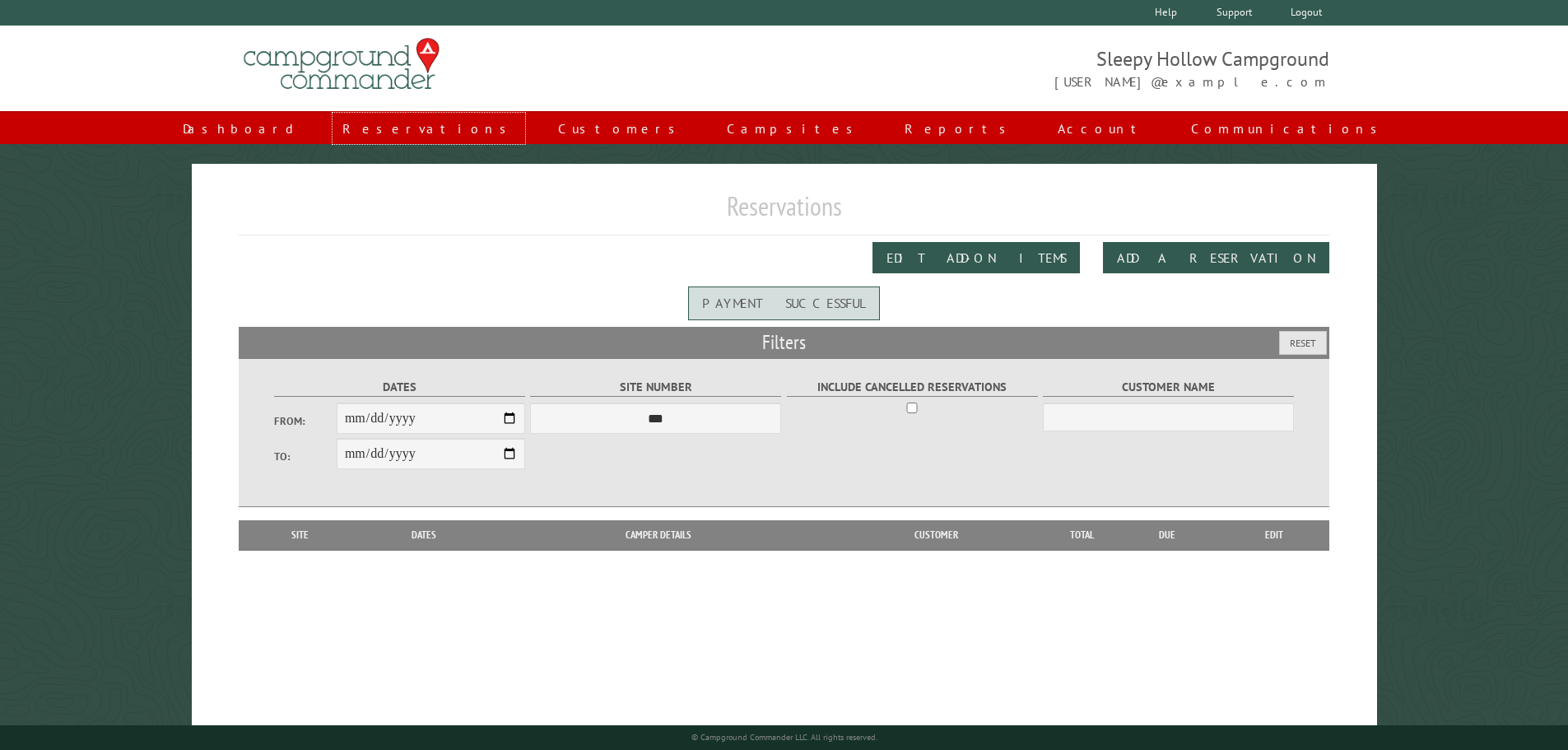 drag, startPoint x: 621, startPoint y: 141, endPoint x: 624, endPoint y: 151, distance: 10.440307 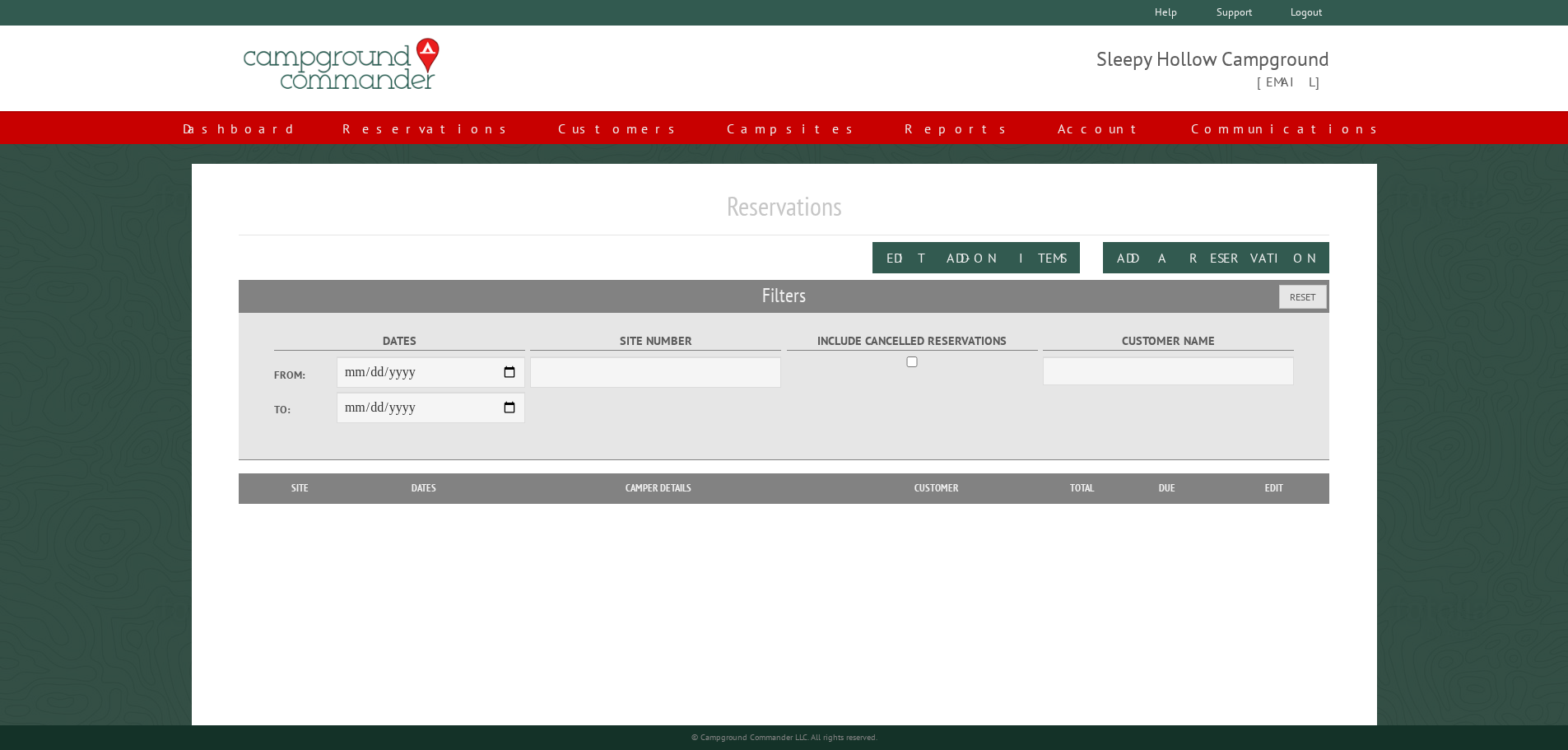 scroll, scrollTop: 0, scrollLeft: 0, axis: both 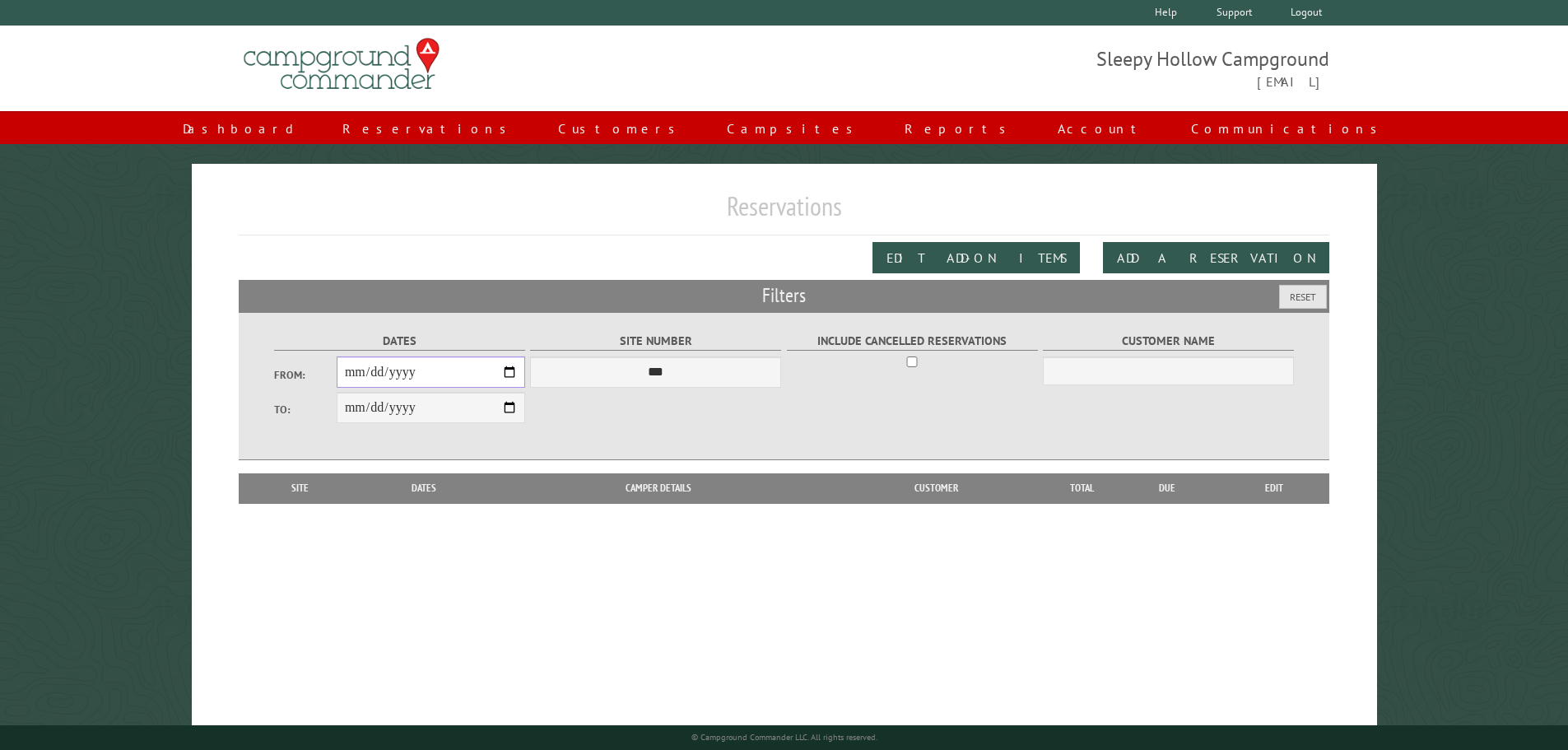 drag, startPoint x: 514, startPoint y: 366, endPoint x: 503, endPoint y: 383, distance: 20.248457 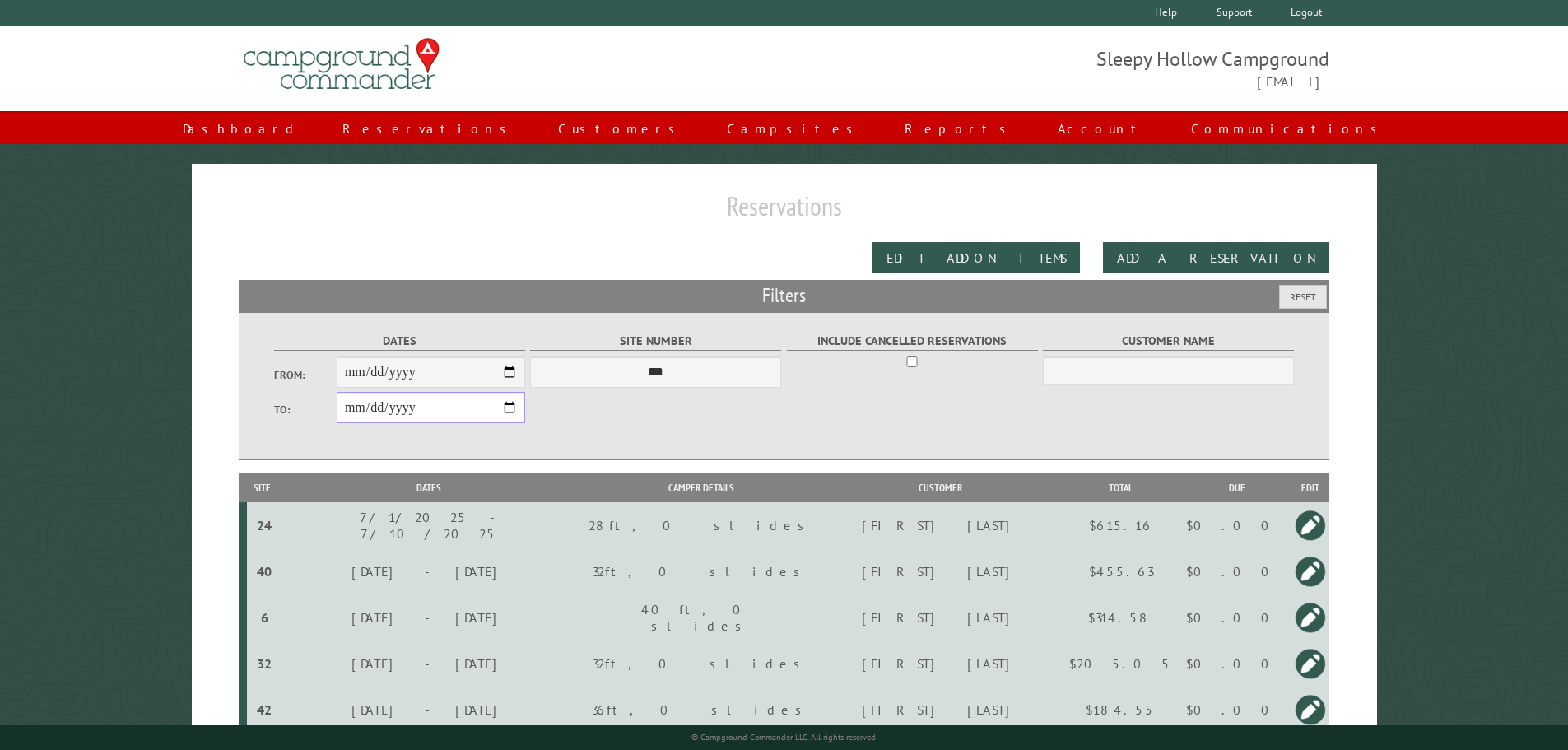 click on "**********" at bounding box center [430, 408] 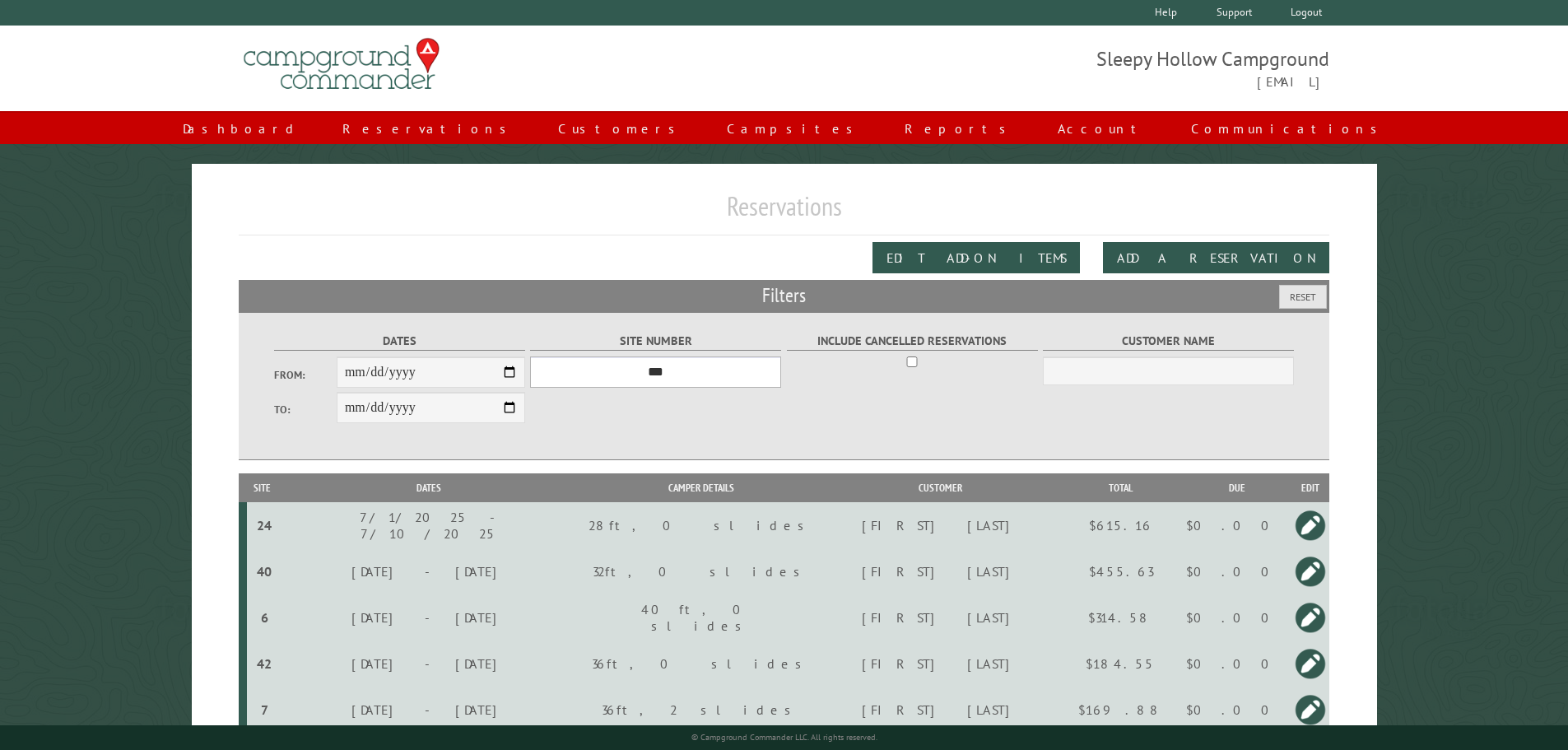 click on "*** * * * * * * * * * ** *** *** ** ** ** ** ** ** ** ** ** ** *** *** ** ** ** ** ** ** ** ** ** ** *** *** ** ** ** ** ** ** ** ** *** *** ** ** ** ** ** ** *** *** ** ** ** ** ** *** ** ** ** ** ** ** ** ** ** ** ** ** ** ** ** ** ** ** ** ** ** ** ** ** **" at bounding box center [655, 372] 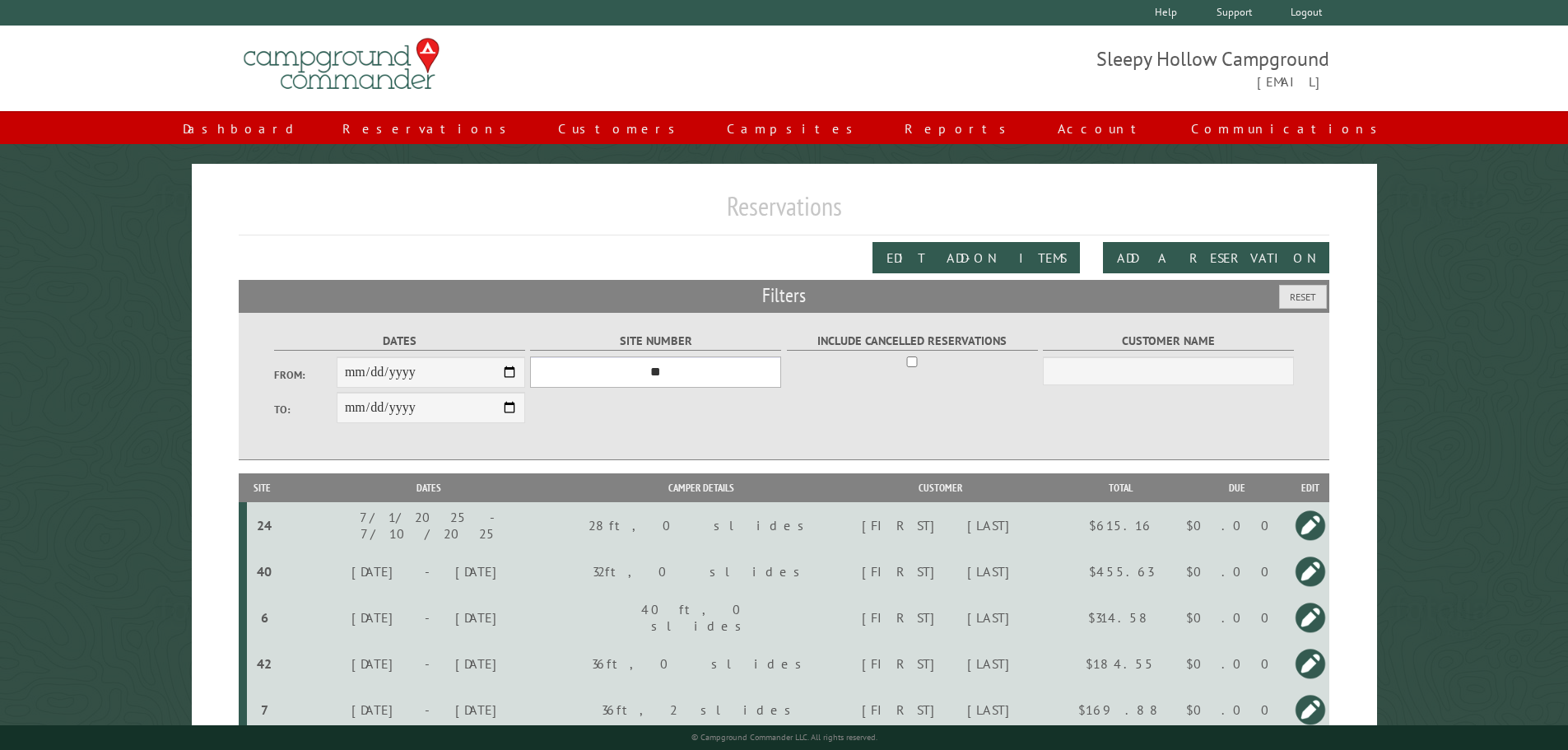 click on "*** * * * * * * * * * ** *** *** ** ** ** ** ** ** ** ** ** ** *** *** ** ** ** ** ** ** ** ** ** ** *** *** ** ** ** ** ** ** ** ** *** *** ** ** ** ** ** ** *** *** ** ** ** ** ** *** ** ** ** ** ** ** ** ** ** ** ** ** ** ** ** ** ** ** ** ** ** ** ** ** **" at bounding box center [655, 372] 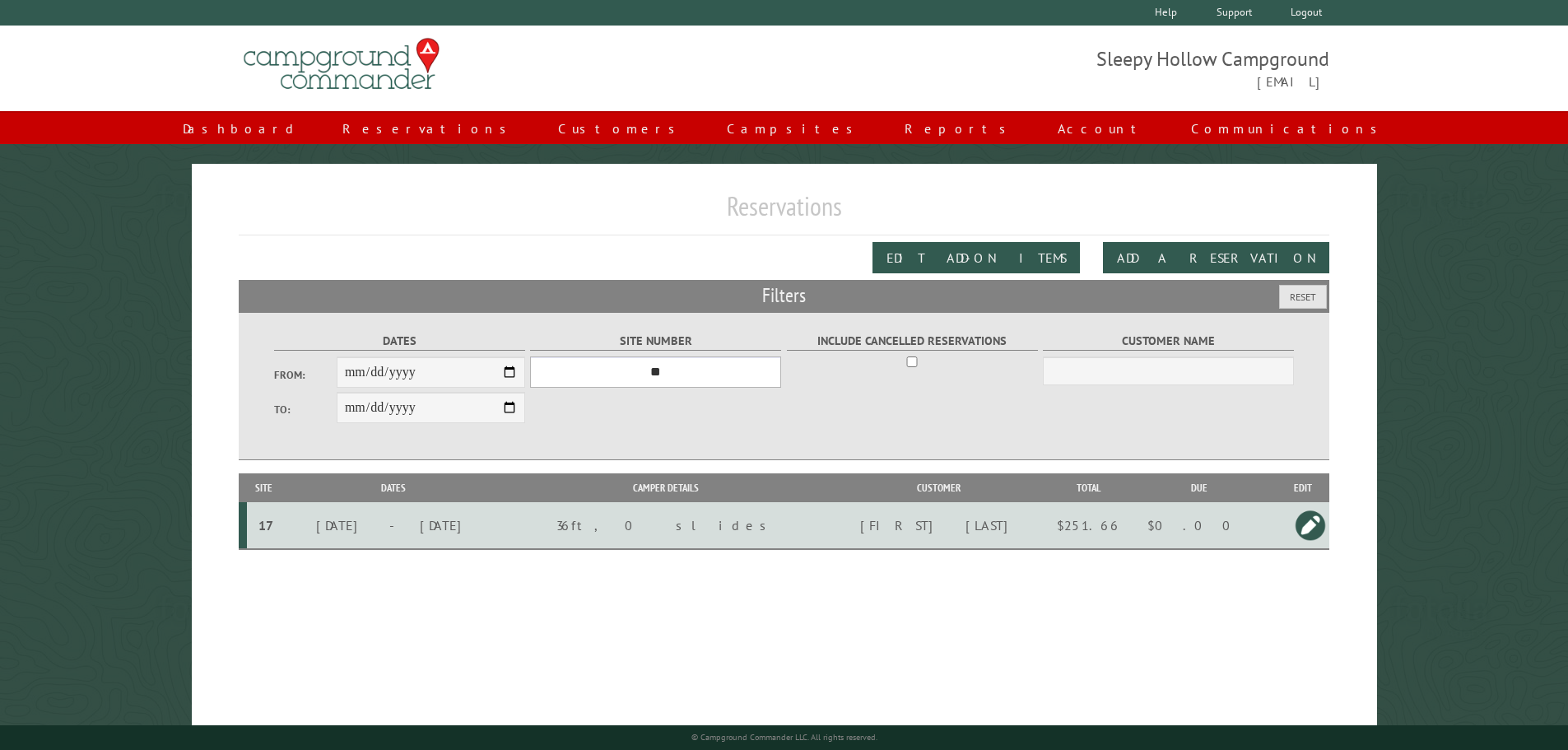 click on "*** * * * * * * * * * ** *** *** ** ** ** ** ** ** ** ** ** ** *** *** ** ** ** ** ** ** ** ** ** ** *** *** ** ** ** ** ** ** ** ** *** *** ** ** ** ** ** ** *** *** ** ** ** ** ** *** ** ** ** ** ** ** ** ** ** ** ** ** ** ** ** ** ** ** ** ** ** ** ** ** **" at bounding box center (655, 372) 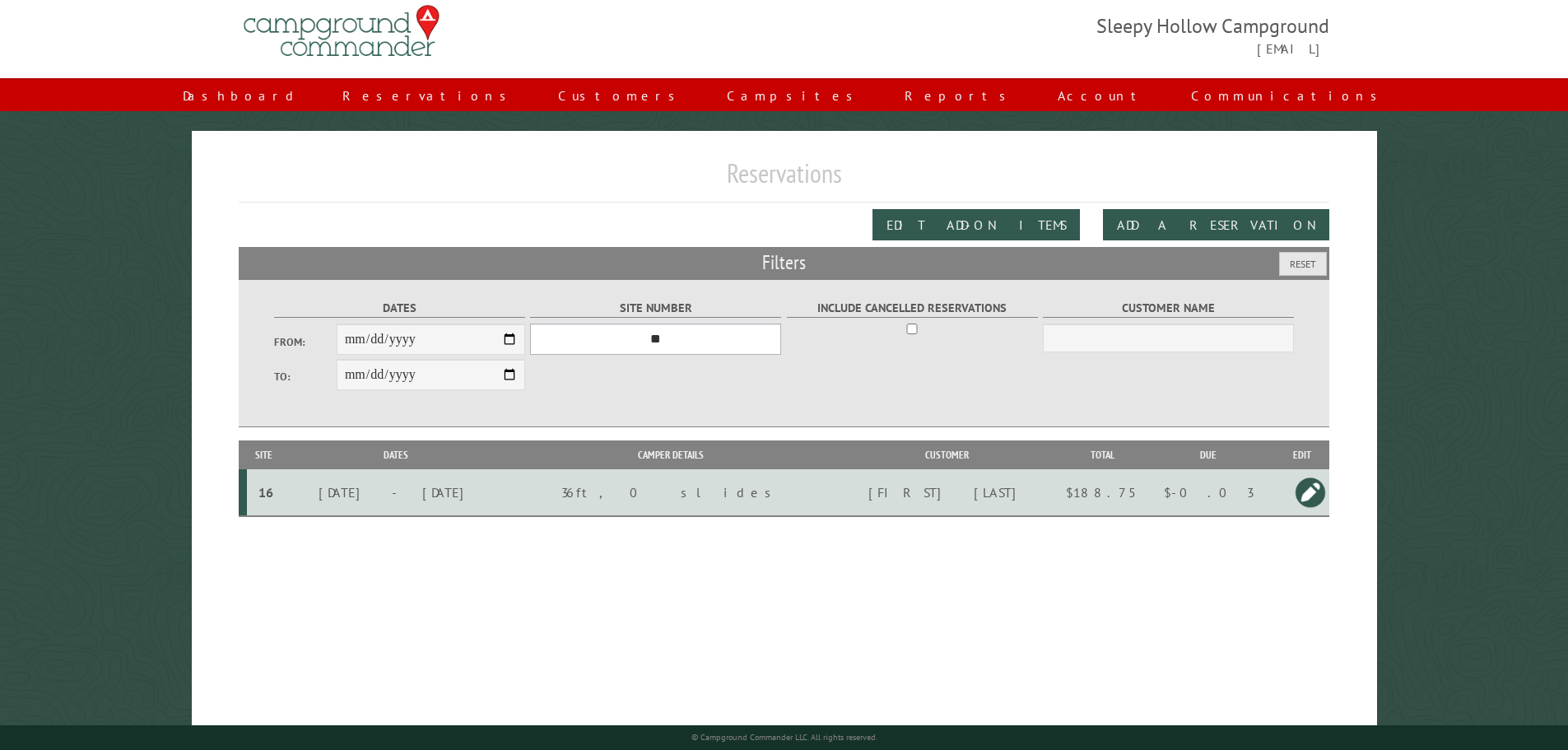 scroll, scrollTop: 54, scrollLeft: 0, axis: vertical 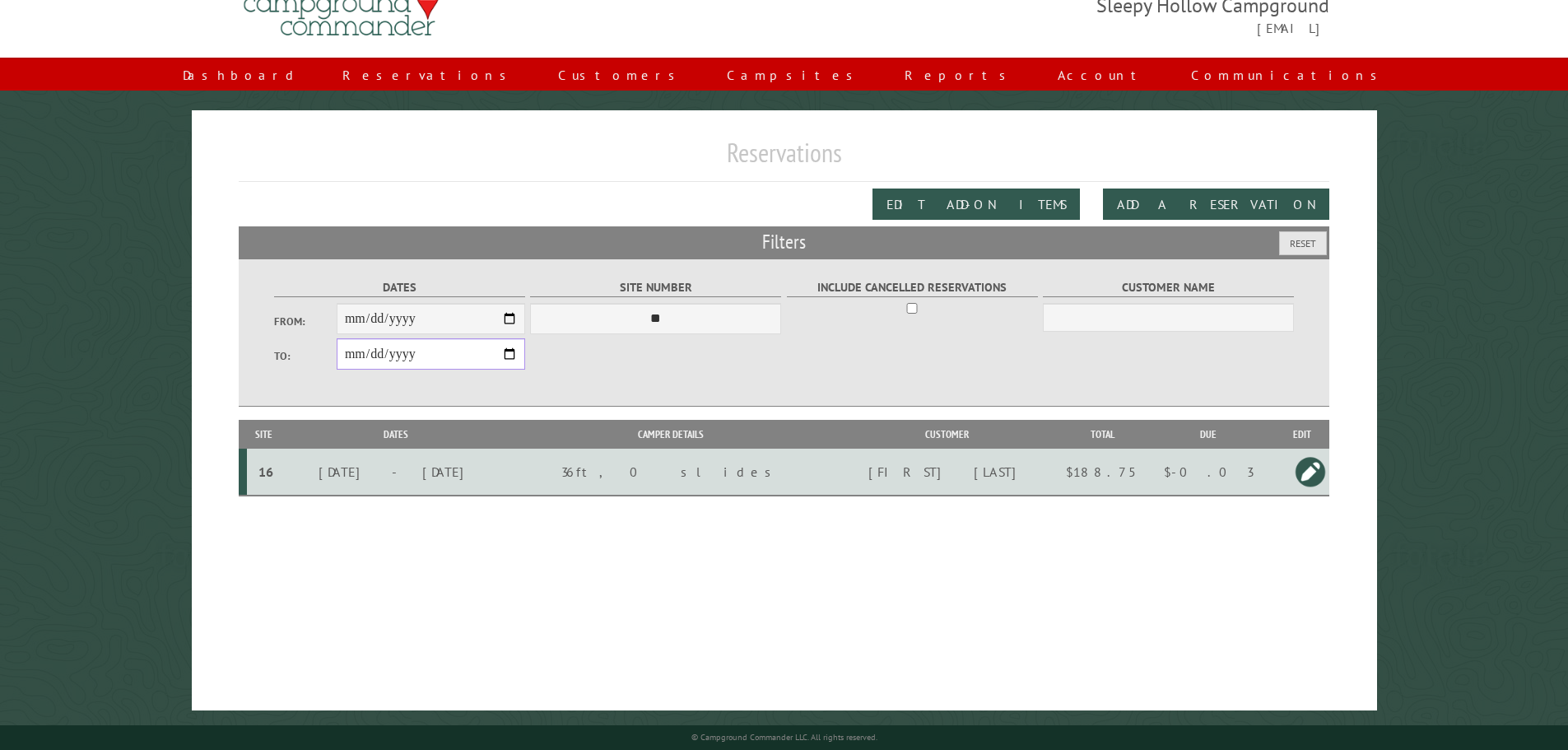 click on "**********" at bounding box center [430, 354] 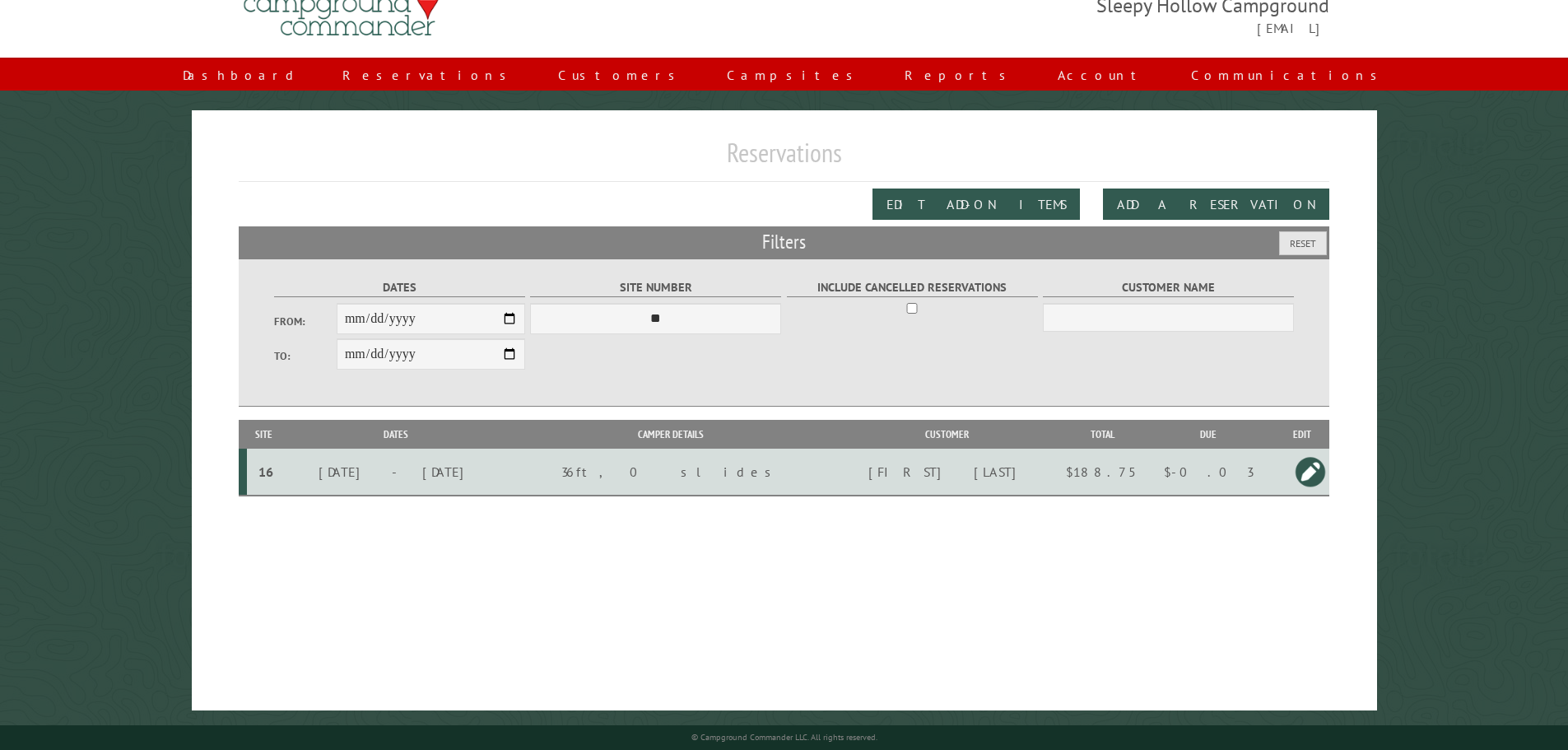 click on "**********" at bounding box center [784, 410] 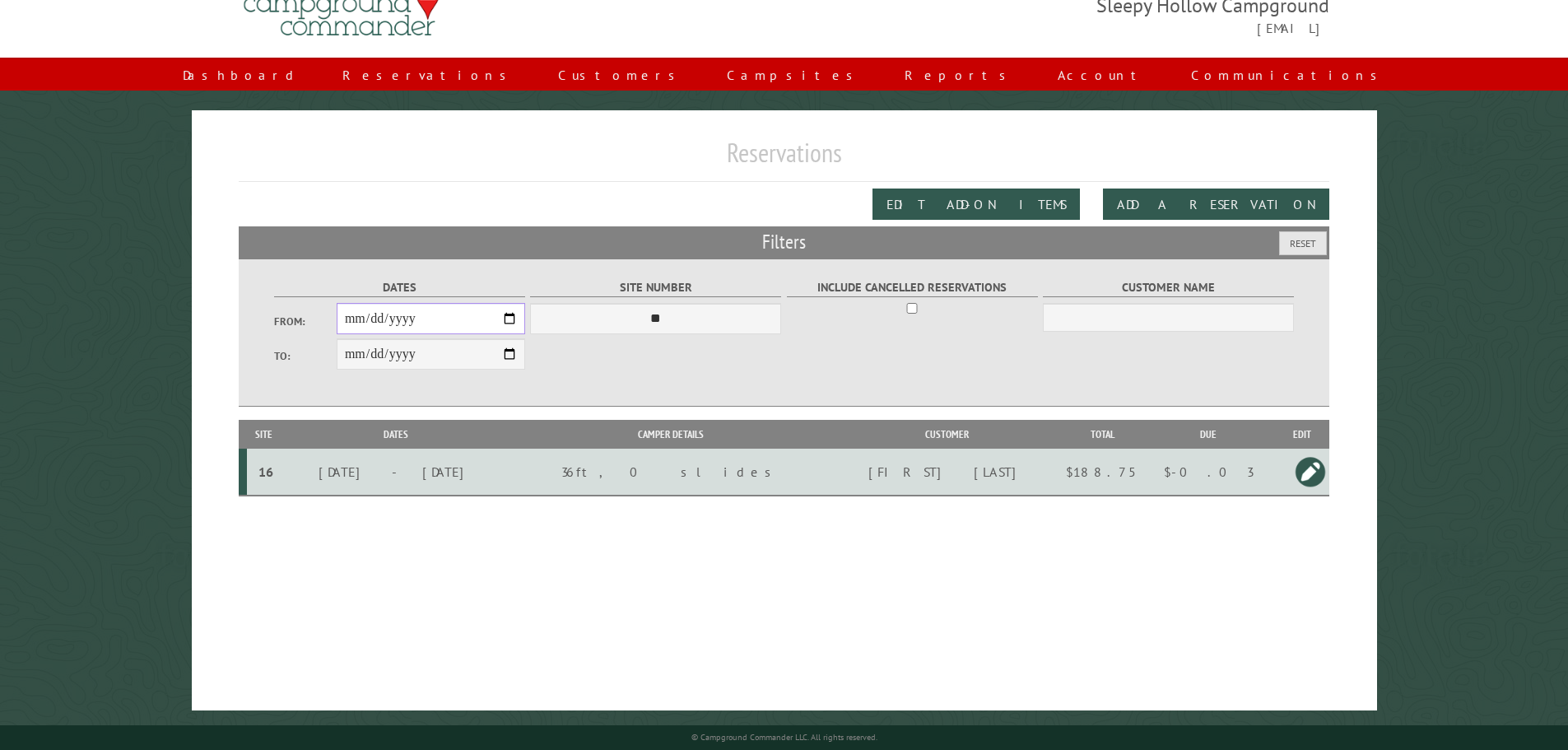 click on "**********" at bounding box center (430, 319) 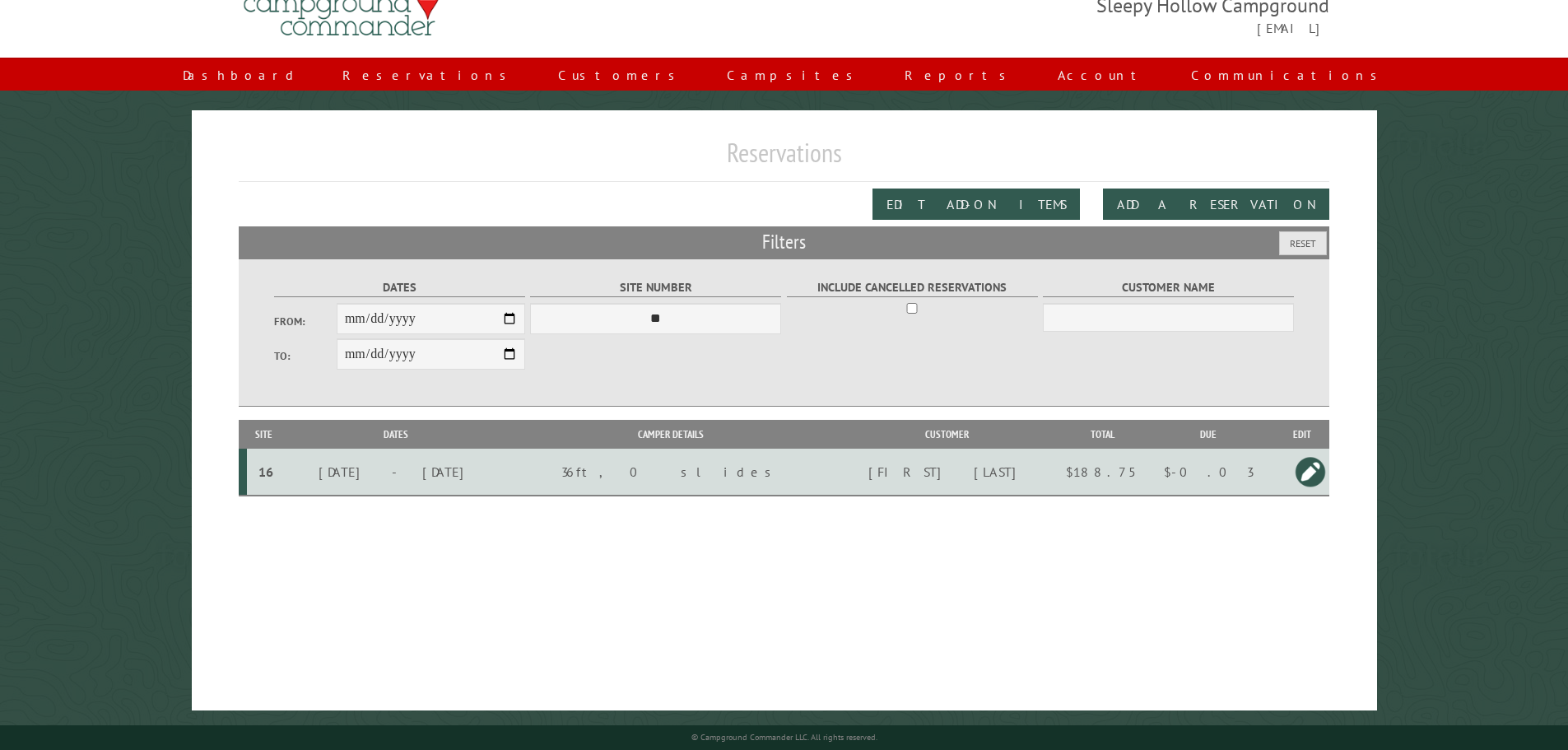 click on "**********" at bounding box center [784, 410] 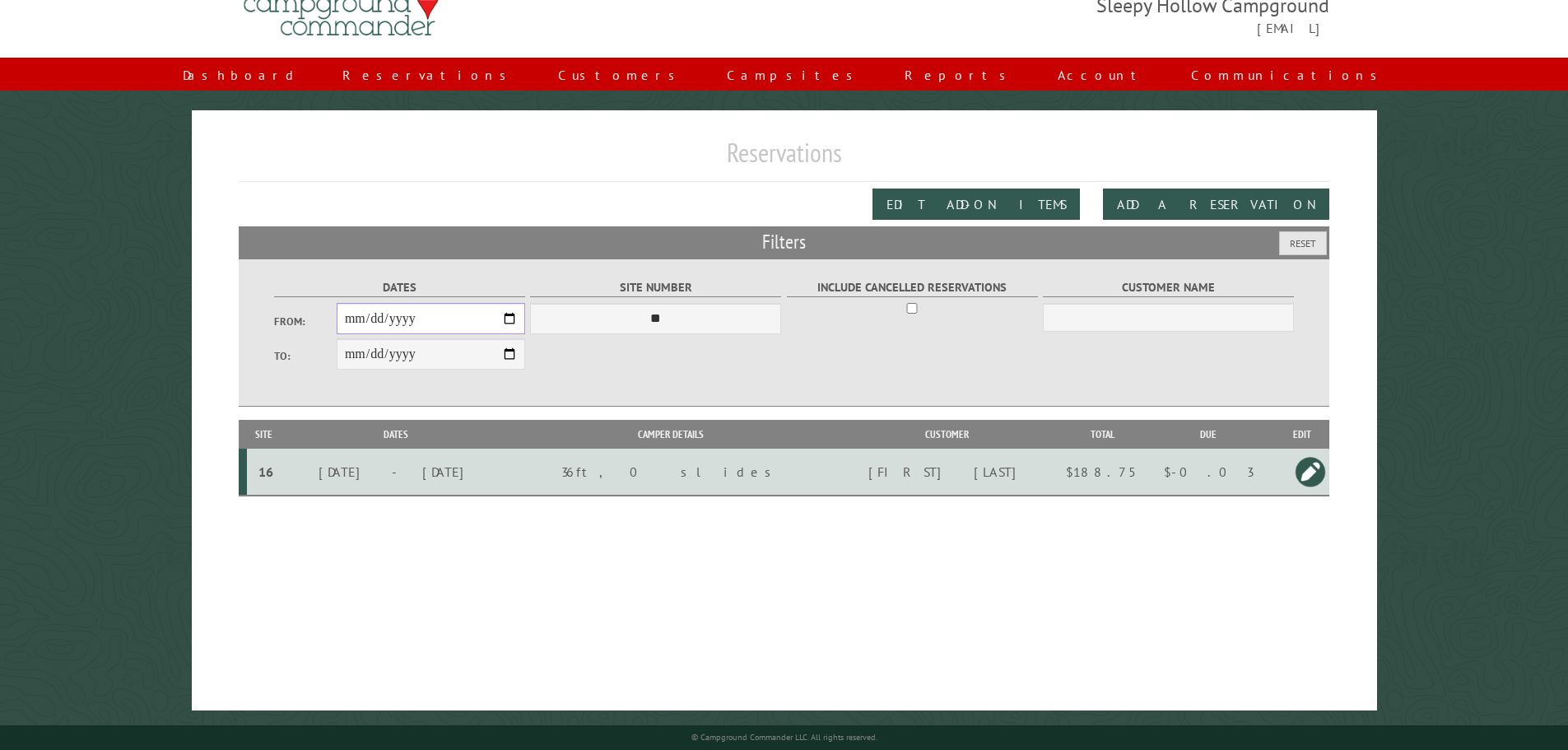click on "**********" at bounding box center (430, 319) 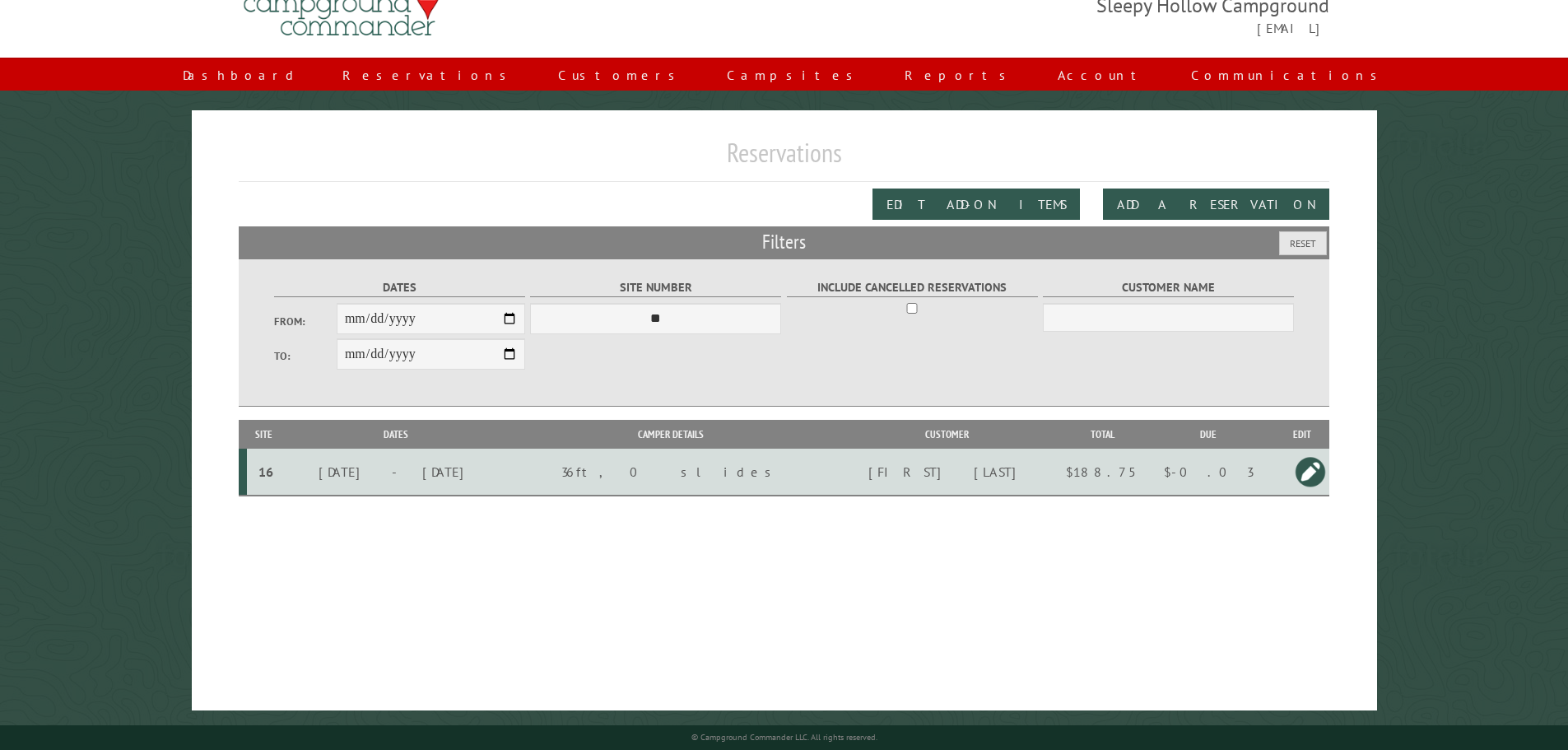 click on "**********" at bounding box center (784, 410) 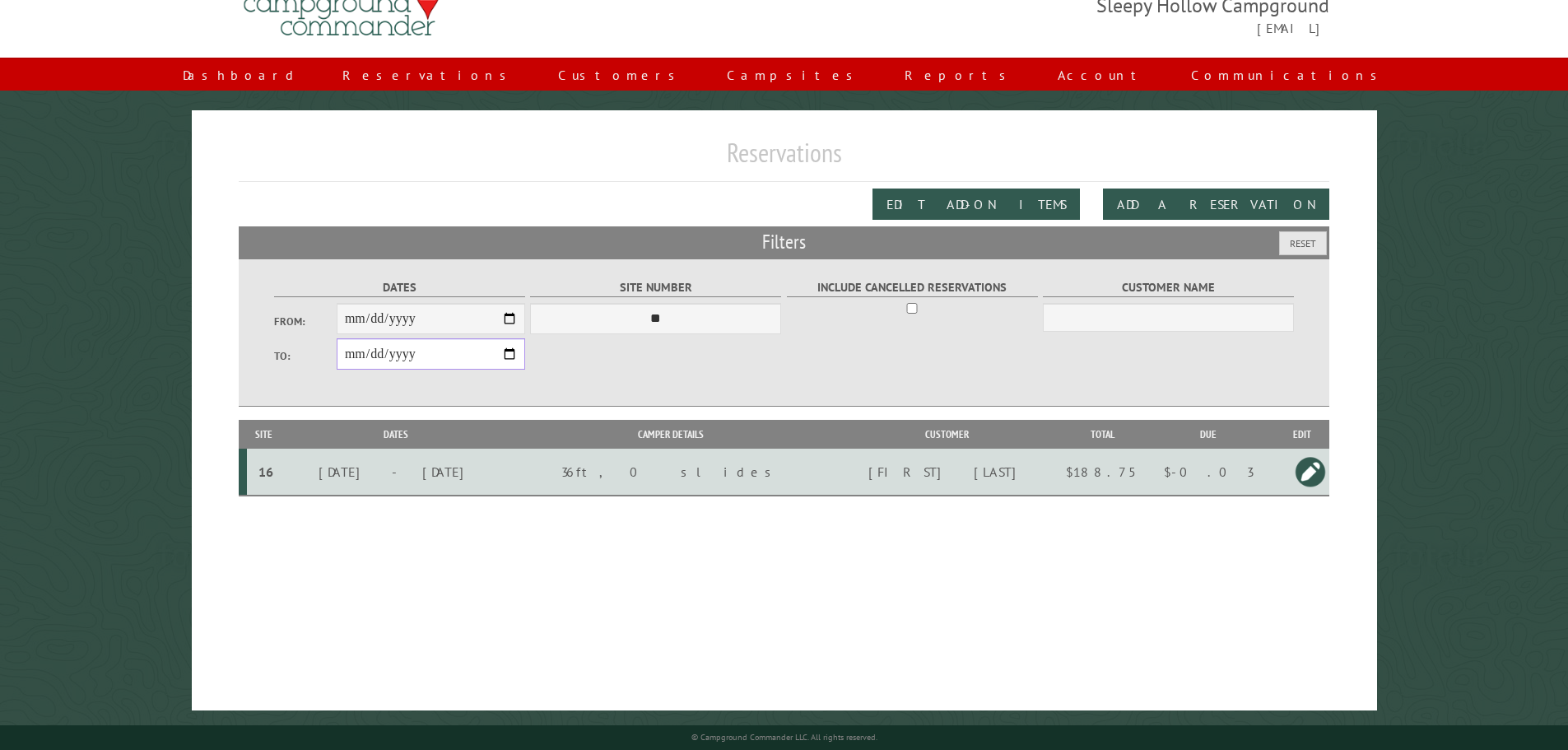 click on "**********" at bounding box center (430, 354) 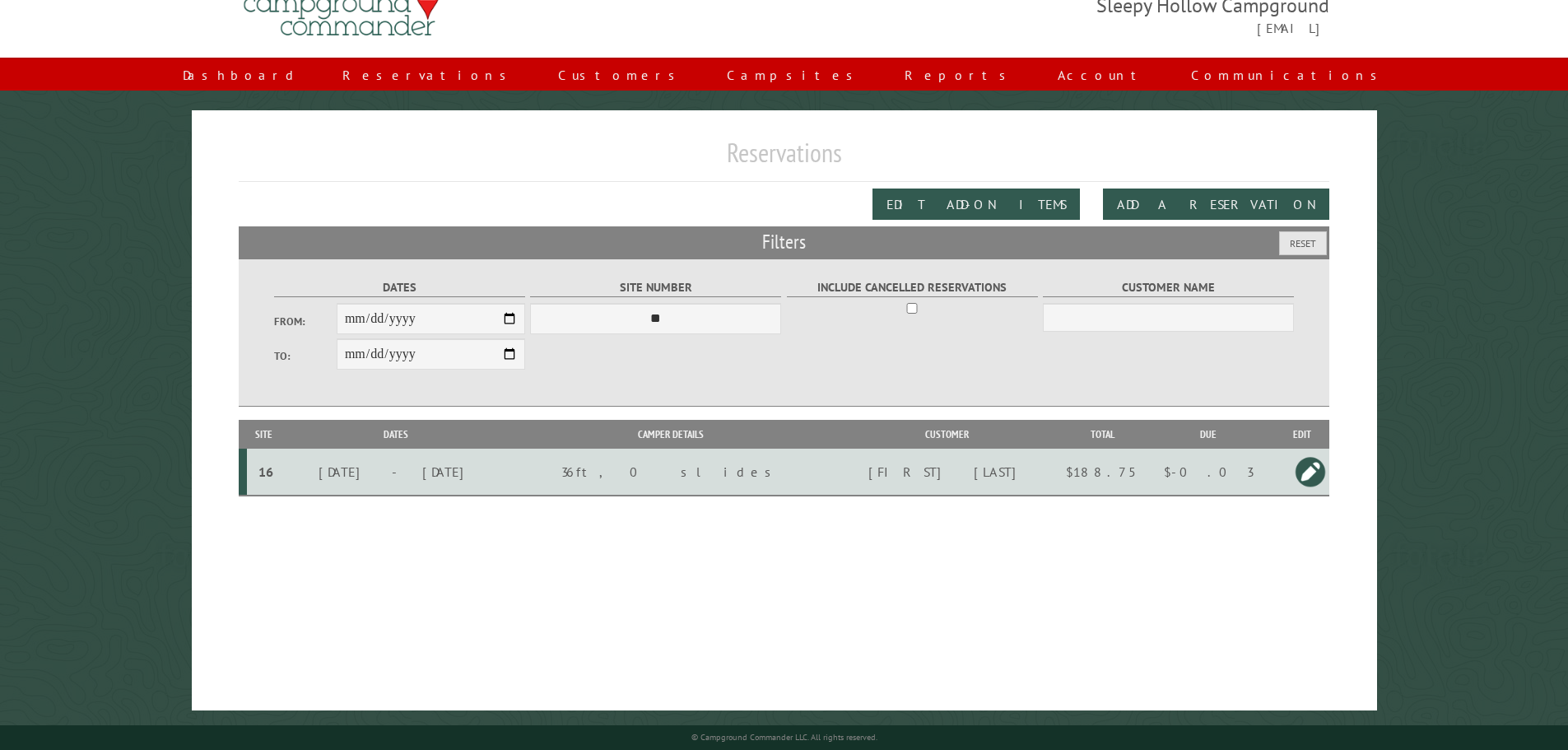 click on "**********" at bounding box center [784, 333] 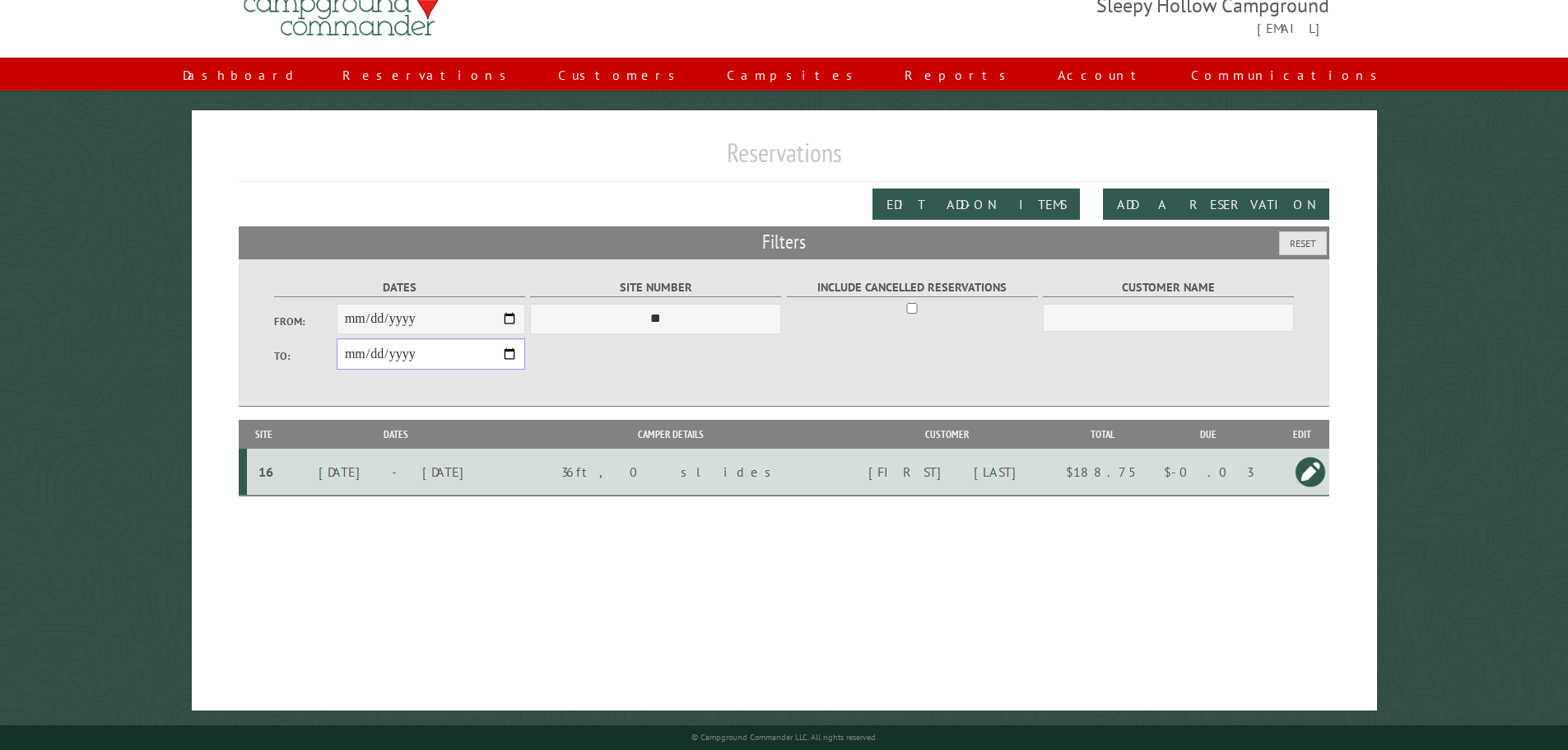click on "**********" at bounding box center [430, 354] 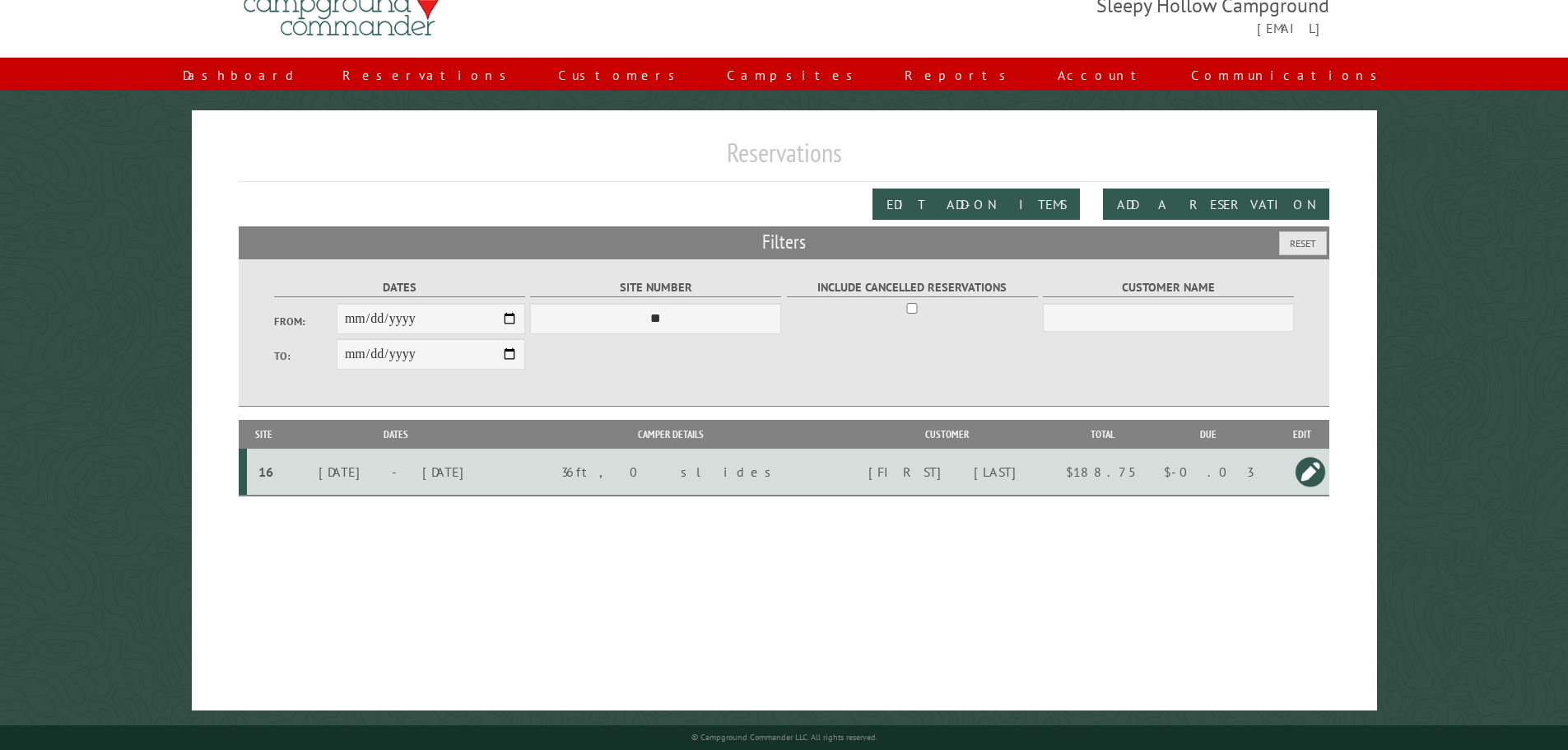 click on "**********" at bounding box center (784, 333) 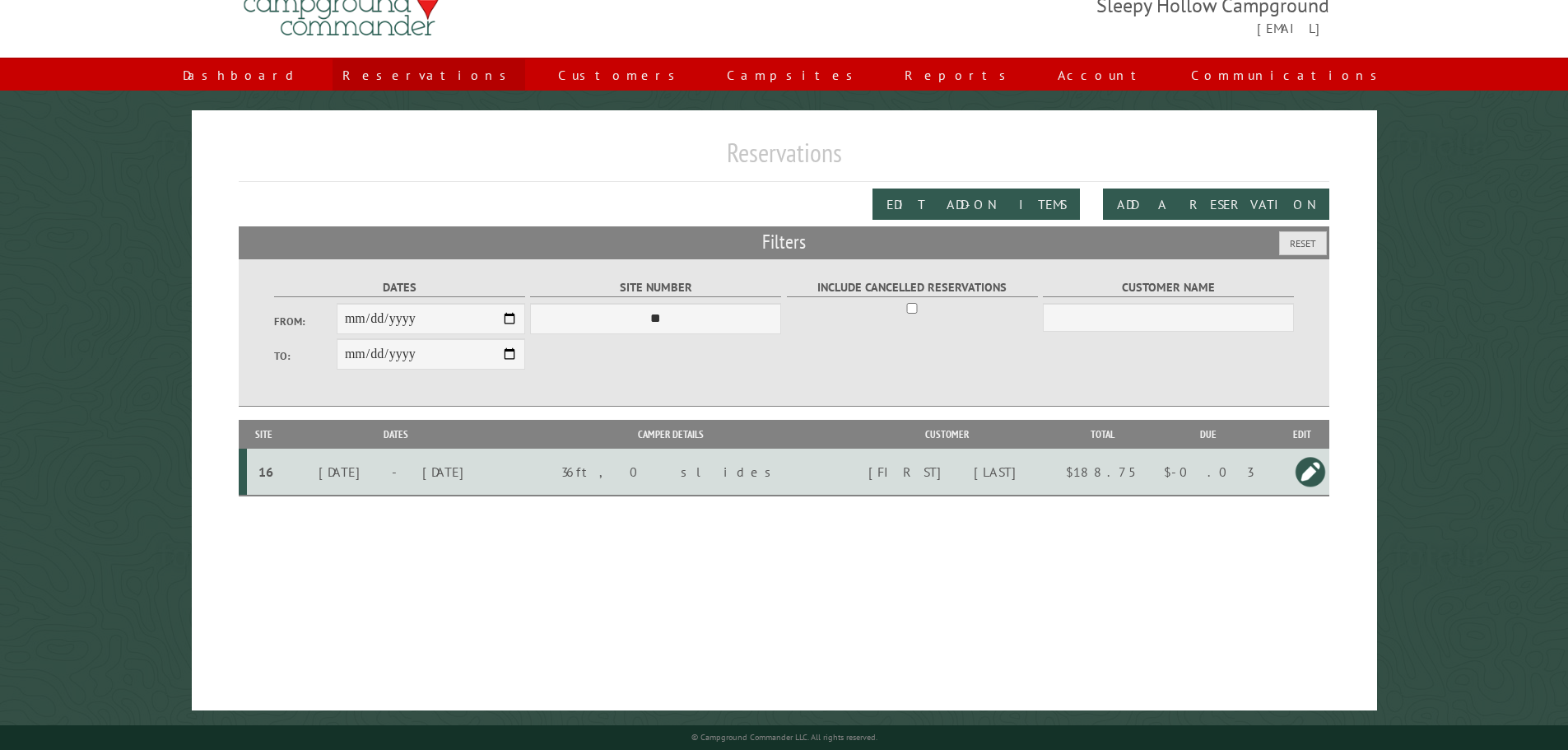 click on "Reservations" at bounding box center [429, 75] 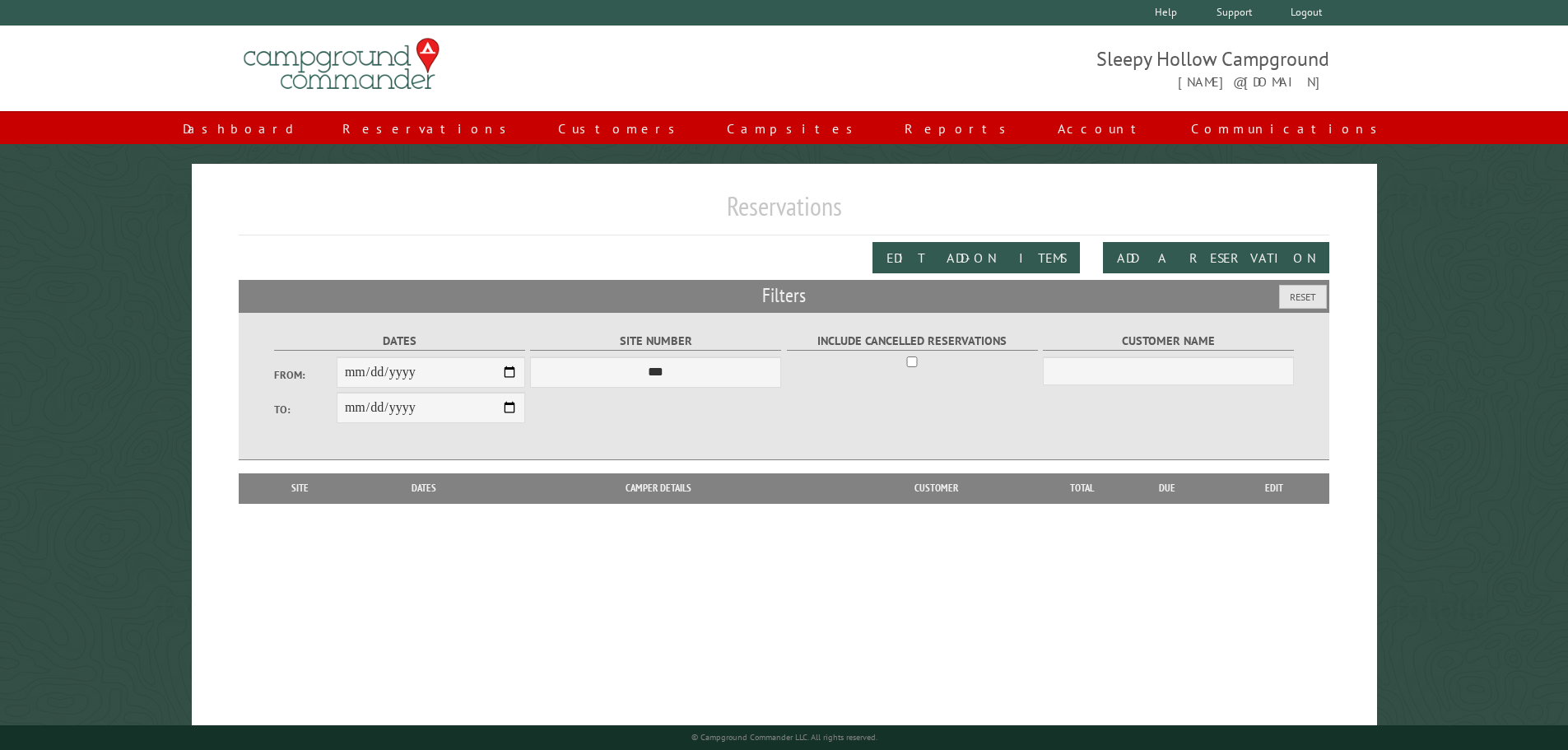 scroll, scrollTop: 0, scrollLeft: 0, axis: both 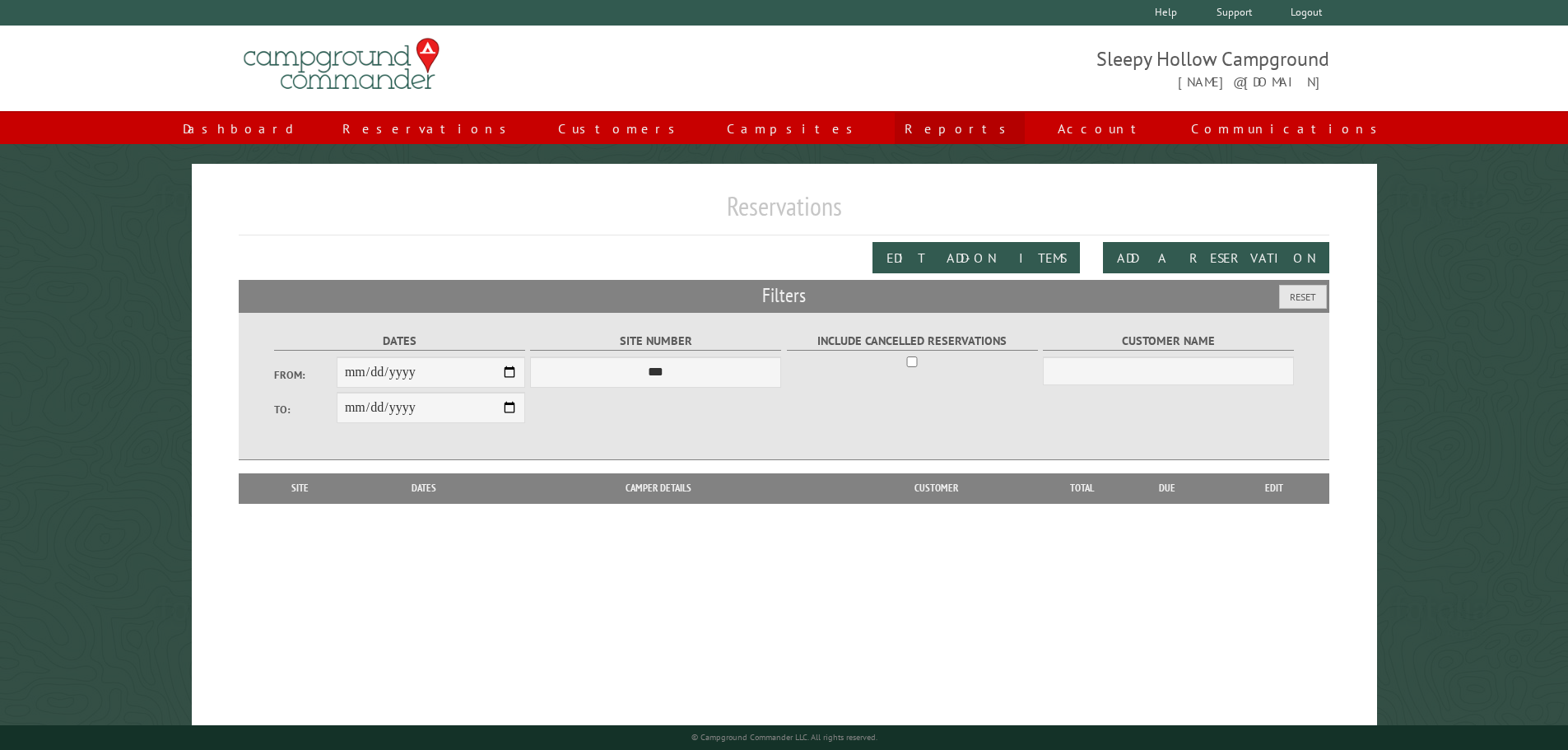 click on "Reports" at bounding box center (960, 128) 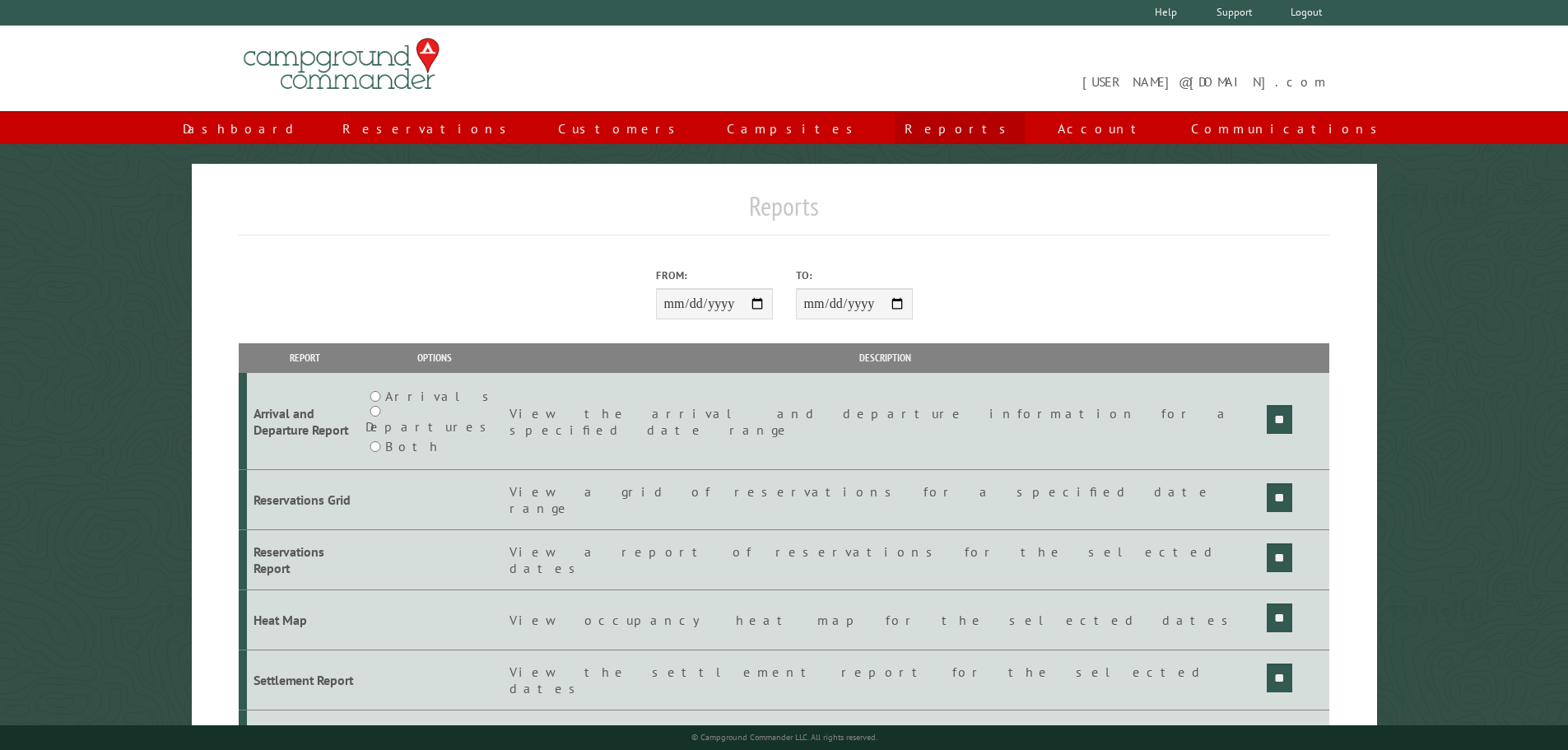 scroll, scrollTop: 0, scrollLeft: 0, axis: both 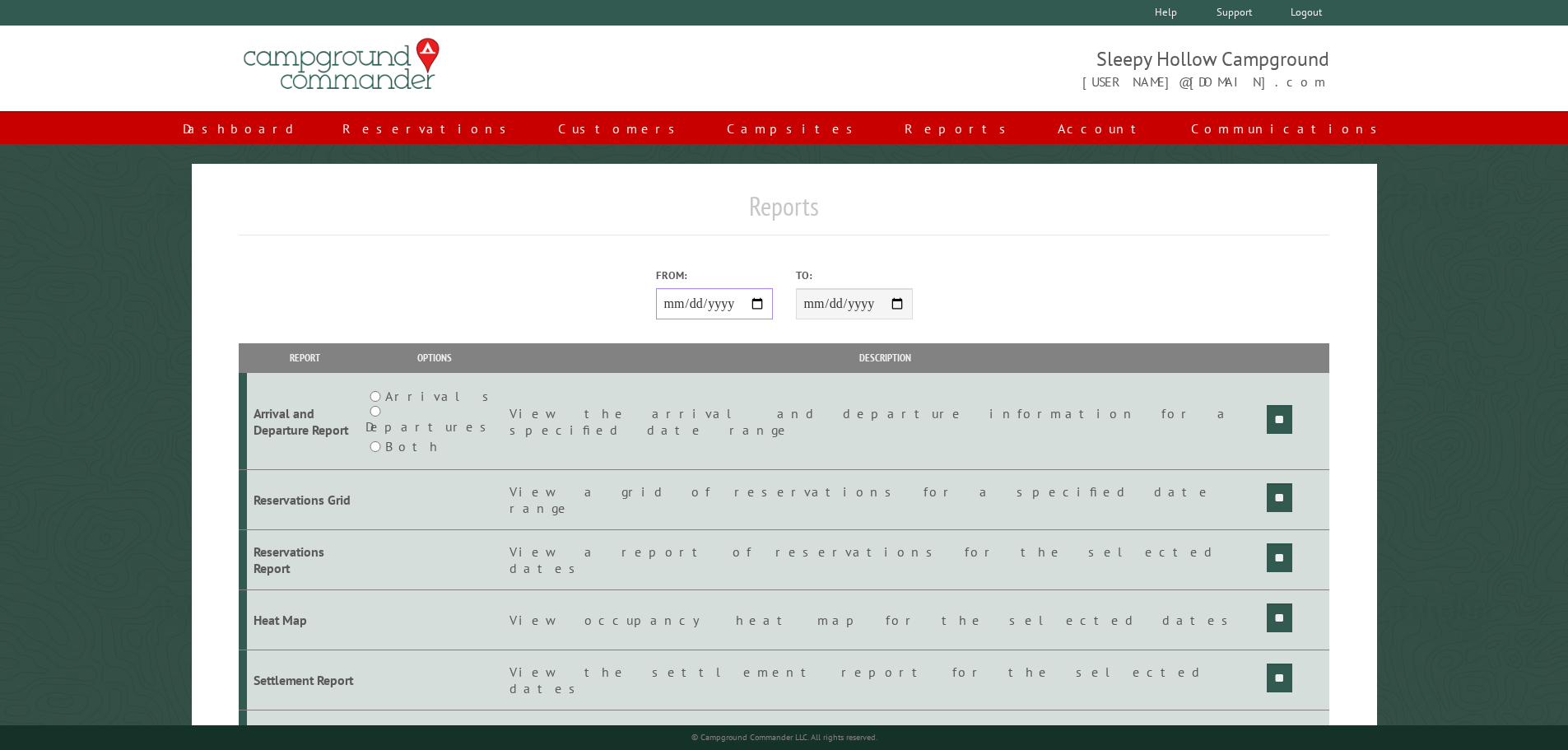 click on "From:" at bounding box center (714, 304) 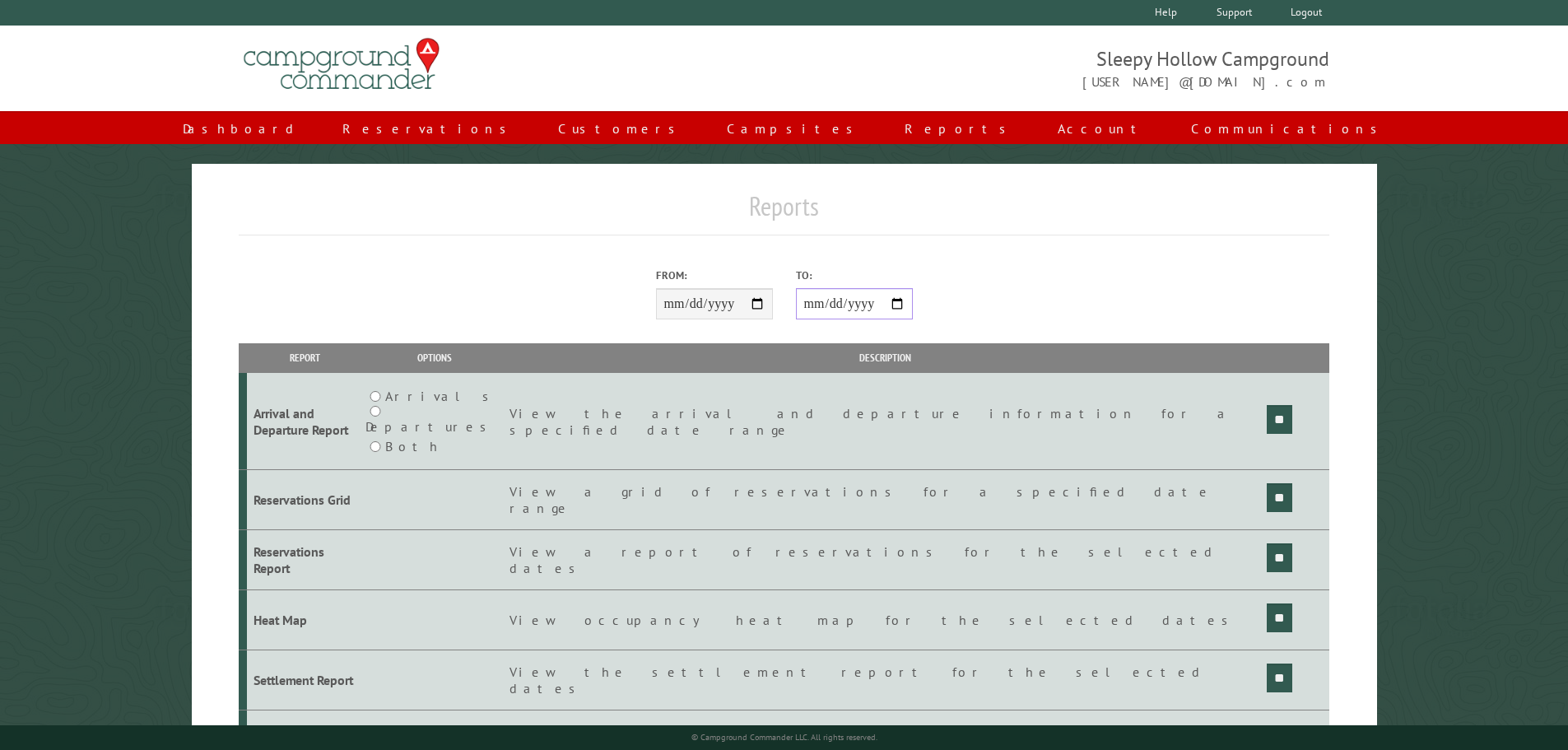 click on "**********" at bounding box center [854, 304] 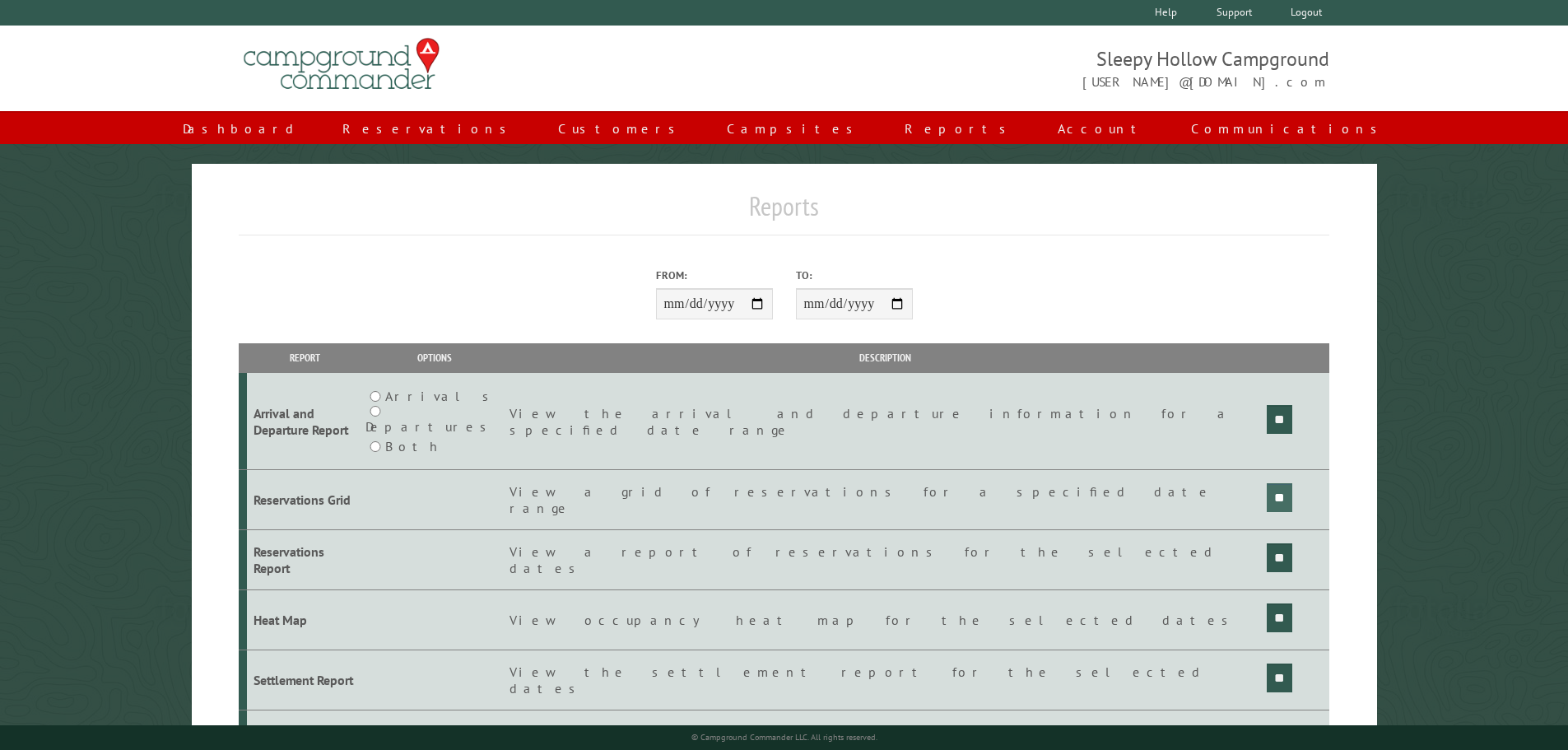 click on "**" at bounding box center [1279, 419] 